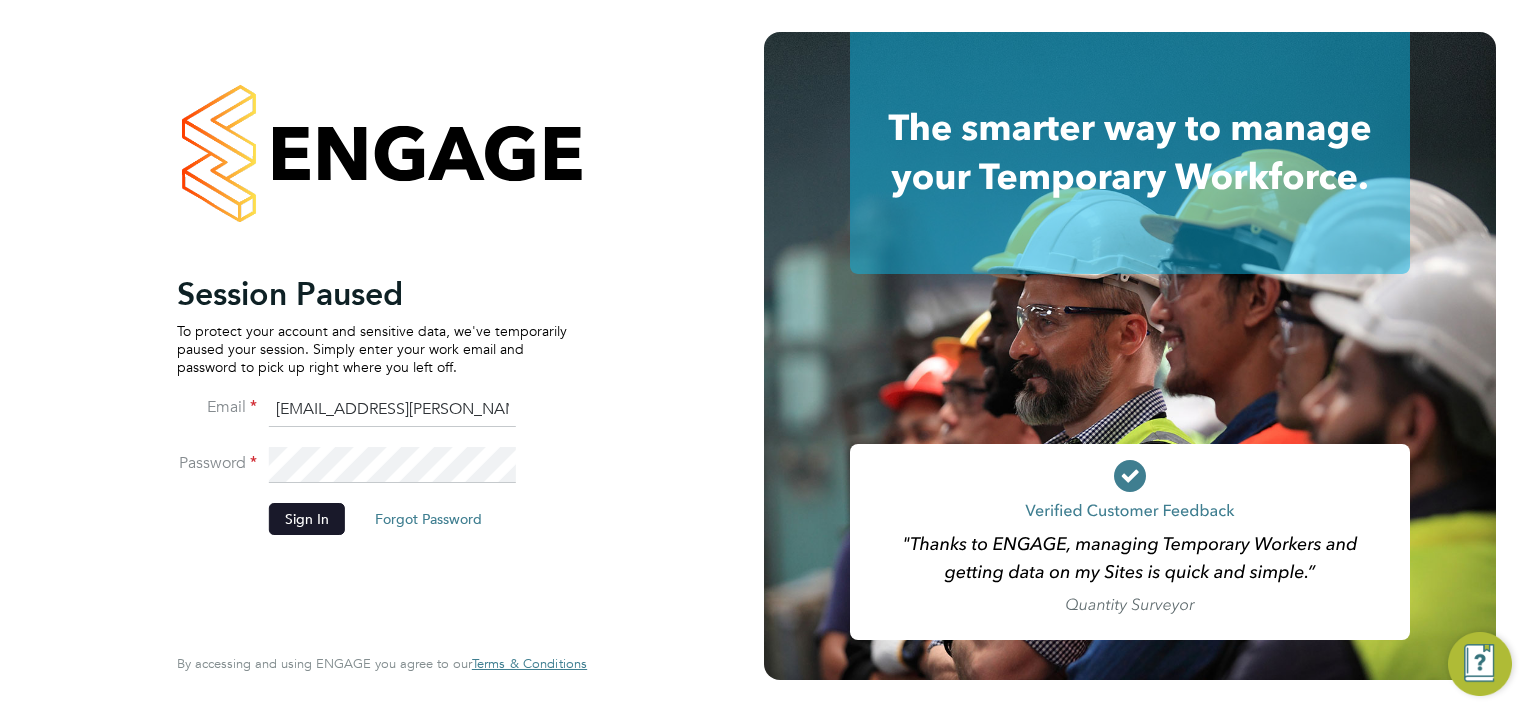 scroll, scrollTop: 0, scrollLeft: 0, axis: both 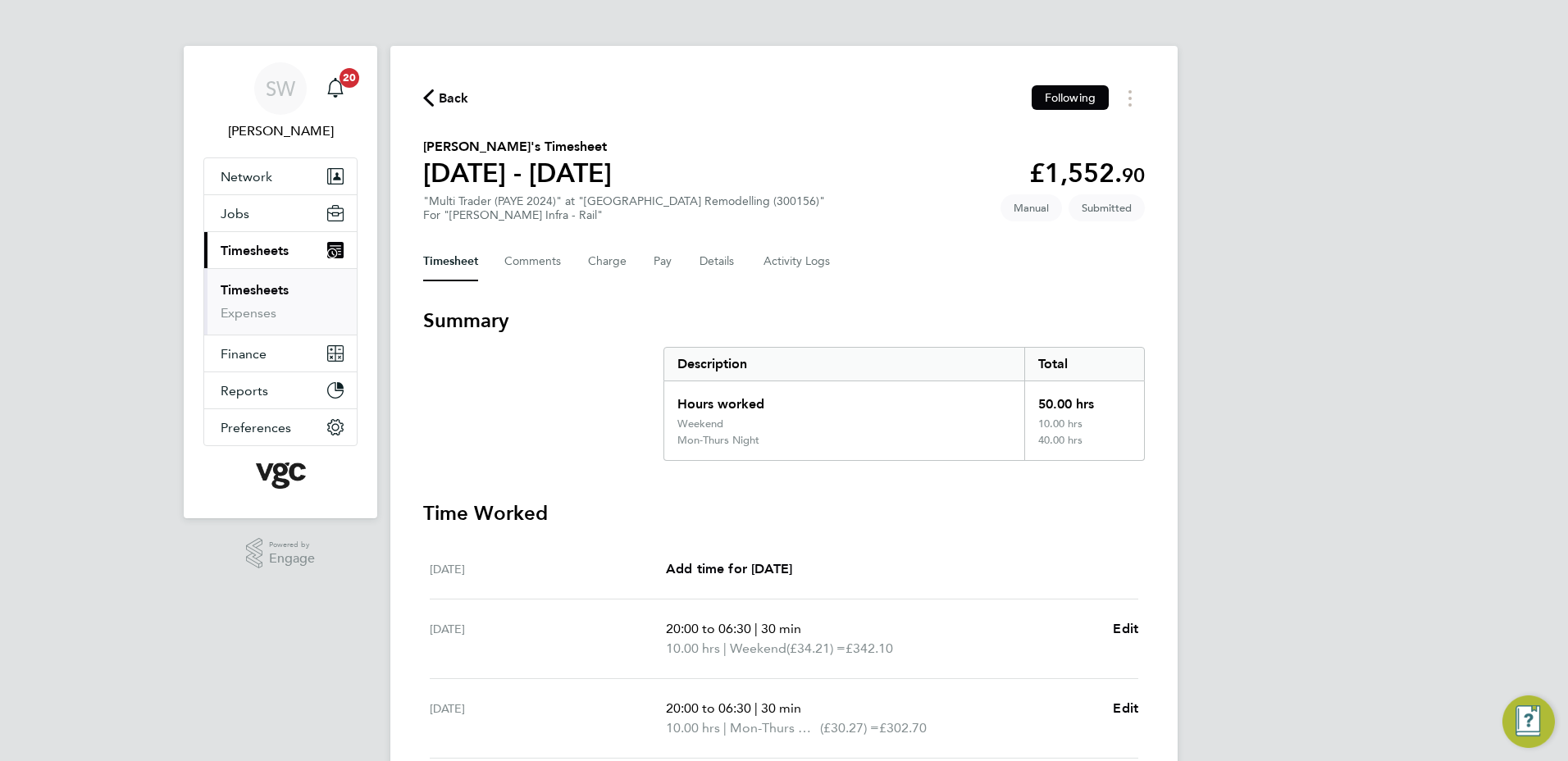 click on "Timesheets" at bounding box center (254, 289) 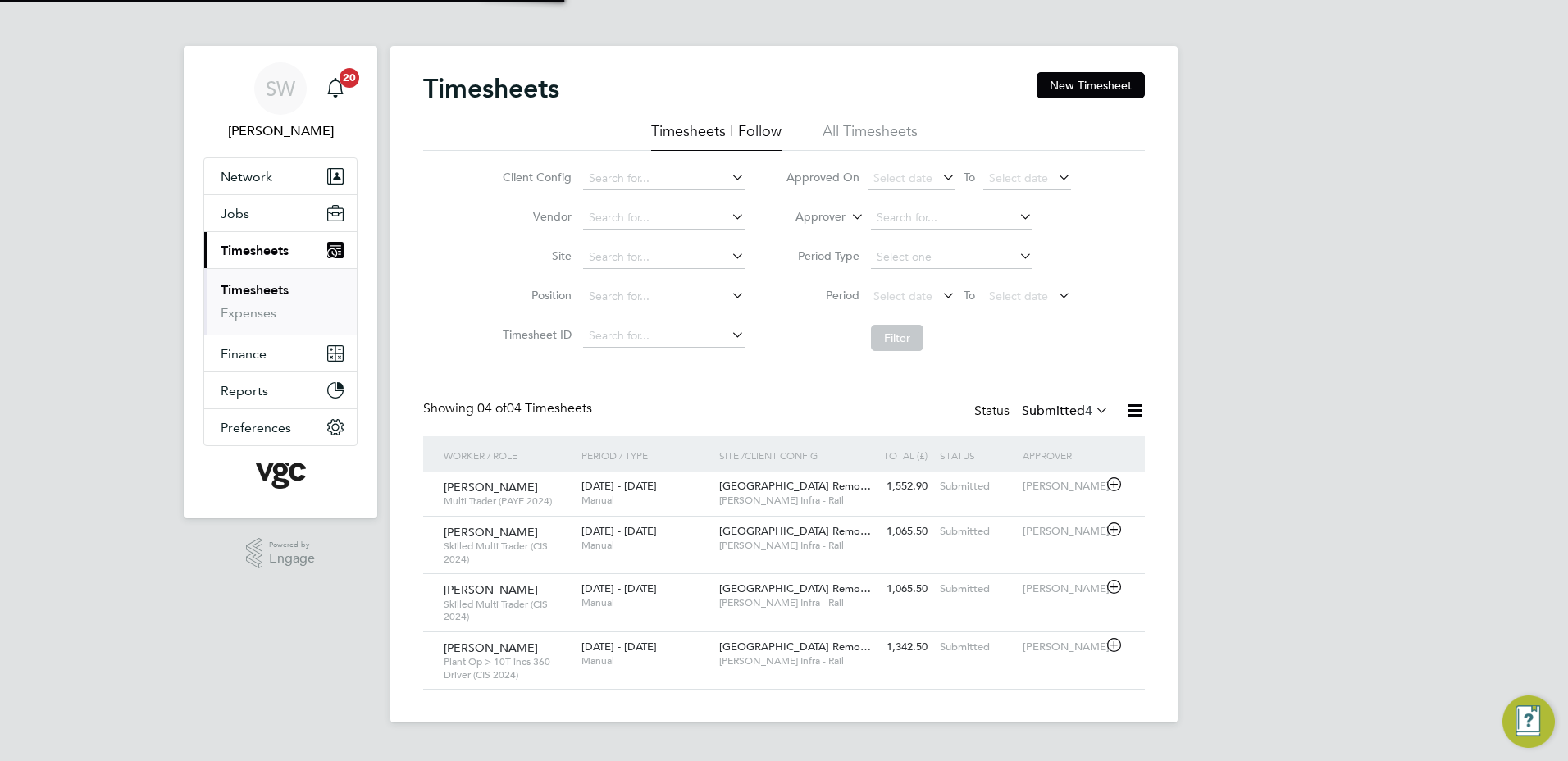 scroll, scrollTop: 8, scrollLeft: 8, axis: both 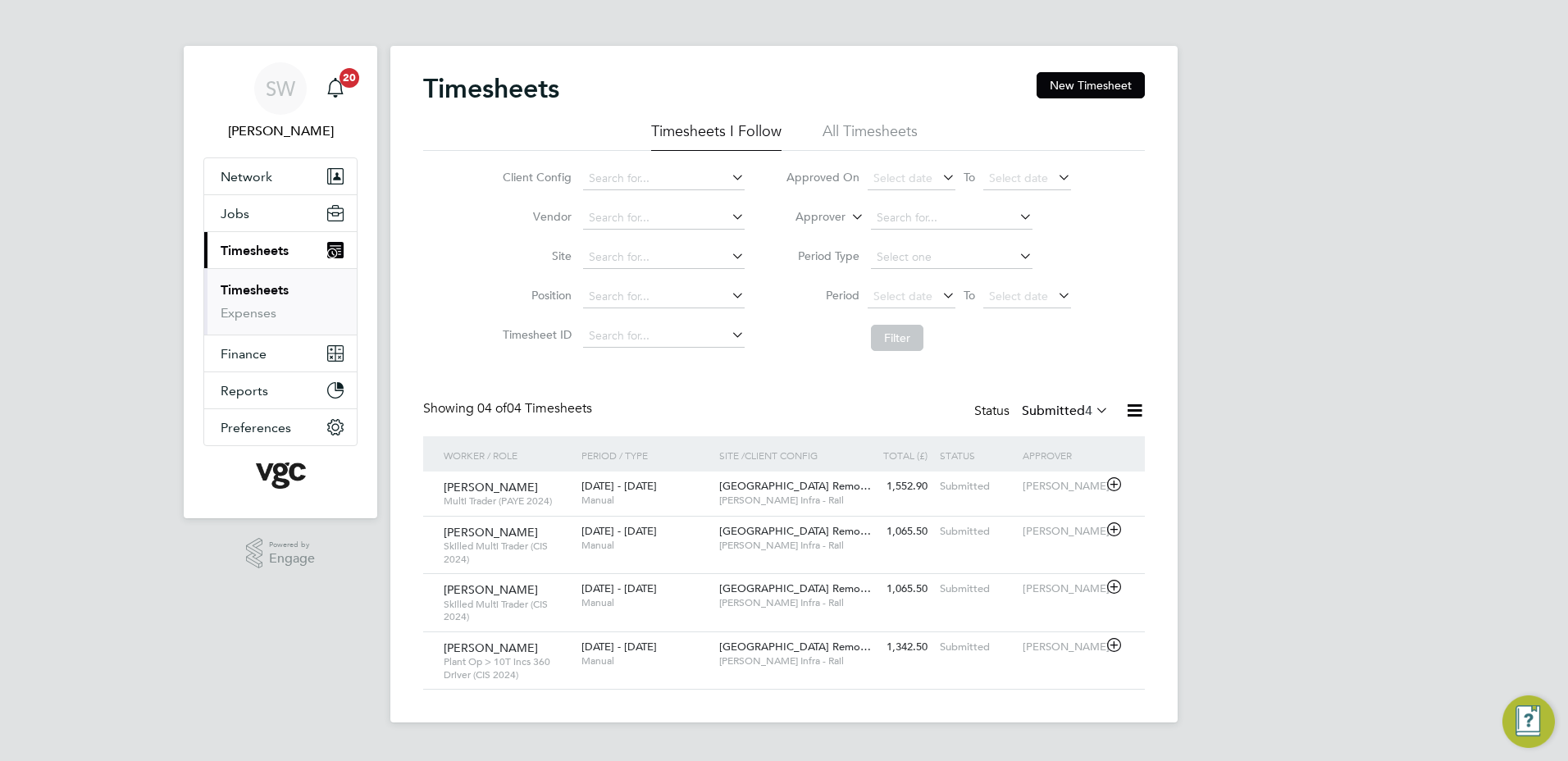 click on "Timesheets" at bounding box center (254, 289) 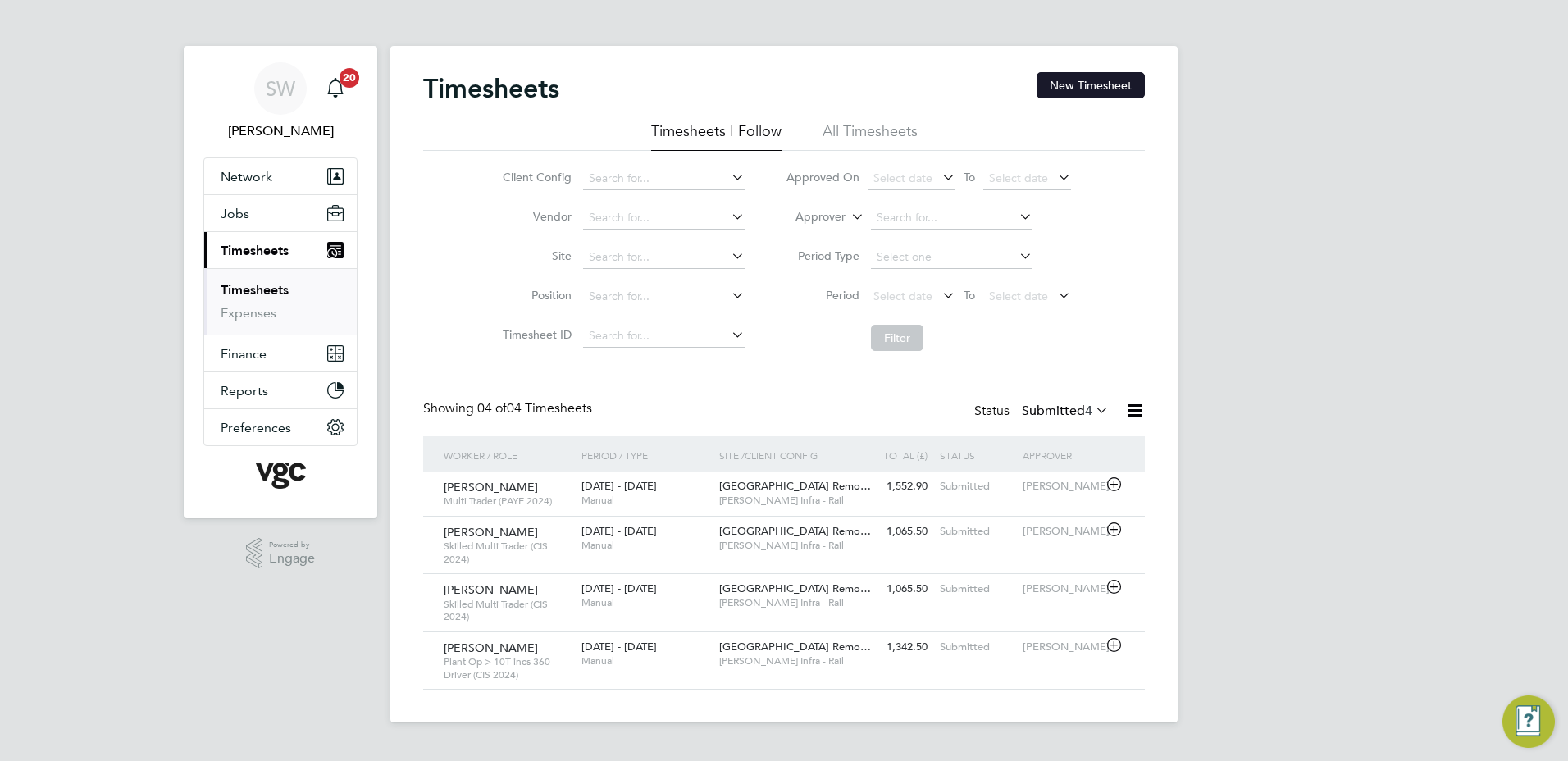 click on "New Timesheet" 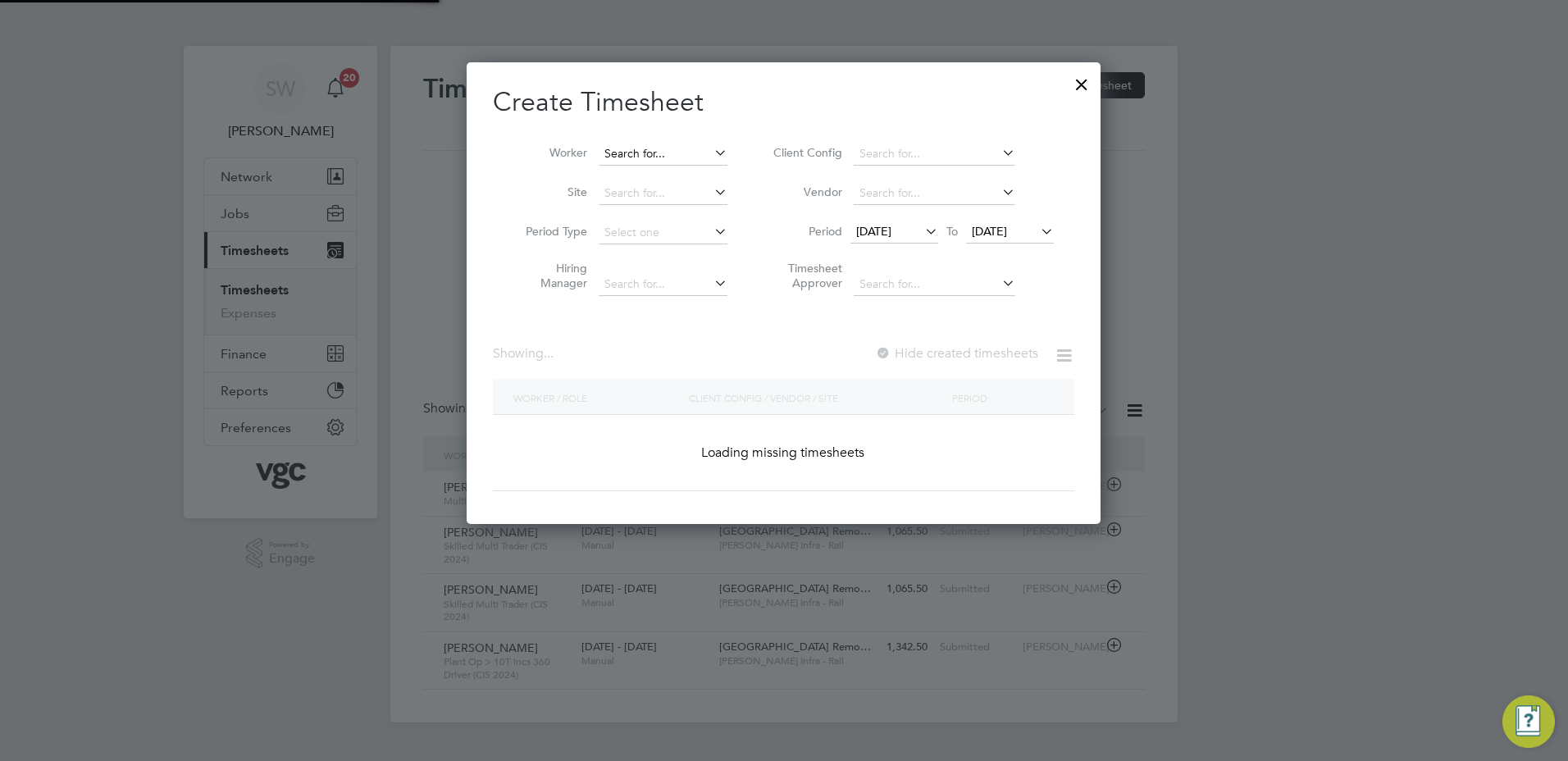 scroll, scrollTop: 8, scrollLeft: 8, axis: both 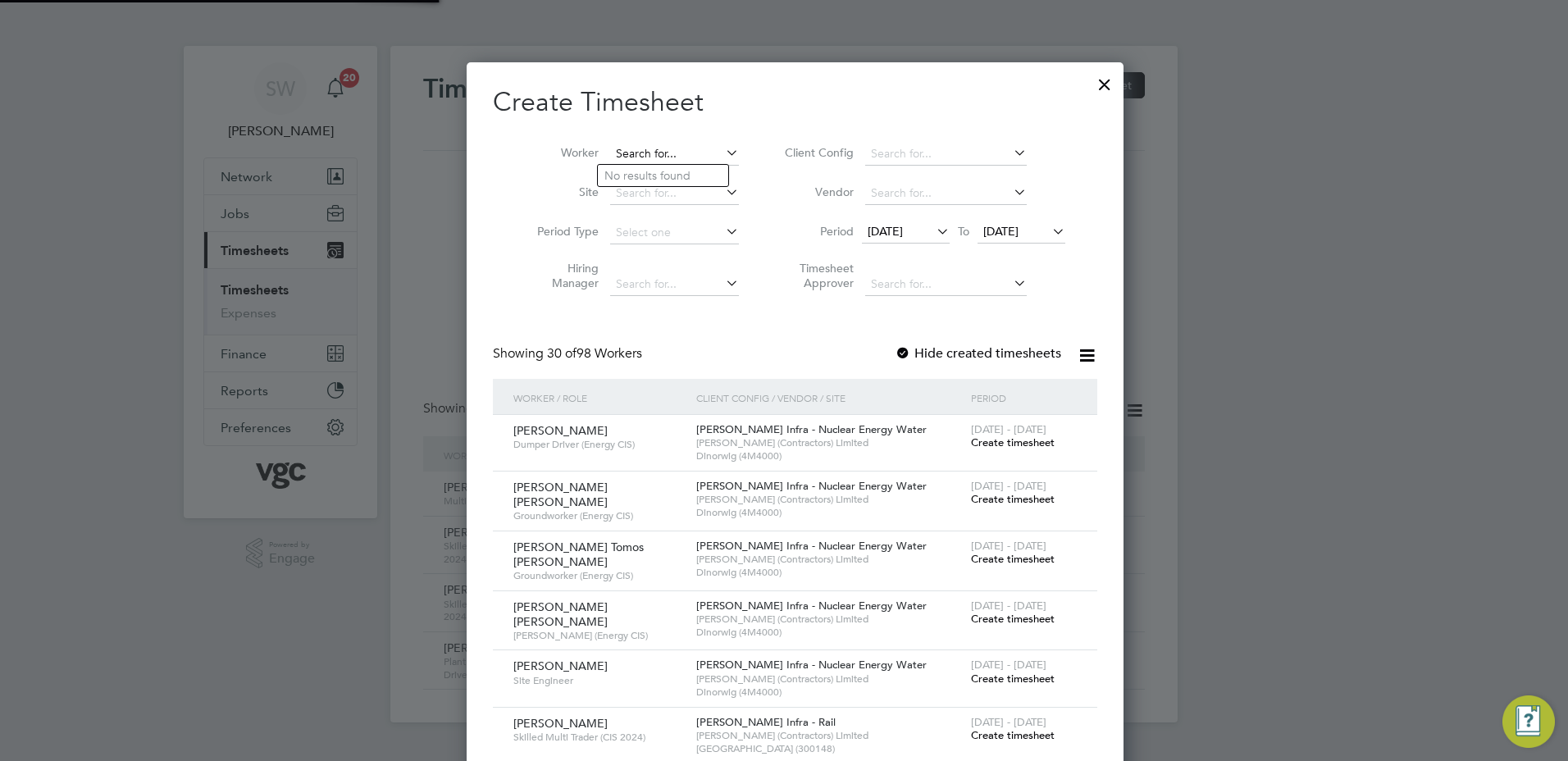 click at bounding box center (674, 154) 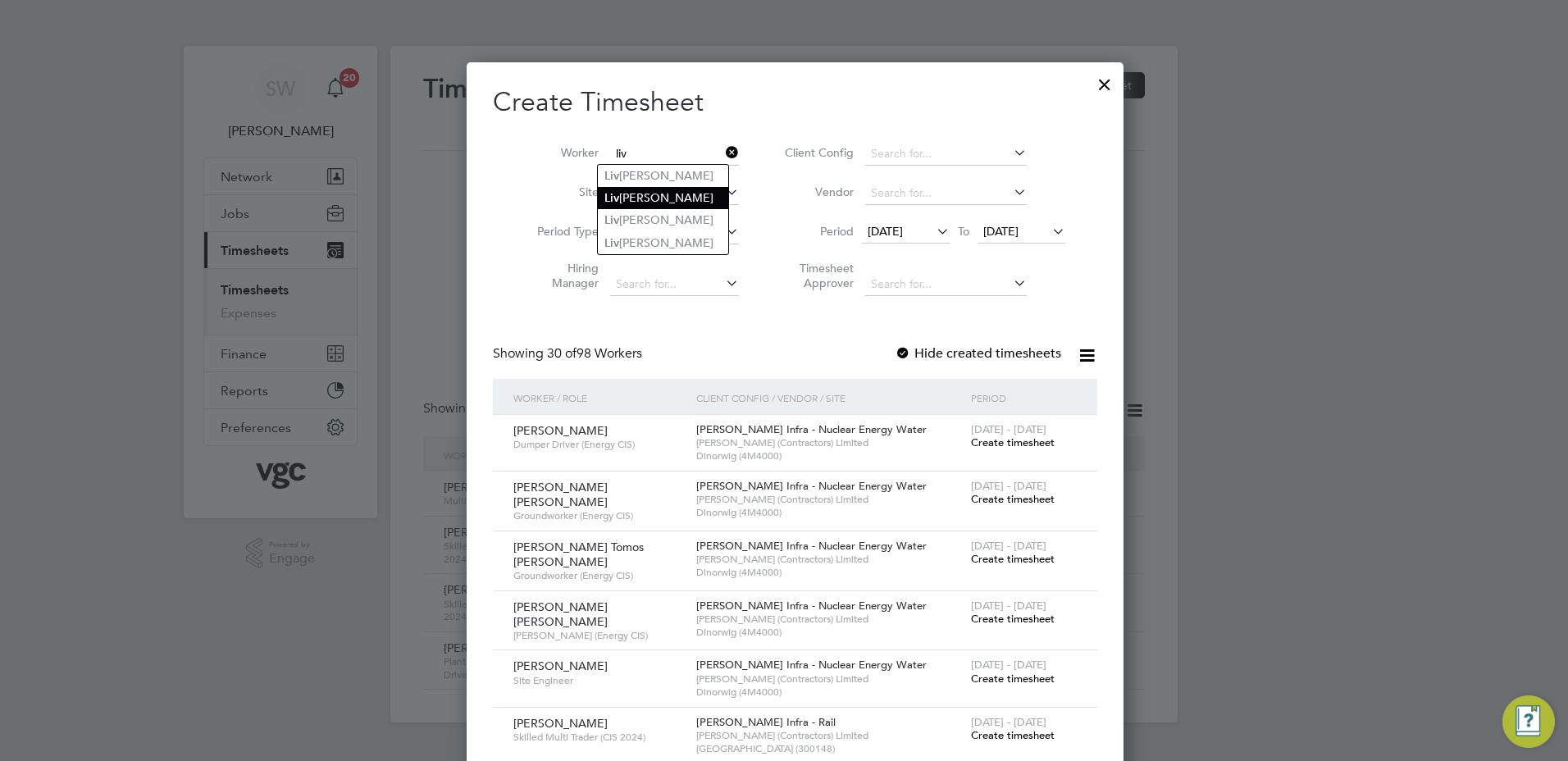 click on "[PERSON_NAME]" 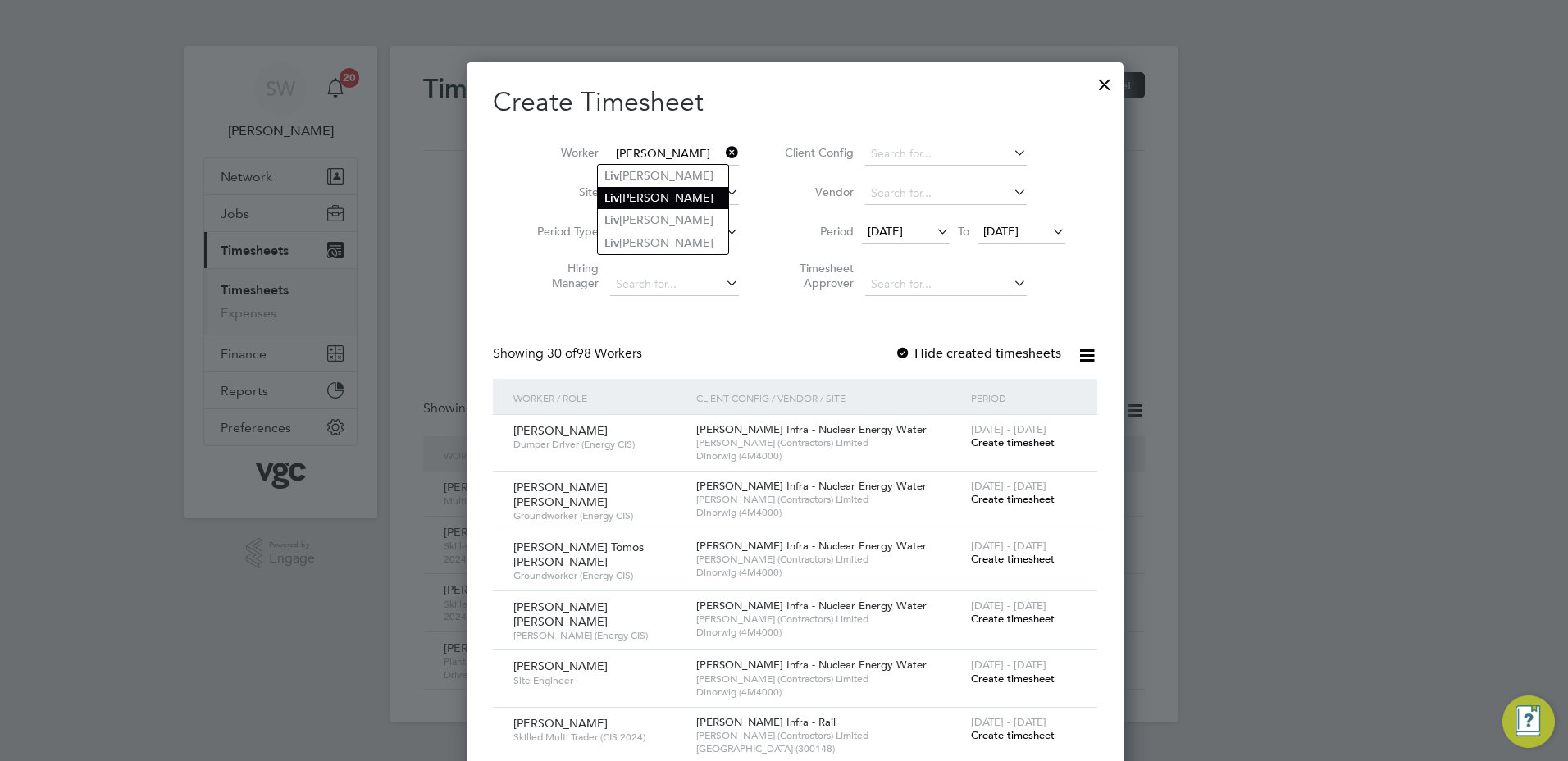 scroll, scrollTop: 8, scrollLeft: 8, axis: both 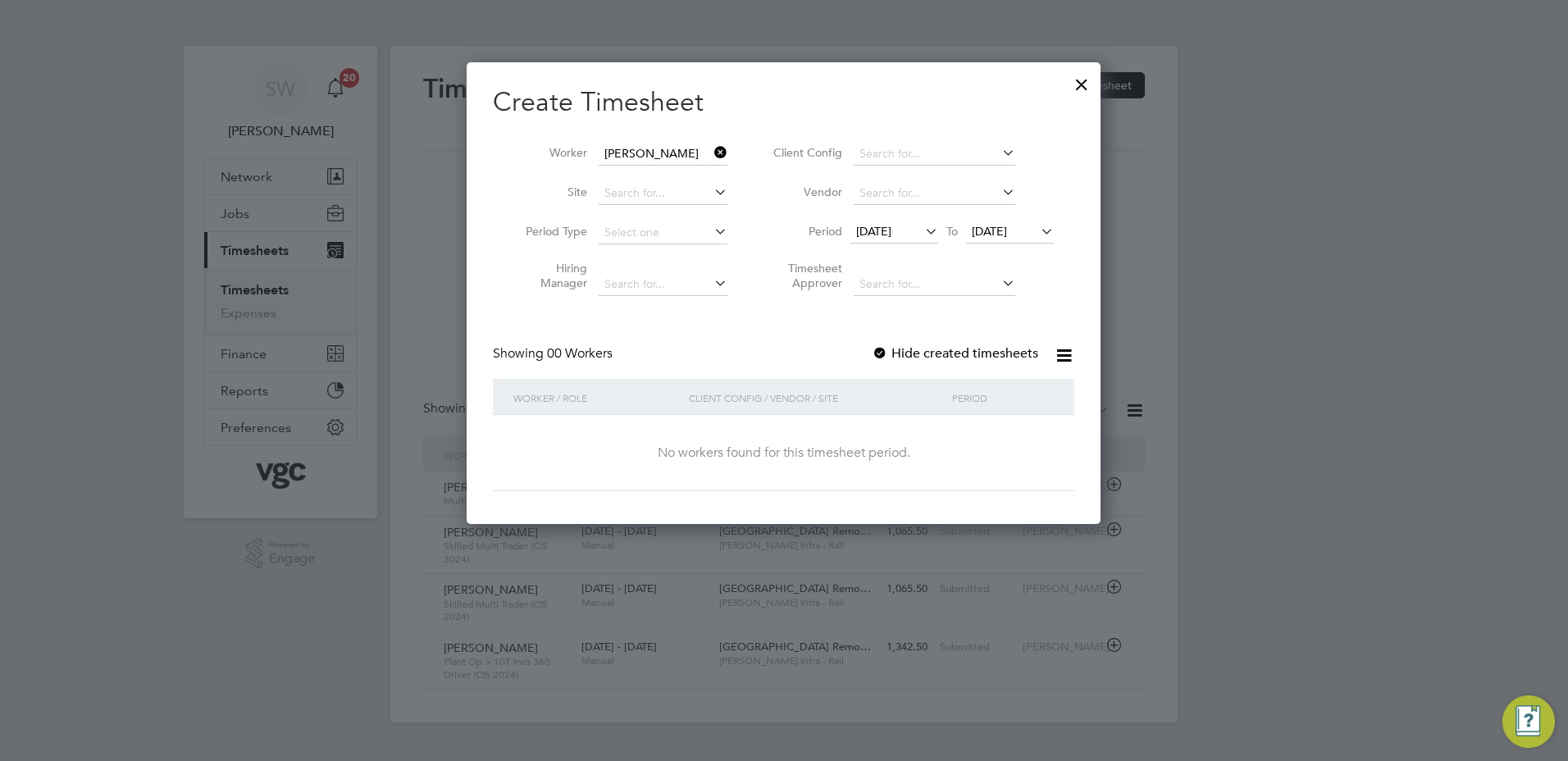 click on "[DATE]" at bounding box center [989, 231] 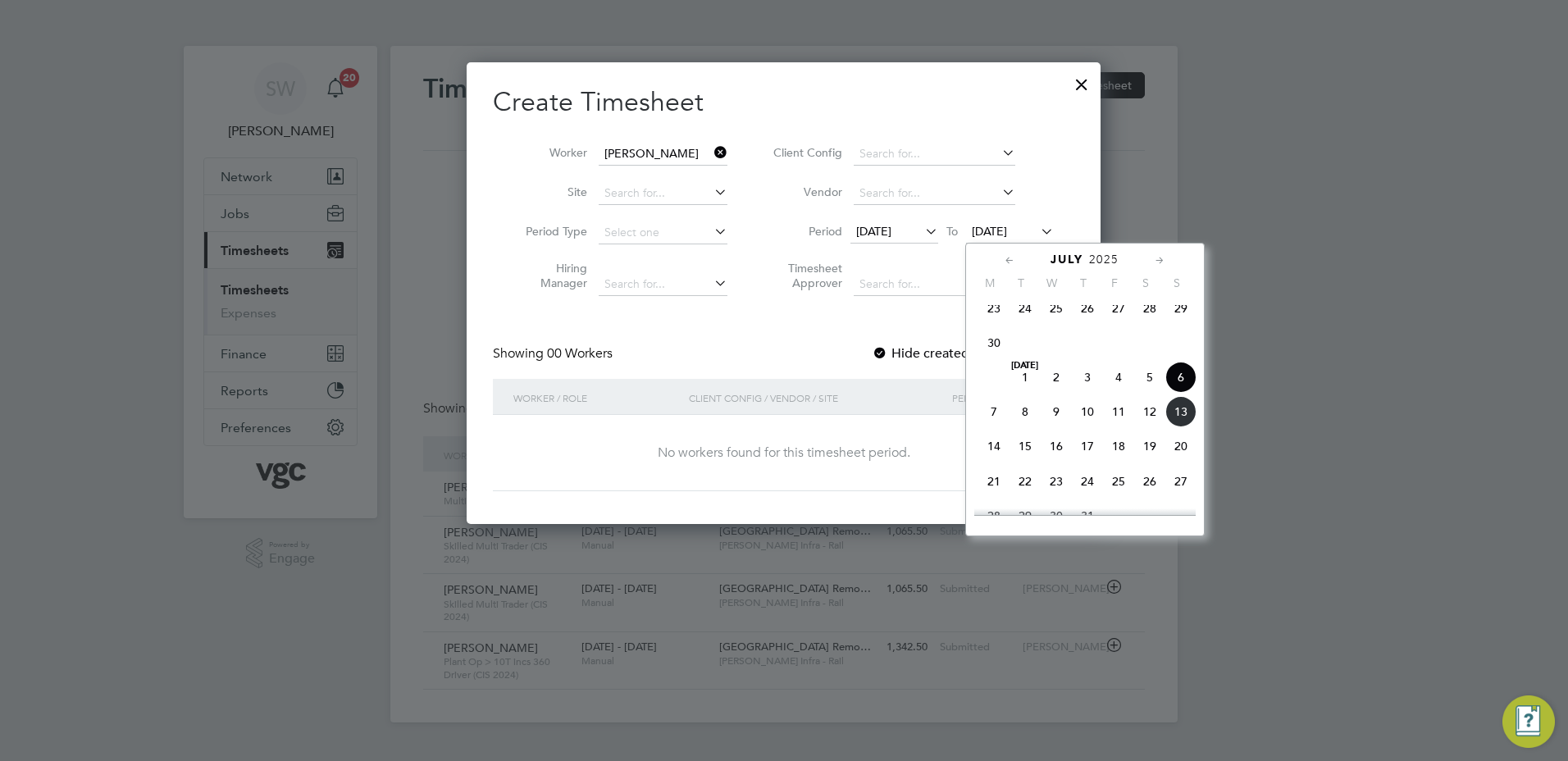 click on "11" 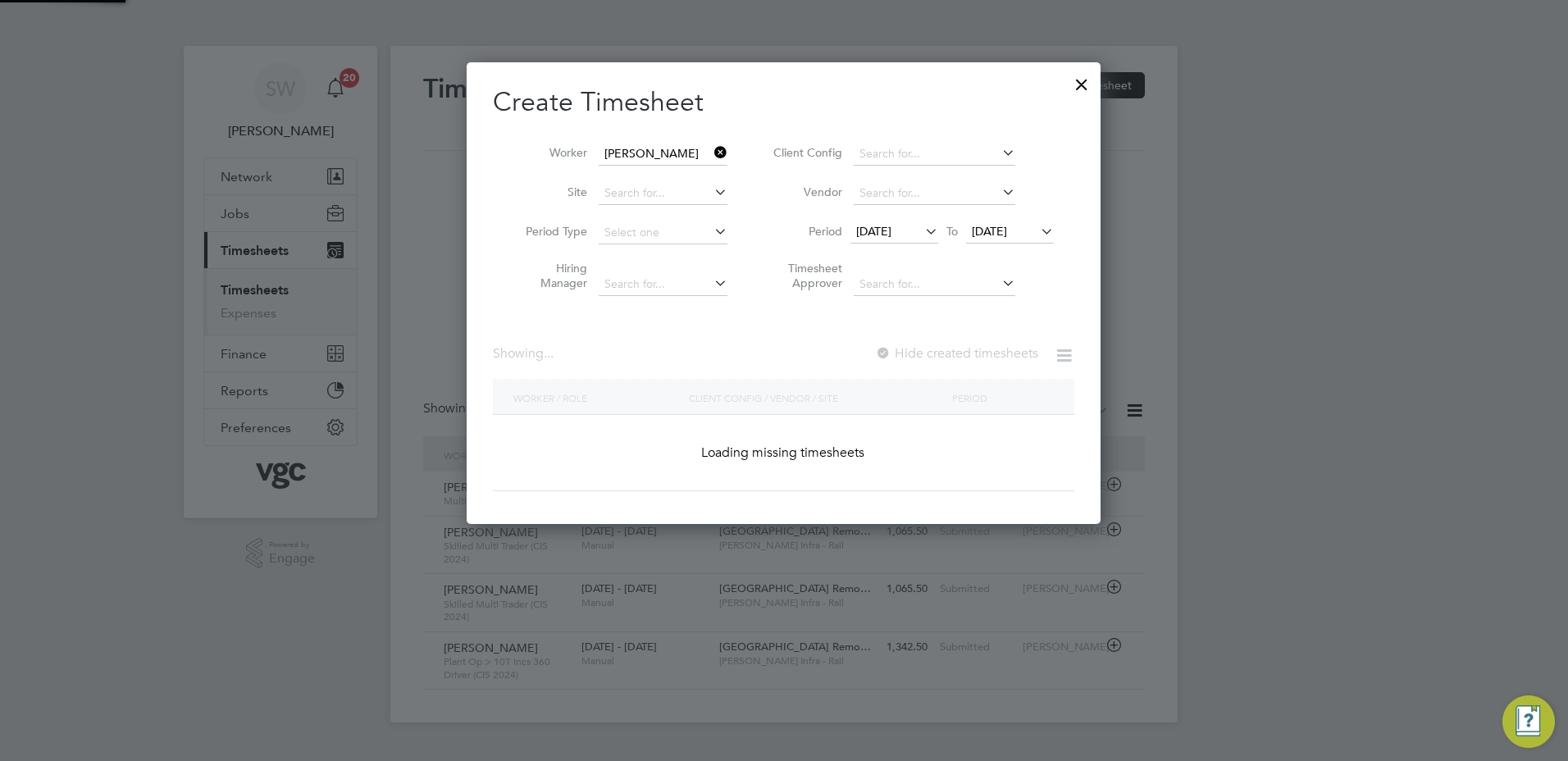 scroll, scrollTop: 8, scrollLeft: 8, axis: both 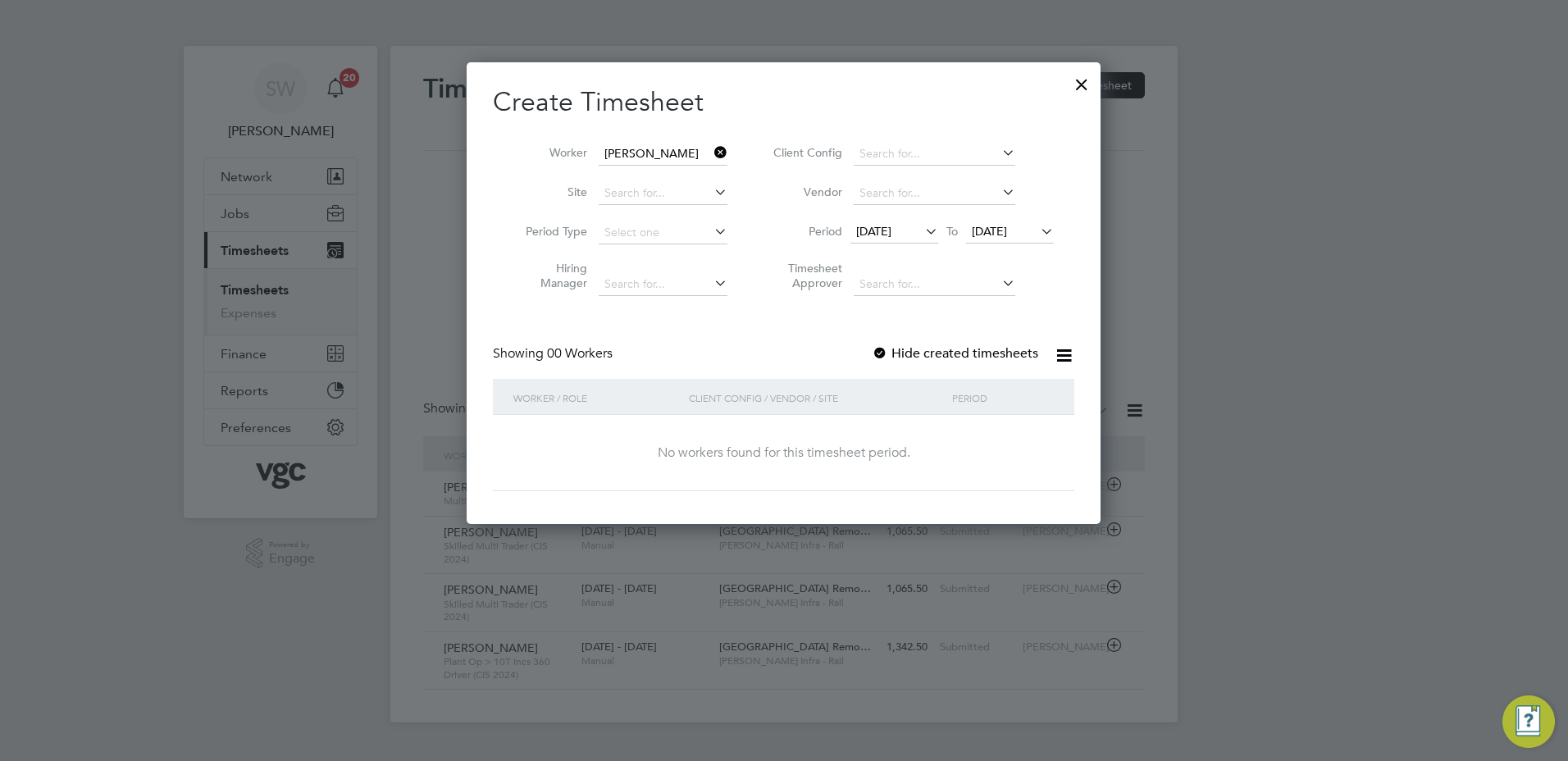 click at bounding box center [711, 153] 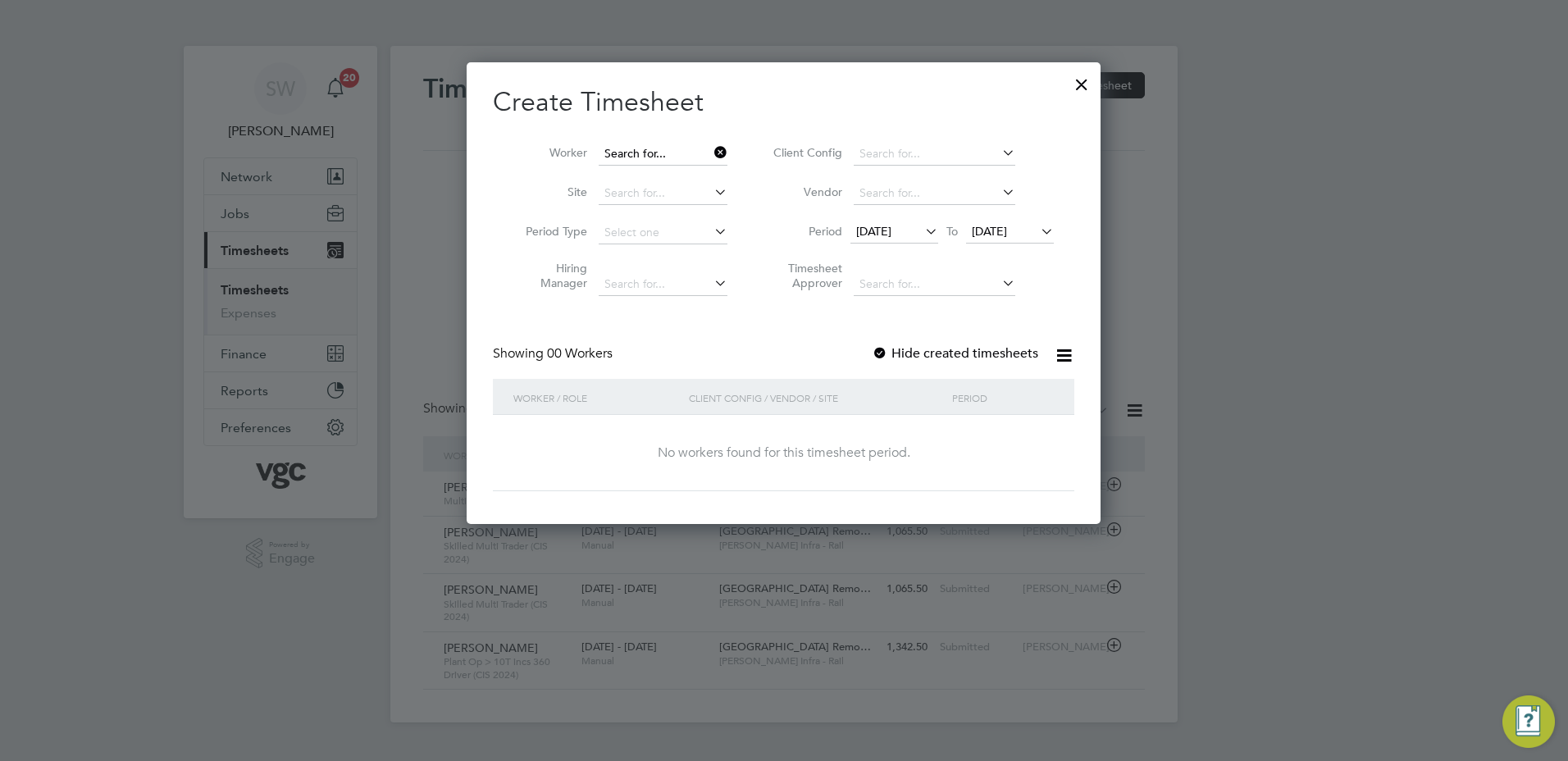 scroll, scrollTop: 8, scrollLeft: 8, axis: both 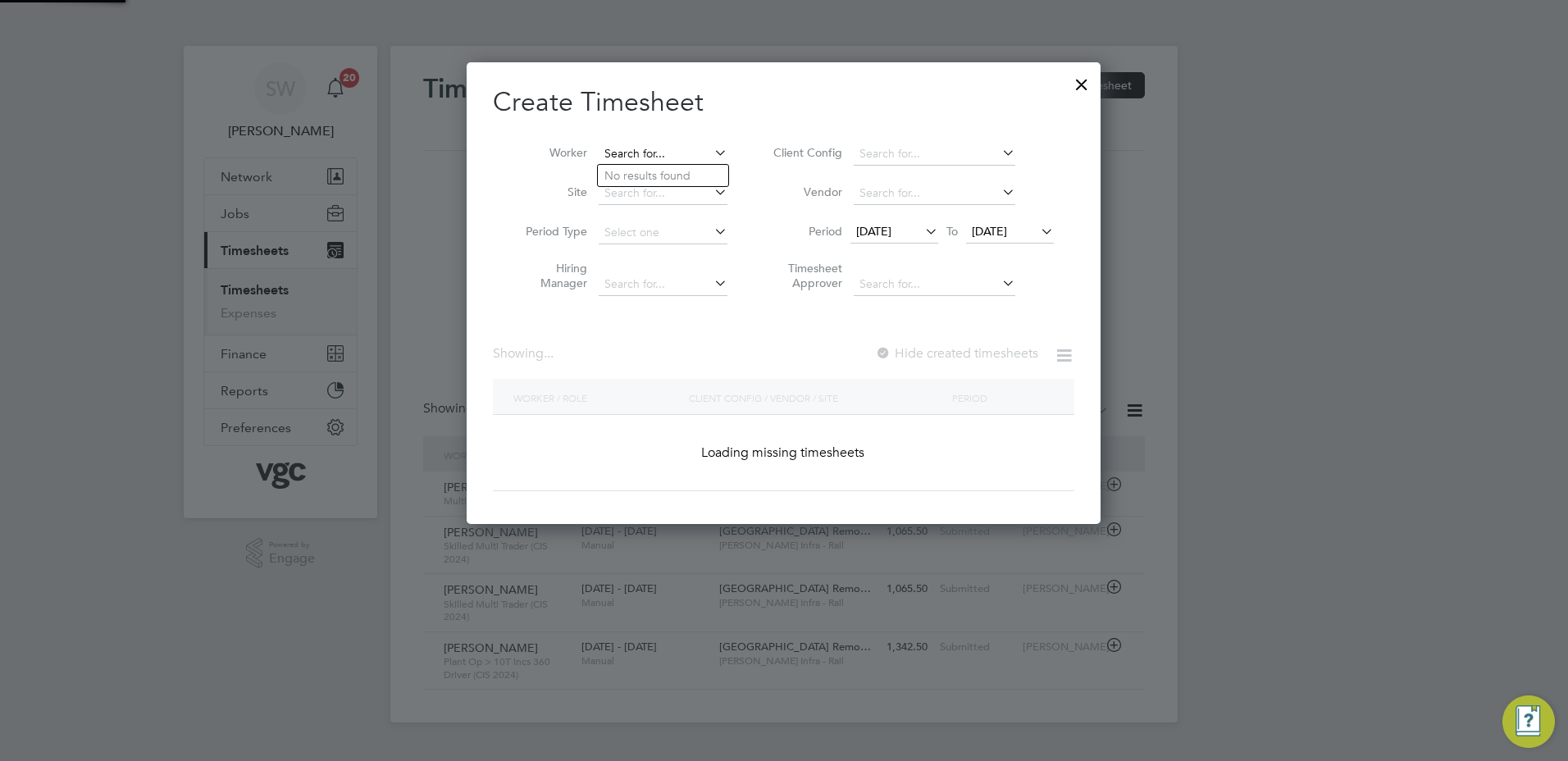 click at bounding box center [663, 154] 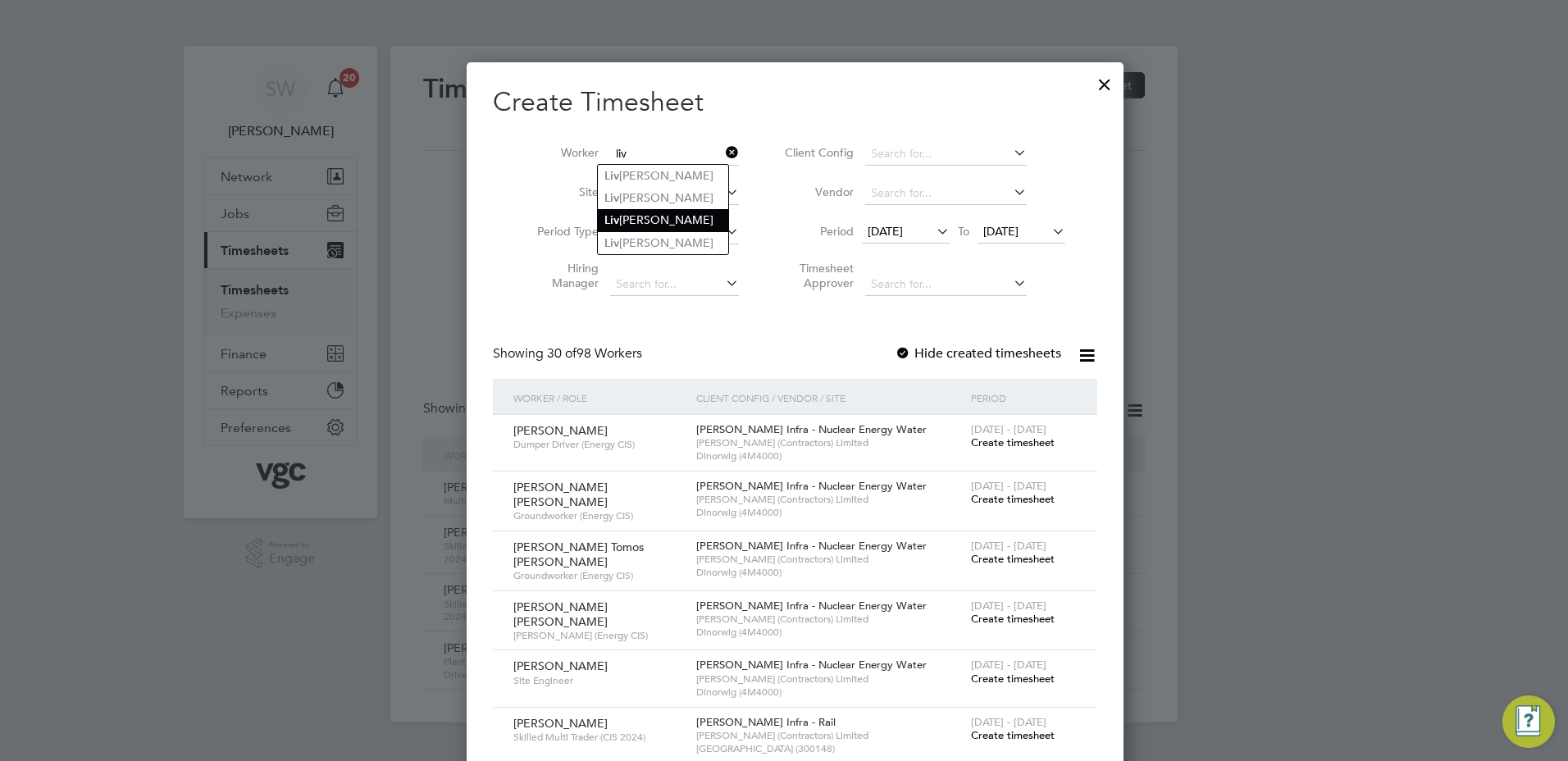 click on "[PERSON_NAME]" 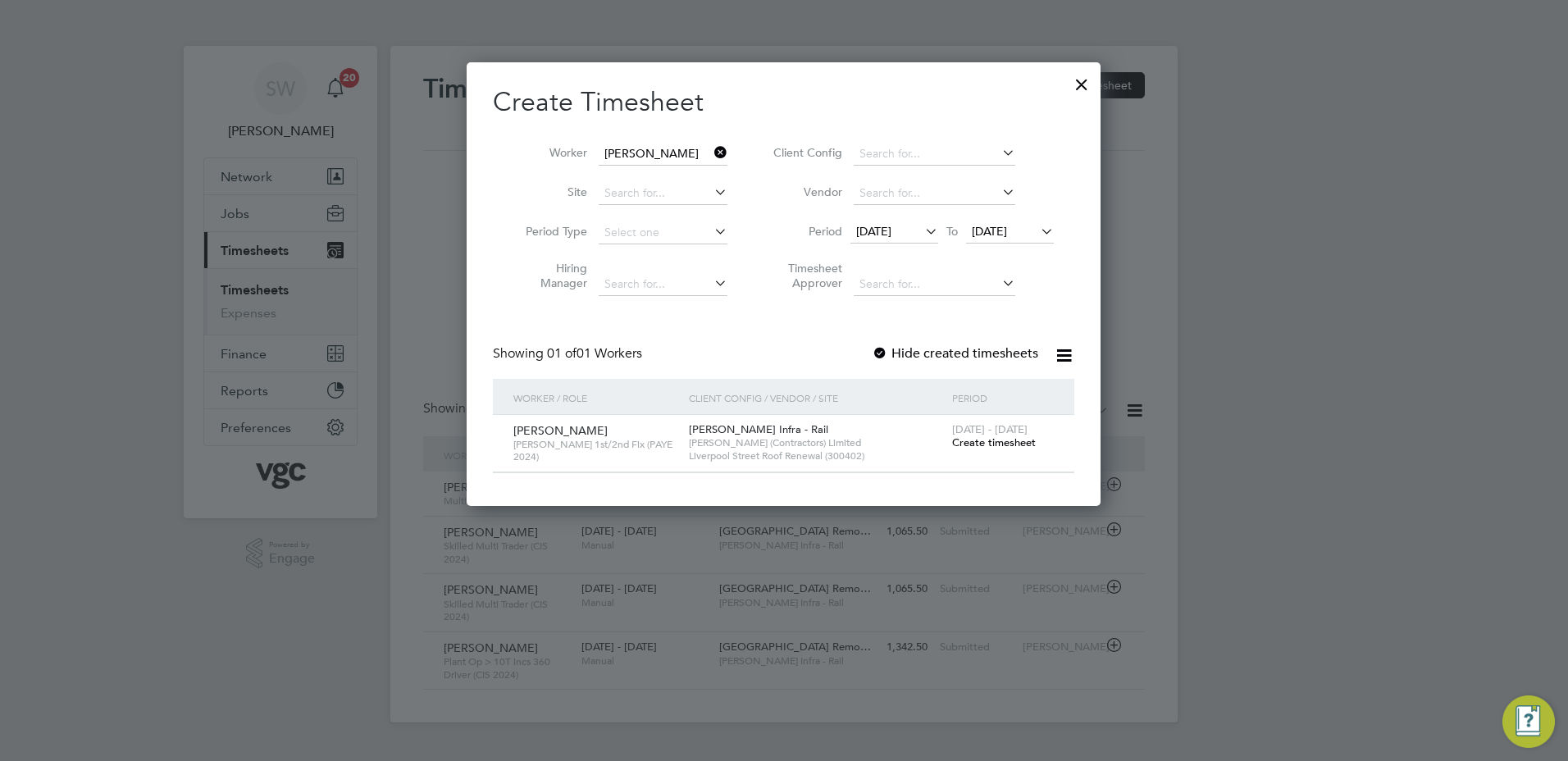 click on "Create timesheet" at bounding box center (994, 442) 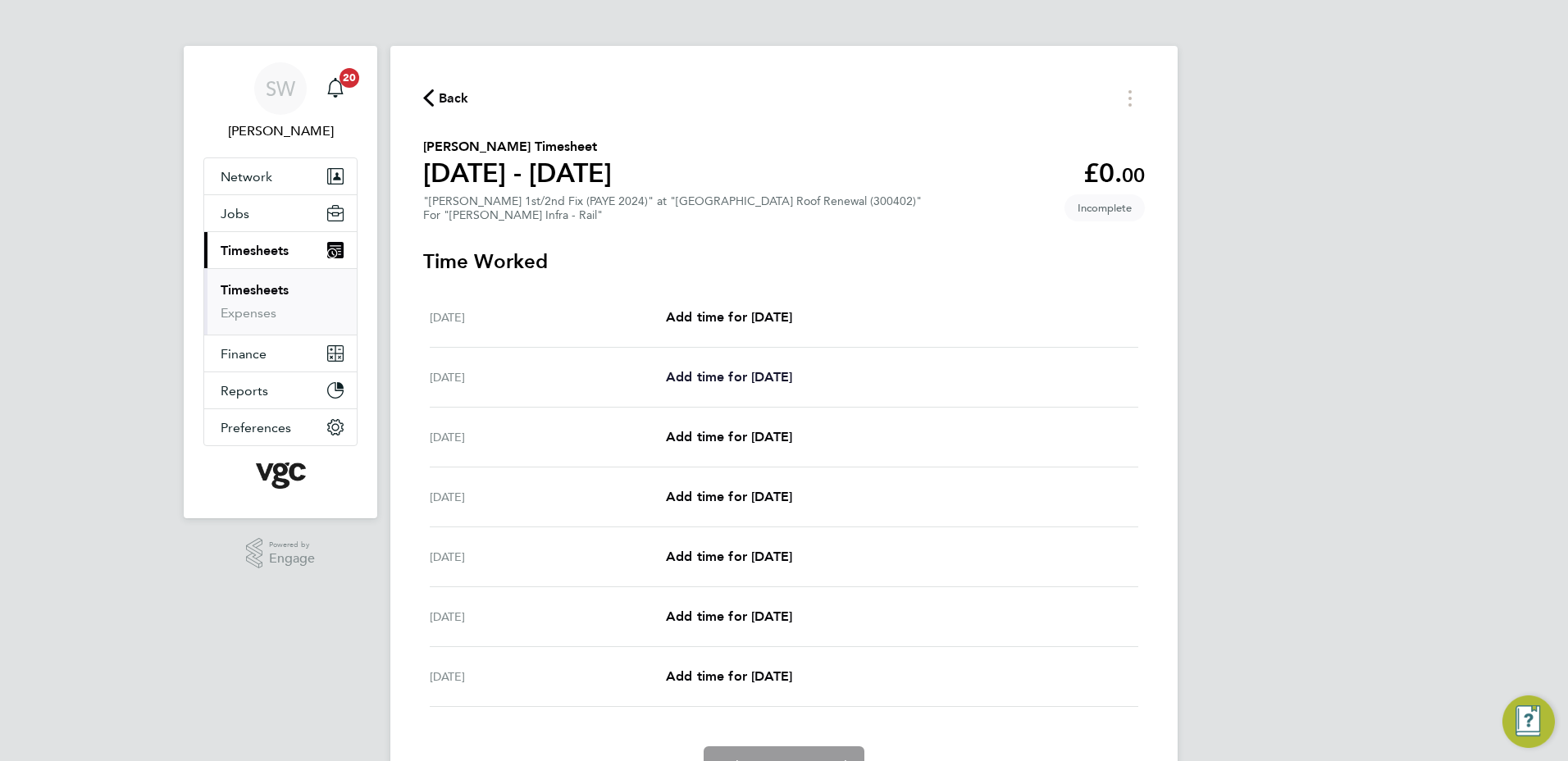 click on "Add time for [DATE]" at bounding box center [729, 376] 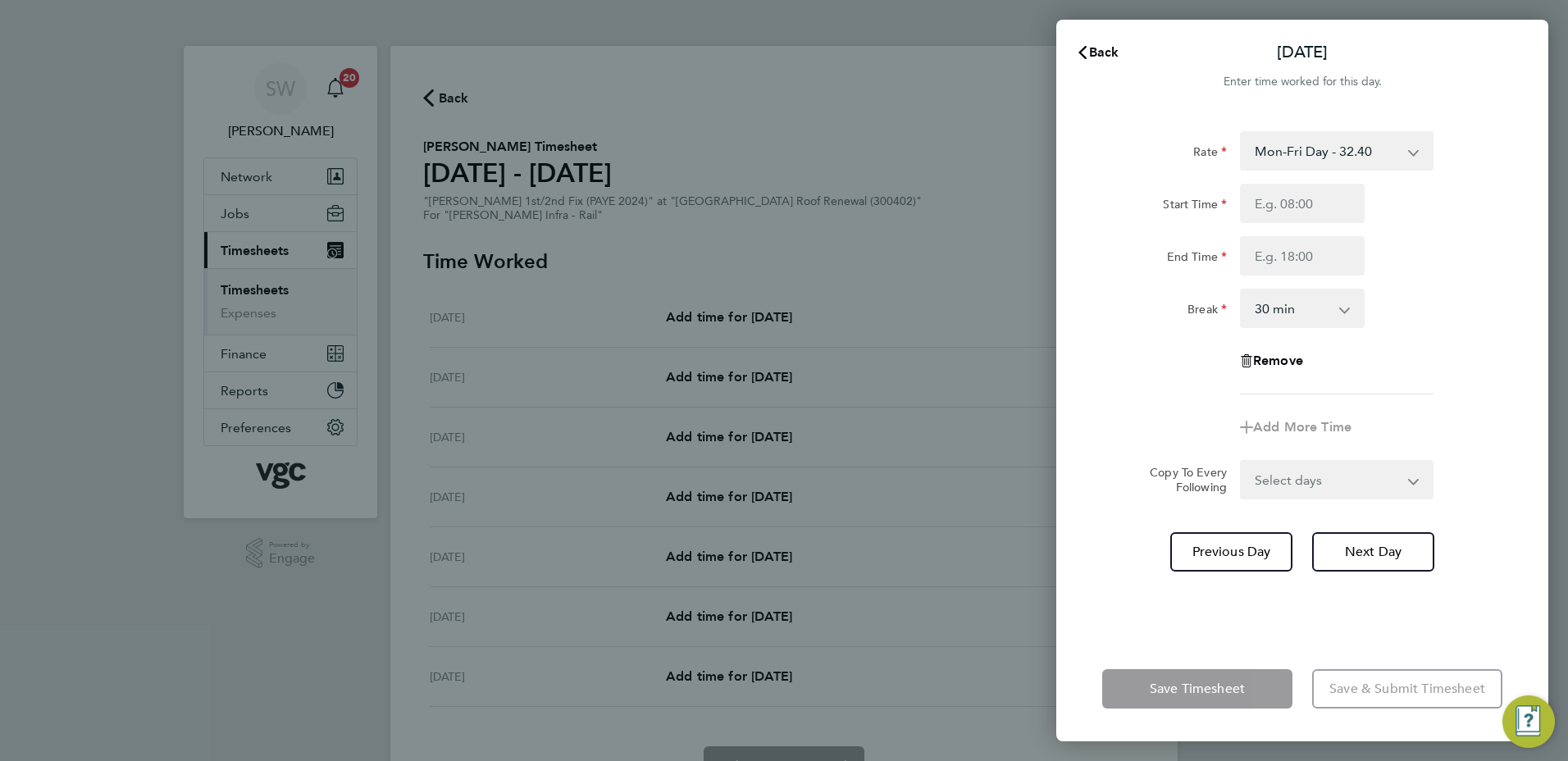 click on "Mon-Fri Day - 32.40   Weekend - 42.12   Bank Hol - 48.60   Mon-Thurs Night - 37.26   Xmas / NY - 64.80   xmas bonus - 450.00" at bounding box center (1327, 151) 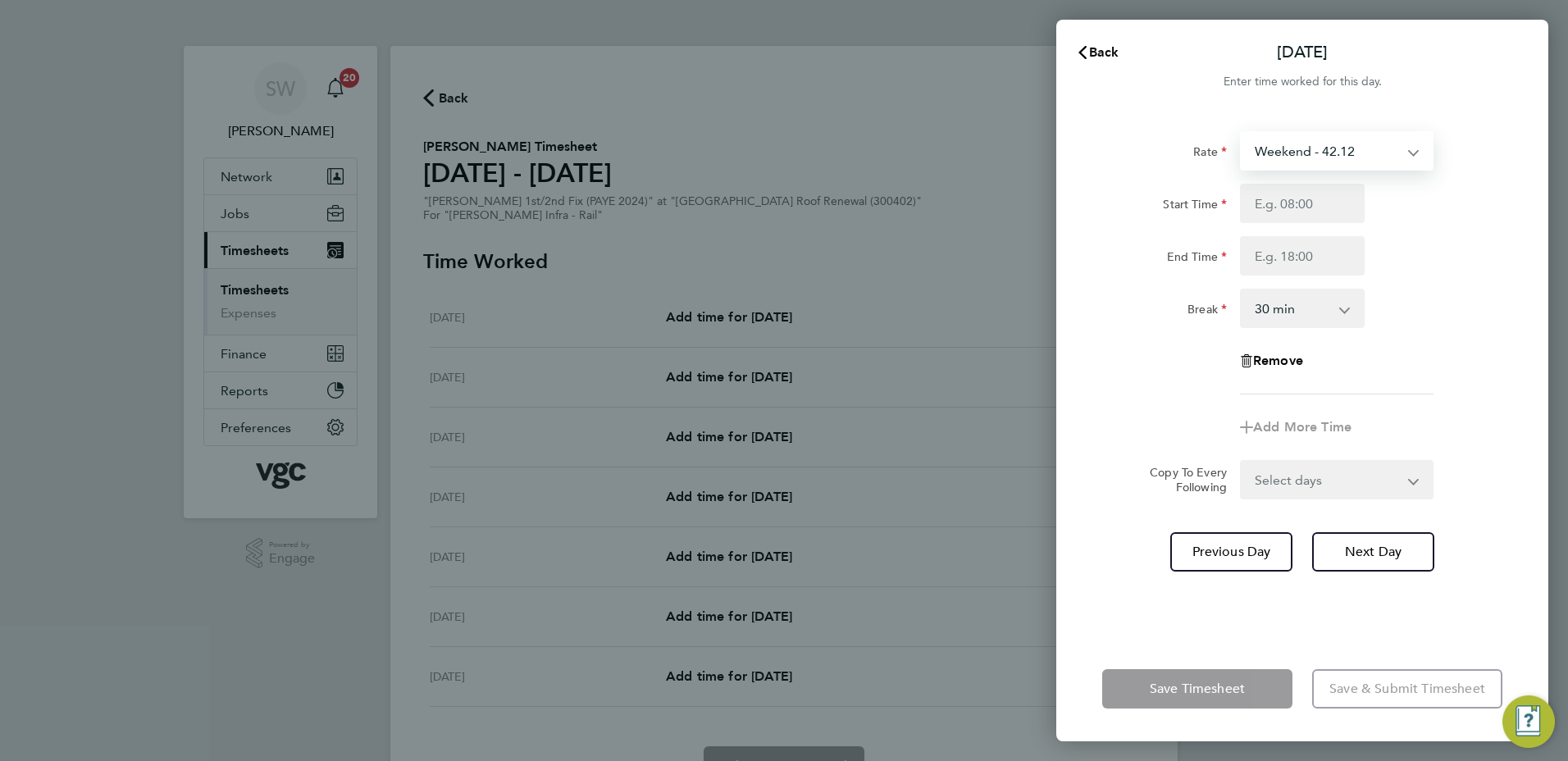 select on "30" 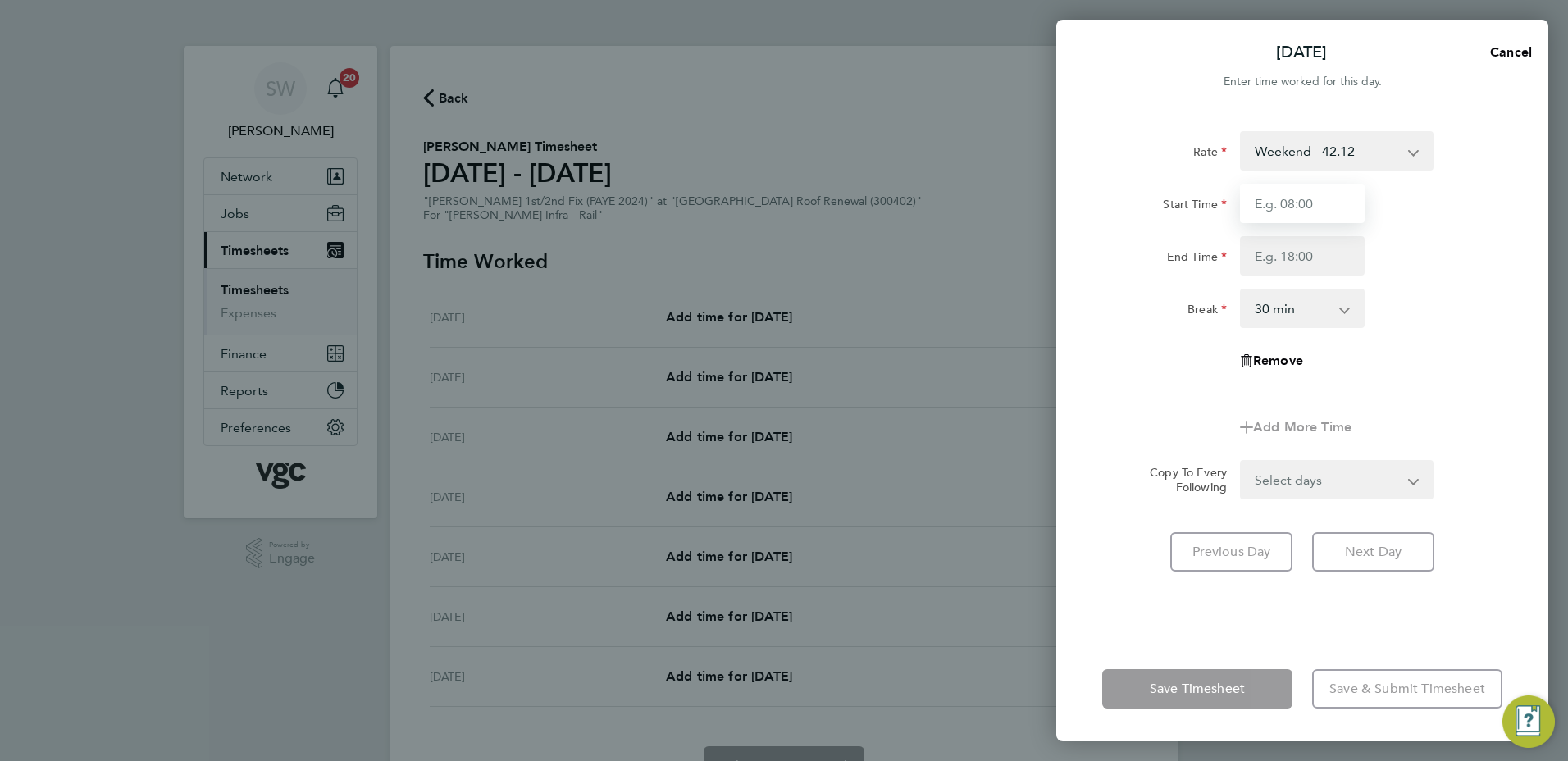 click on "Start Time" at bounding box center (1302, 203) 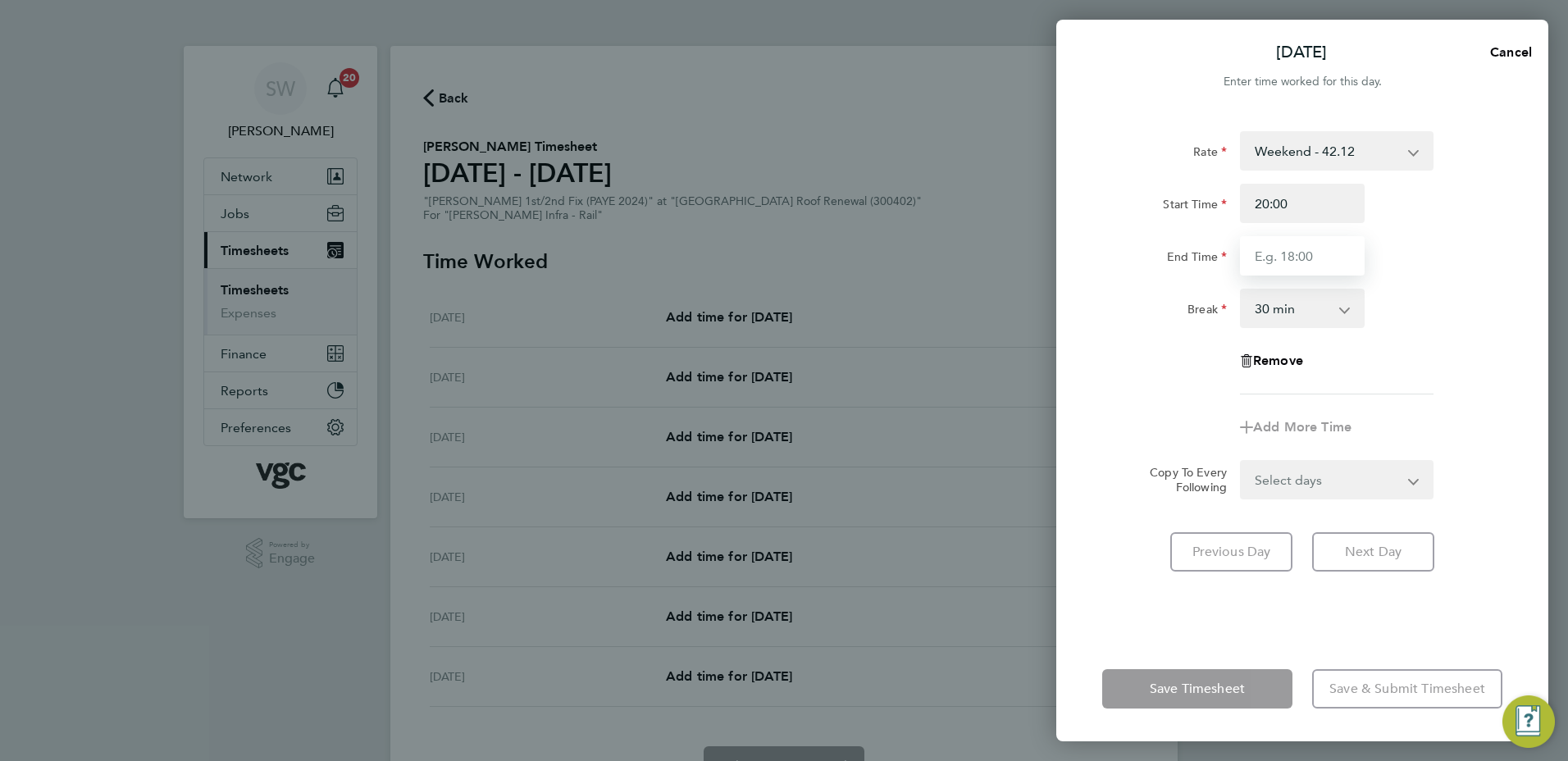 type on "06:30" 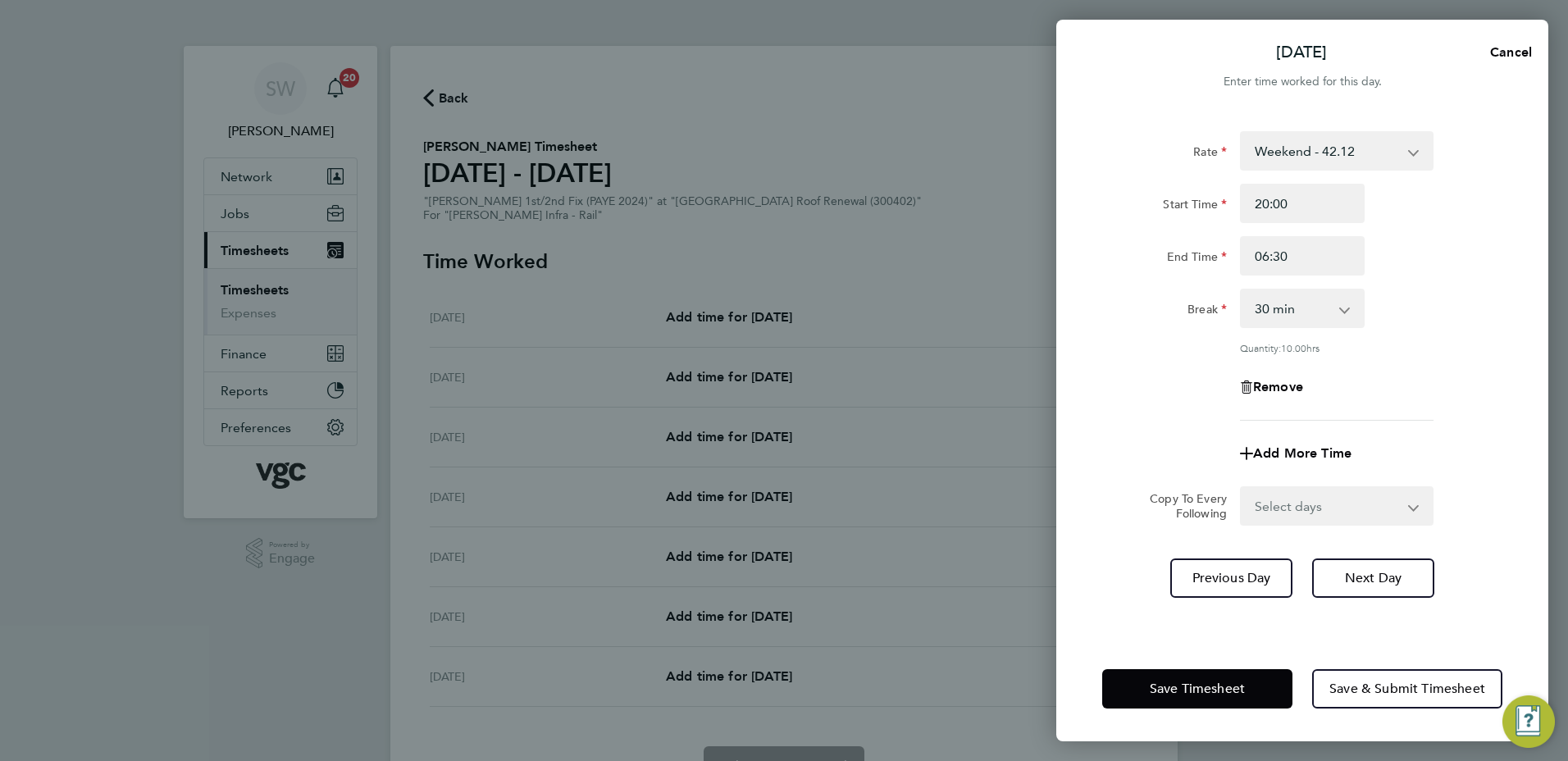click on "Select days   Day   [DATE]   [DATE]   [DATE]   [DATE]   [DATE]" at bounding box center [1328, 506] 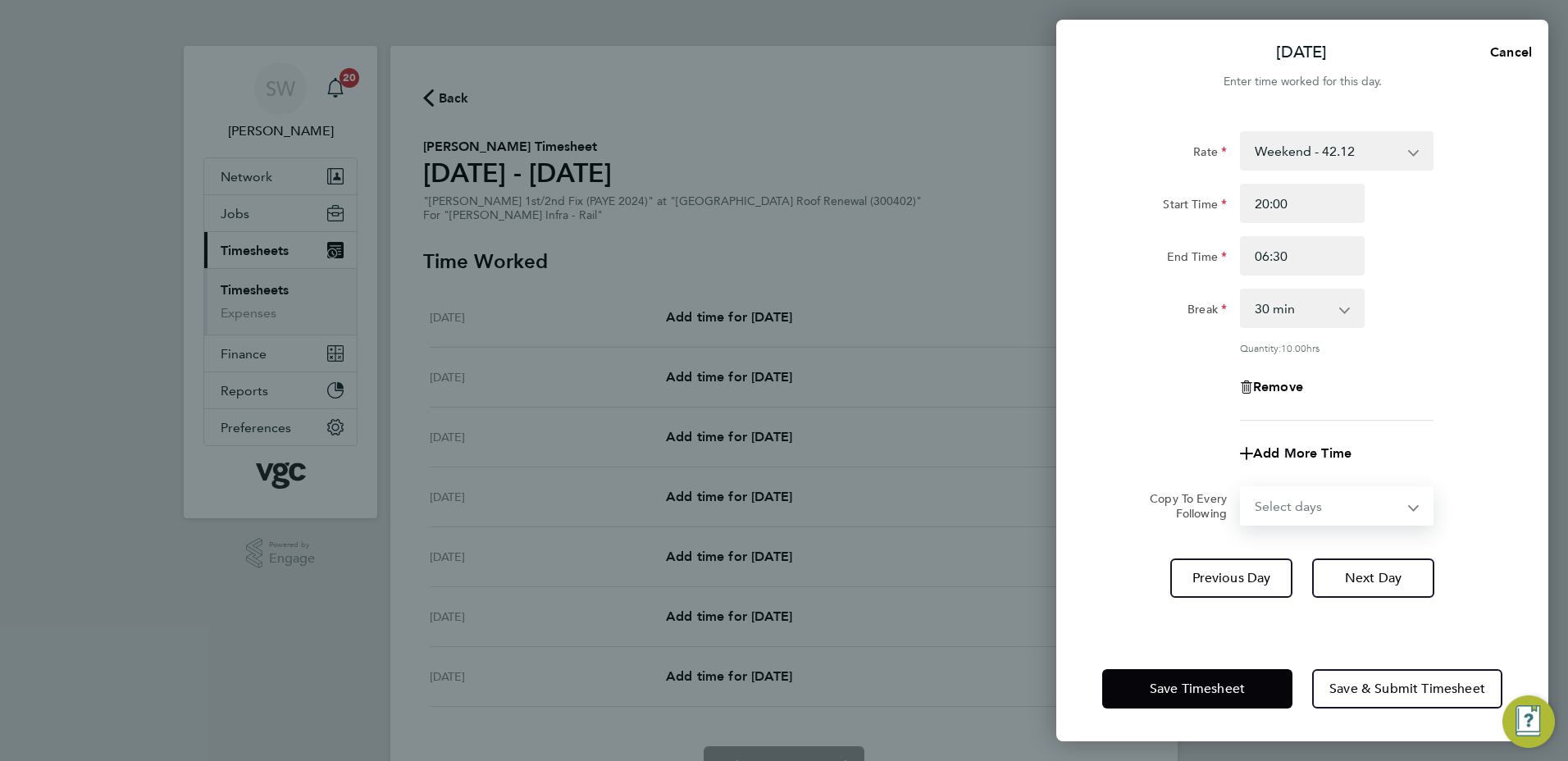 select on "FRI" 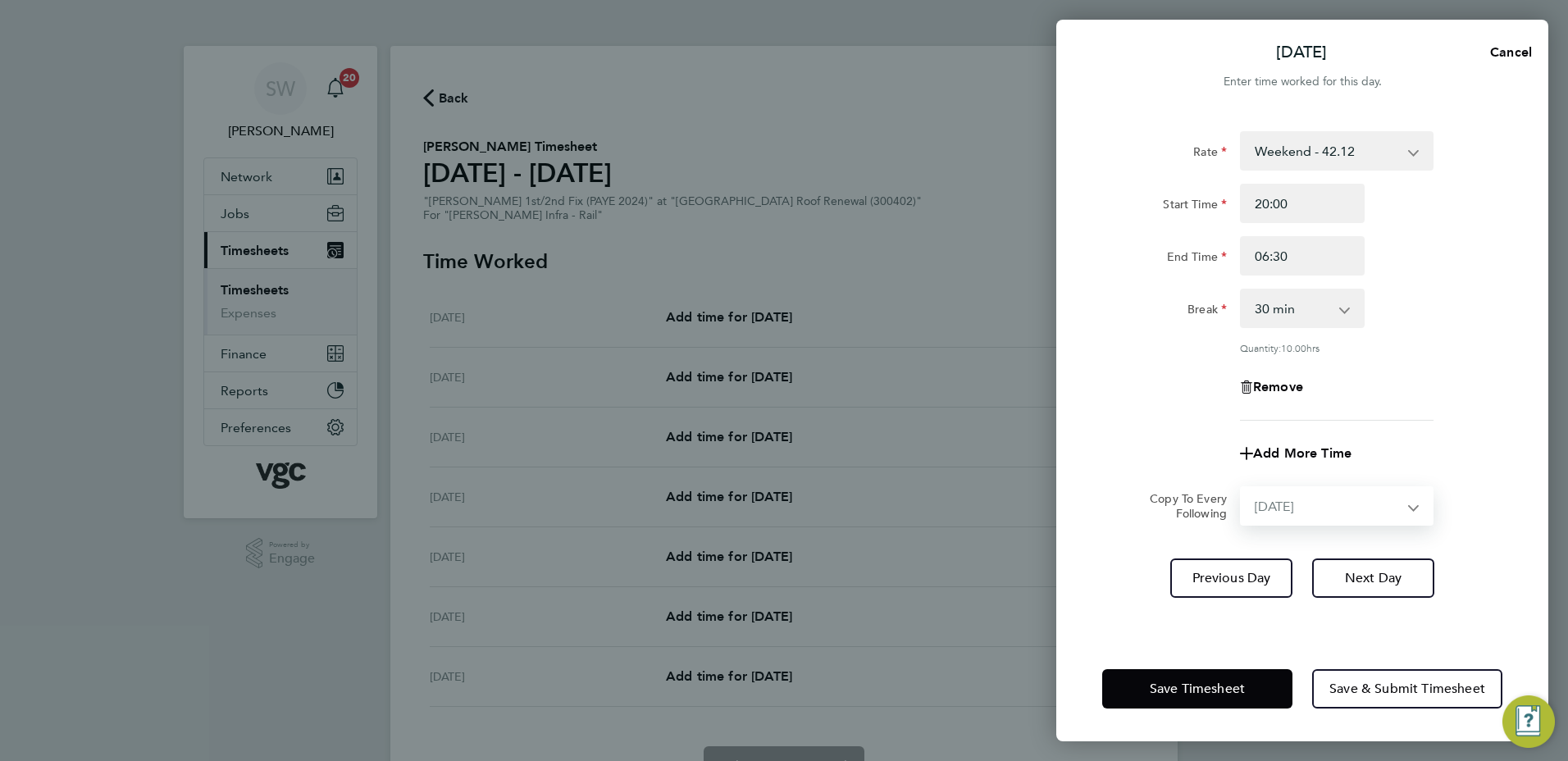 click on "Select days   Day   [DATE]   [DATE]   [DATE]   [DATE]   [DATE]" at bounding box center (1328, 506) 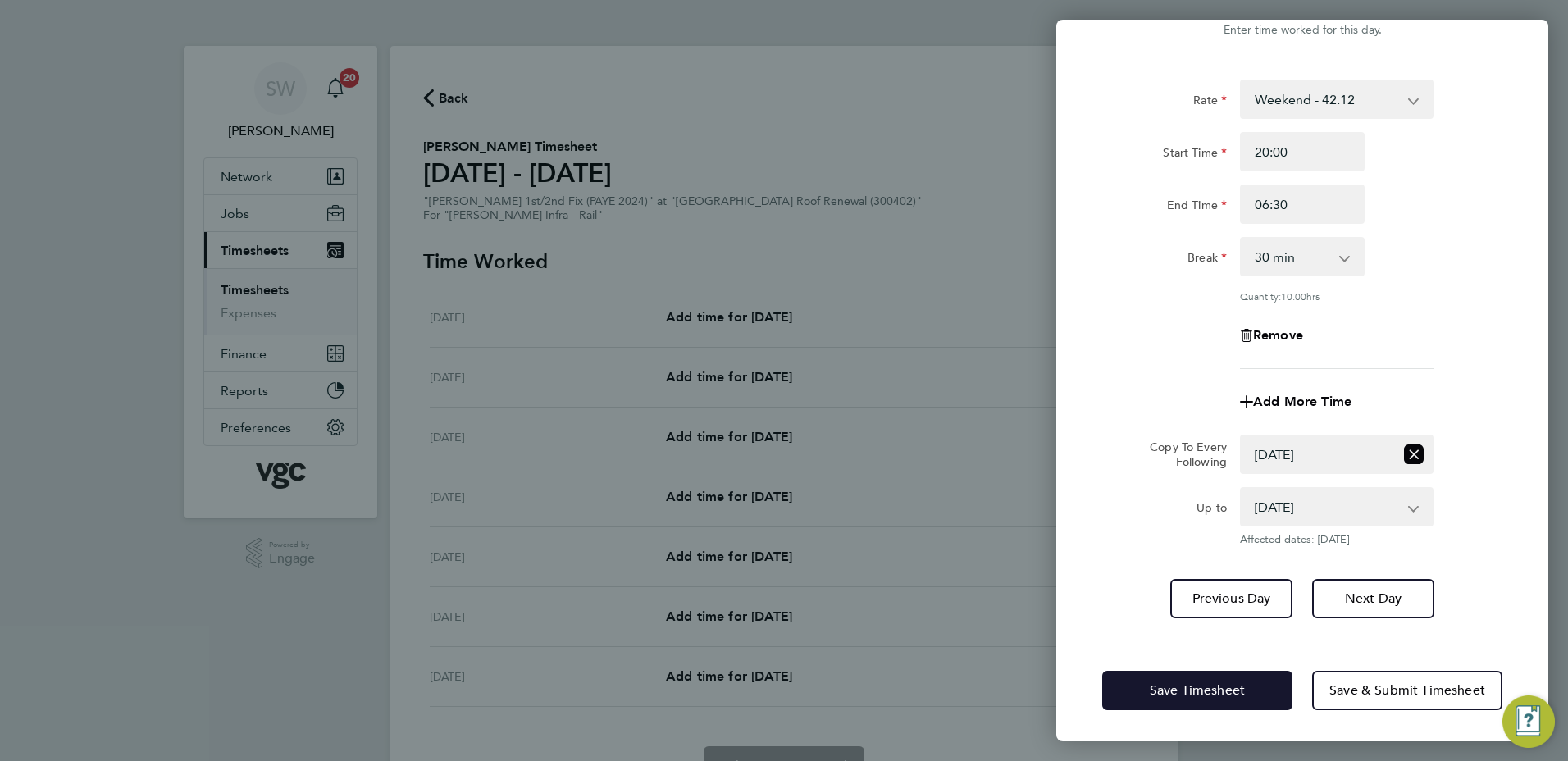 click on "Save Timesheet" 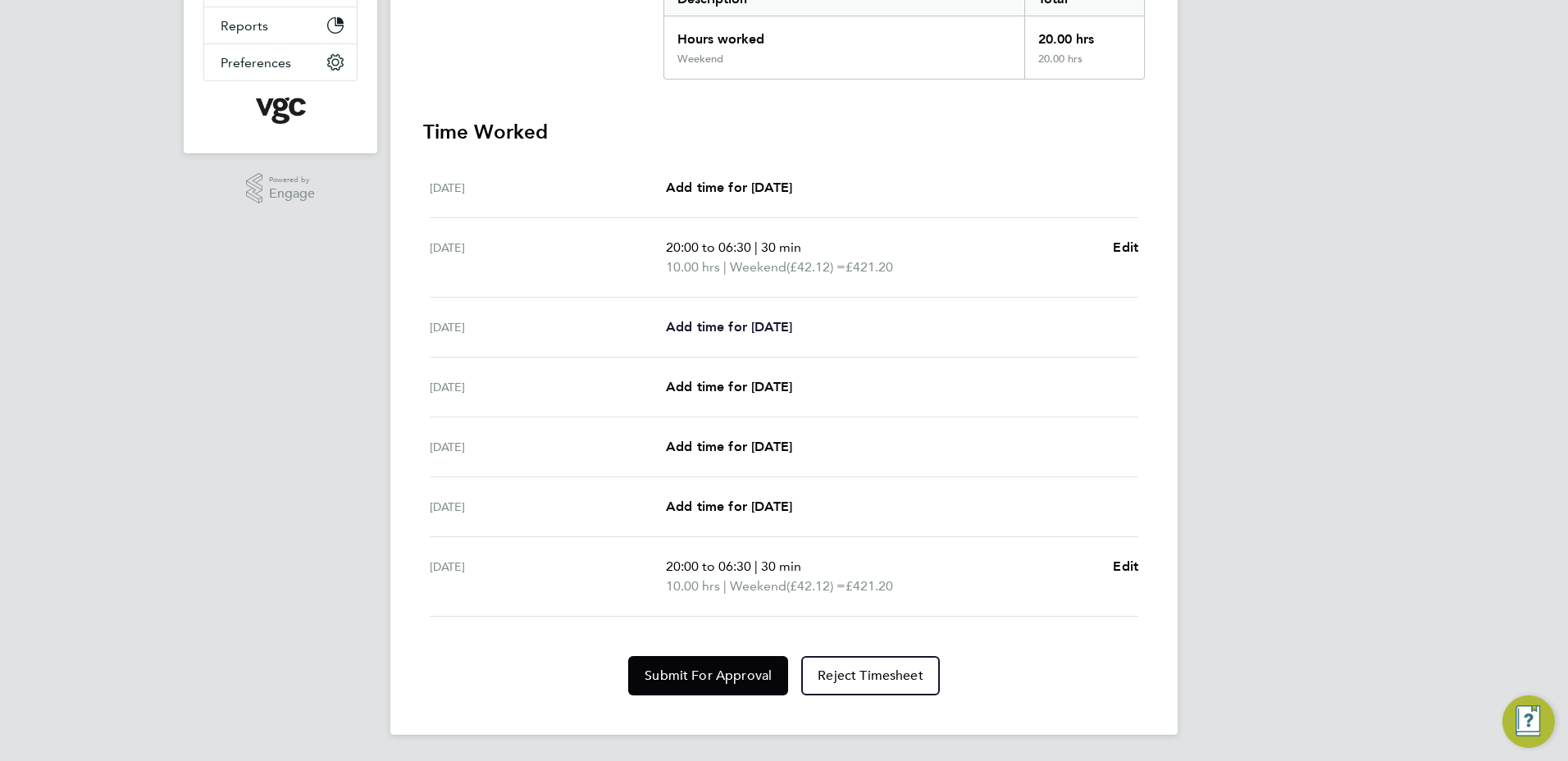 click on "Add time for [DATE]" at bounding box center [729, 326] 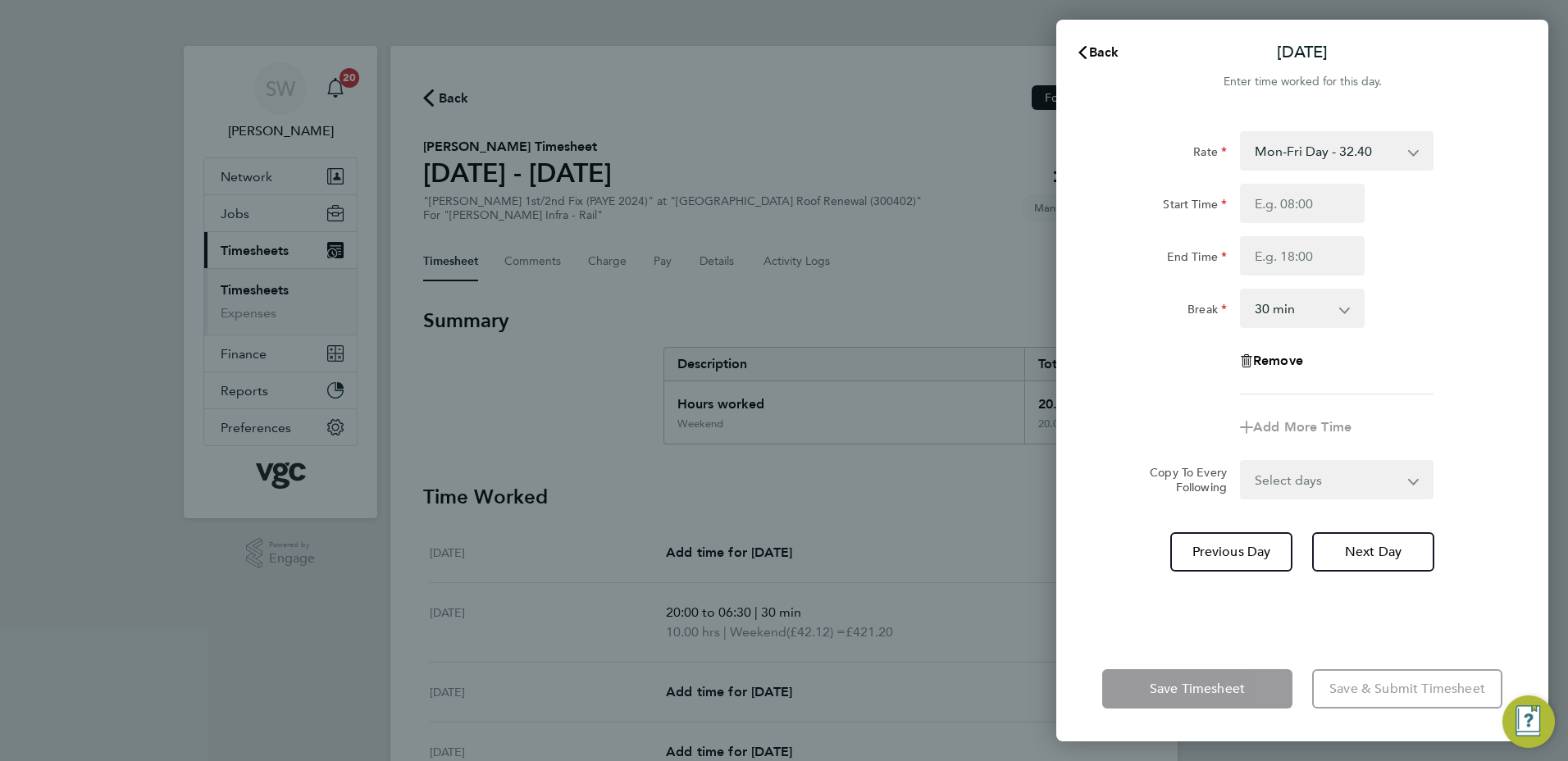 click 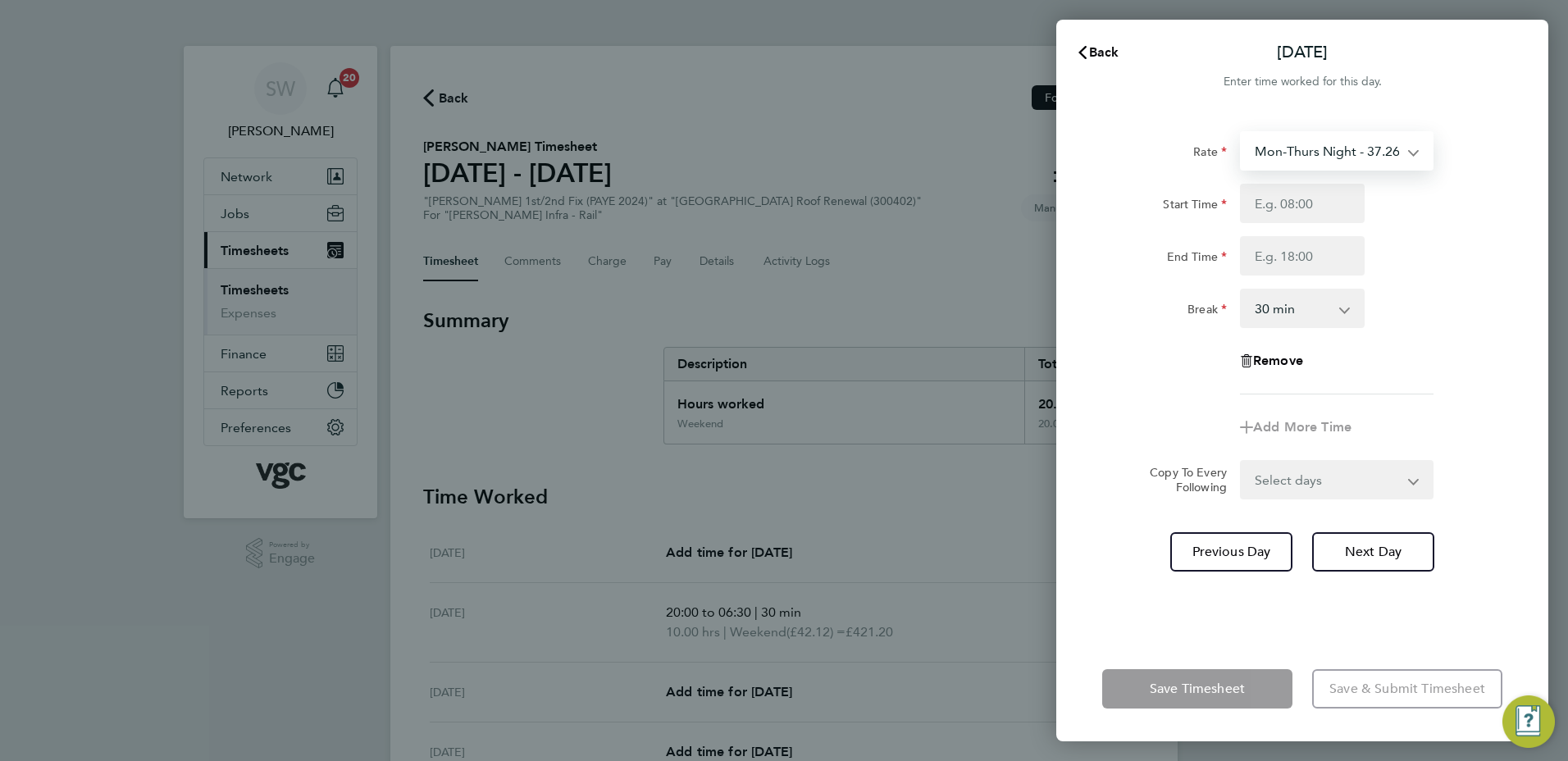 select on "30" 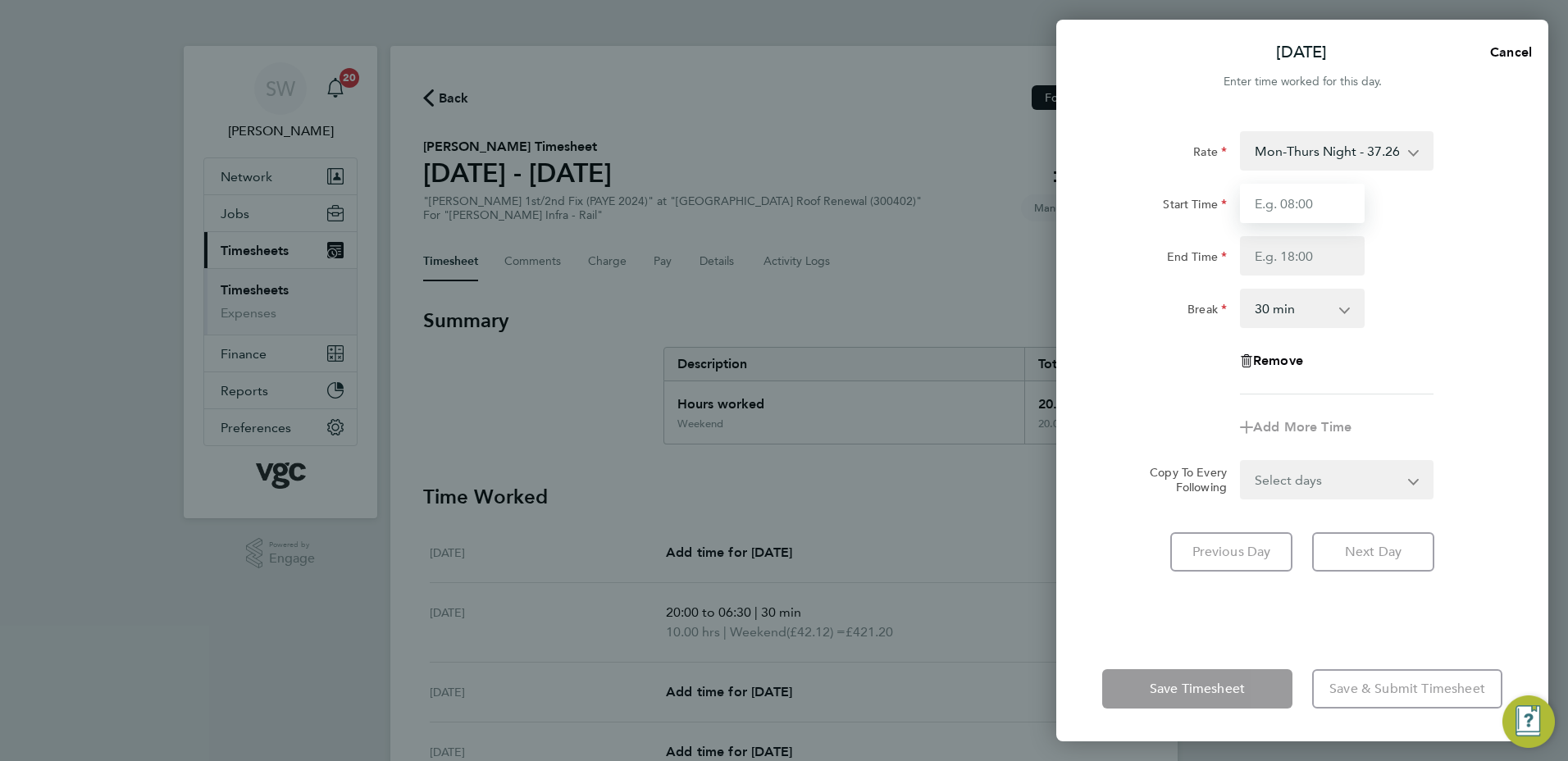 click on "Start Time" at bounding box center (1302, 203) 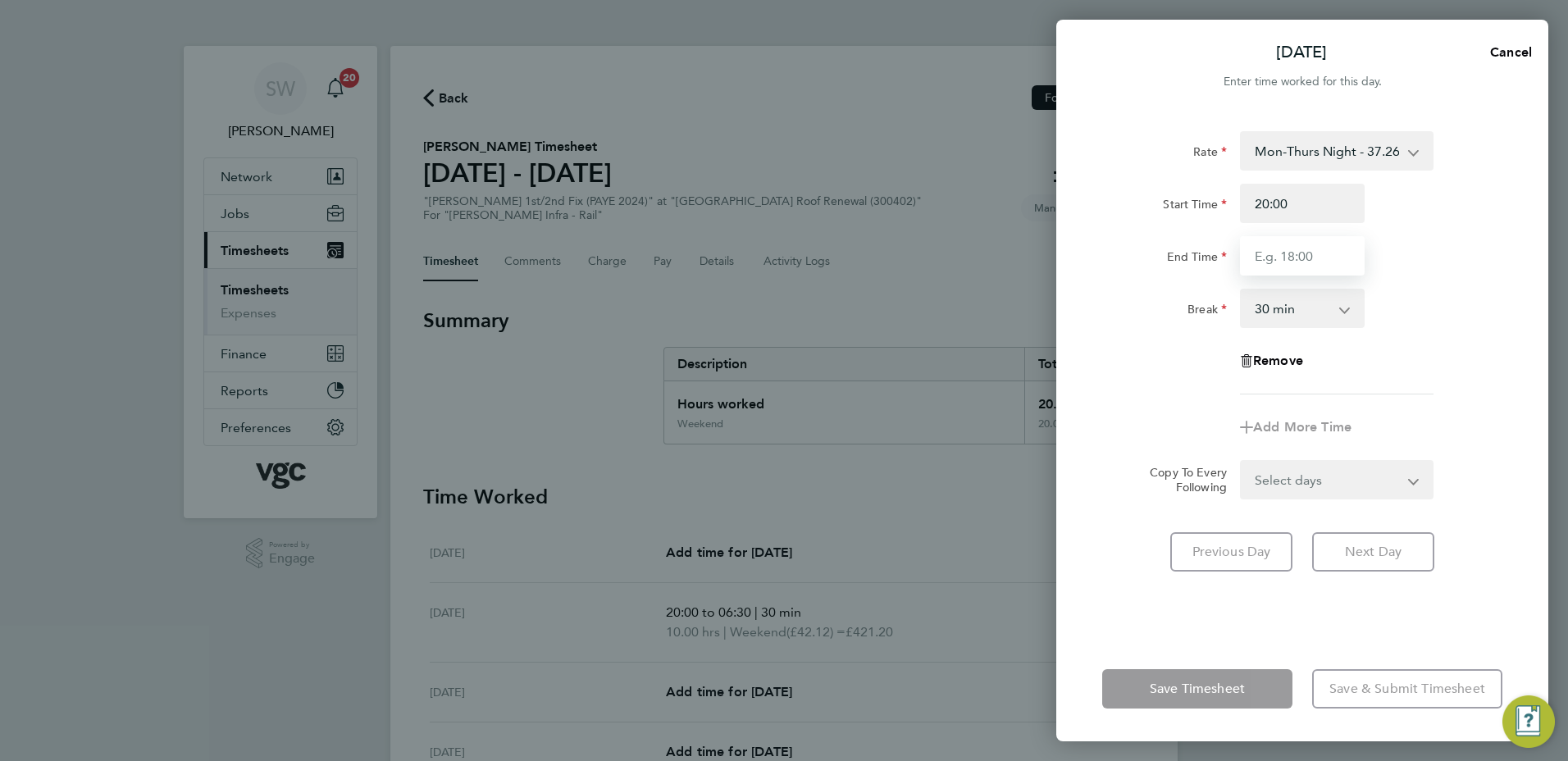 type on "06:30" 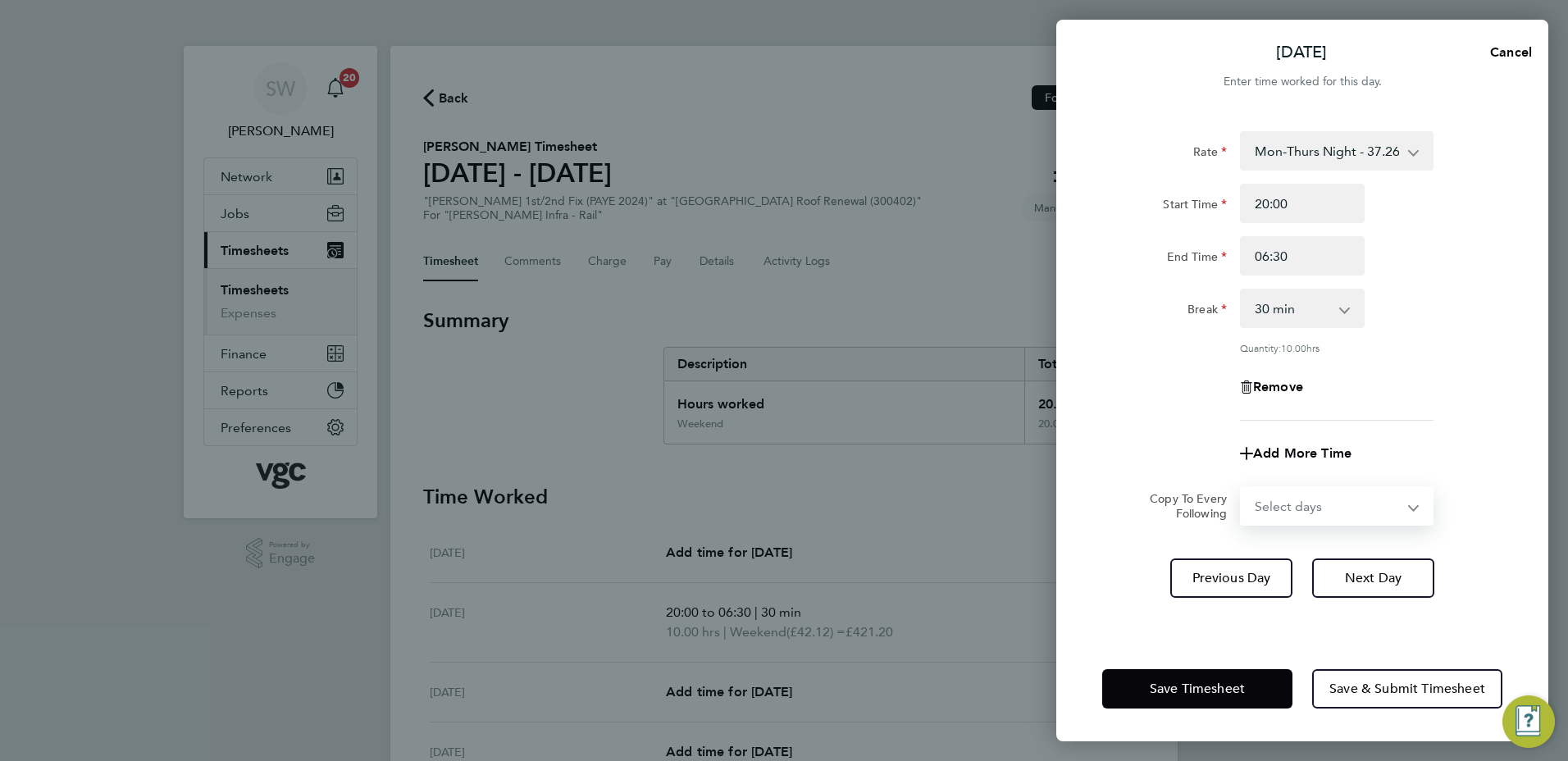 click on "Select days   Day   [DATE]   [DATE]   [DATE]   [DATE]" at bounding box center [1328, 506] 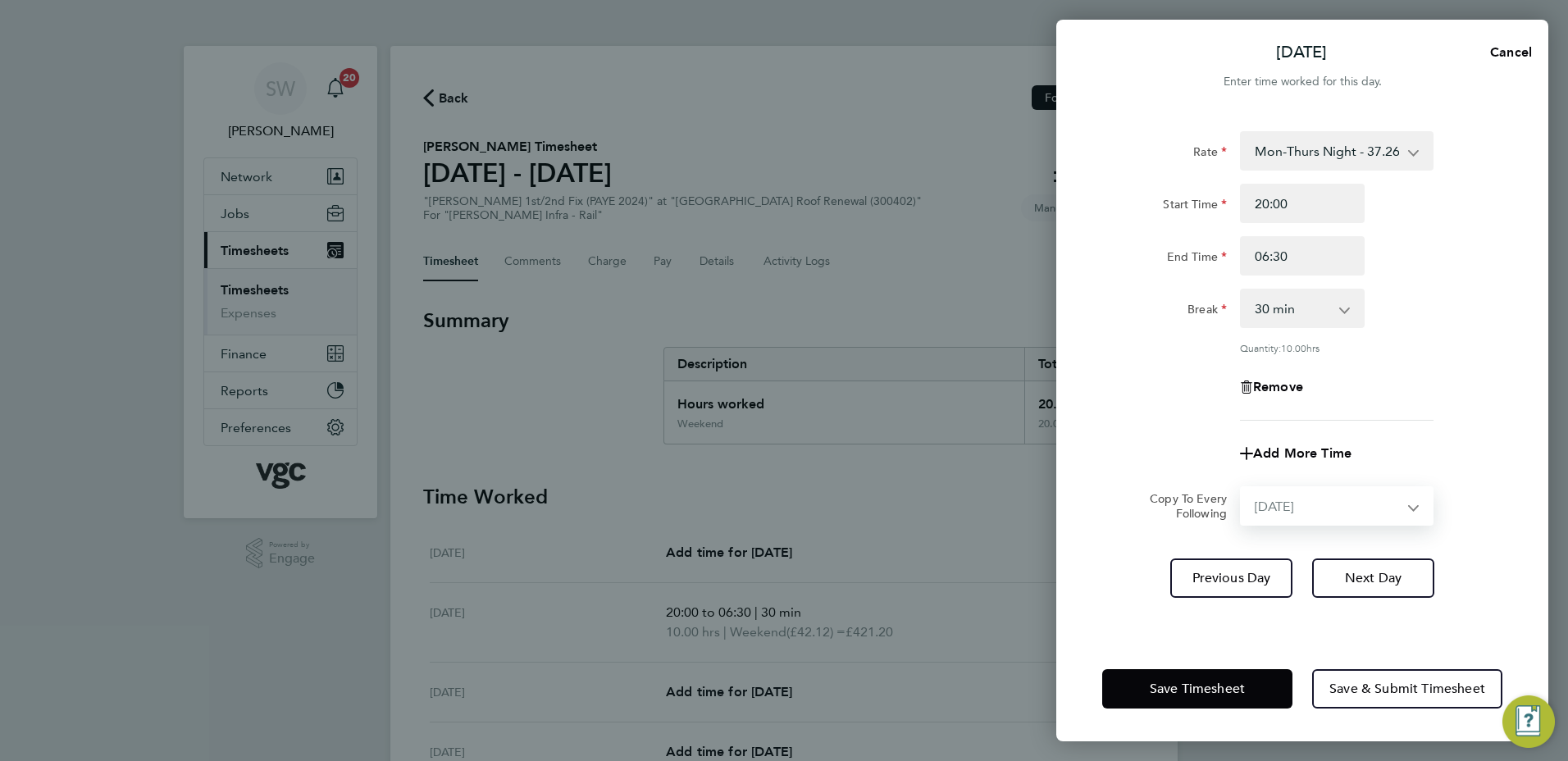 click on "Select days   Day   [DATE]   [DATE]   [DATE]   [DATE]" at bounding box center [1328, 506] 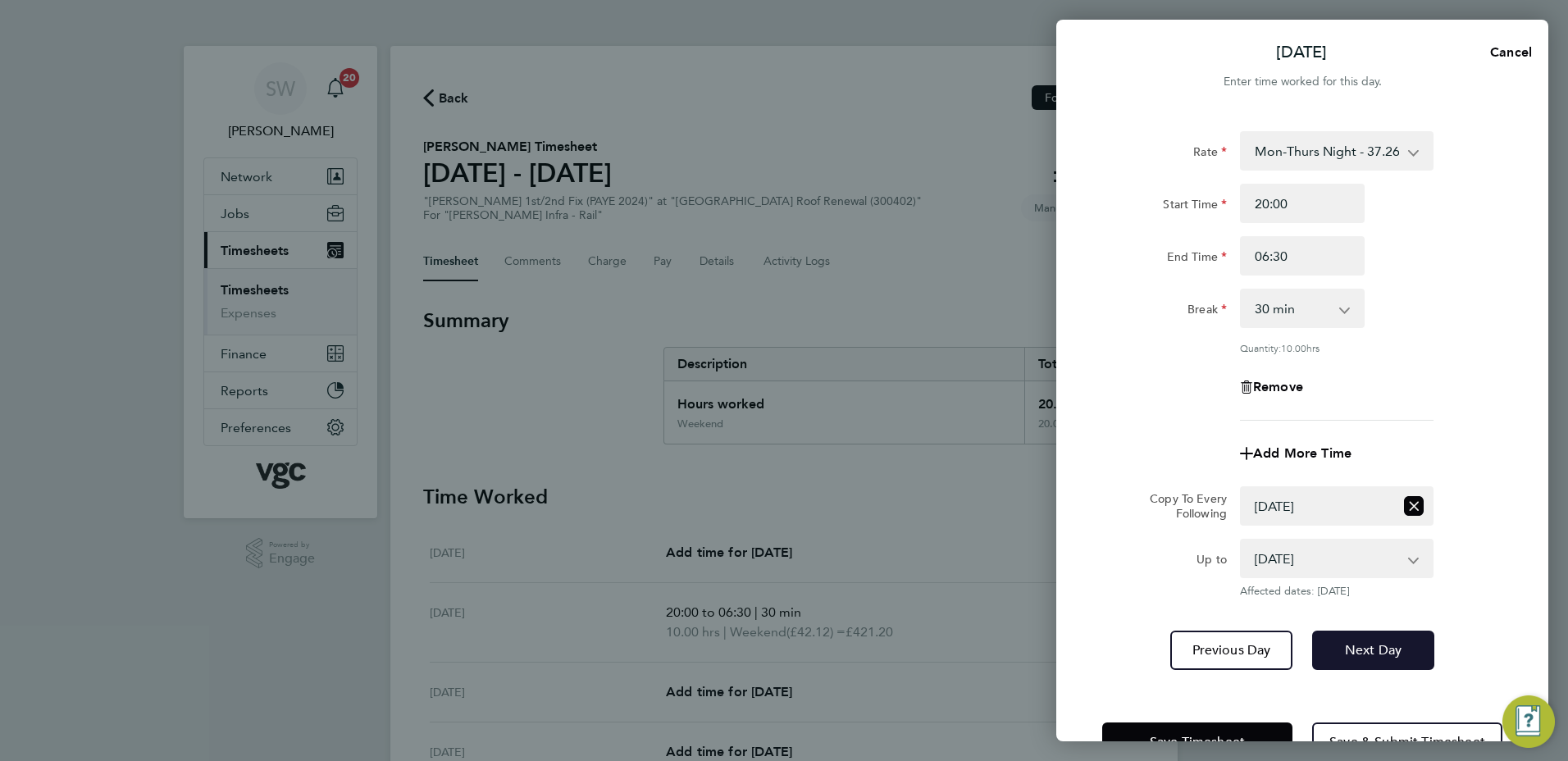 click on "Next Day" 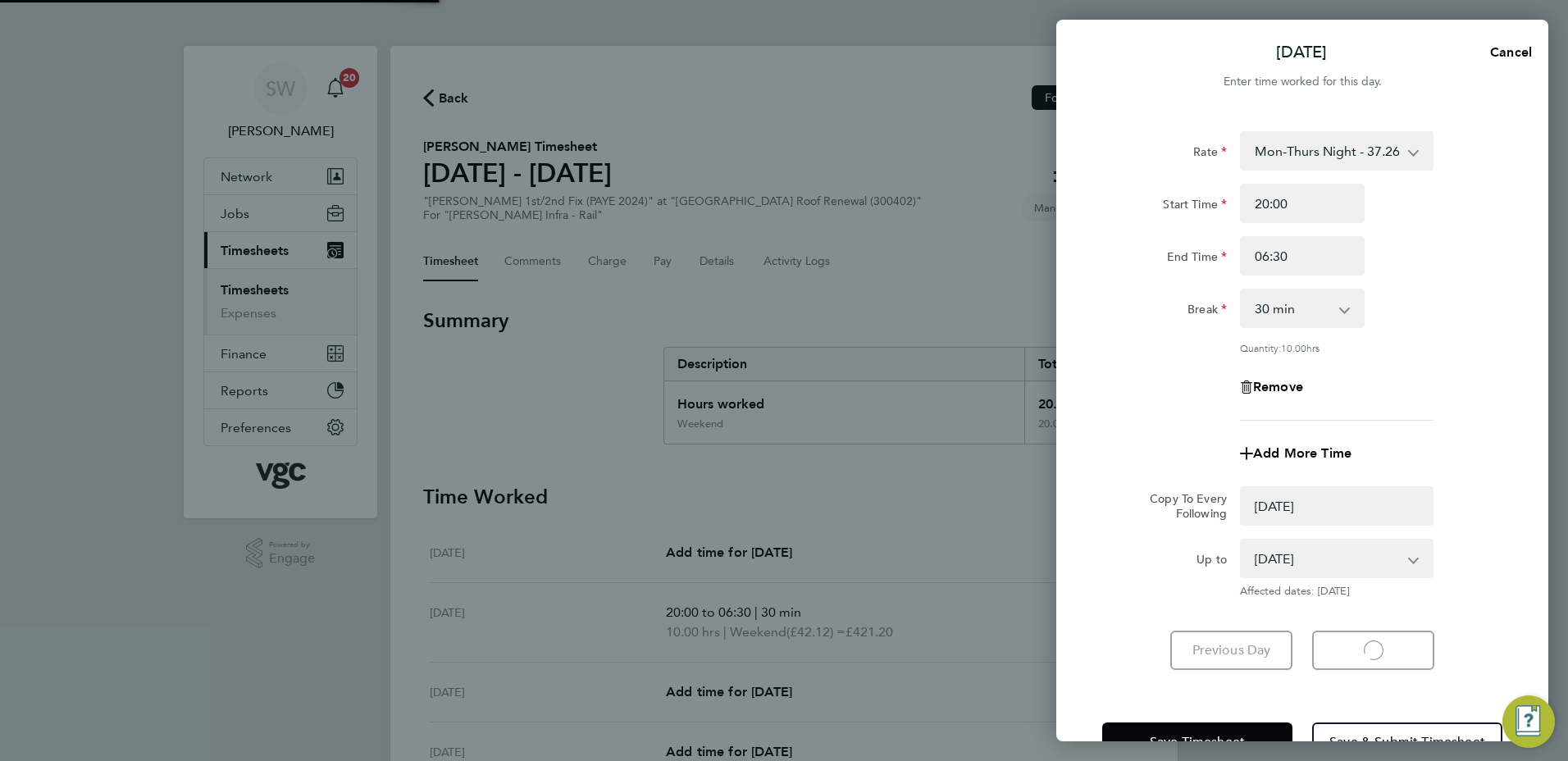 select on "0: null" 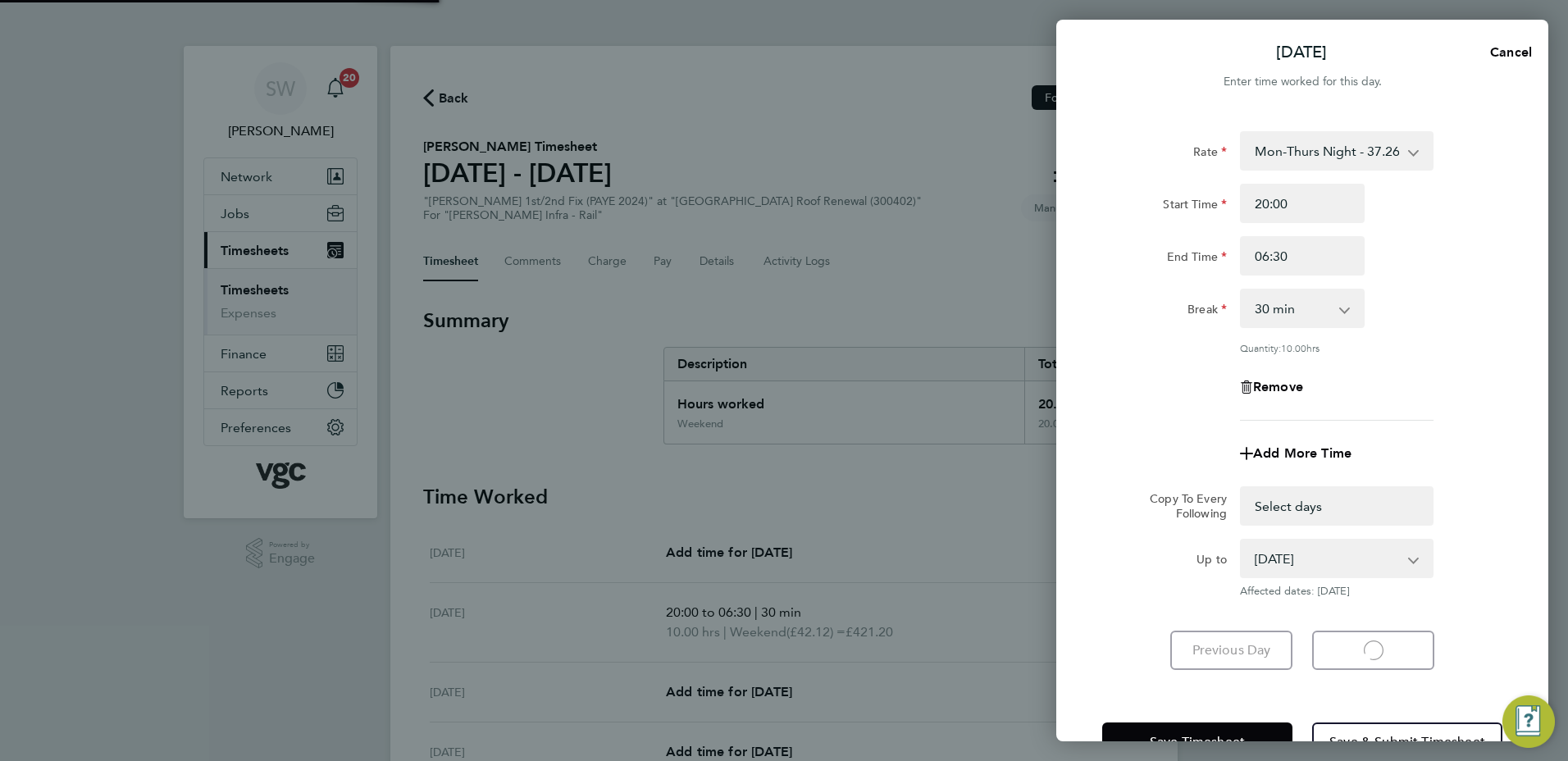 select on "30" 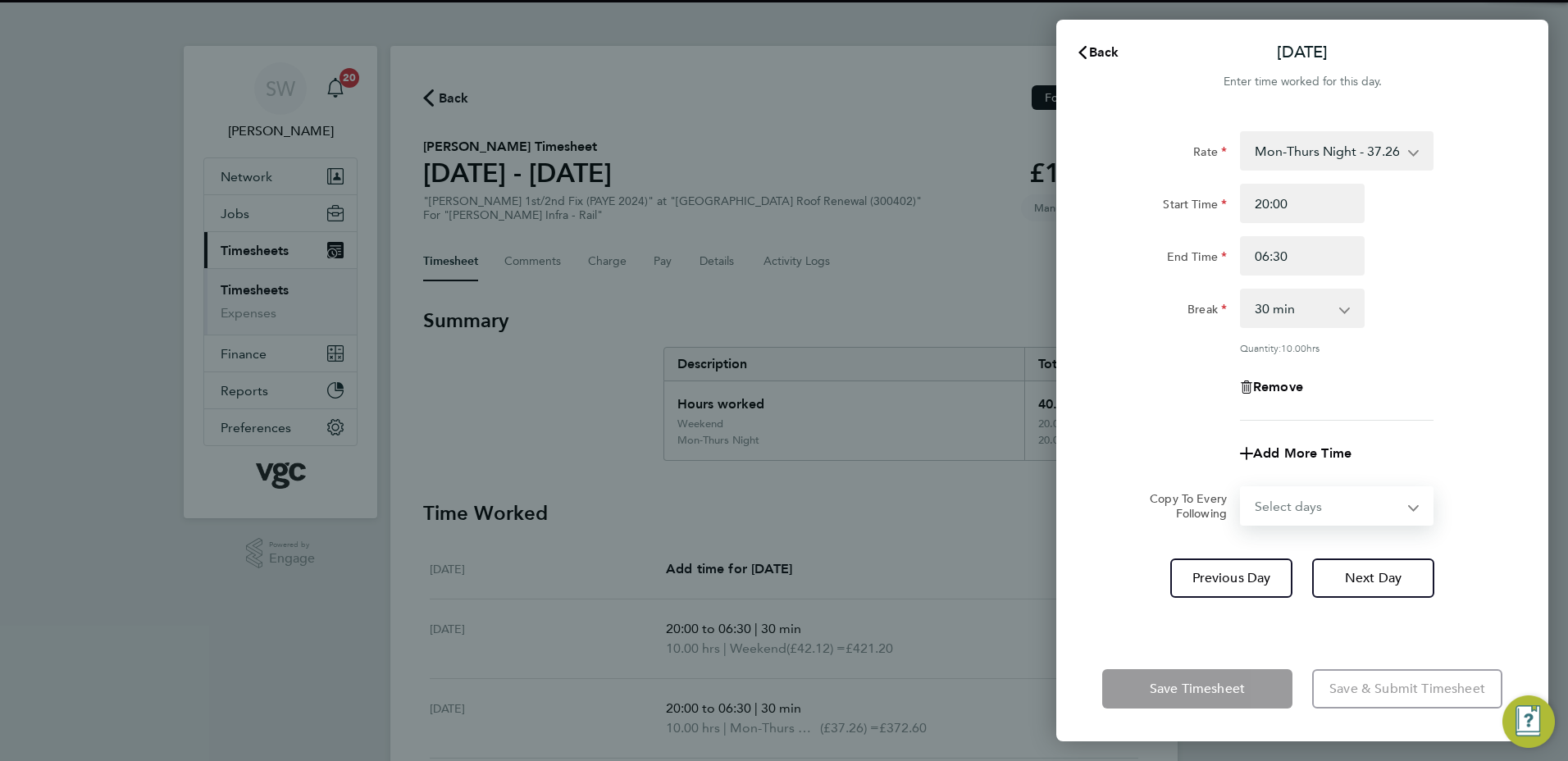 click on "Select days   Day   [DATE]   [DATE]   [DATE]" at bounding box center [1328, 506] 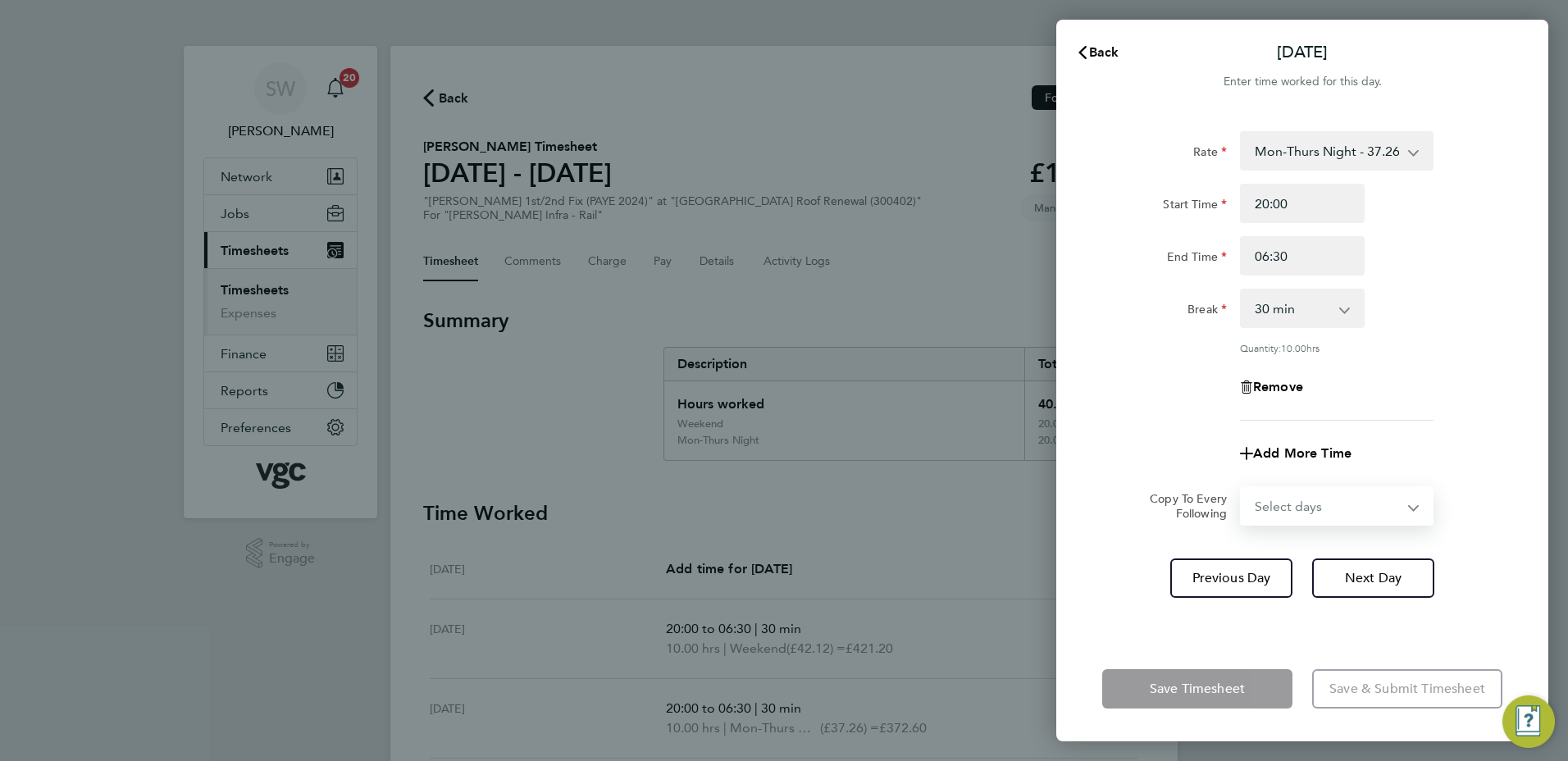 select on "WED" 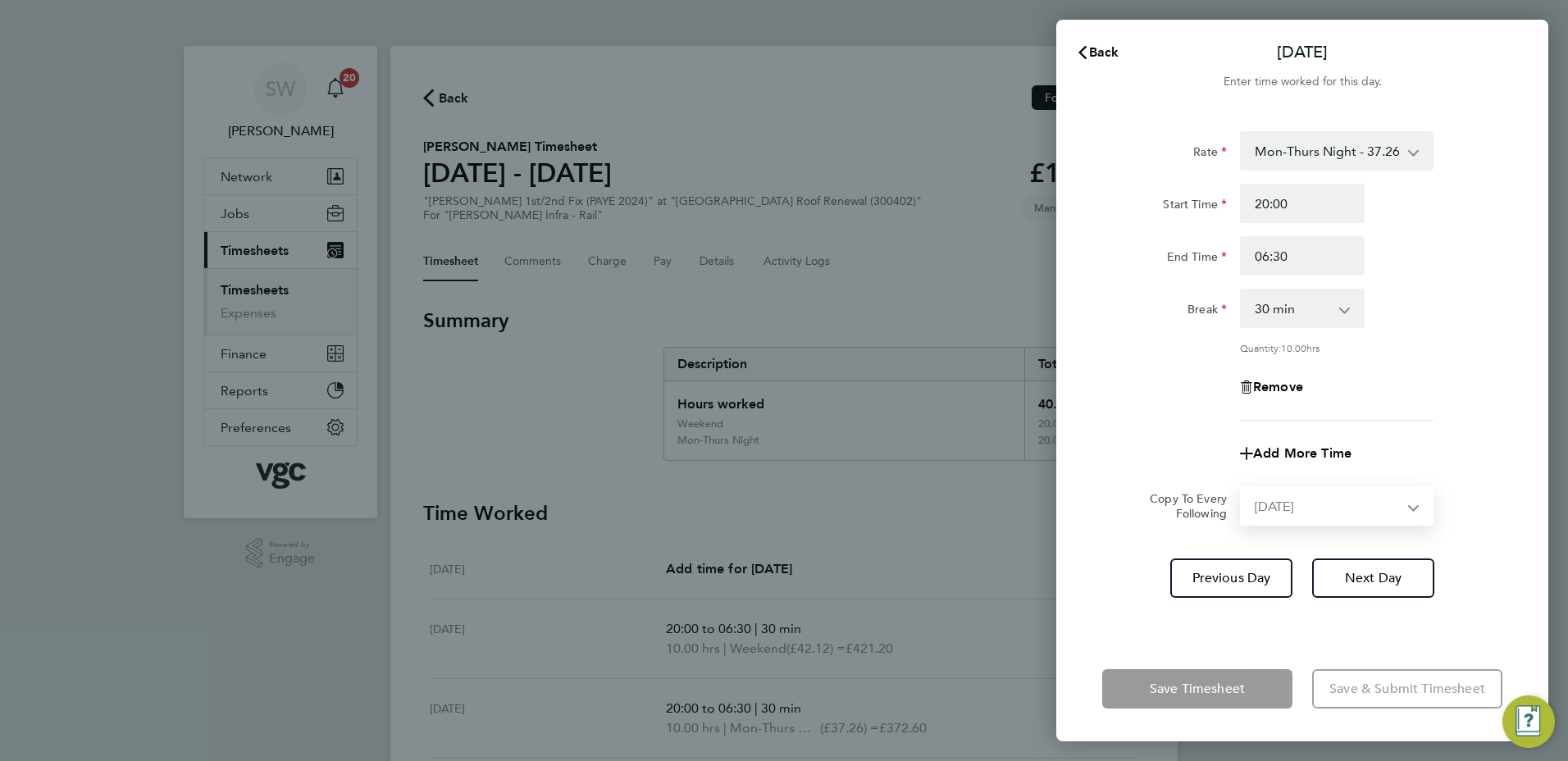 click on "Select days   Day   [DATE]   [DATE]   [DATE]" at bounding box center [1328, 506] 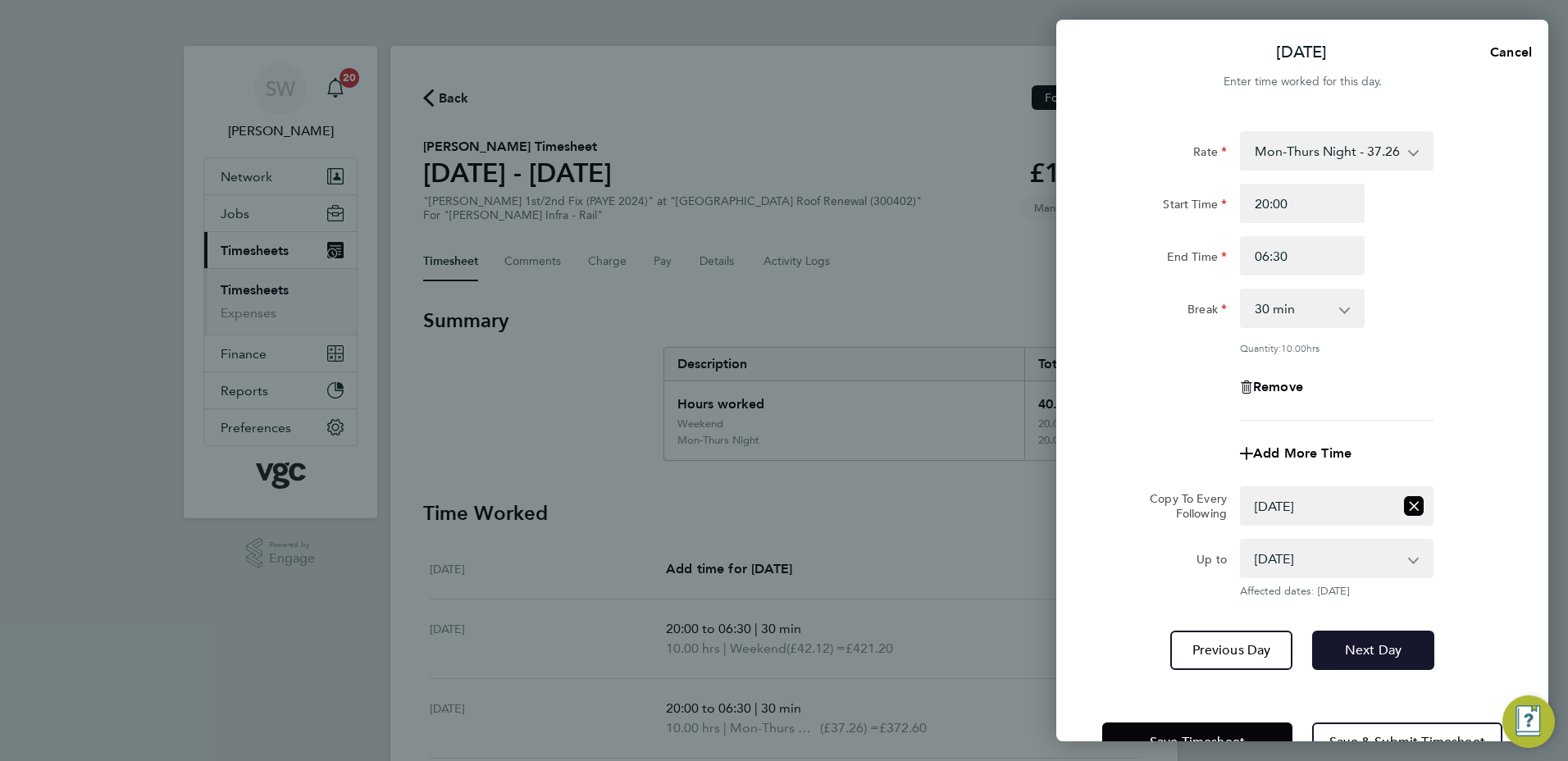 drag, startPoint x: 1334, startPoint y: 638, endPoint x: 1371, endPoint y: 549, distance: 96.384646 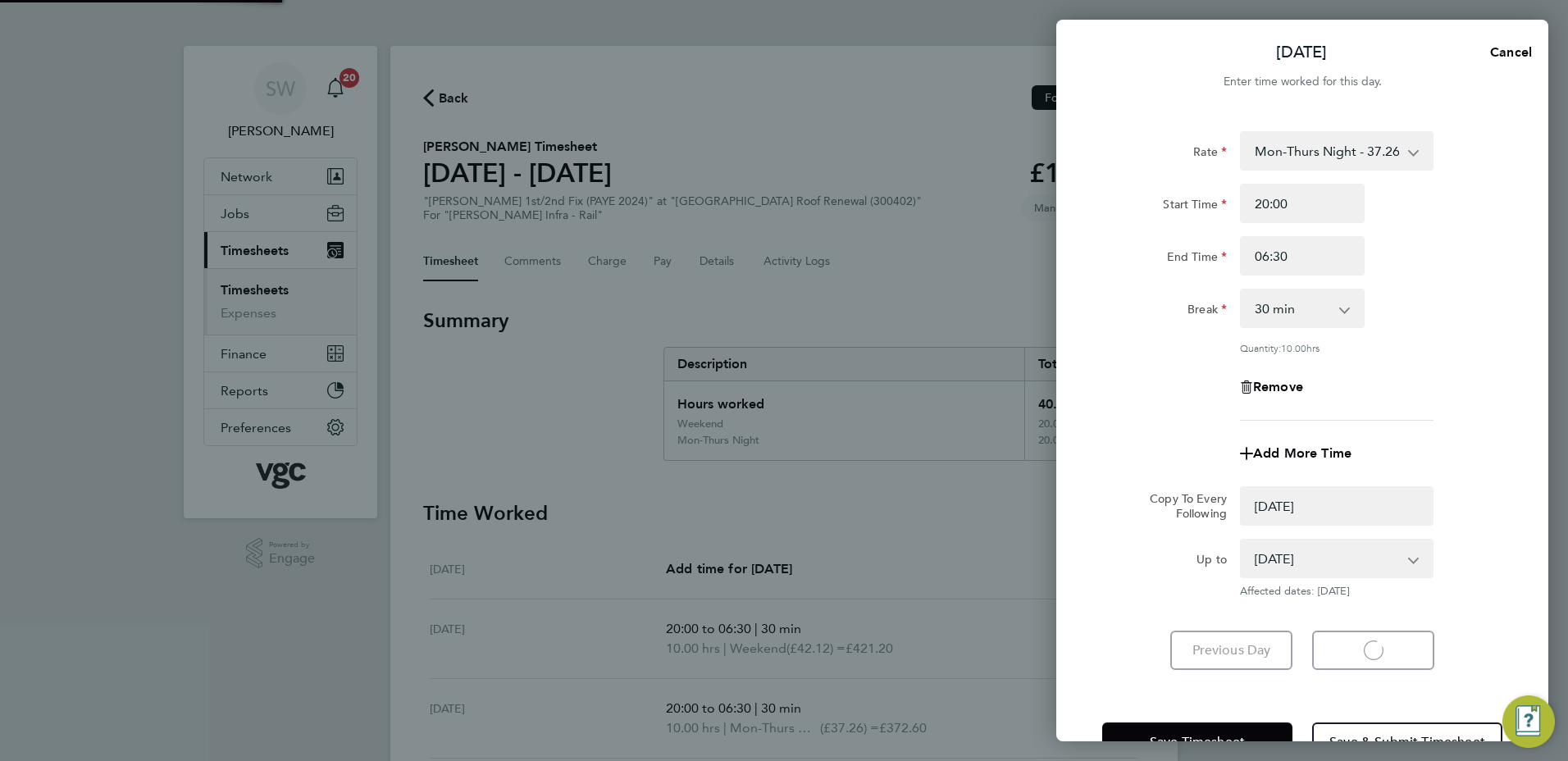 select on "0: null" 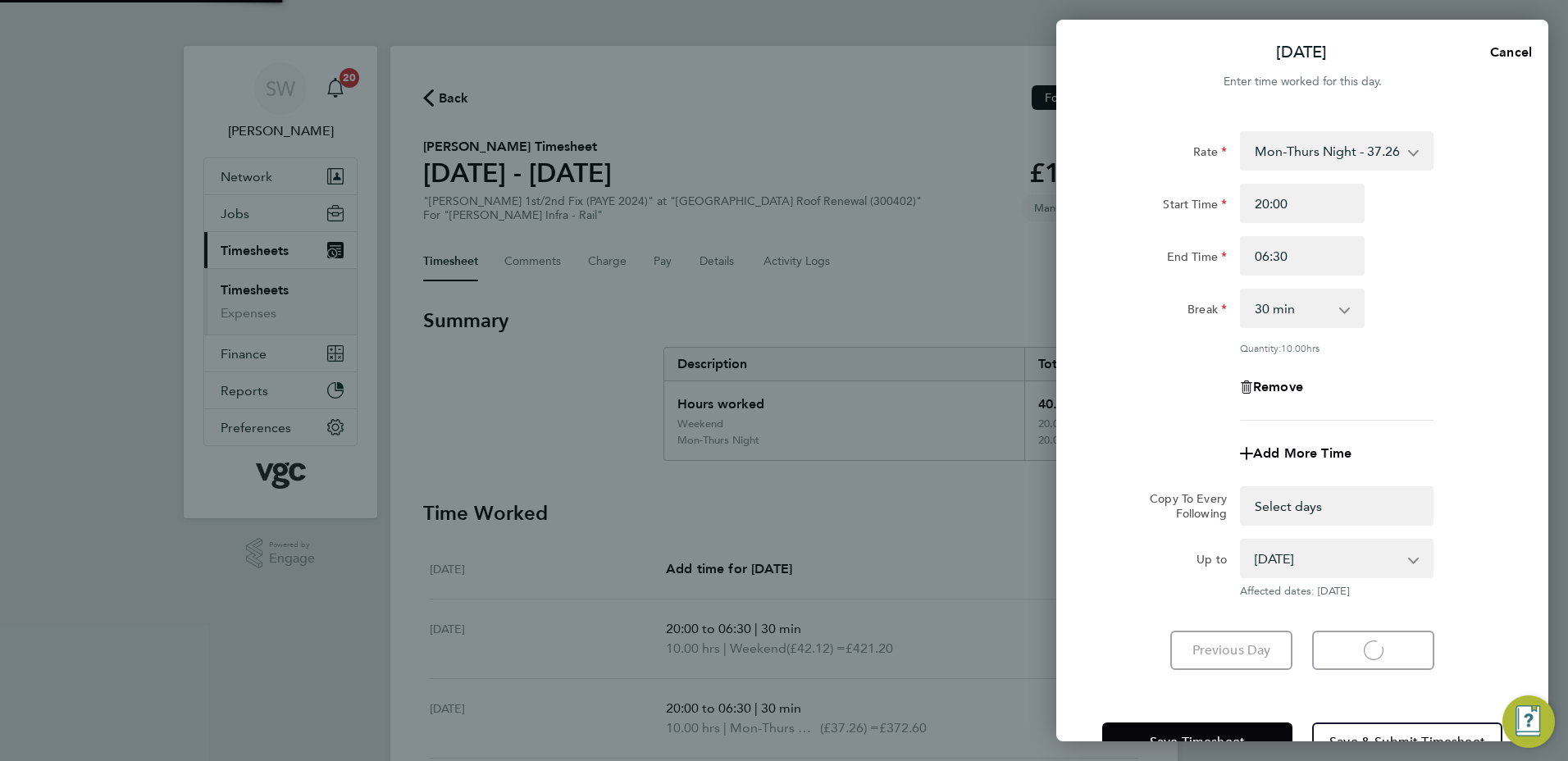 select on "30" 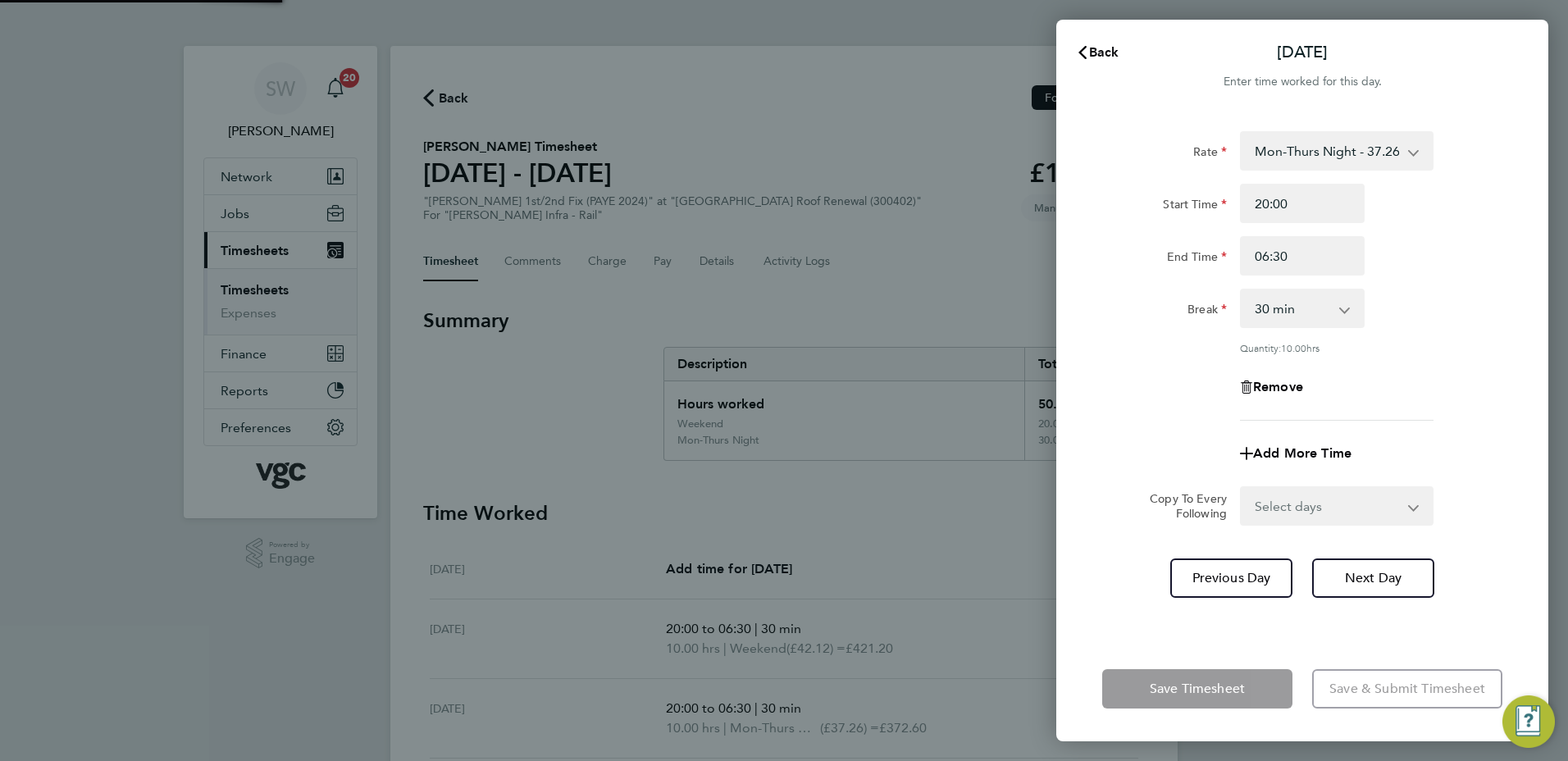 click on "Select days   Day   [DATE]   [DATE]" at bounding box center [1328, 506] 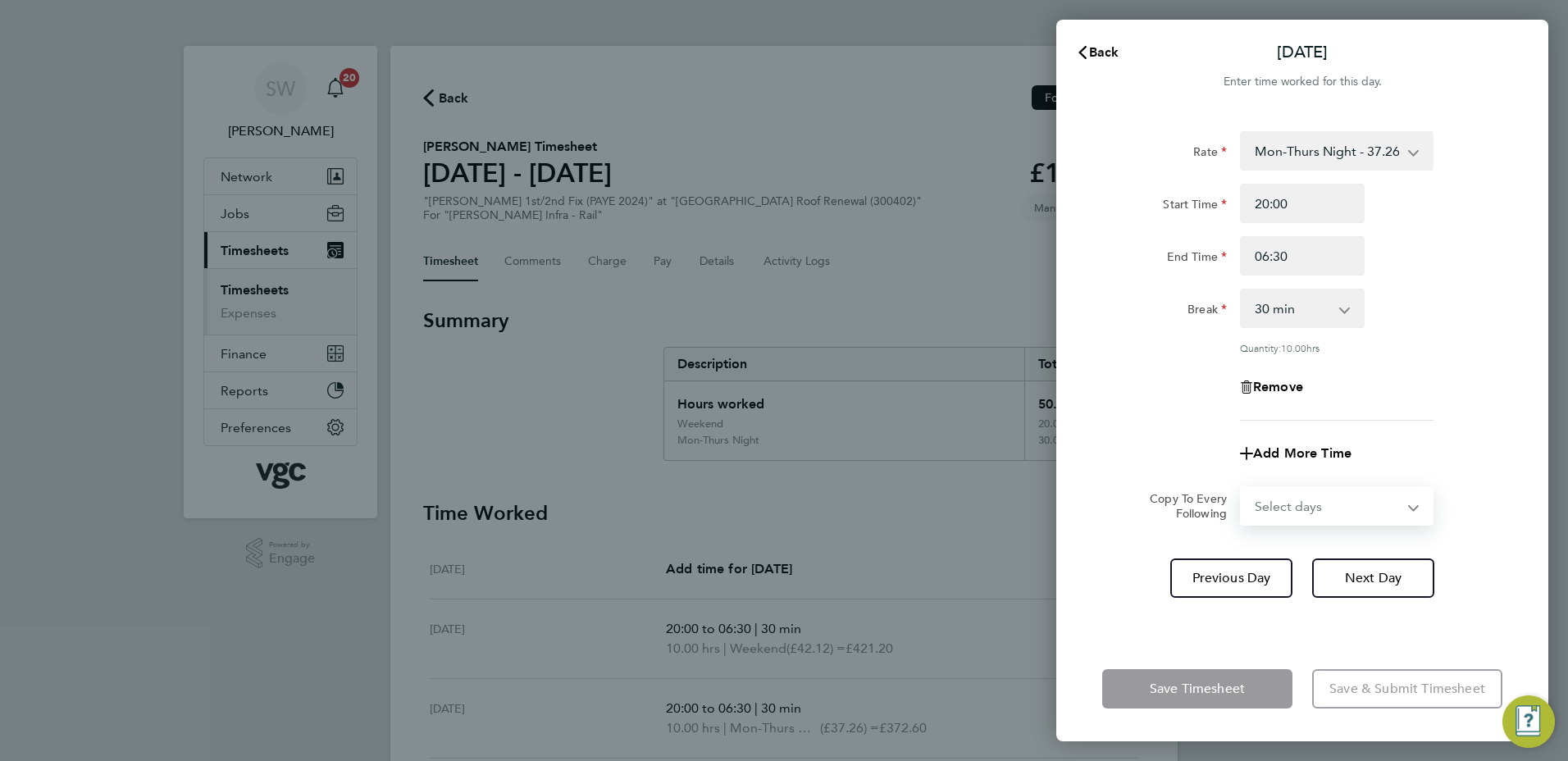 select on "THU" 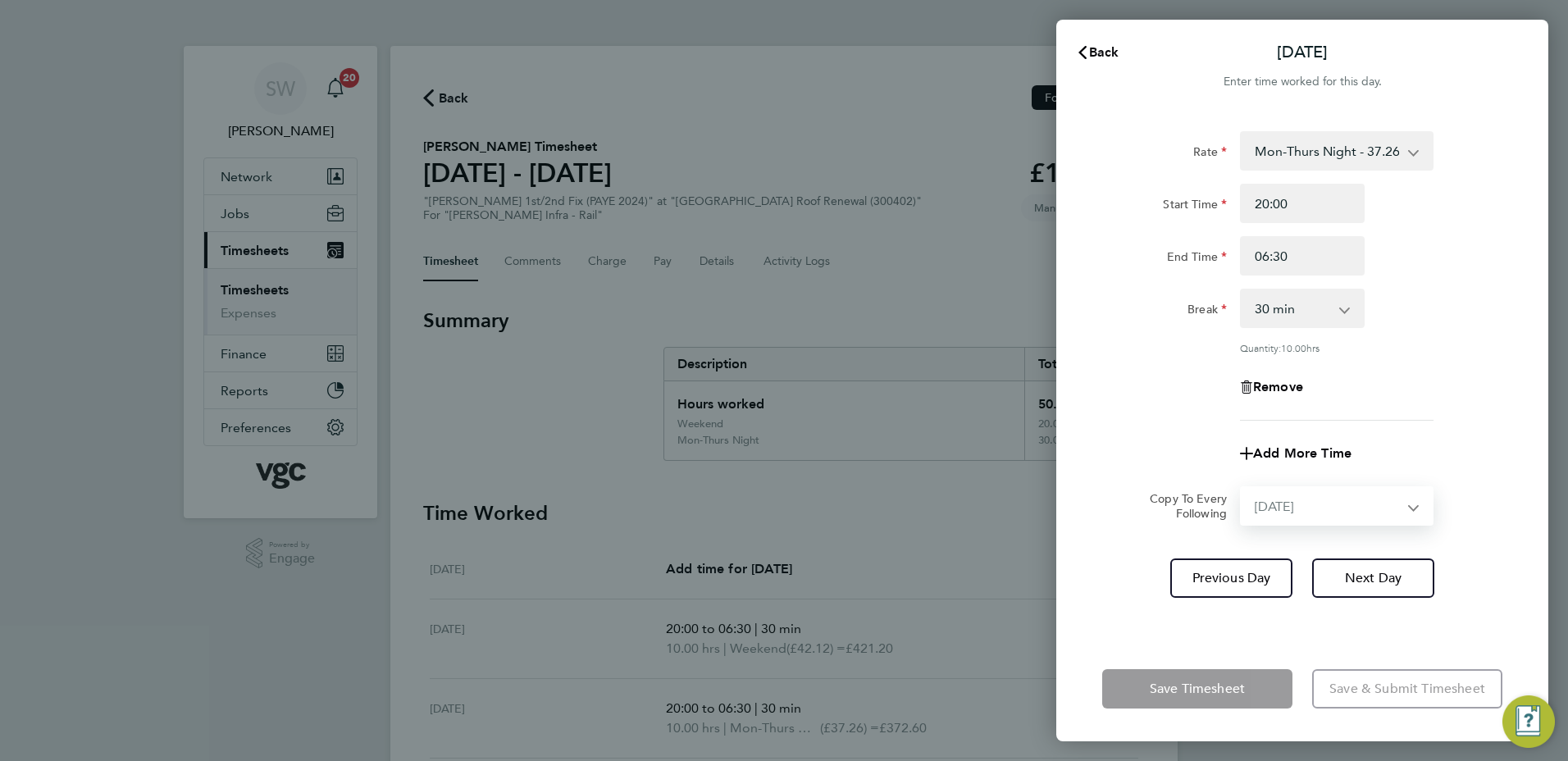 click on "Select days   Day   [DATE]   [DATE]" at bounding box center (1328, 506) 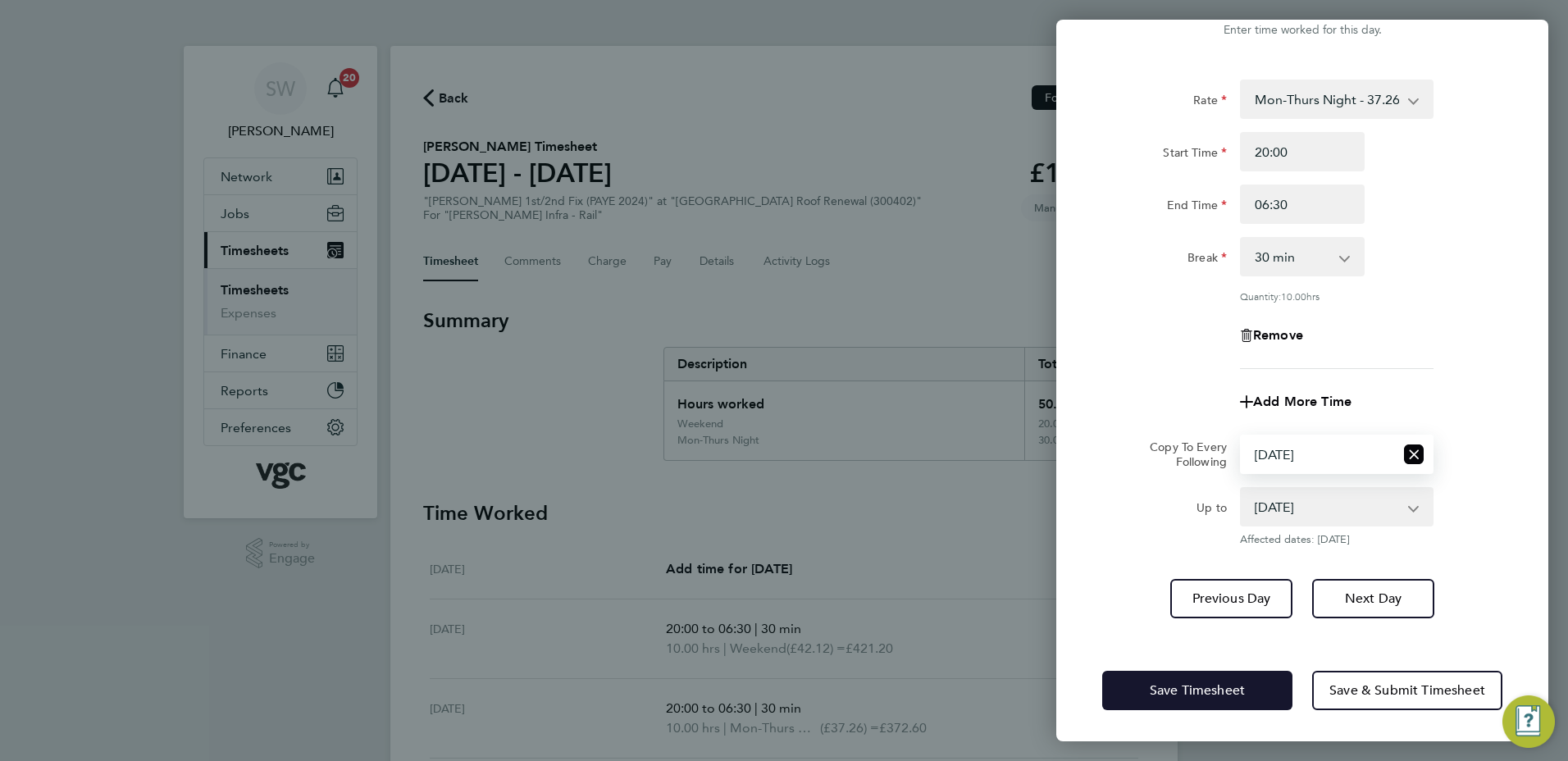 drag, startPoint x: 1138, startPoint y: 696, endPoint x: 1130, endPoint y: 685, distance: 13.60147 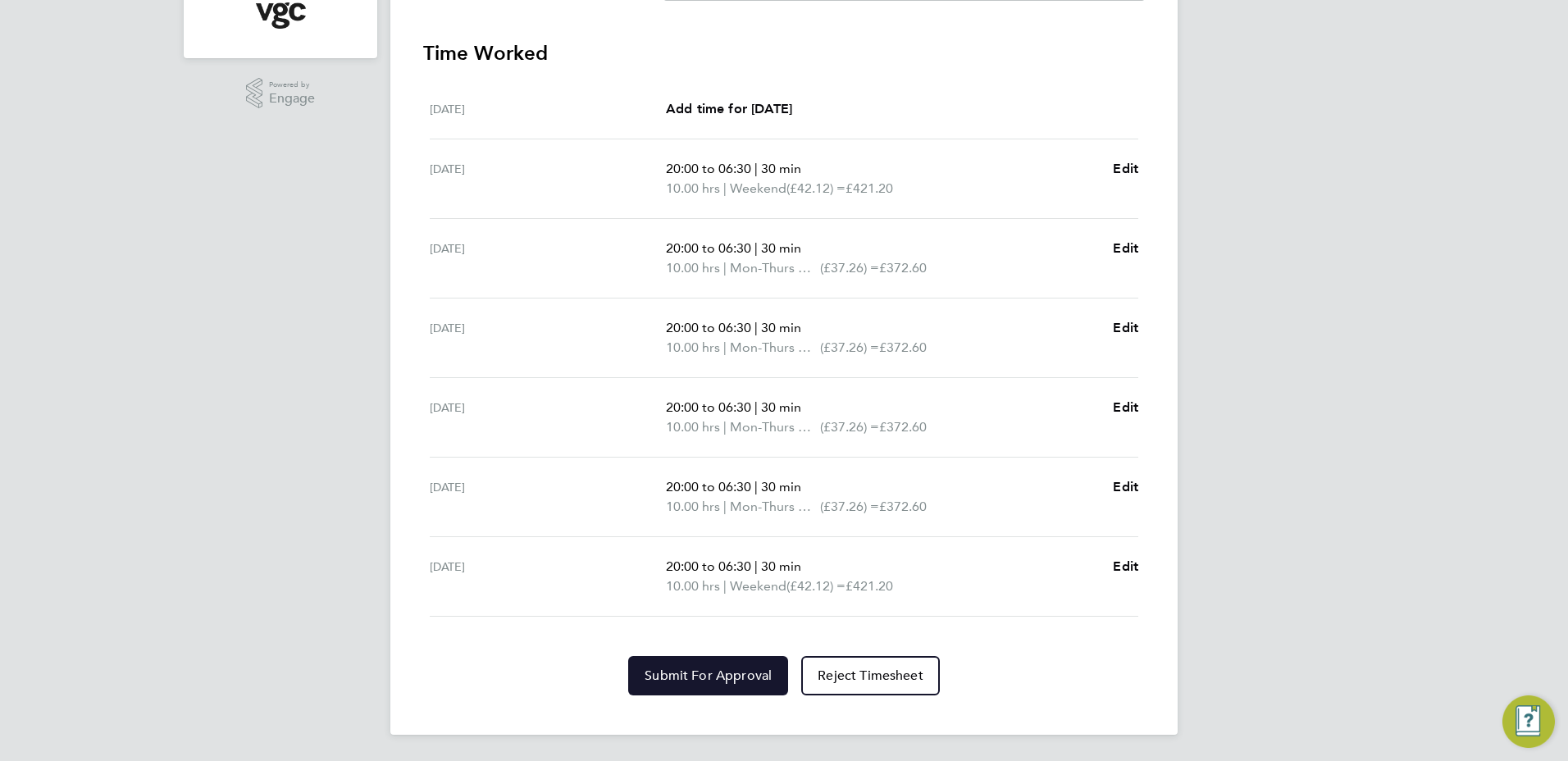drag, startPoint x: 666, startPoint y: 669, endPoint x: 663, endPoint y: 649, distance: 20.22375 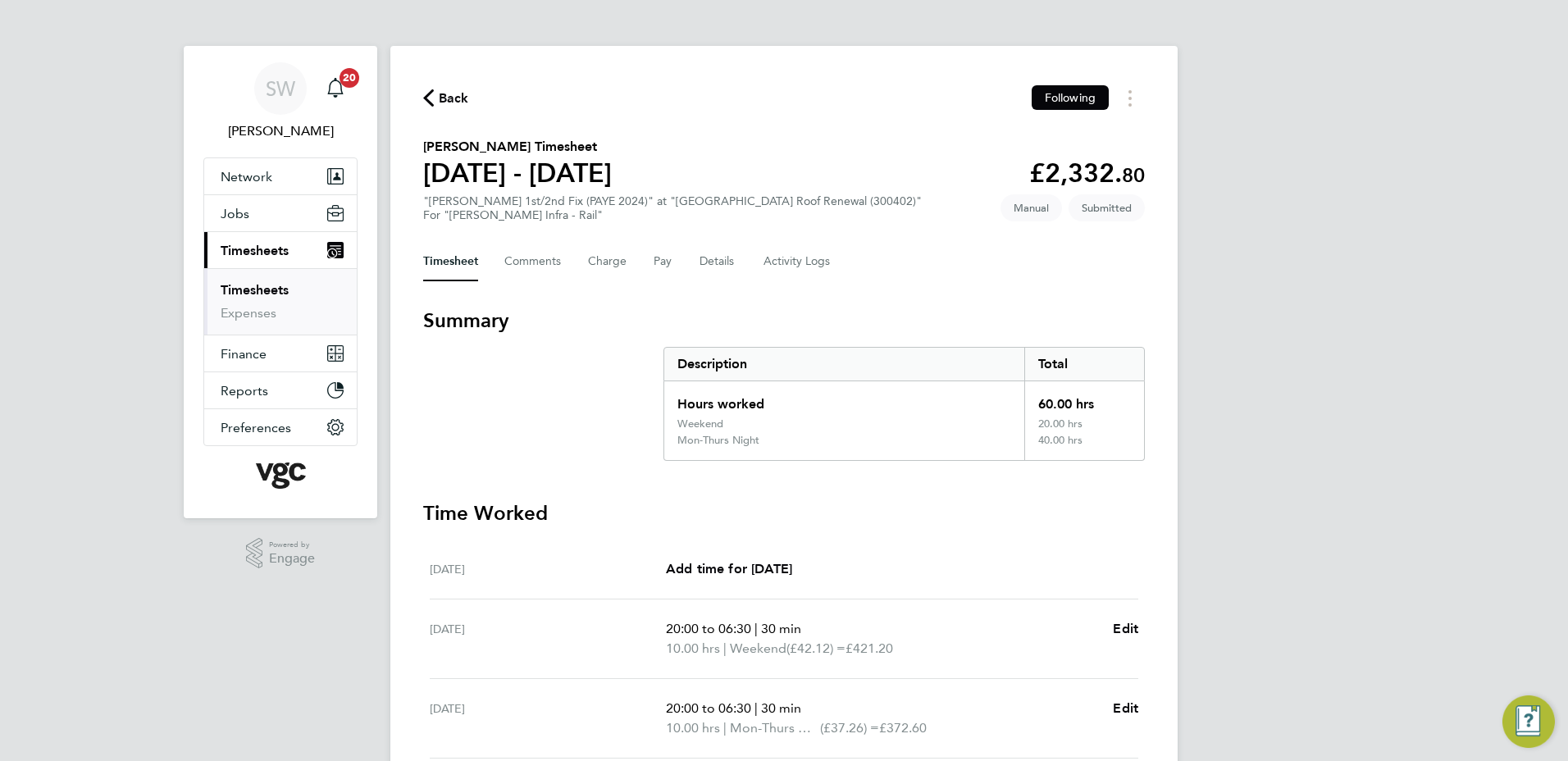 click on "Timesheets" at bounding box center (254, 289) 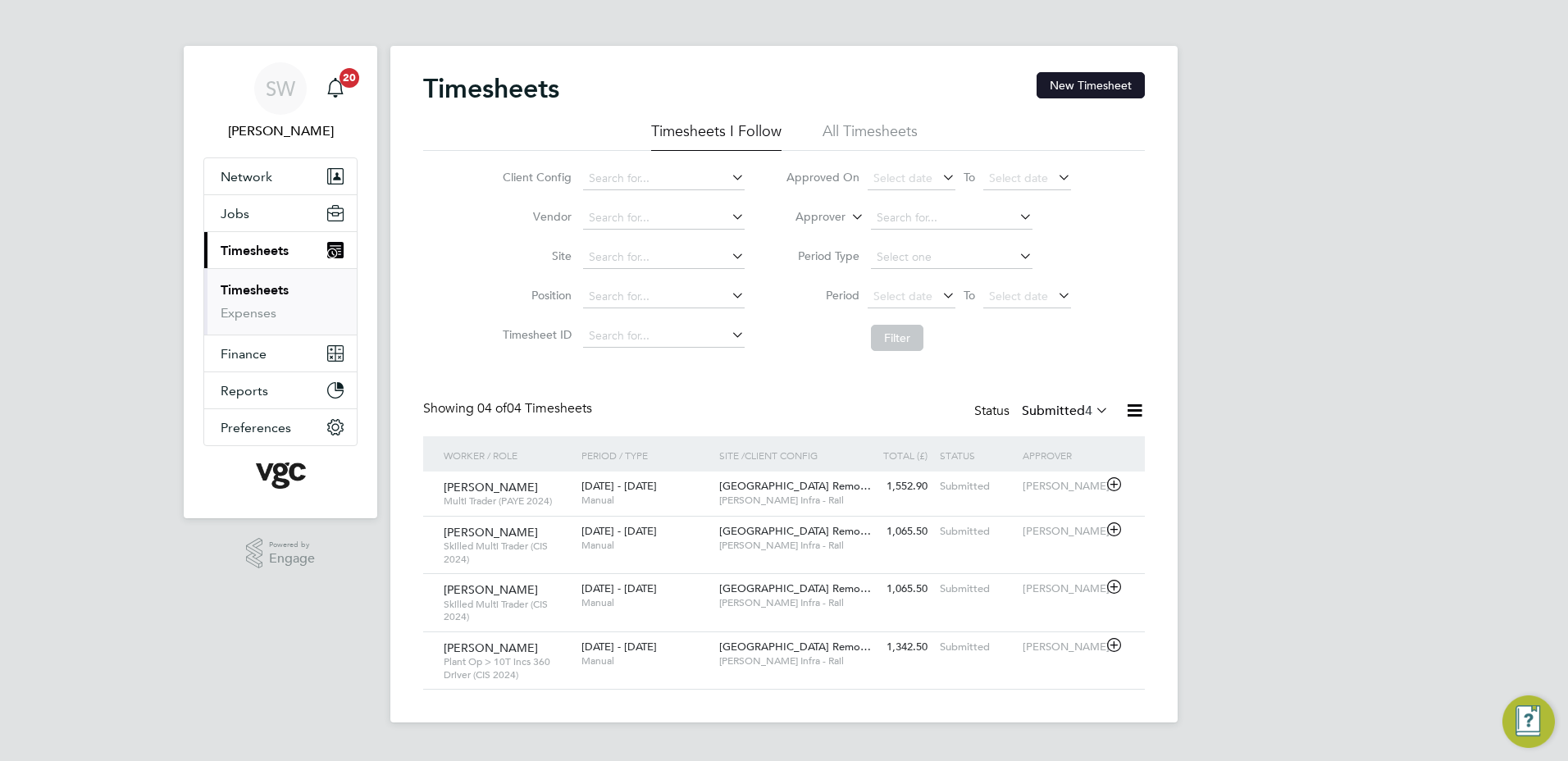 drag, startPoint x: 1089, startPoint y: 83, endPoint x: 1078, endPoint y: 82, distance: 11.045361 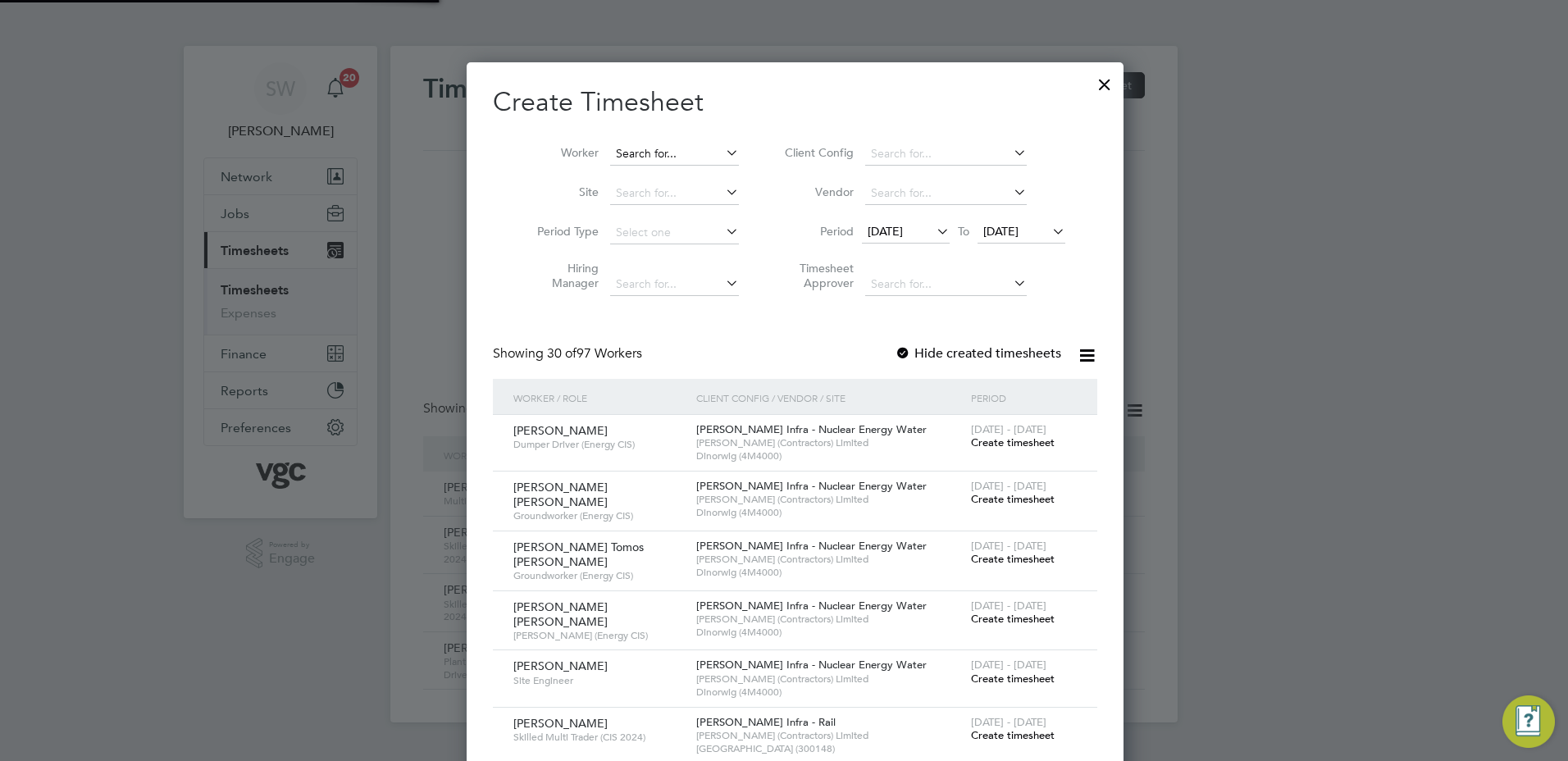 click at bounding box center [674, 154] 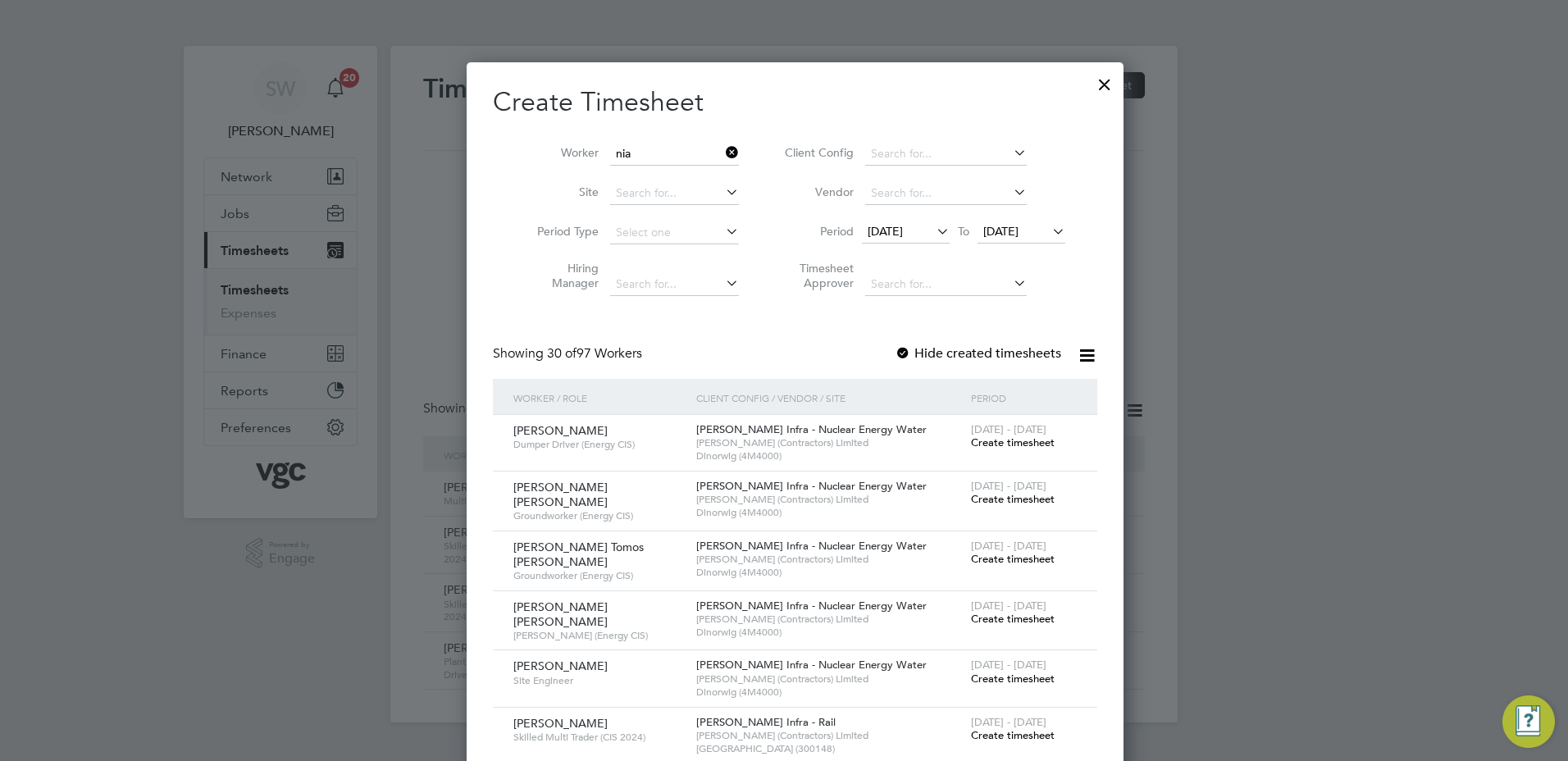 click on "[PERSON_NAME]" 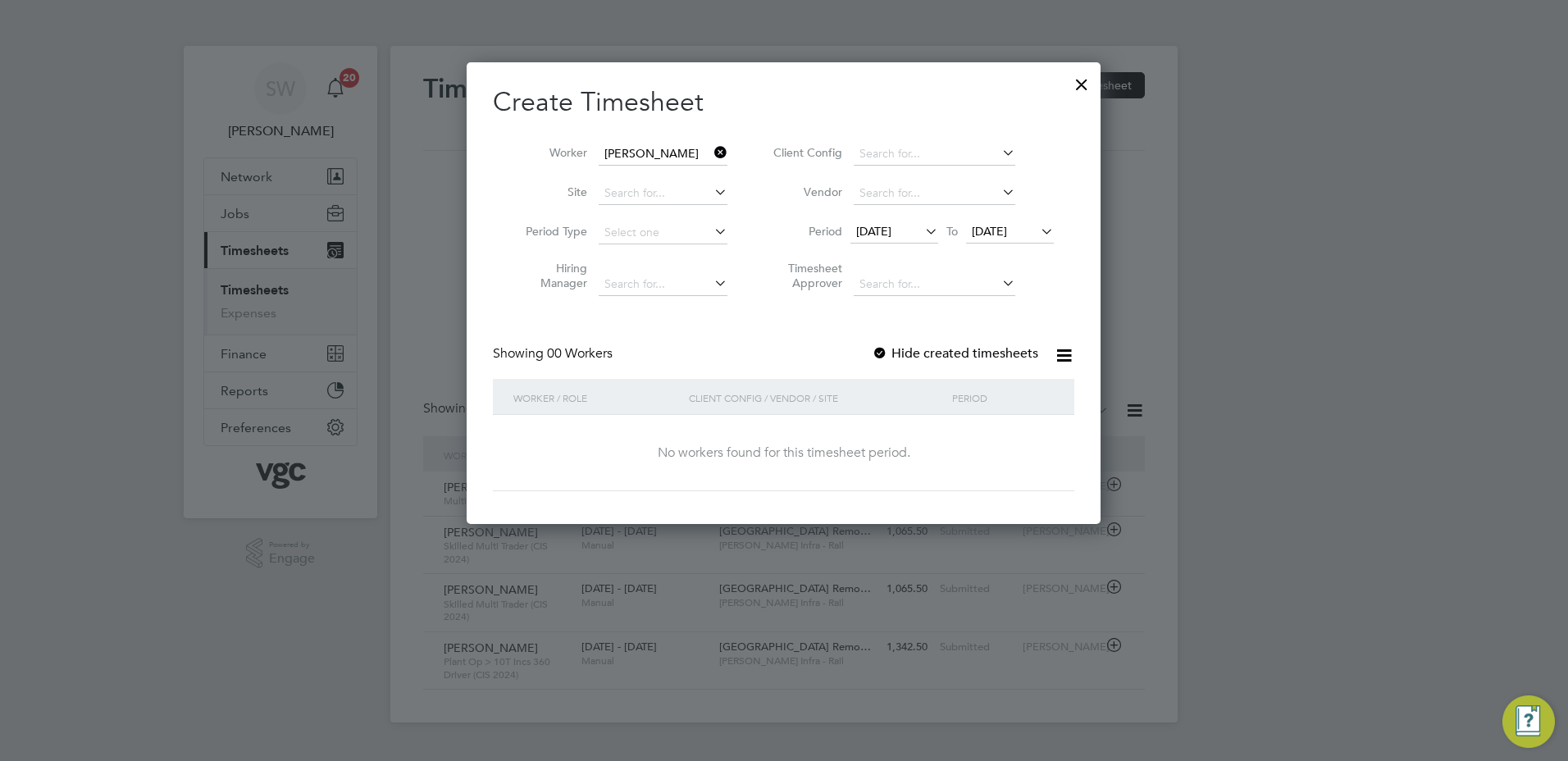 click on "[DATE]" at bounding box center [989, 231] 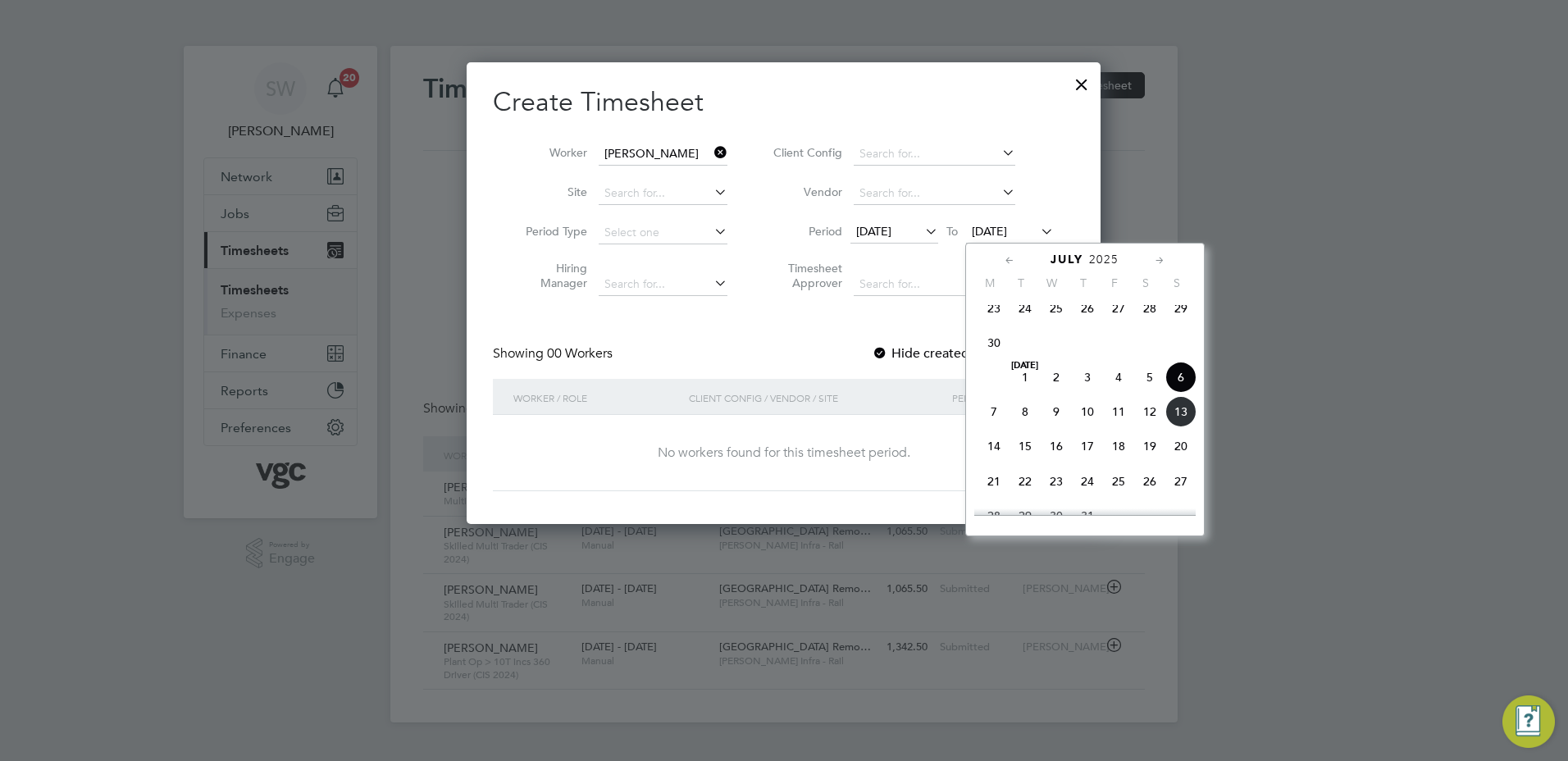 click on "11" 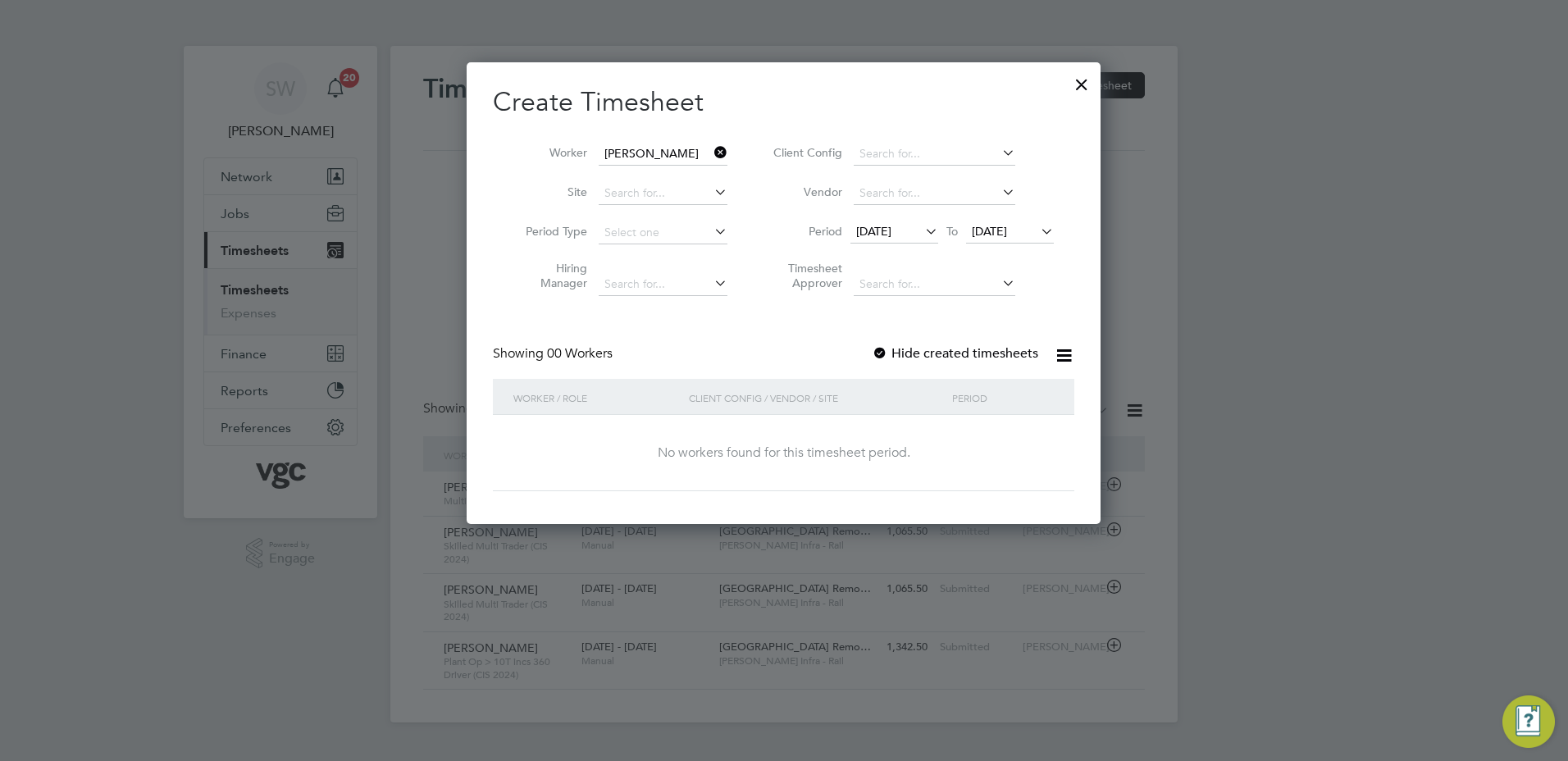 drag, startPoint x: 716, startPoint y: 153, endPoint x: 659, endPoint y: 154, distance: 57.00877 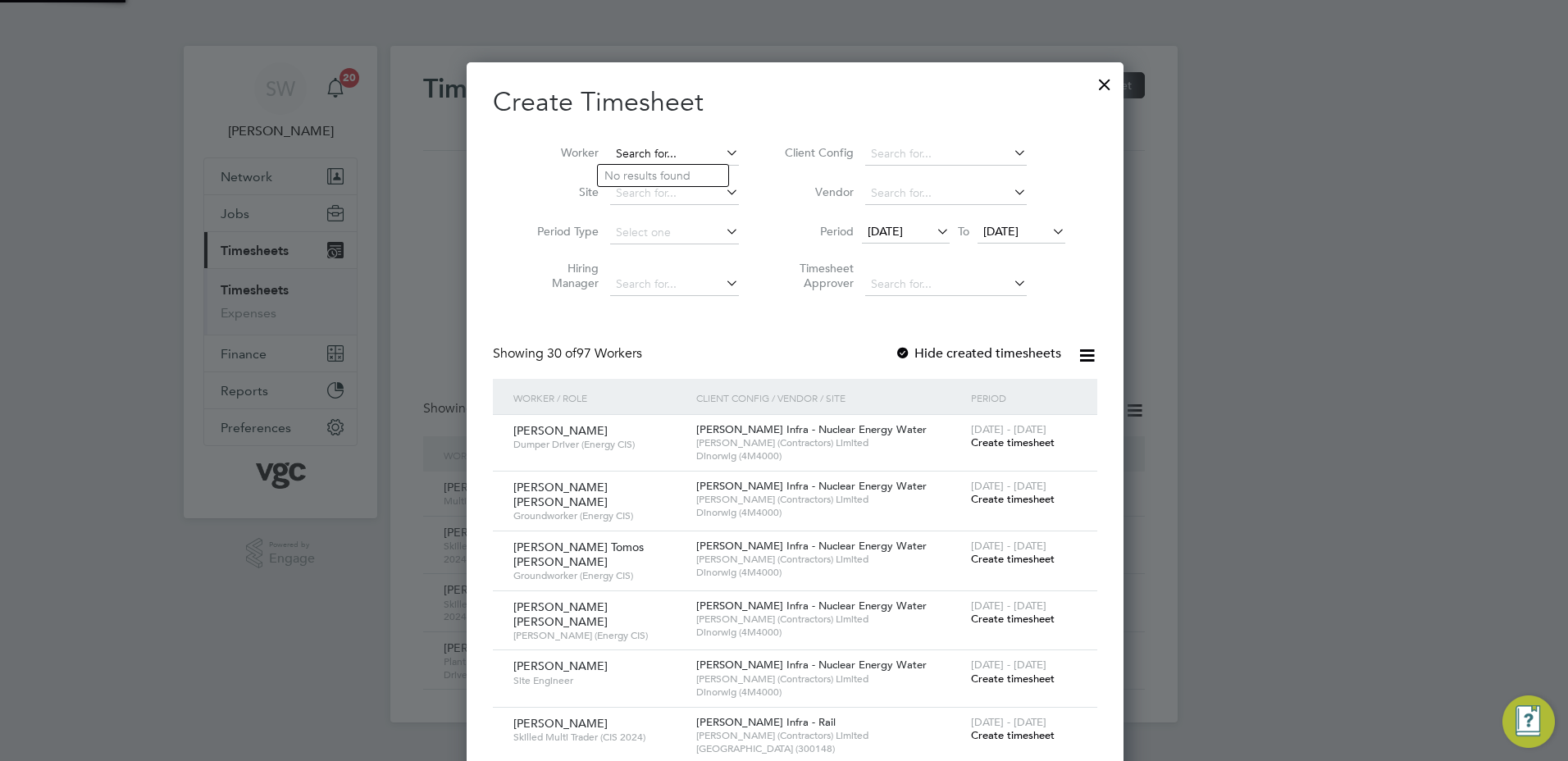 click at bounding box center [674, 154] 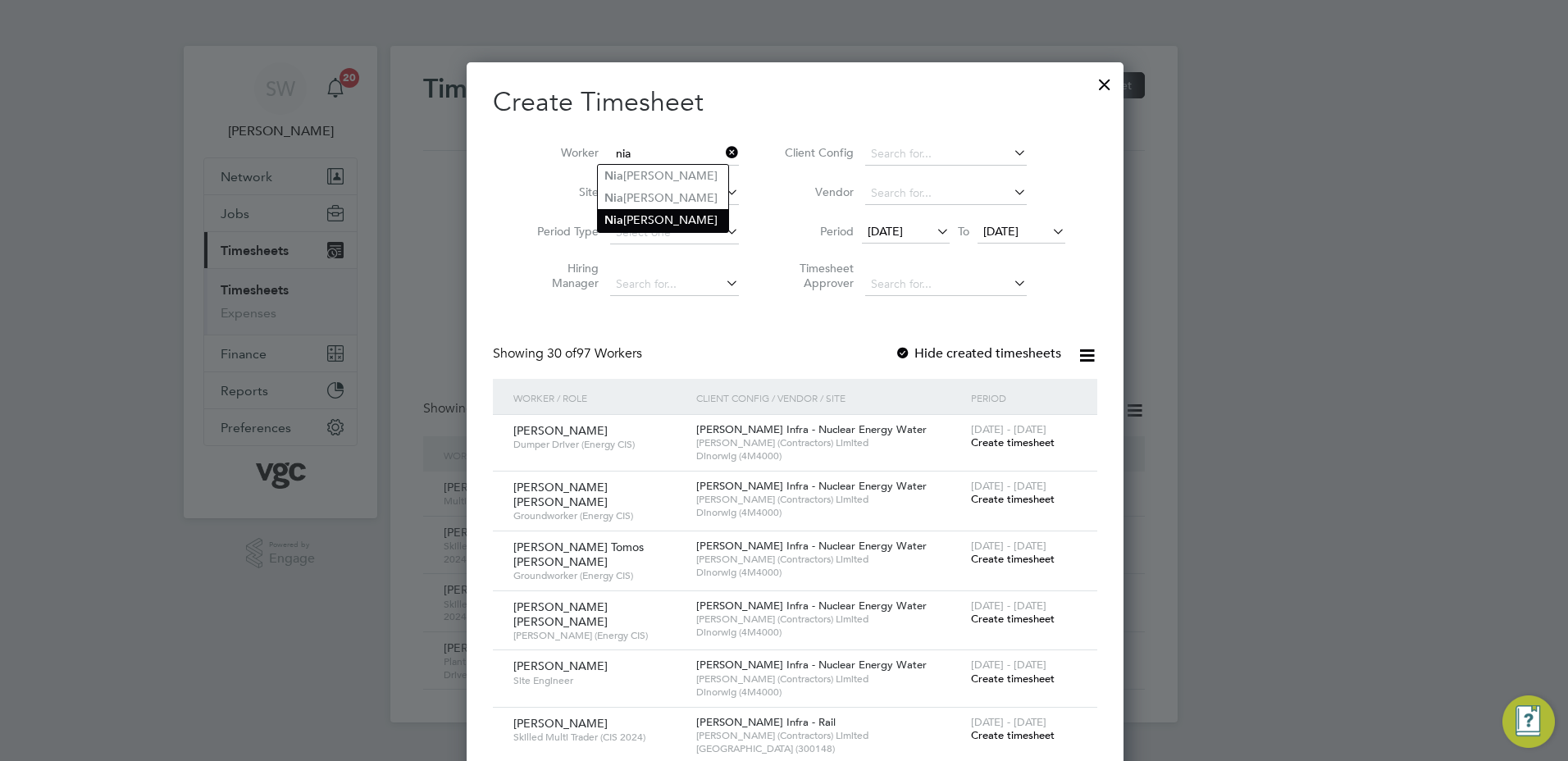 click on "[PERSON_NAME]" 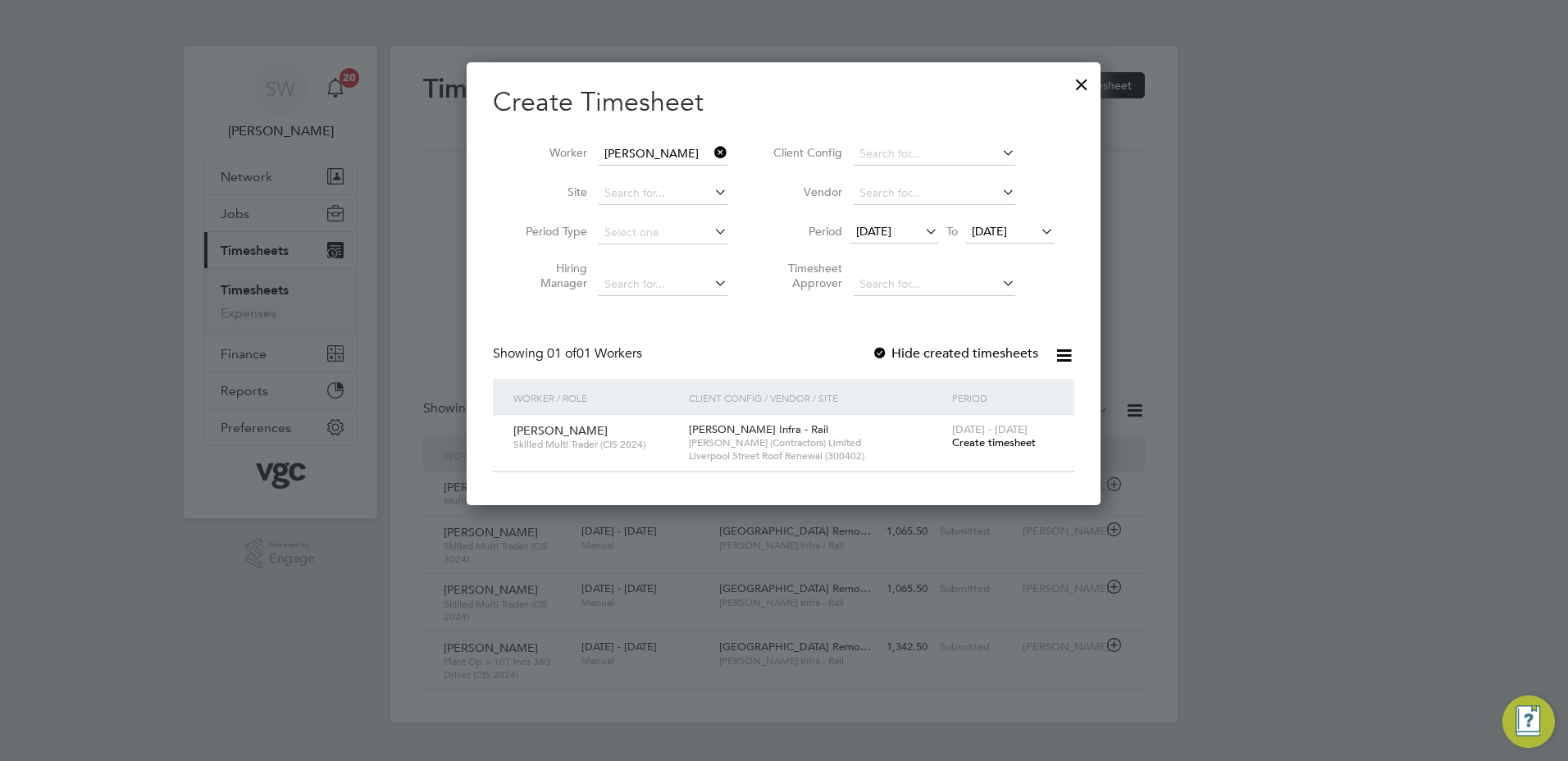 click on "Create timesheet" at bounding box center [994, 442] 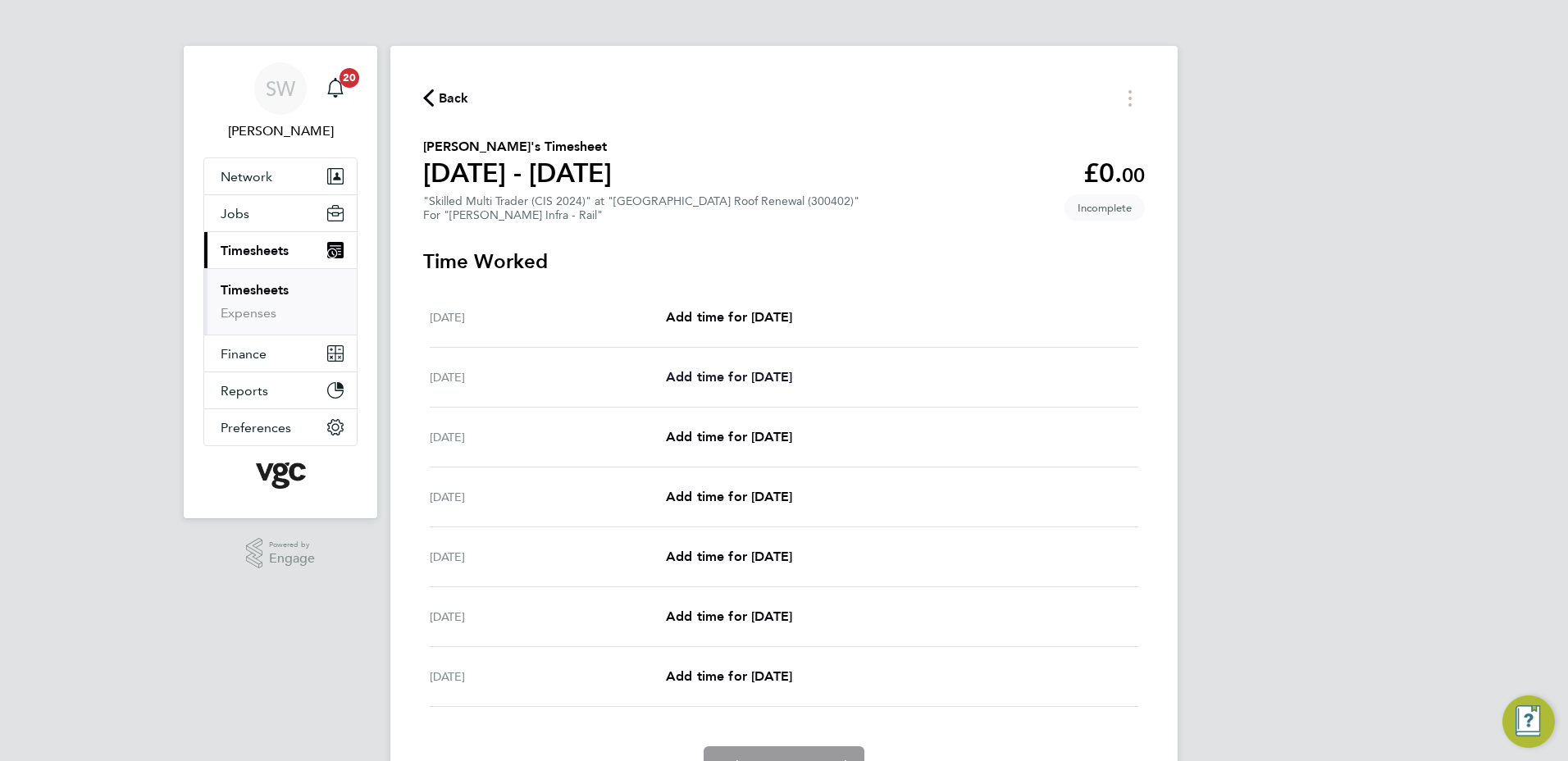 click on "Add time for [DATE]" at bounding box center (729, 376) 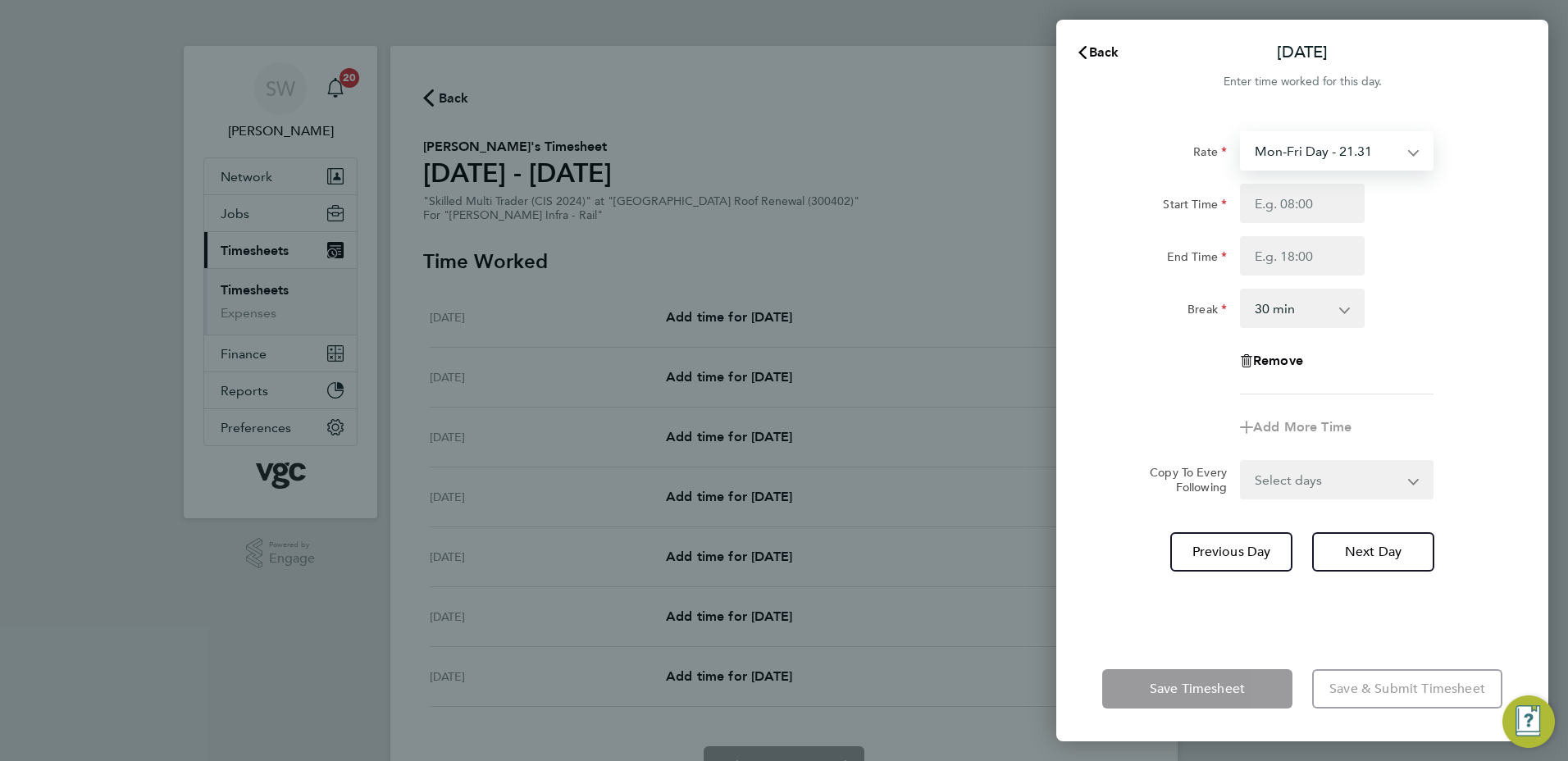 click on "Mon-Fri Day - 21.31   Mon-Thurs Nights - 24.51   Bank Hol - 31.96   Weekend - 27.70   Xmas / [GEOGRAPHIC_DATA] - 42.62" at bounding box center [1327, 151] 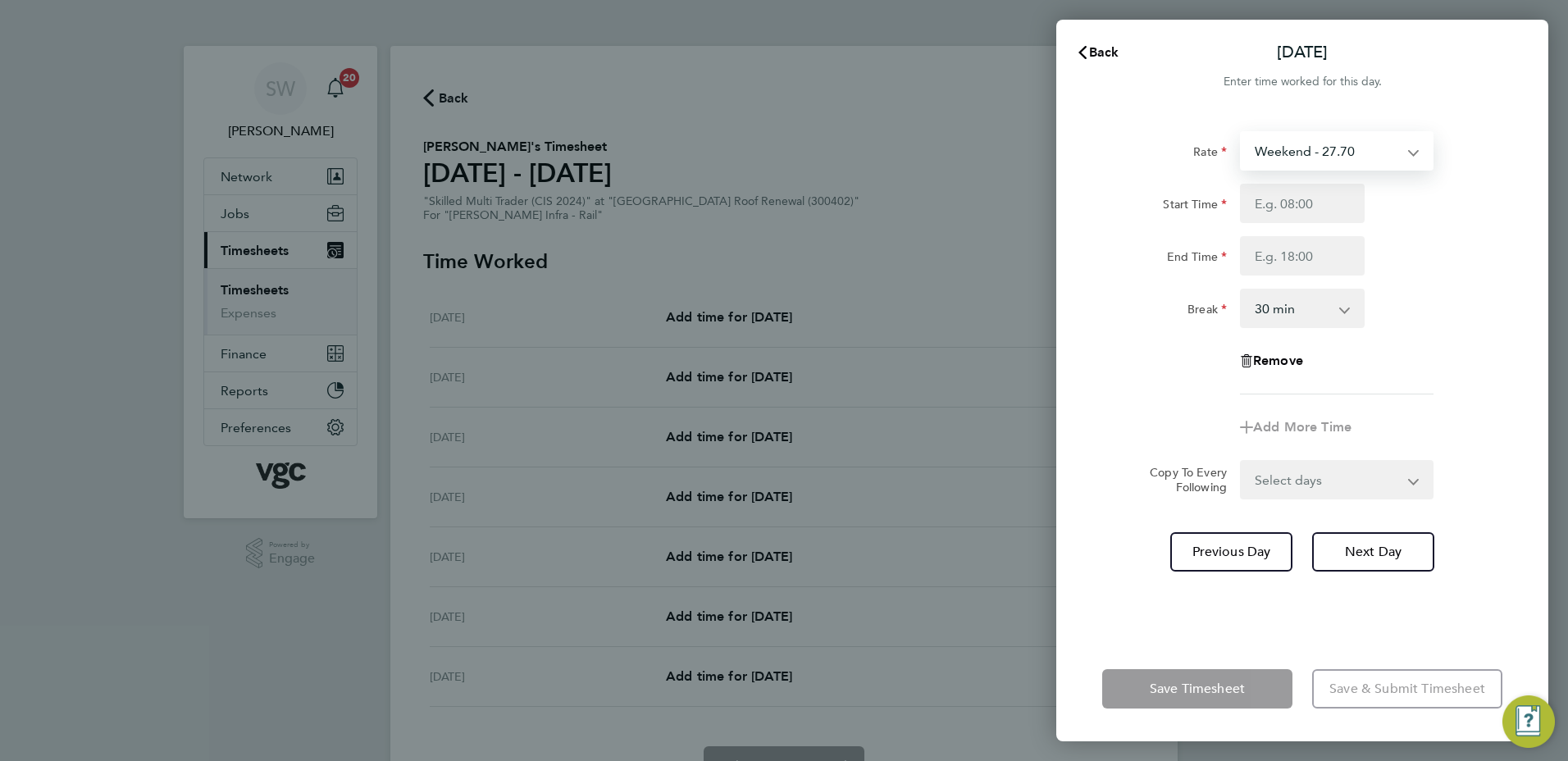 select on "30" 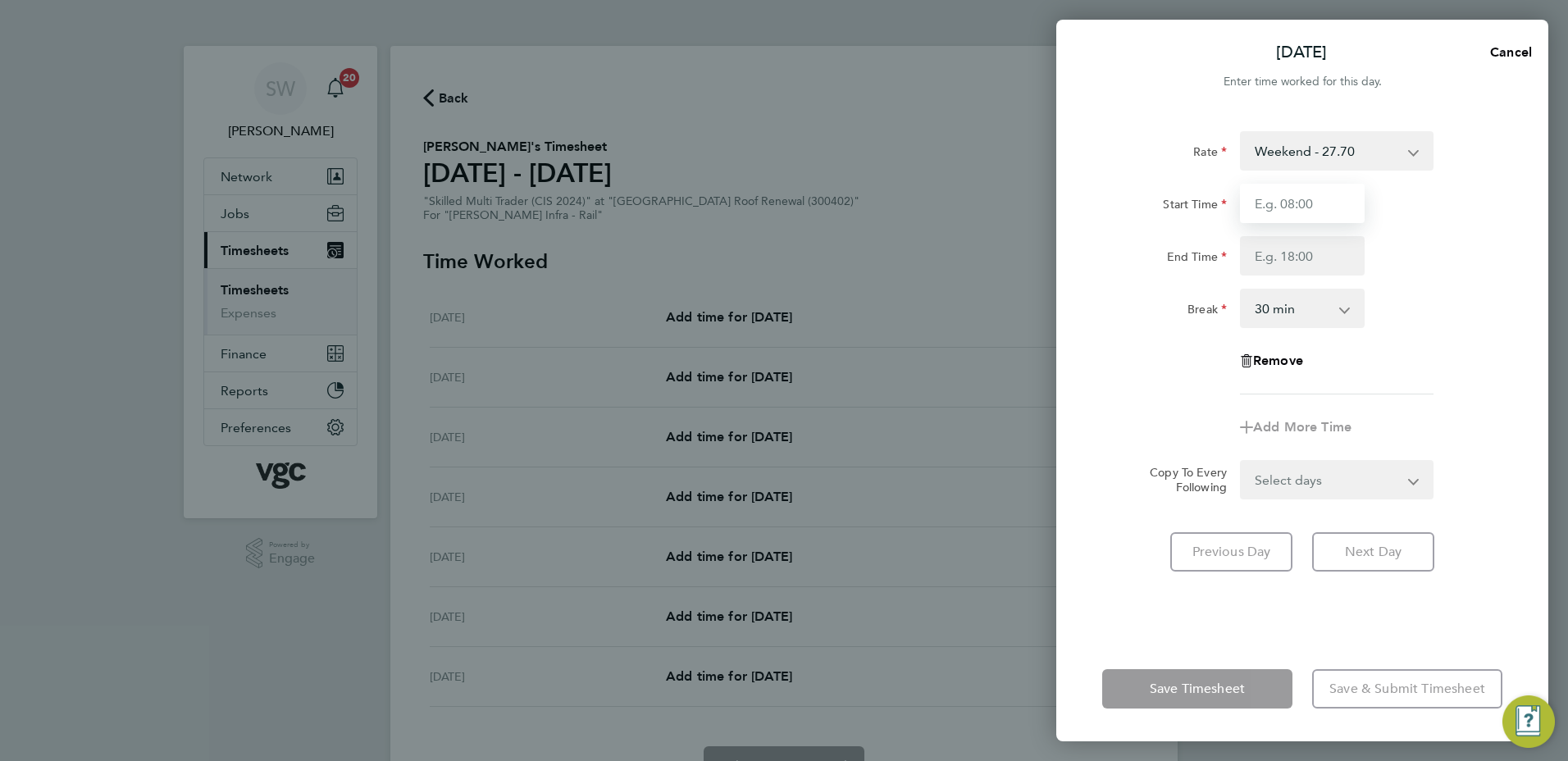 click on "Start Time" at bounding box center (1302, 203) 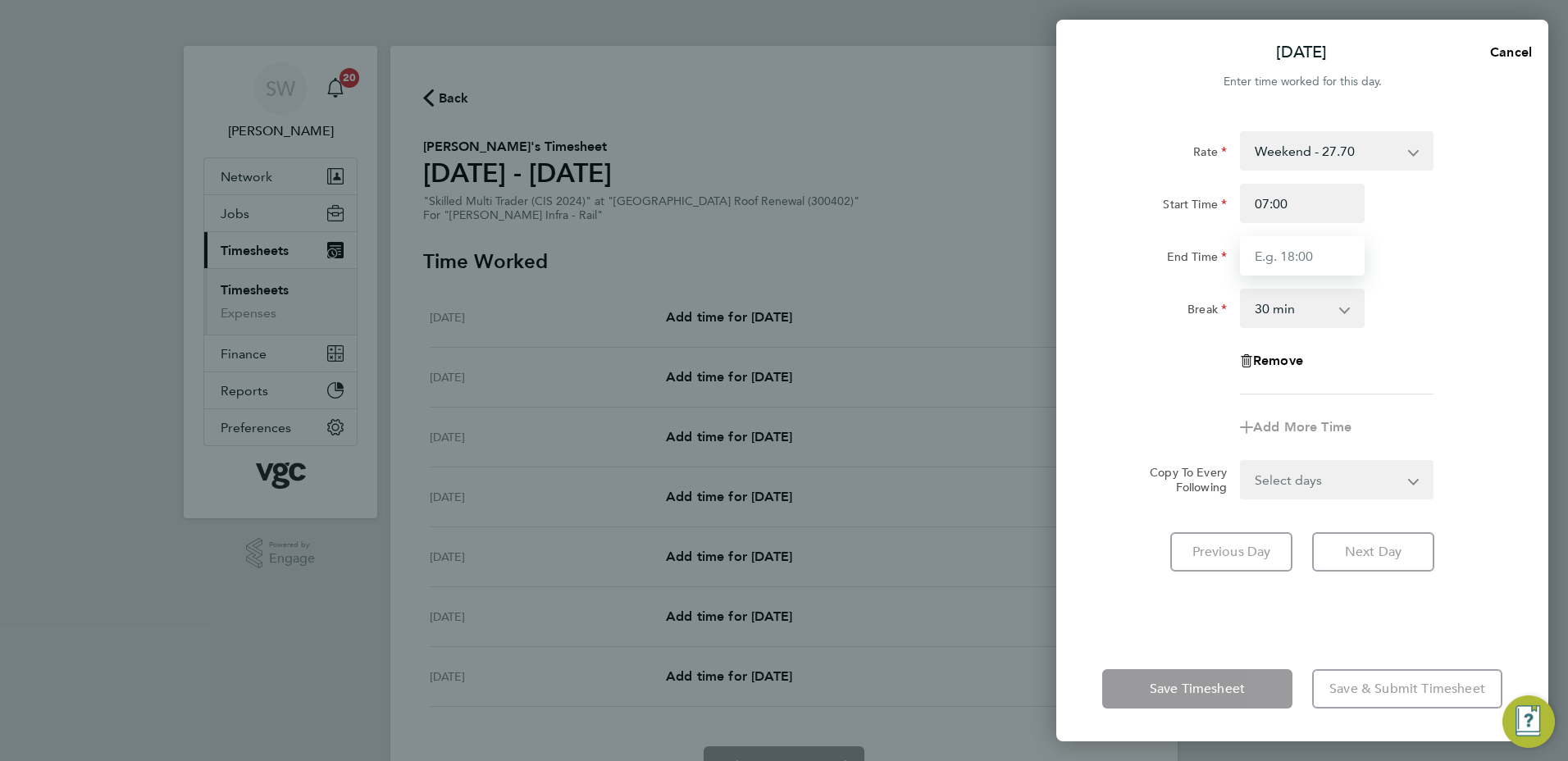 click on "End Time" at bounding box center (1302, 256) 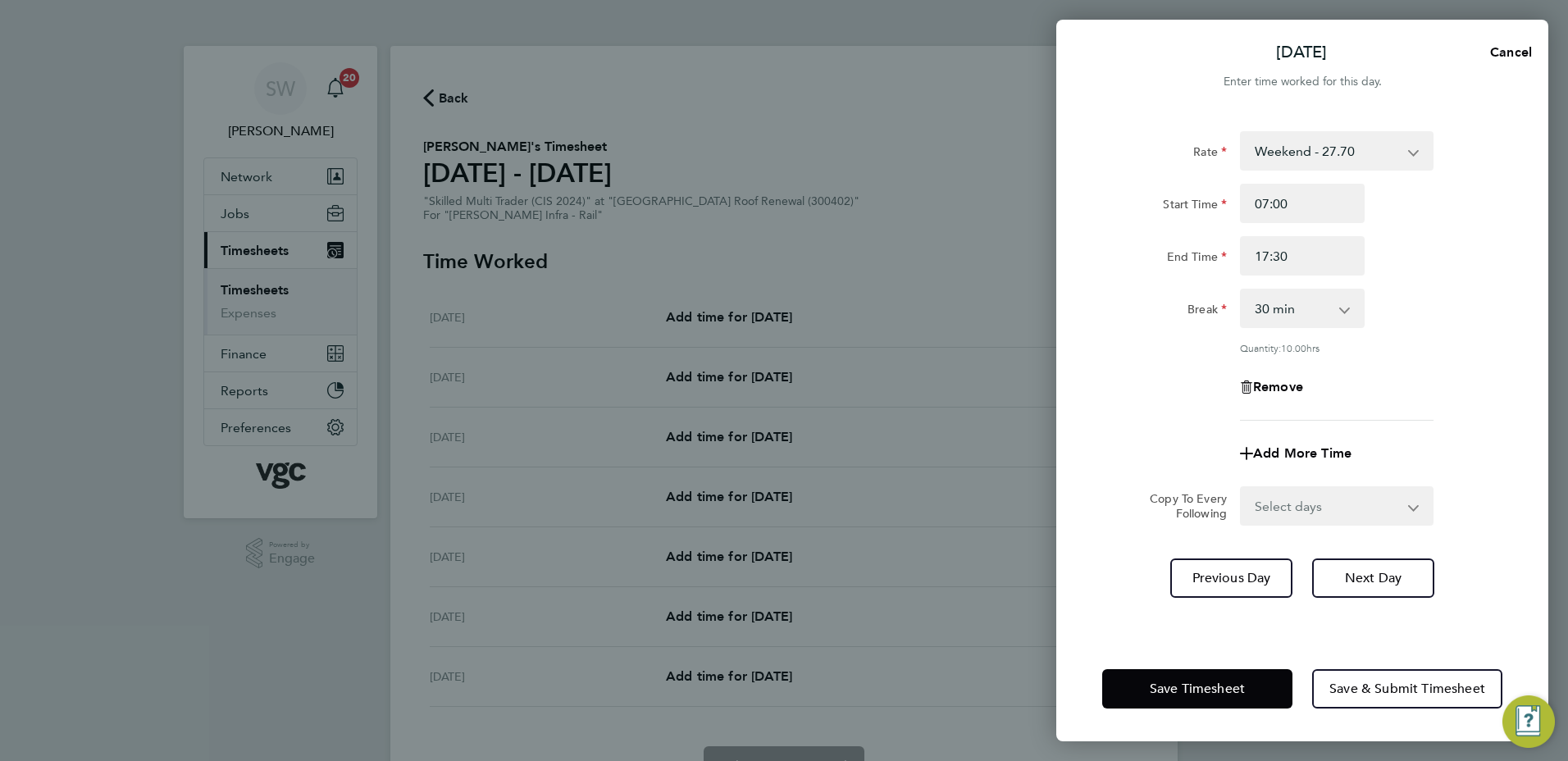 click on "Break  0 min   15 min   30 min   45 min   60 min   75 min   90 min" 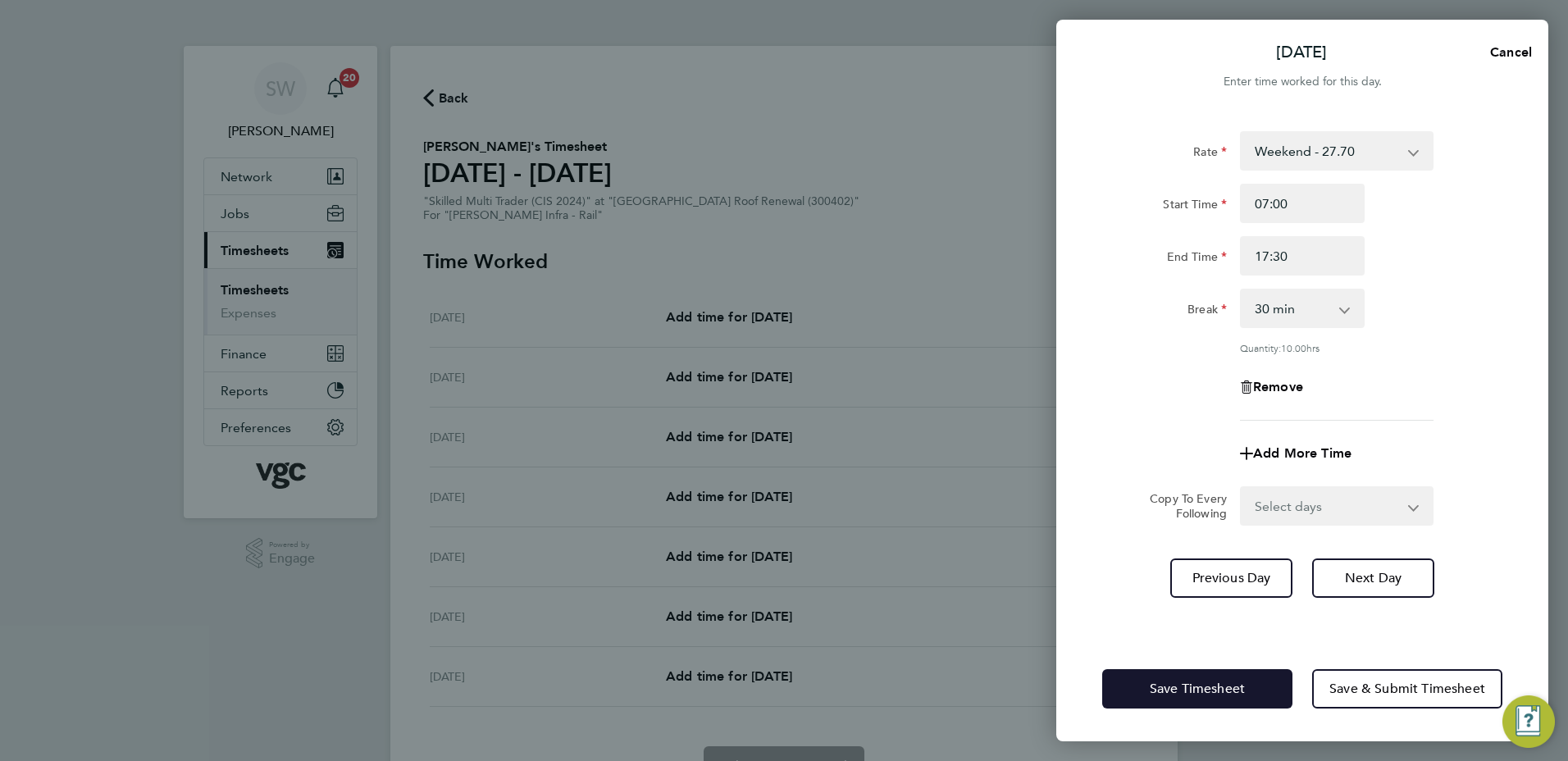 drag, startPoint x: 1173, startPoint y: 695, endPoint x: 1156, endPoint y: 694, distance: 17.029386 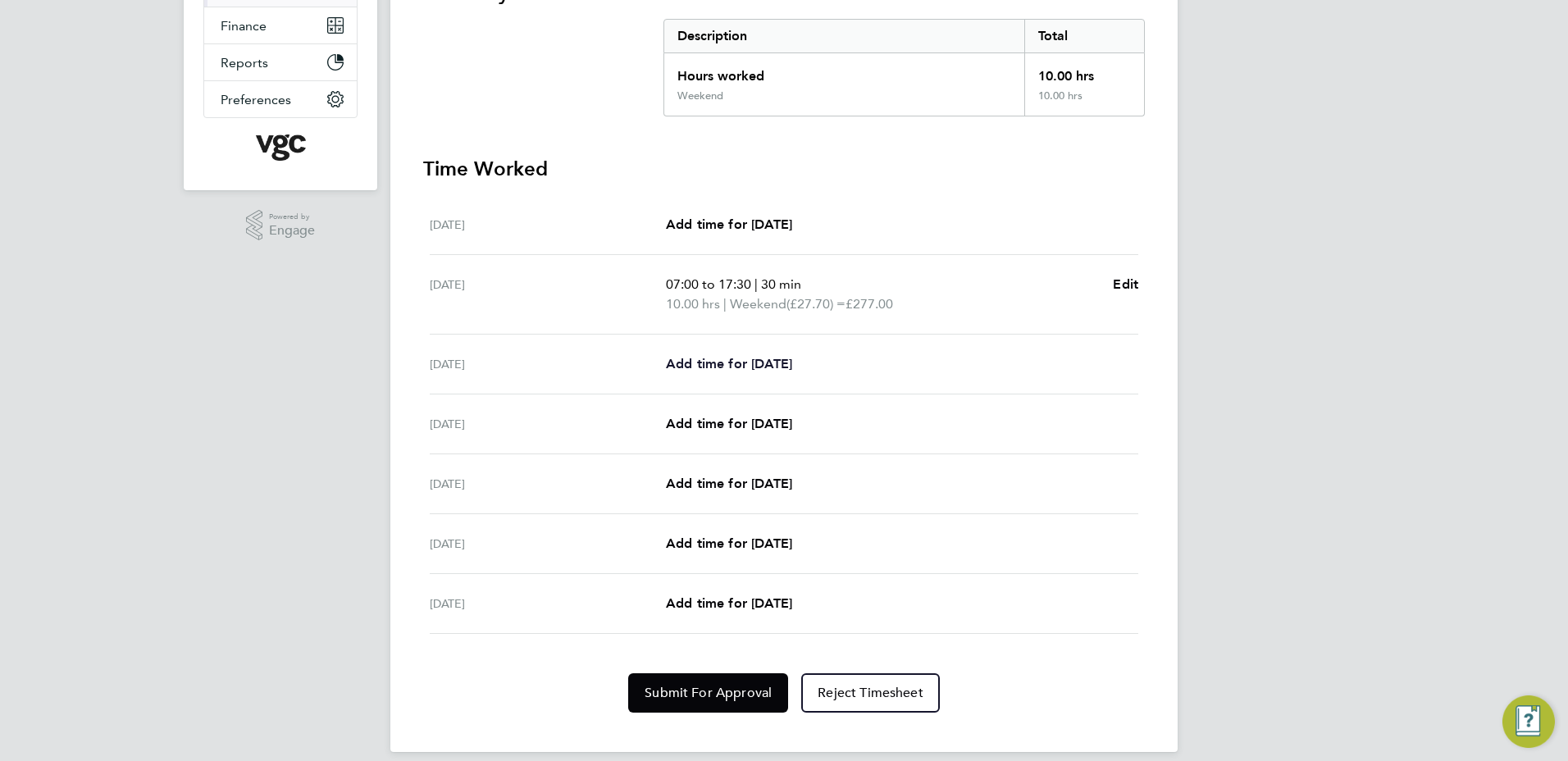 click on "Add time for [DATE]" at bounding box center [729, 363] 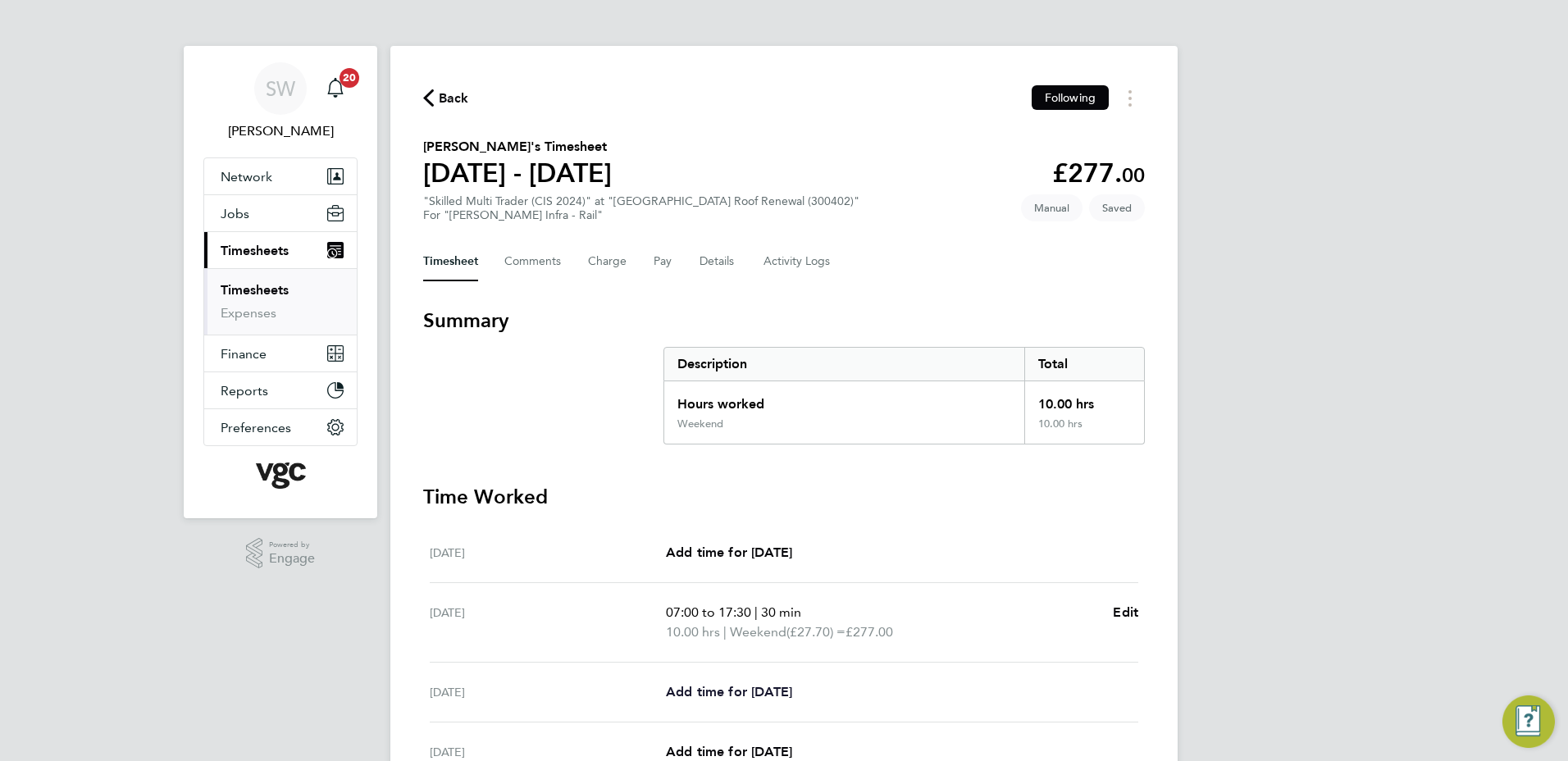 select on "30" 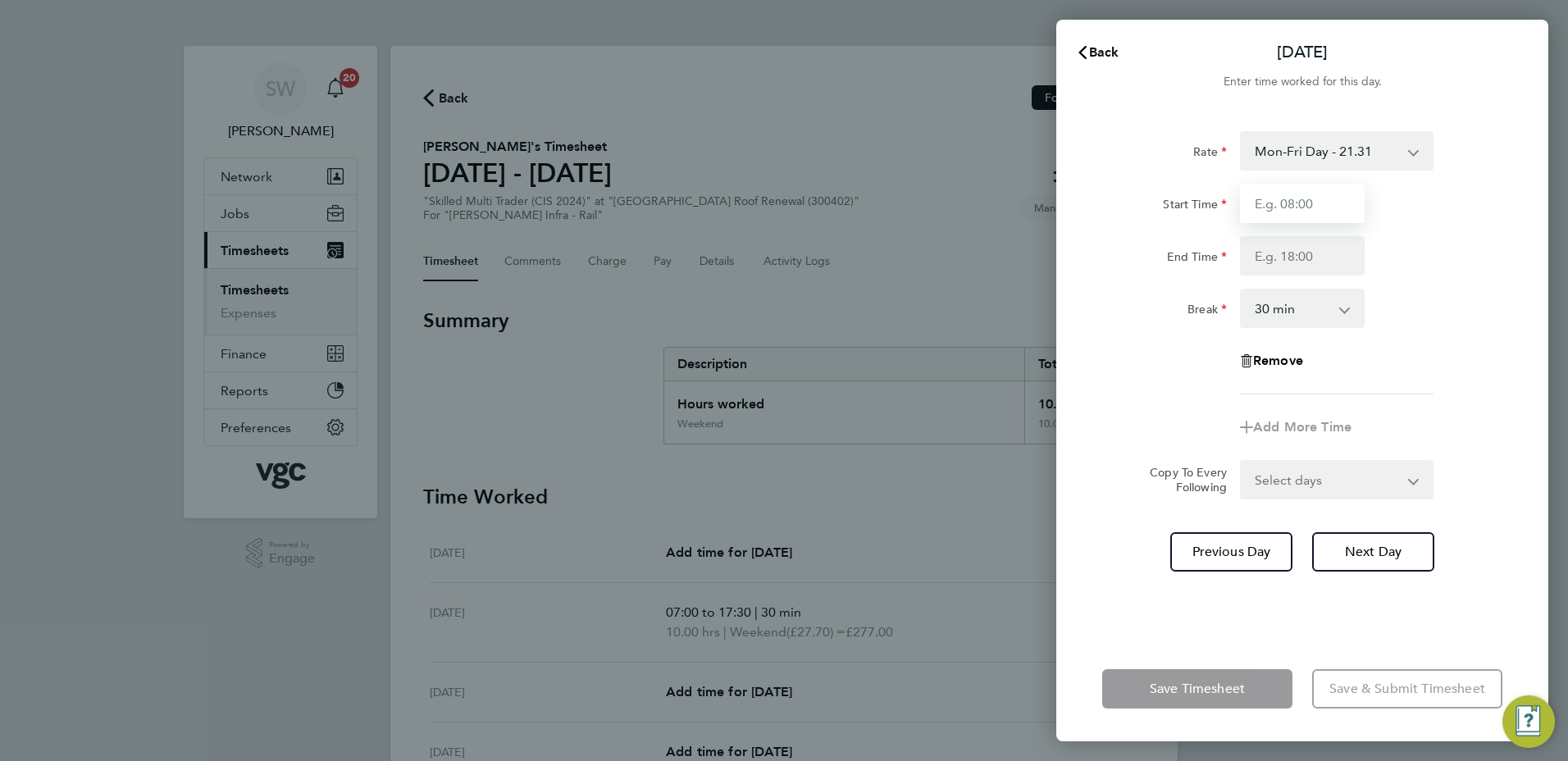 click on "Start Time" at bounding box center (1302, 203) 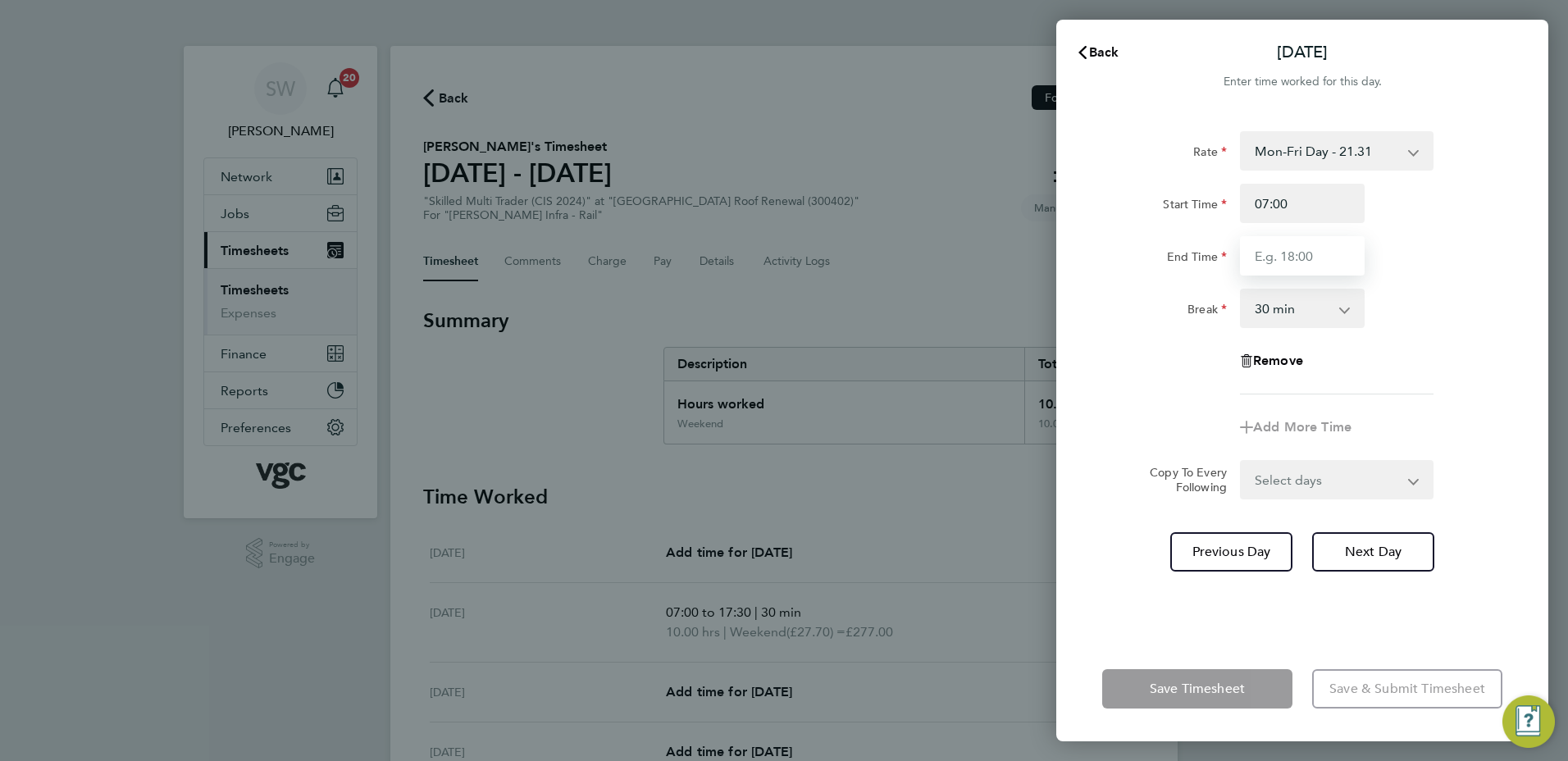 type on "17:30" 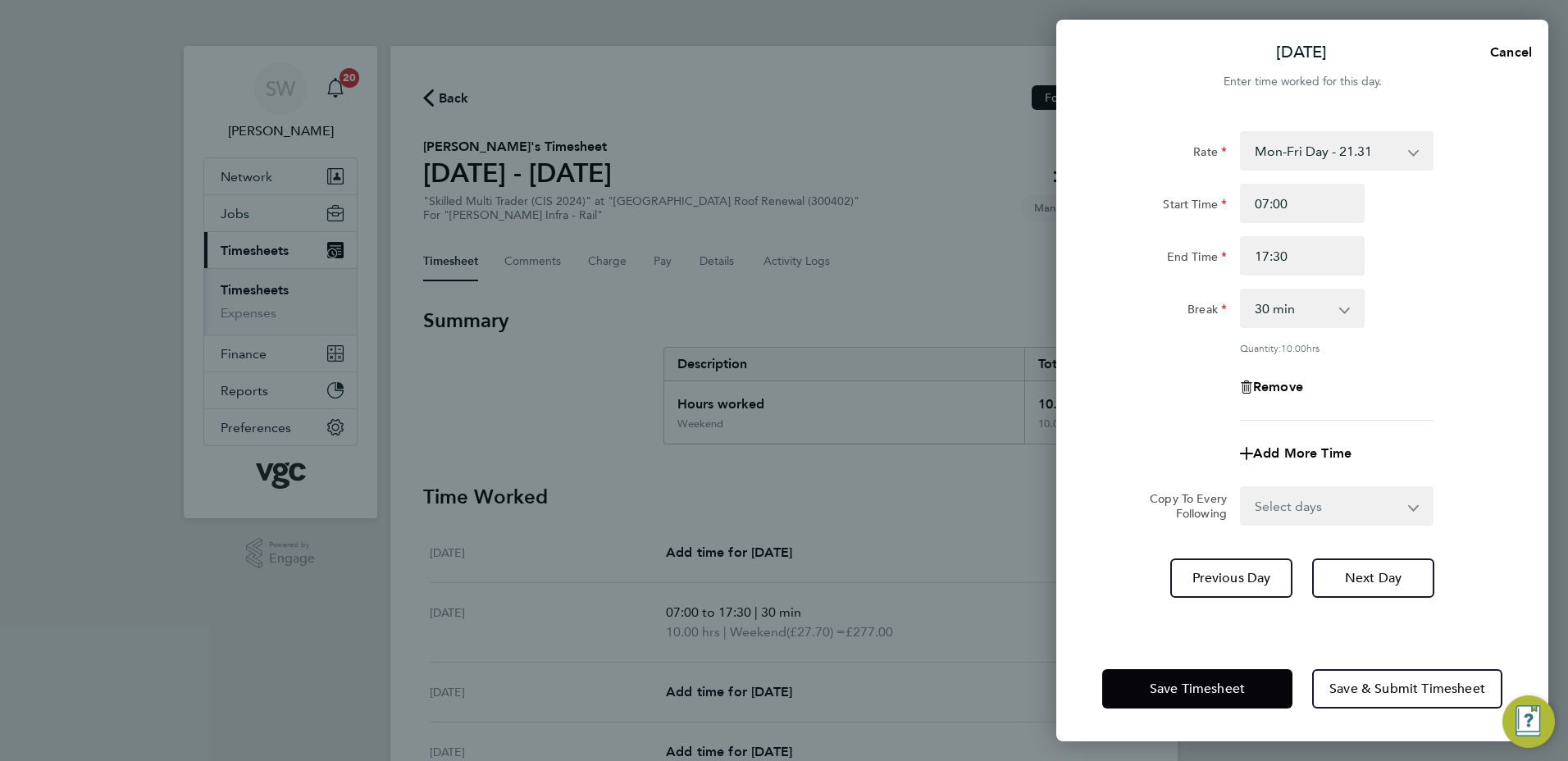 click on "Select days   Day   [DATE]   [DATE]   [DATE]   [DATE]" at bounding box center [1328, 506] 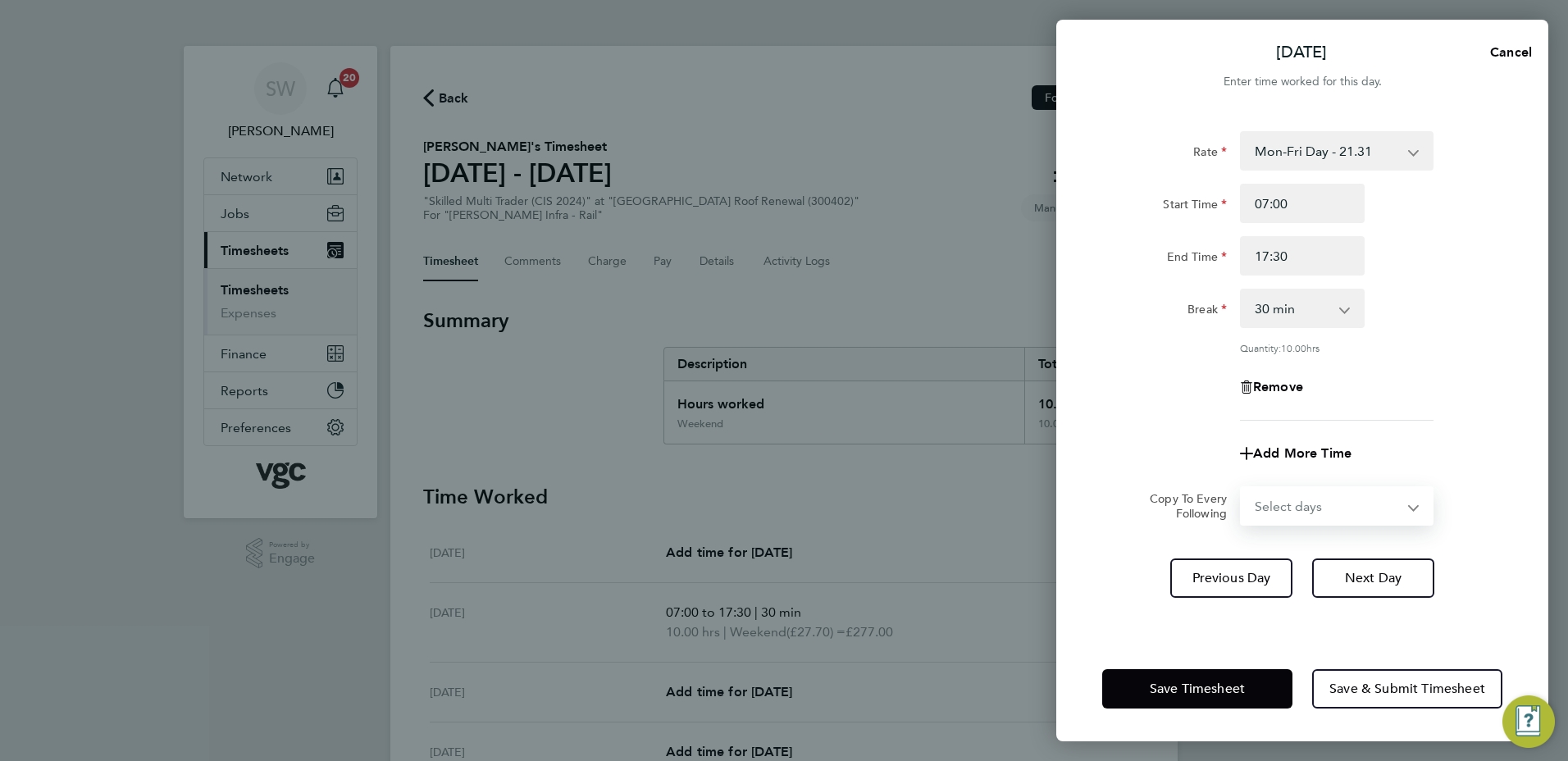 select on "TUE" 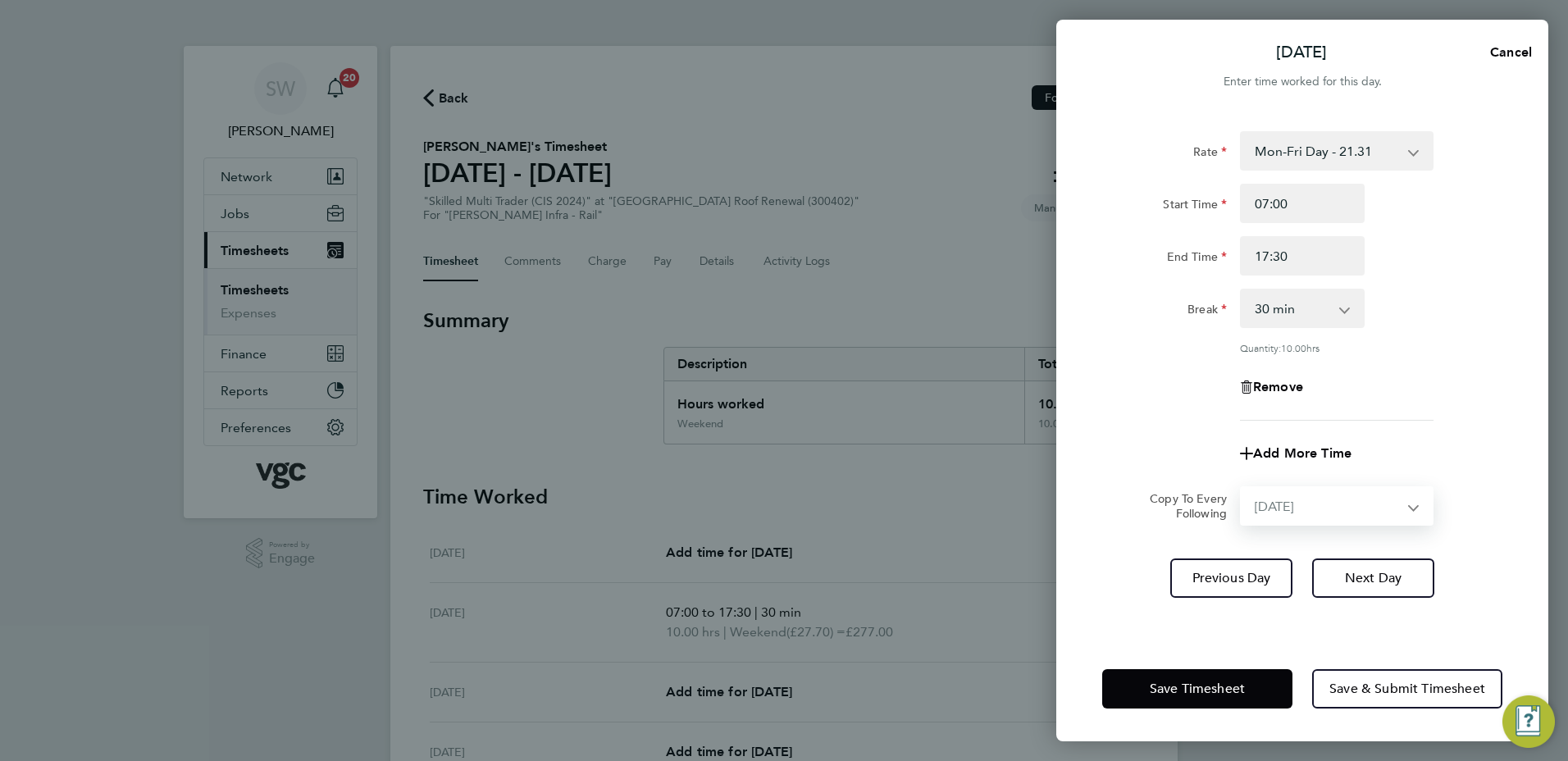 click on "Select days   Day   [DATE]   [DATE]   [DATE]   [DATE]" at bounding box center (1328, 506) 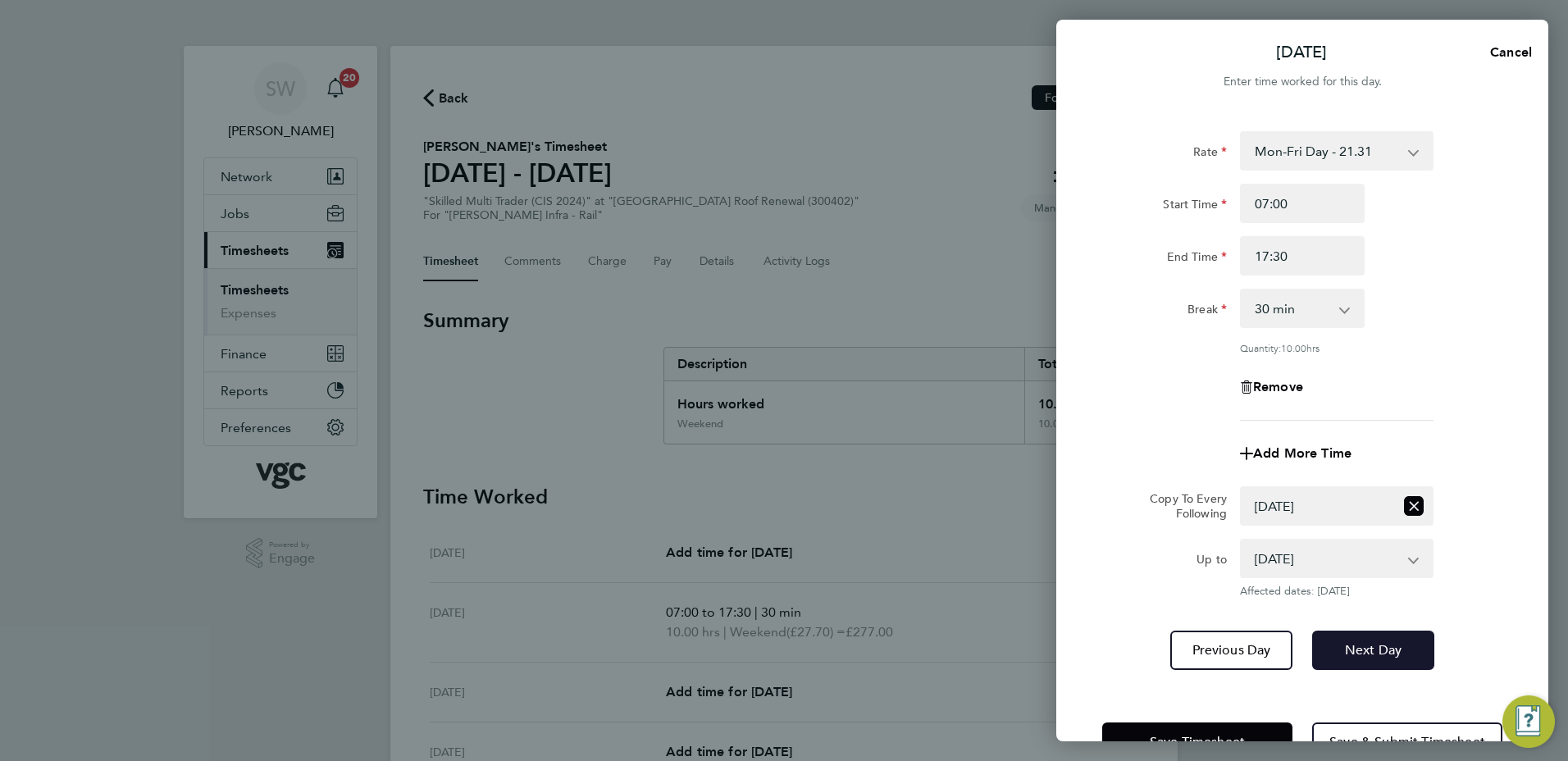 drag, startPoint x: 1371, startPoint y: 645, endPoint x: 1393, endPoint y: 599, distance: 50.990195 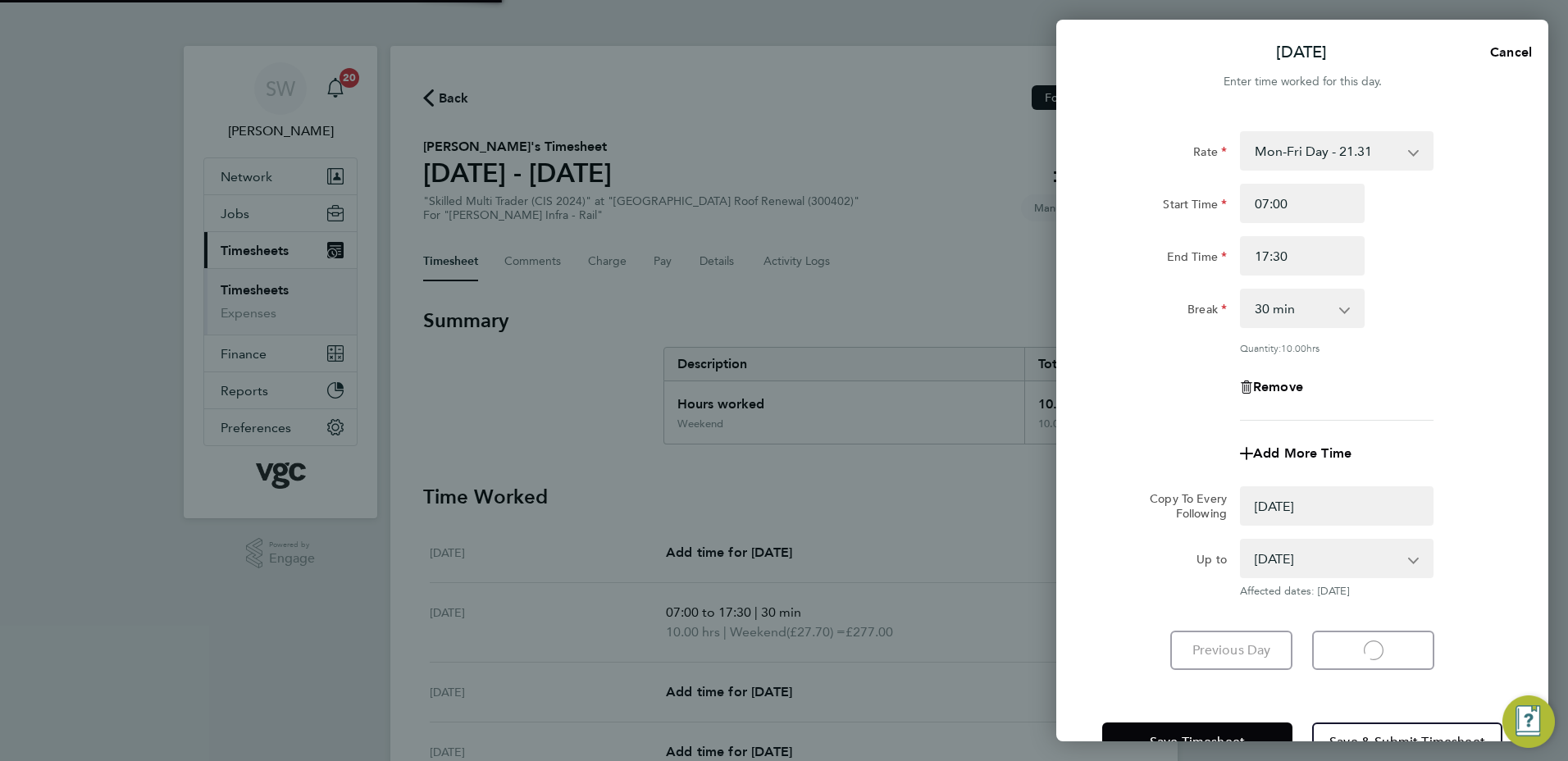 select on "0: null" 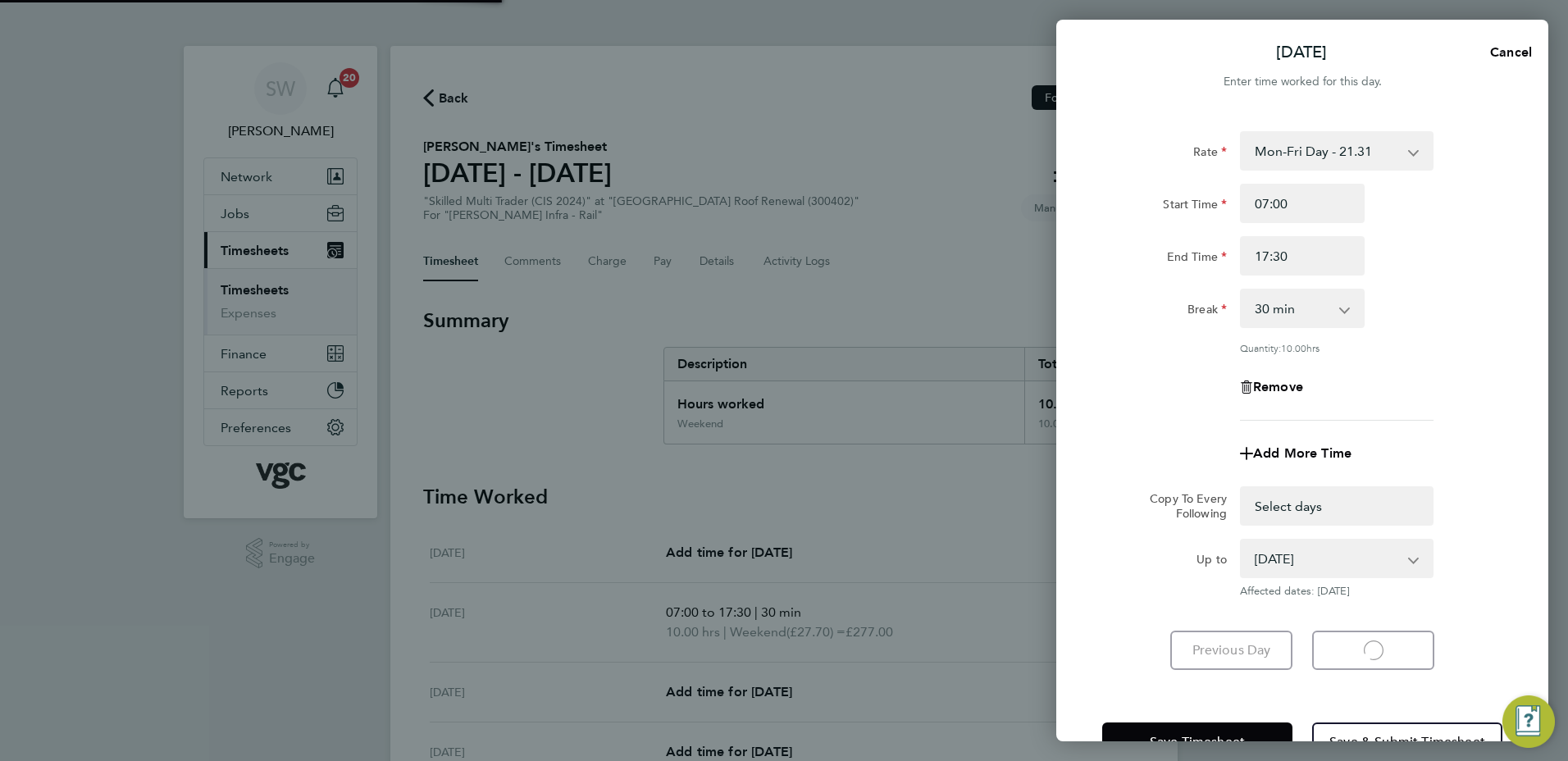select on "30" 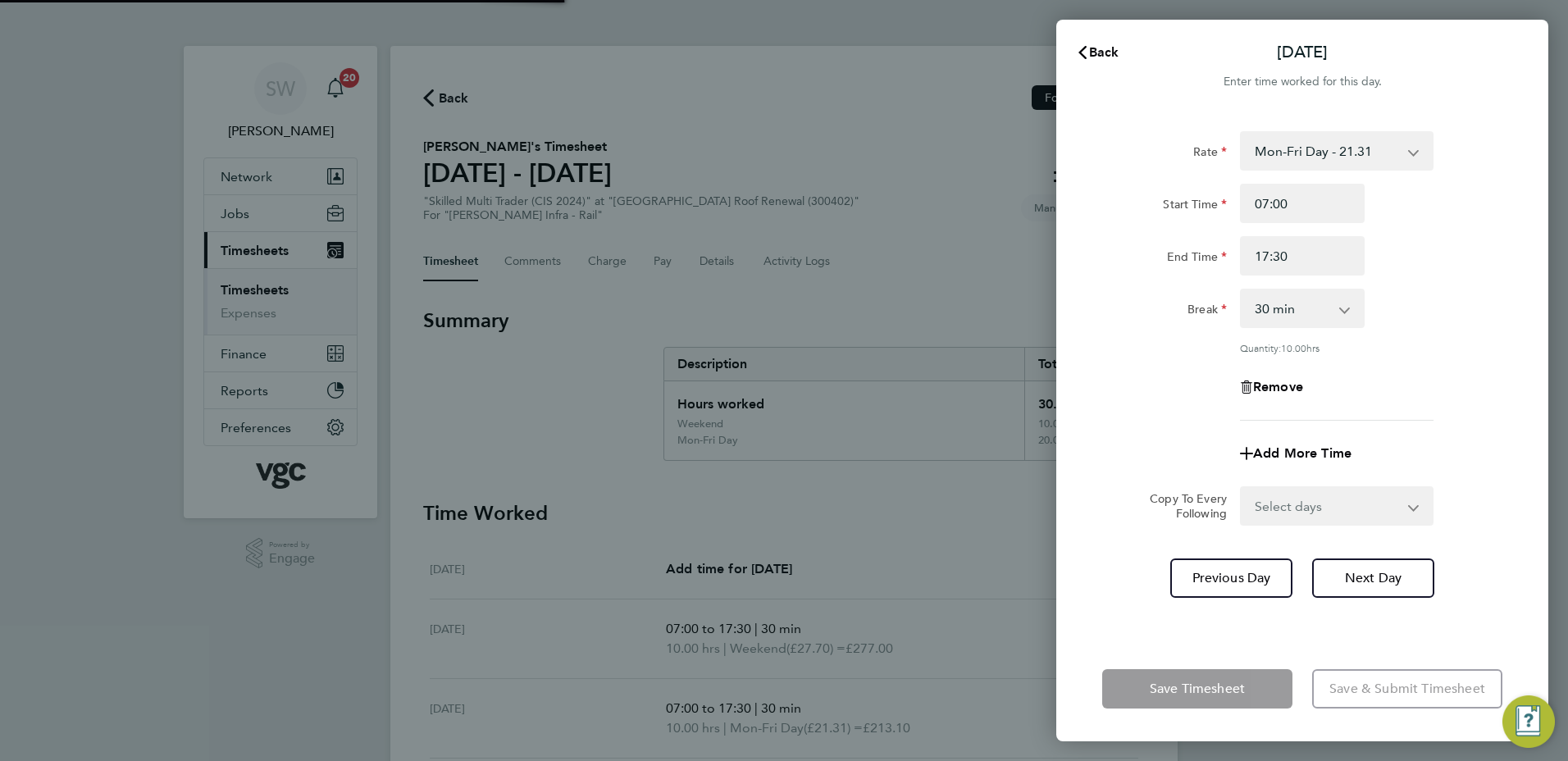 click on "Select days   Day   [DATE]   [DATE]   [DATE]" at bounding box center (1328, 506) 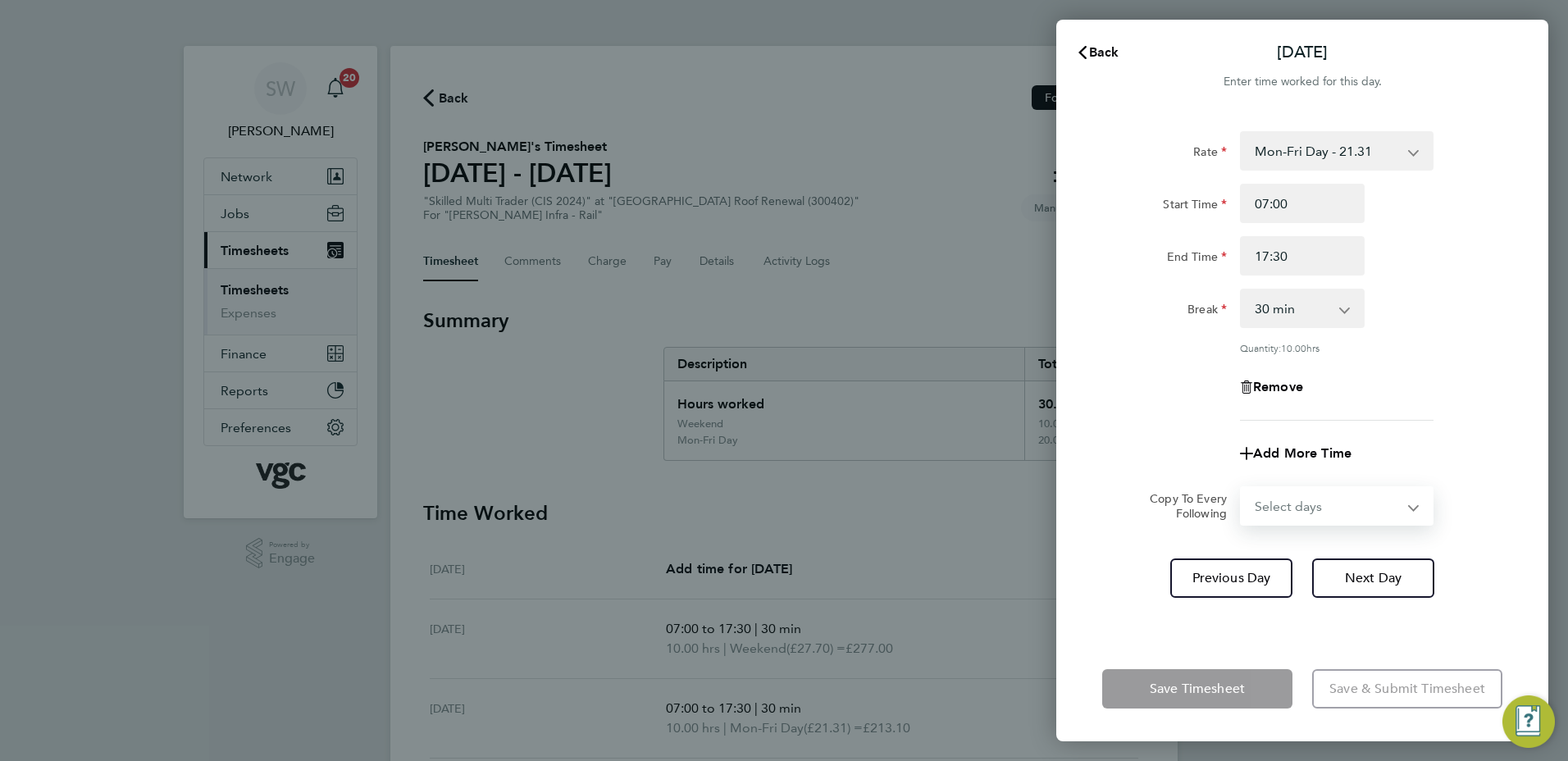 select on "WED" 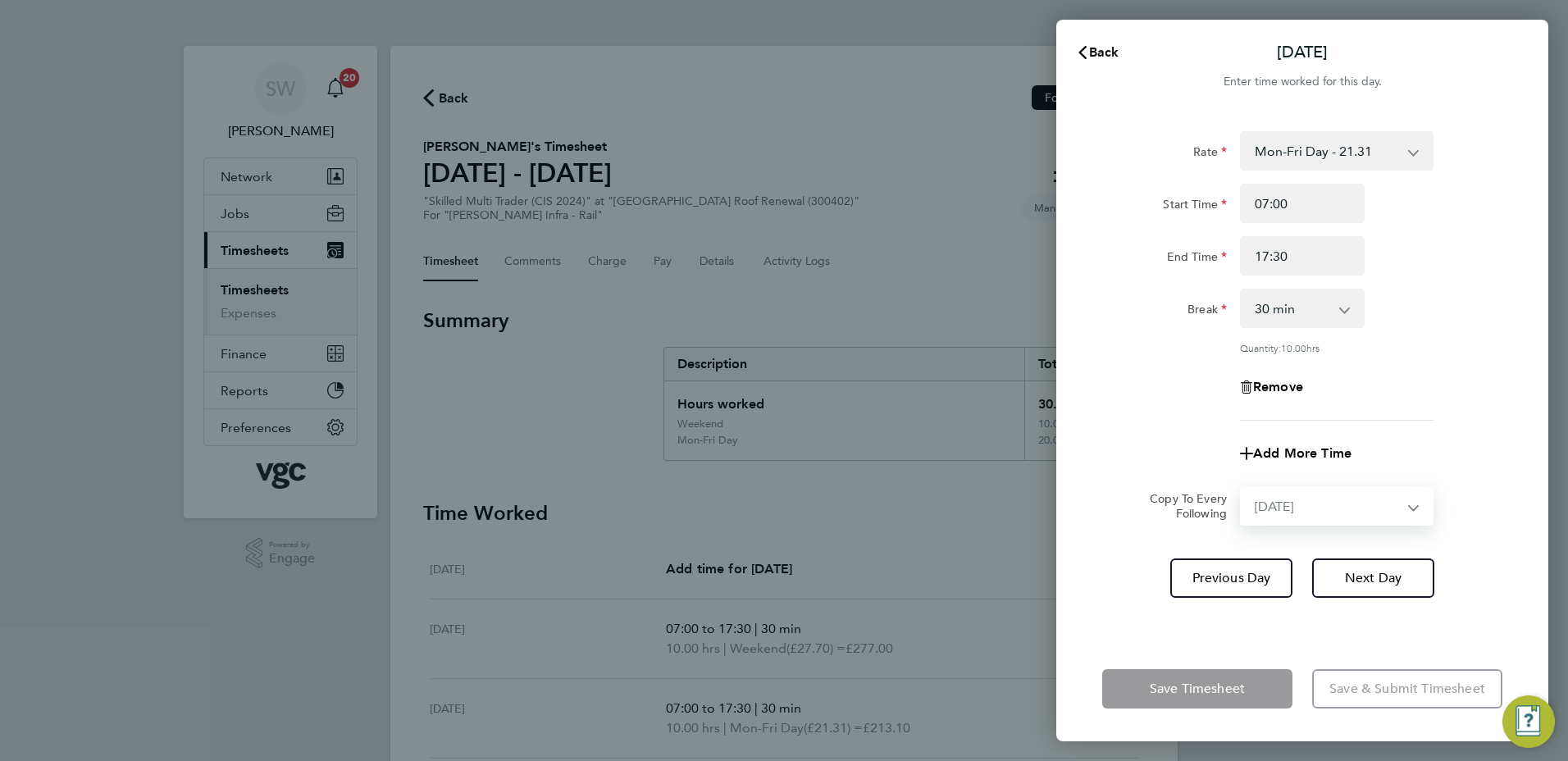 click on "Select days   Day   [DATE]   [DATE]   [DATE]" at bounding box center [1328, 506] 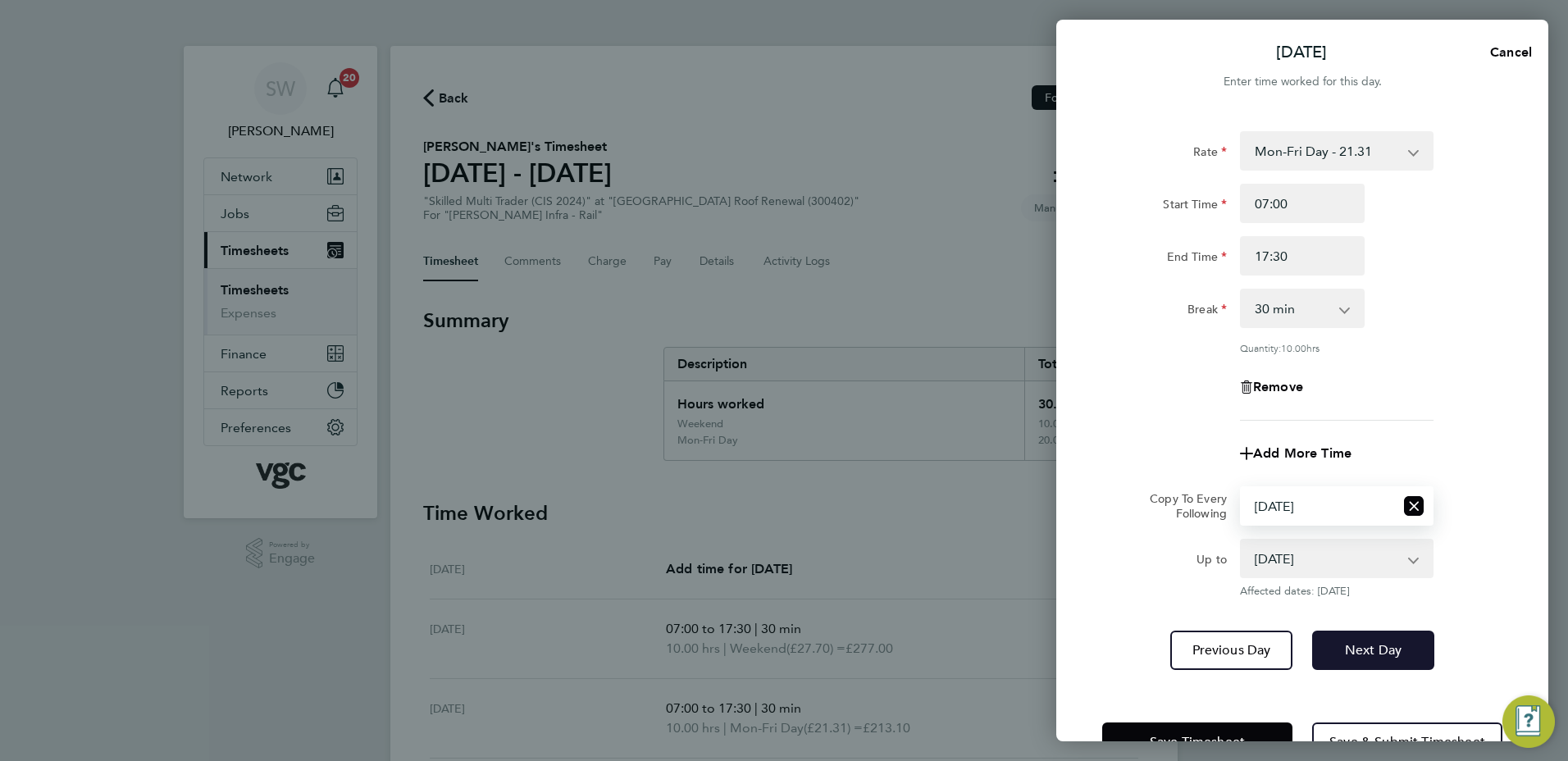 click on "Next Day" 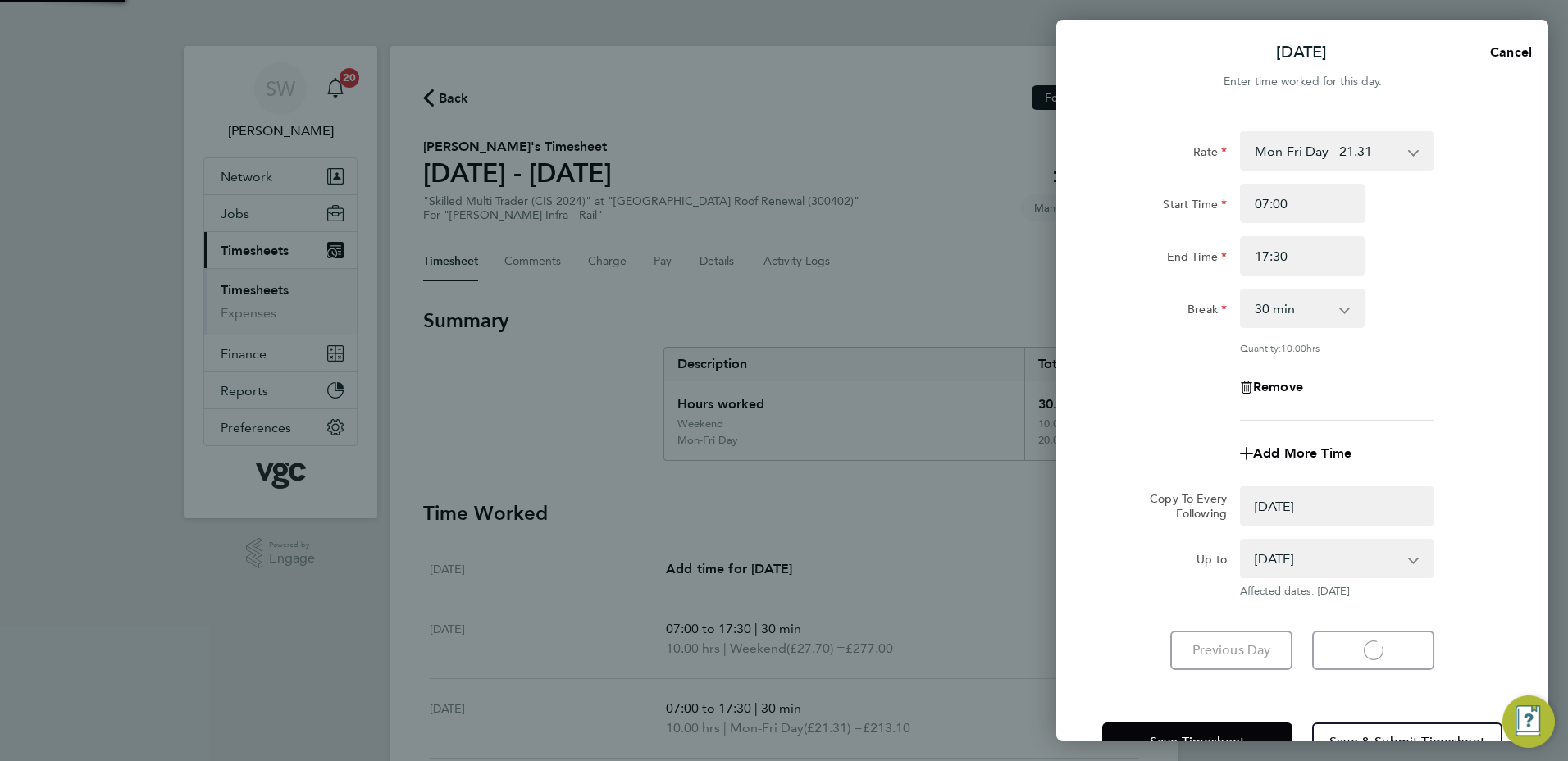 select on "0: null" 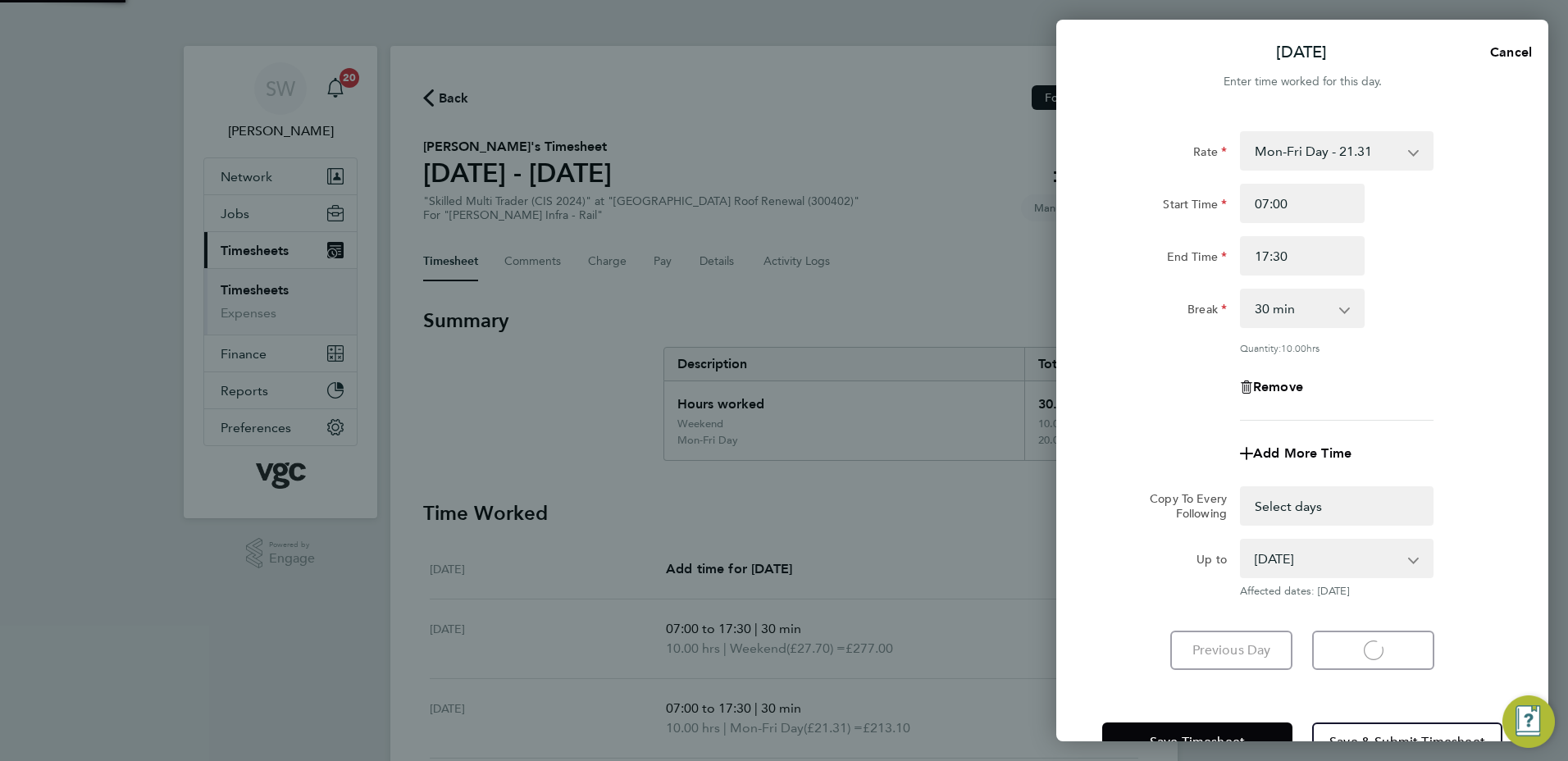 select on "30" 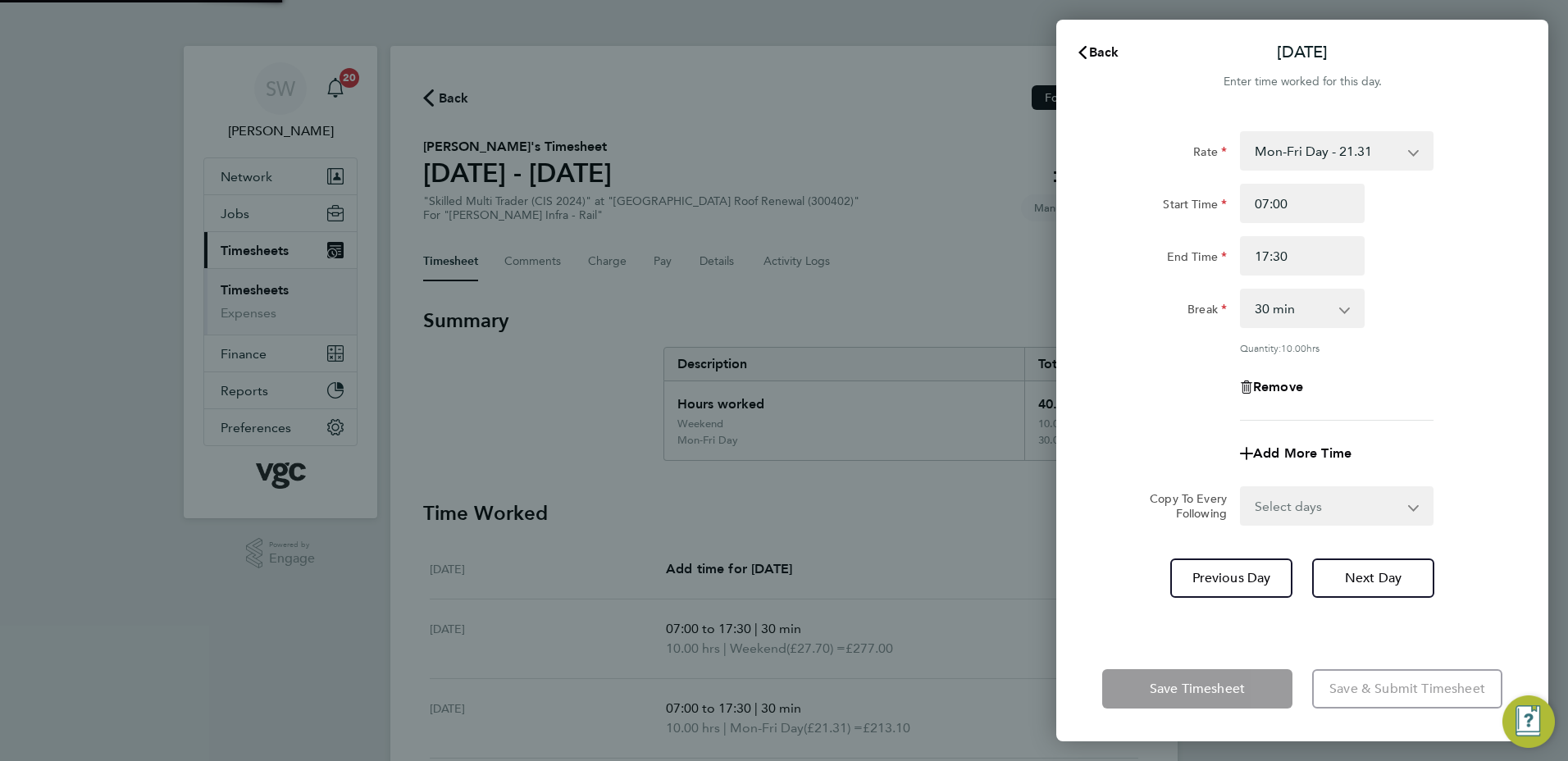 click on "Select days   Day   [DATE]   [DATE]" at bounding box center (1328, 506) 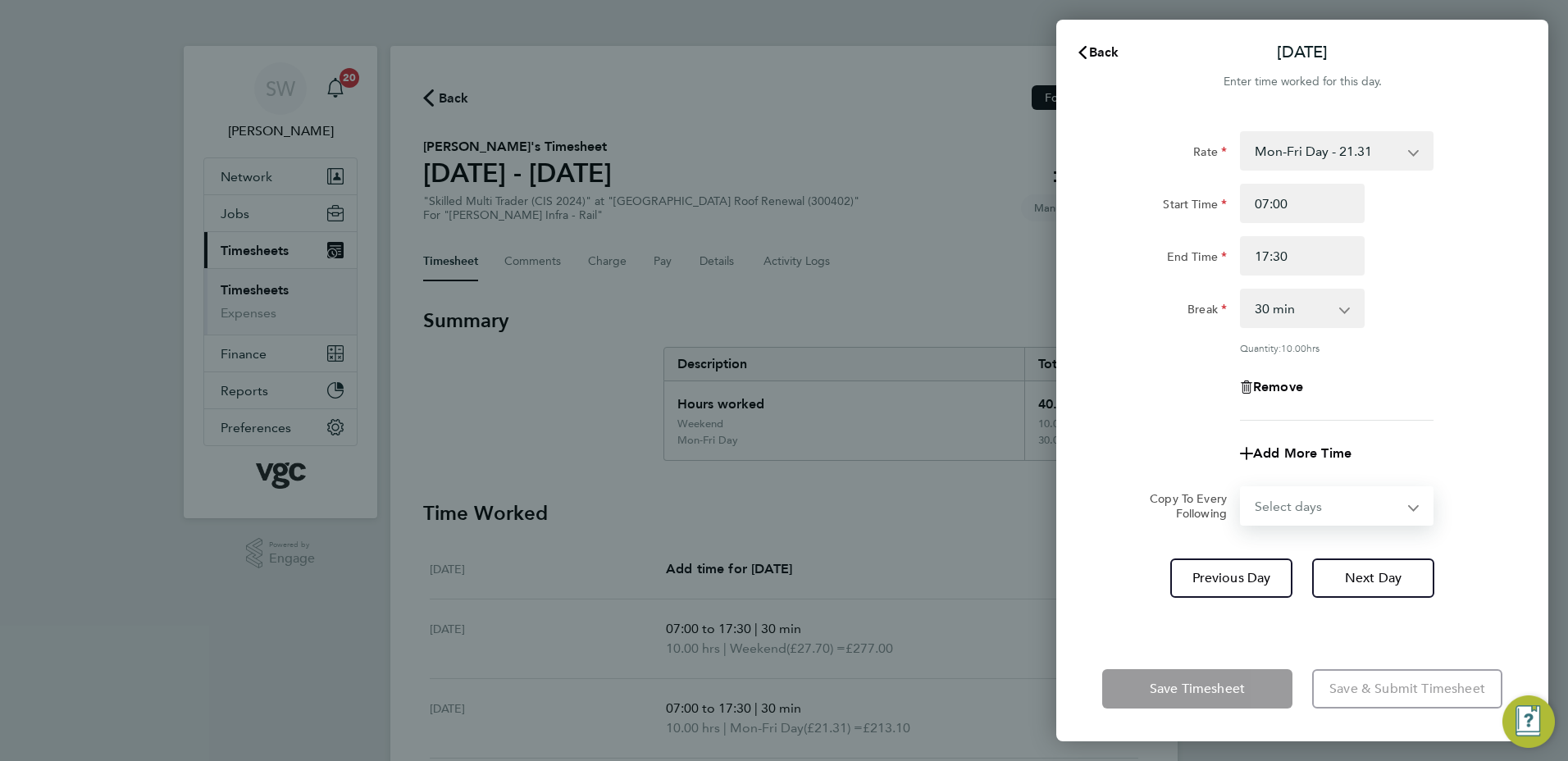 select on "THU" 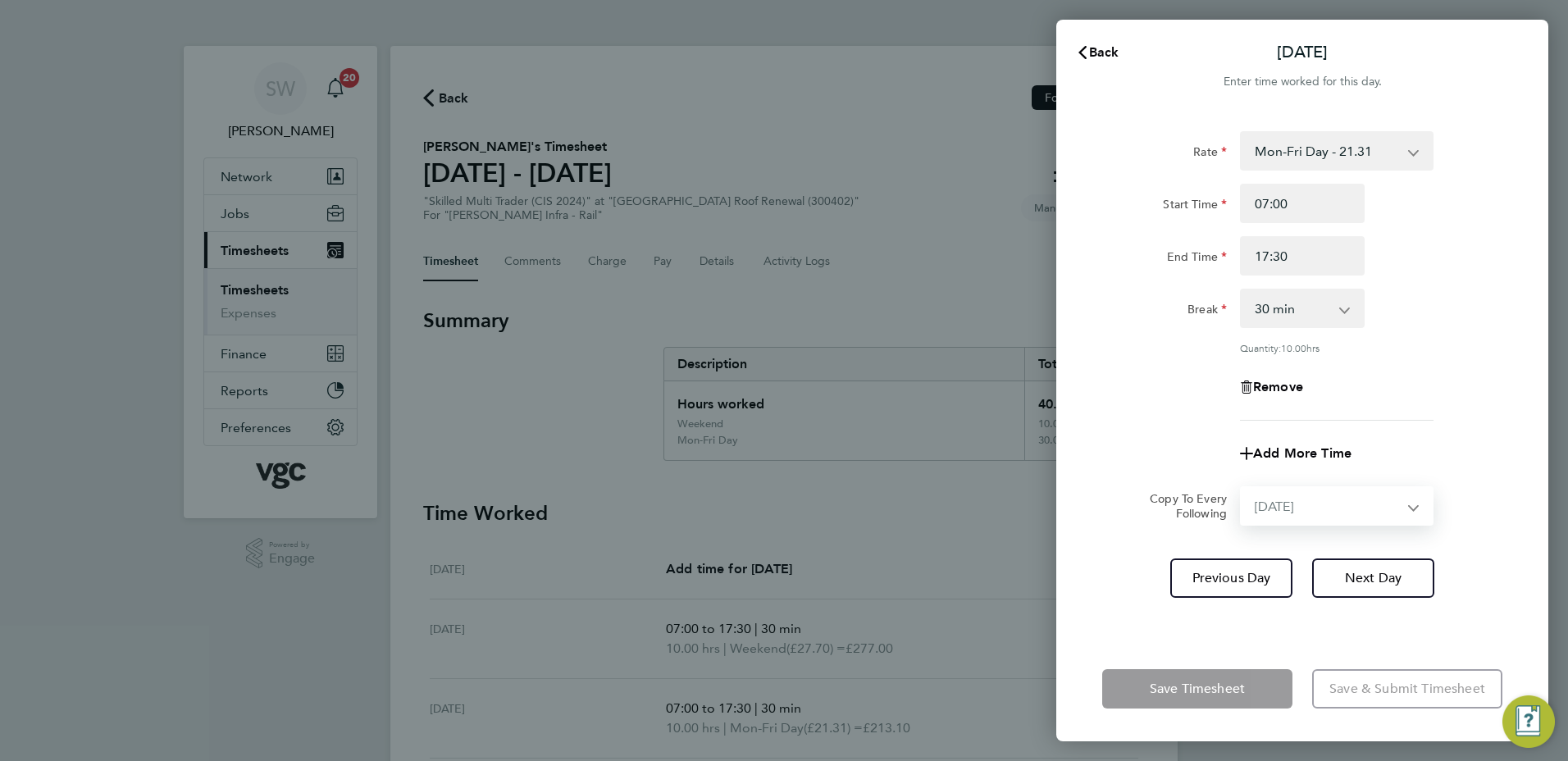 click on "Select days   Day   [DATE]   [DATE]" at bounding box center (1328, 506) 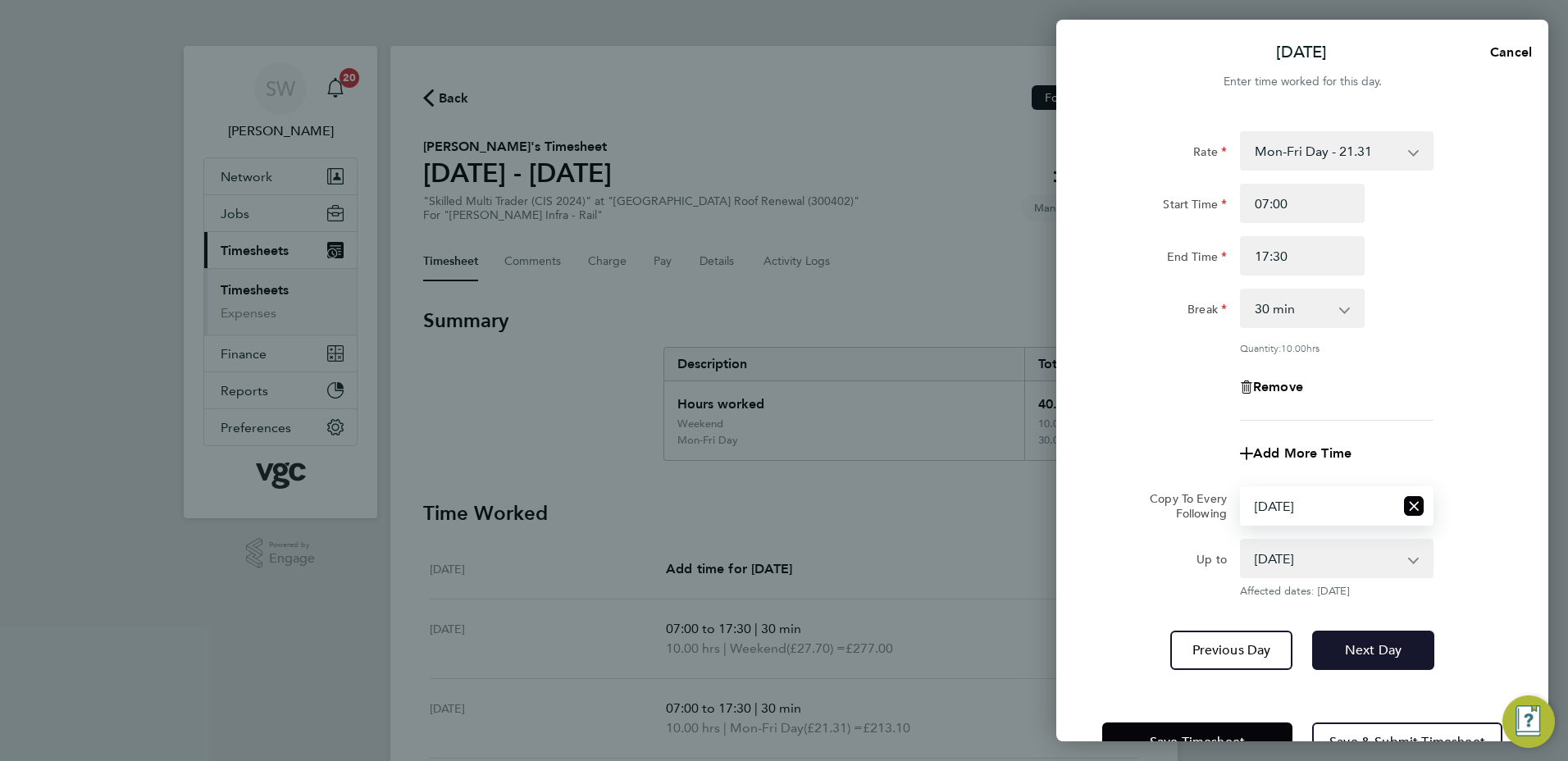 drag, startPoint x: 1359, startPoint y: 649, endPoint x: 1392, endPoint y: 562, distance: 93.048375 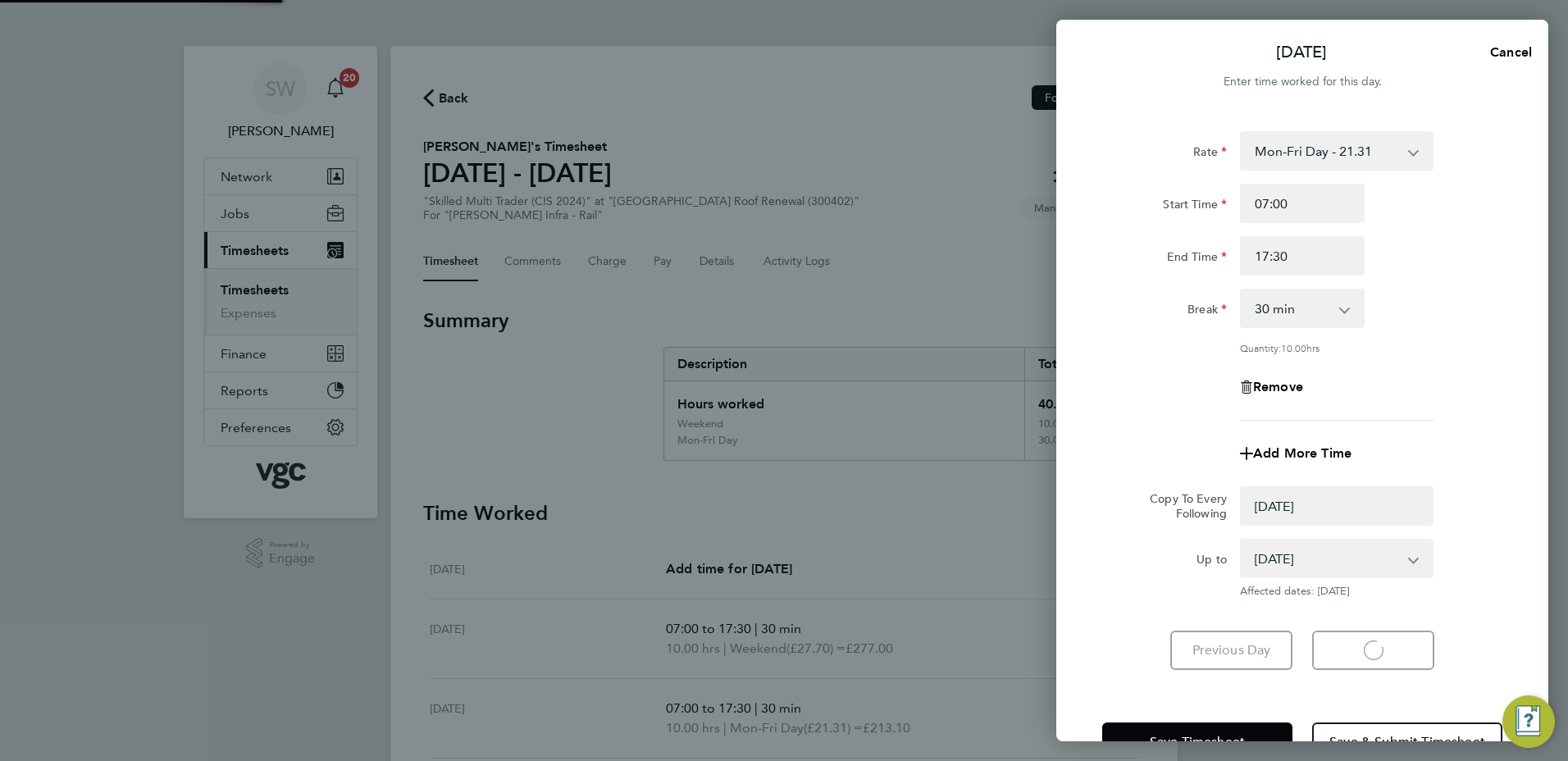 select on "0: null" 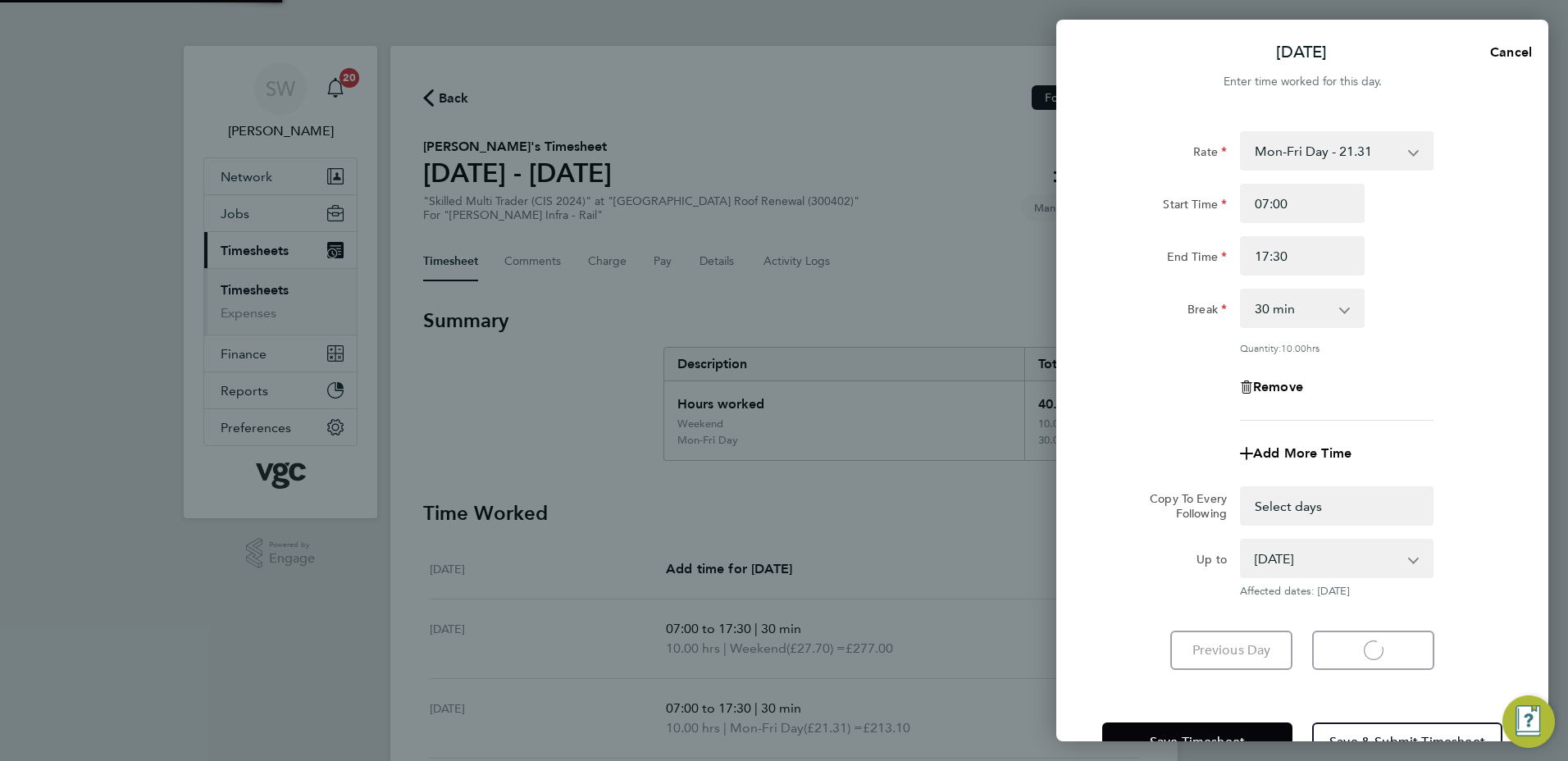 select on "30" 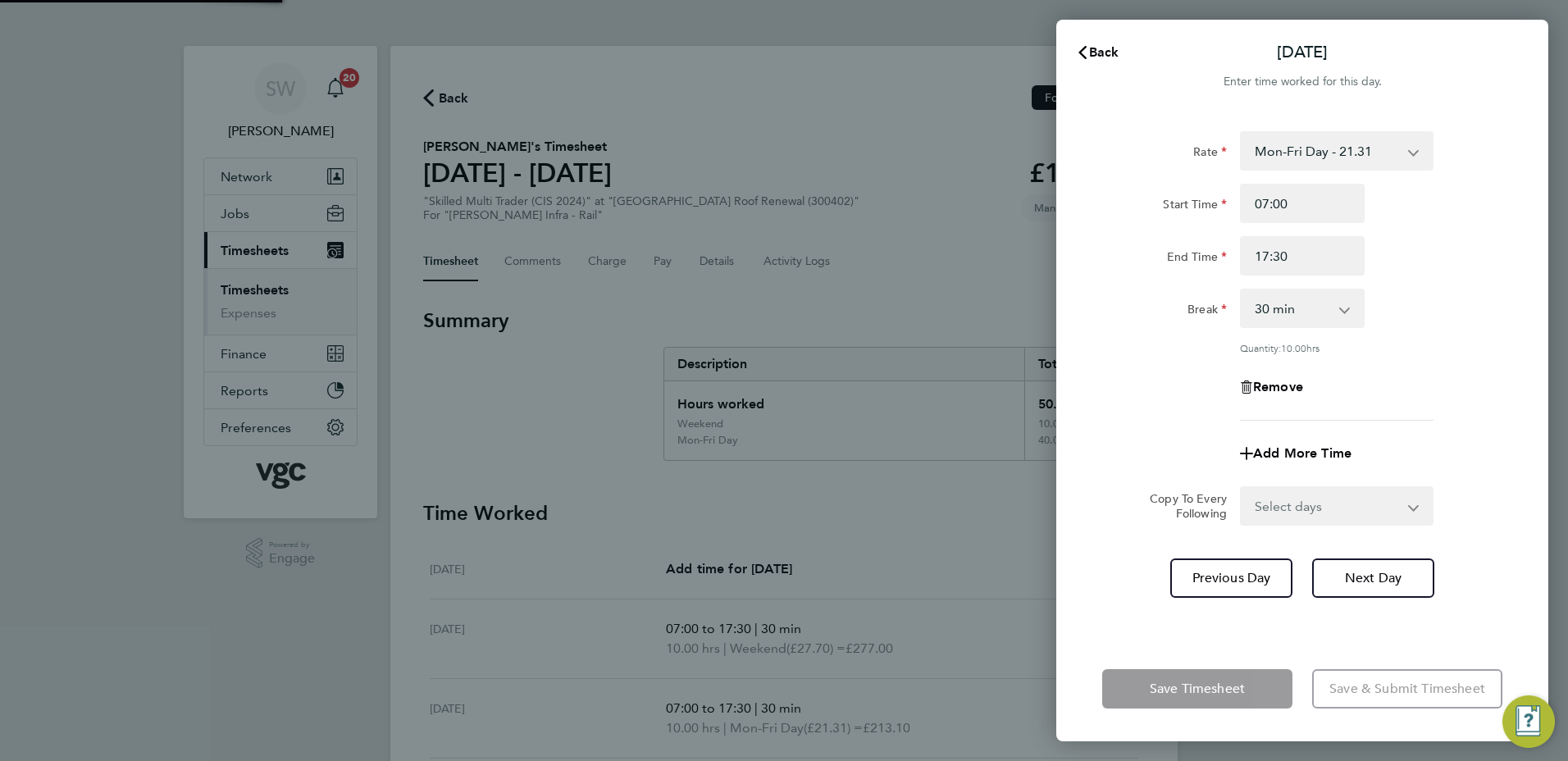 drag, startPoint x: 1408, startPoint y: 506, endPoint x: 1389, endPoint y: 513, distance: 20.248457 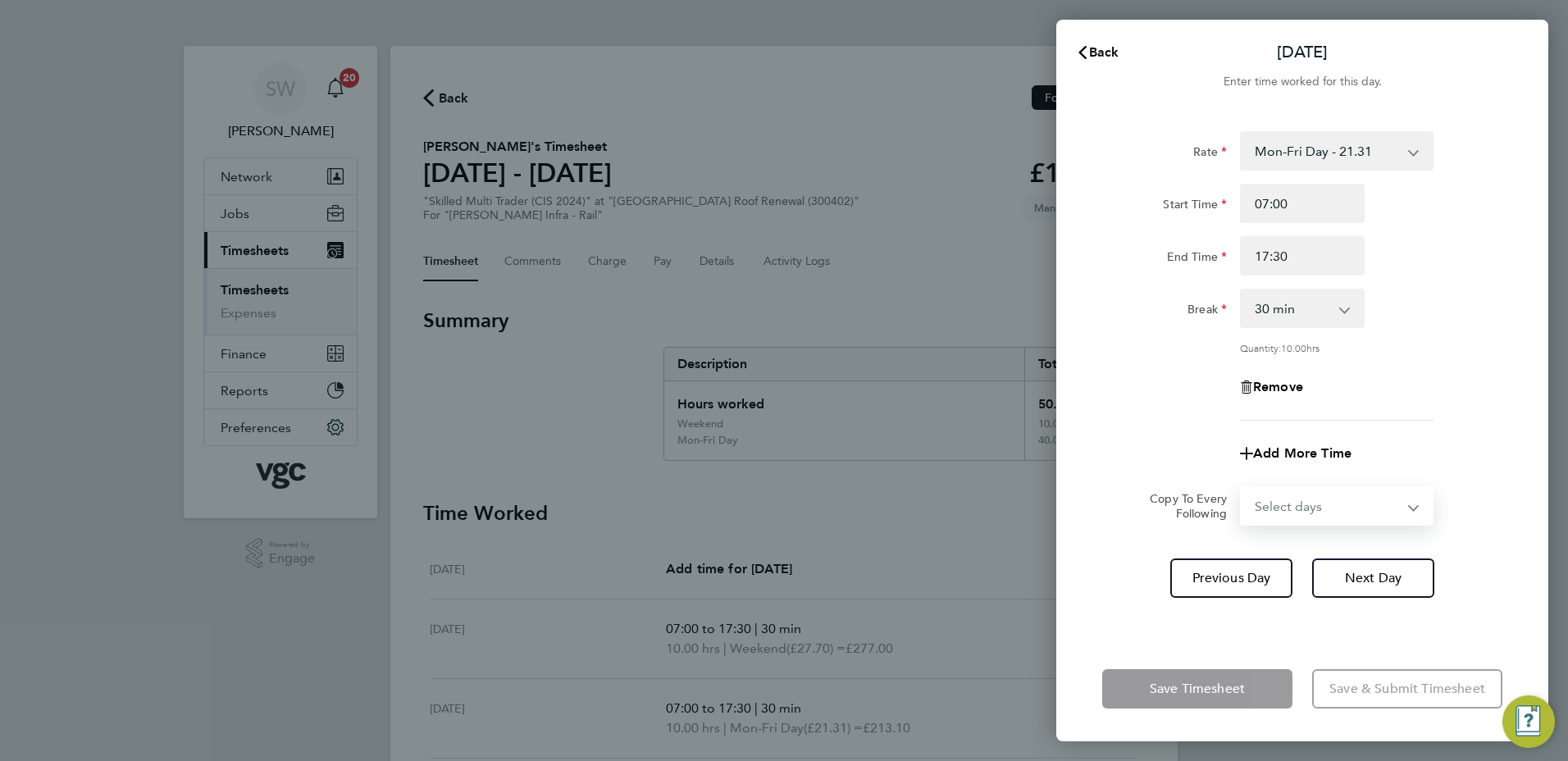 select on "FRI" 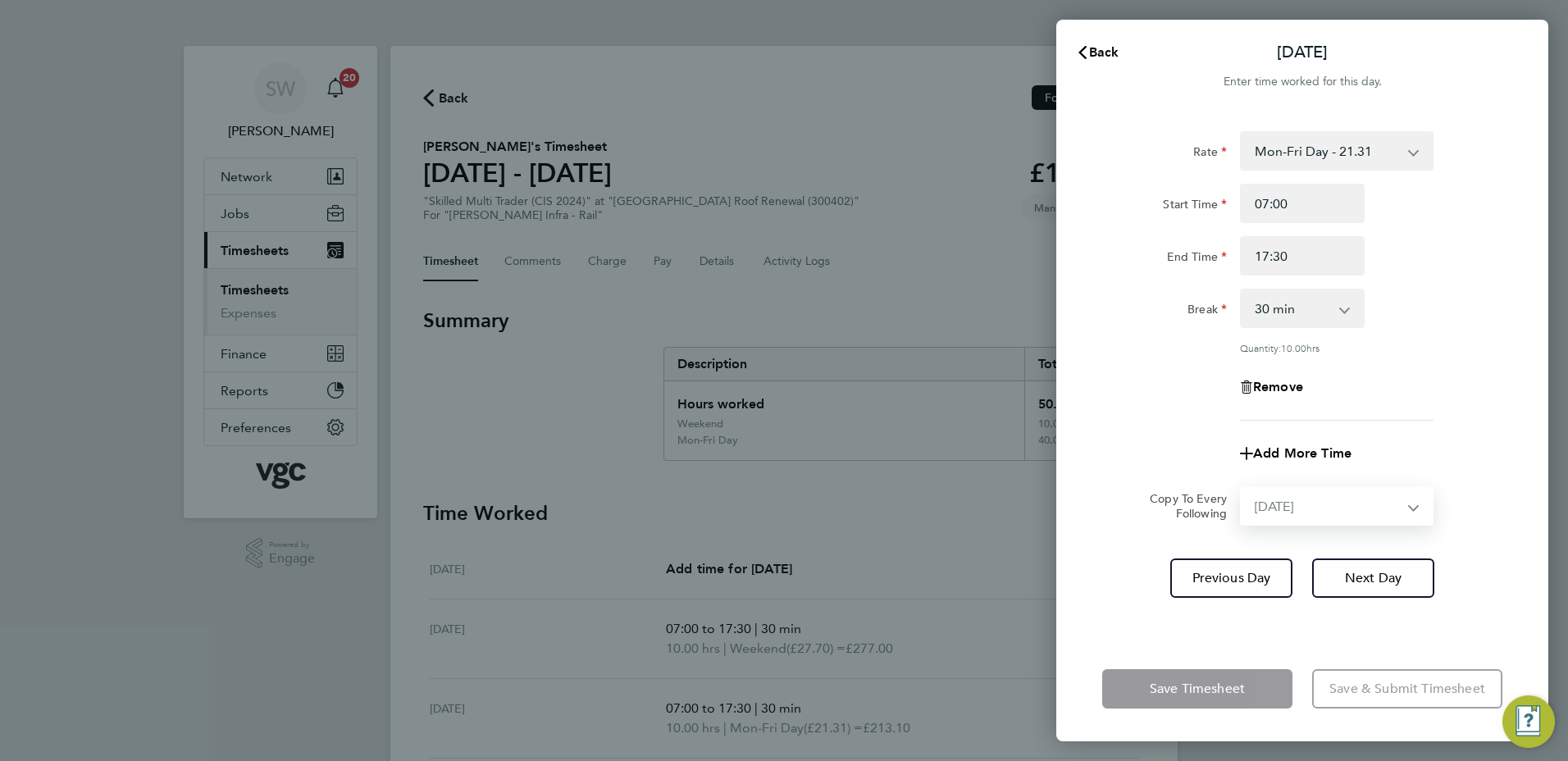 click on "Select days   [DATE]" at bounding box center (1328, 506) 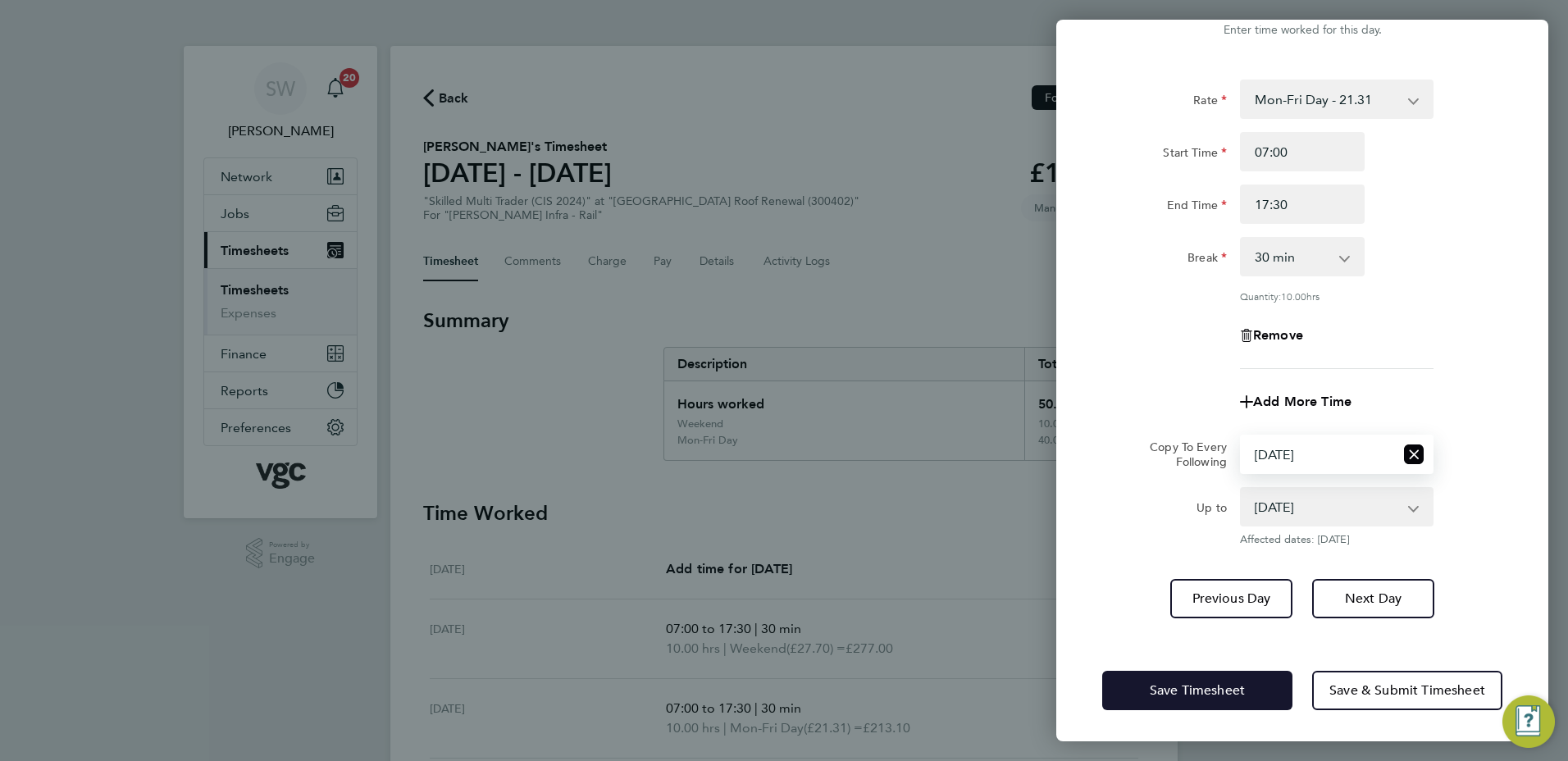 drag, startPoint x: 1146, startPoint y: 686, endPoint x: 1133, endPoint y: 671, distance: 19.849433 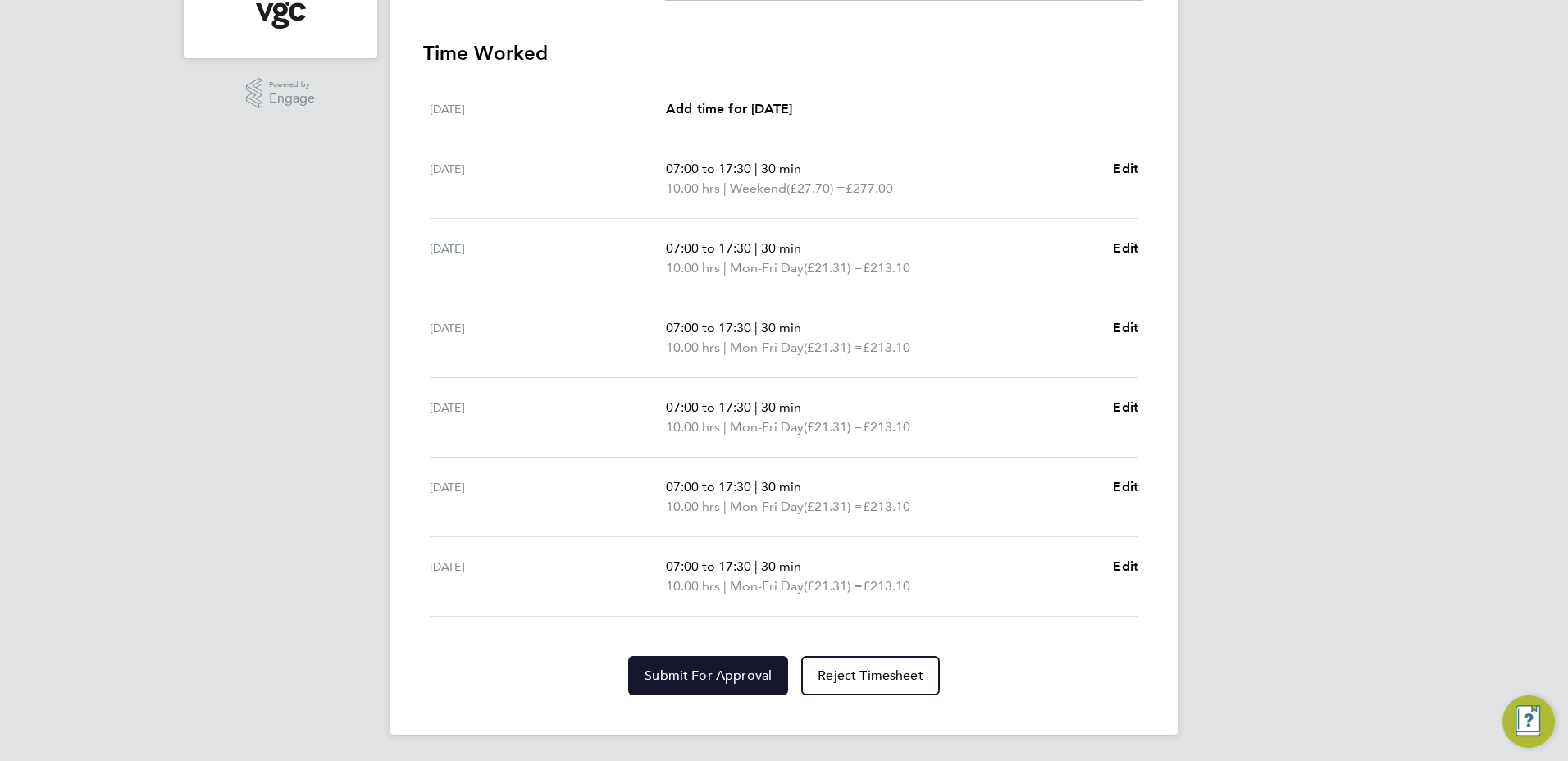 click on "Submit For Approval" 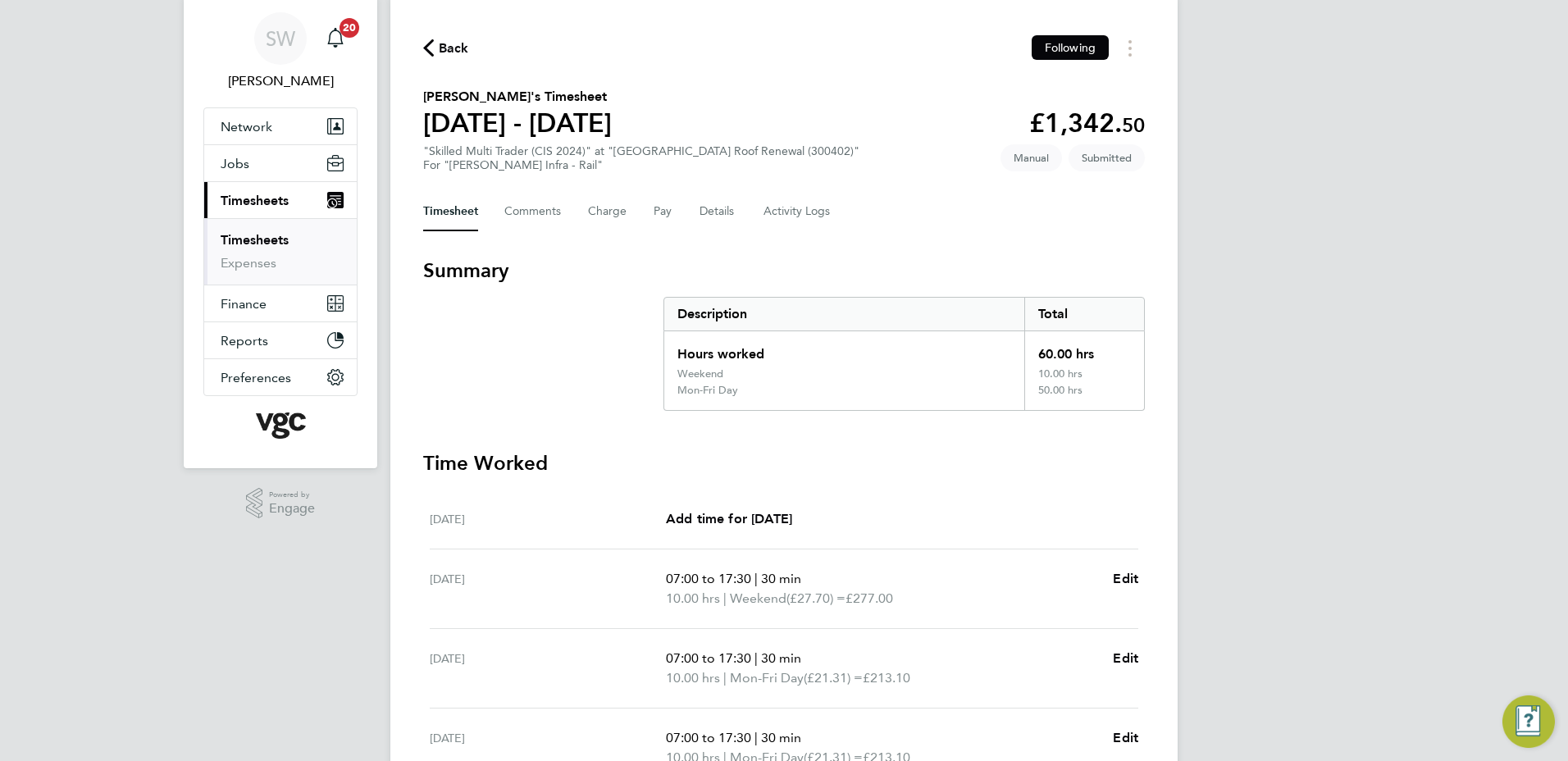 click on "Timesheets" at bounding box center [254, 239] 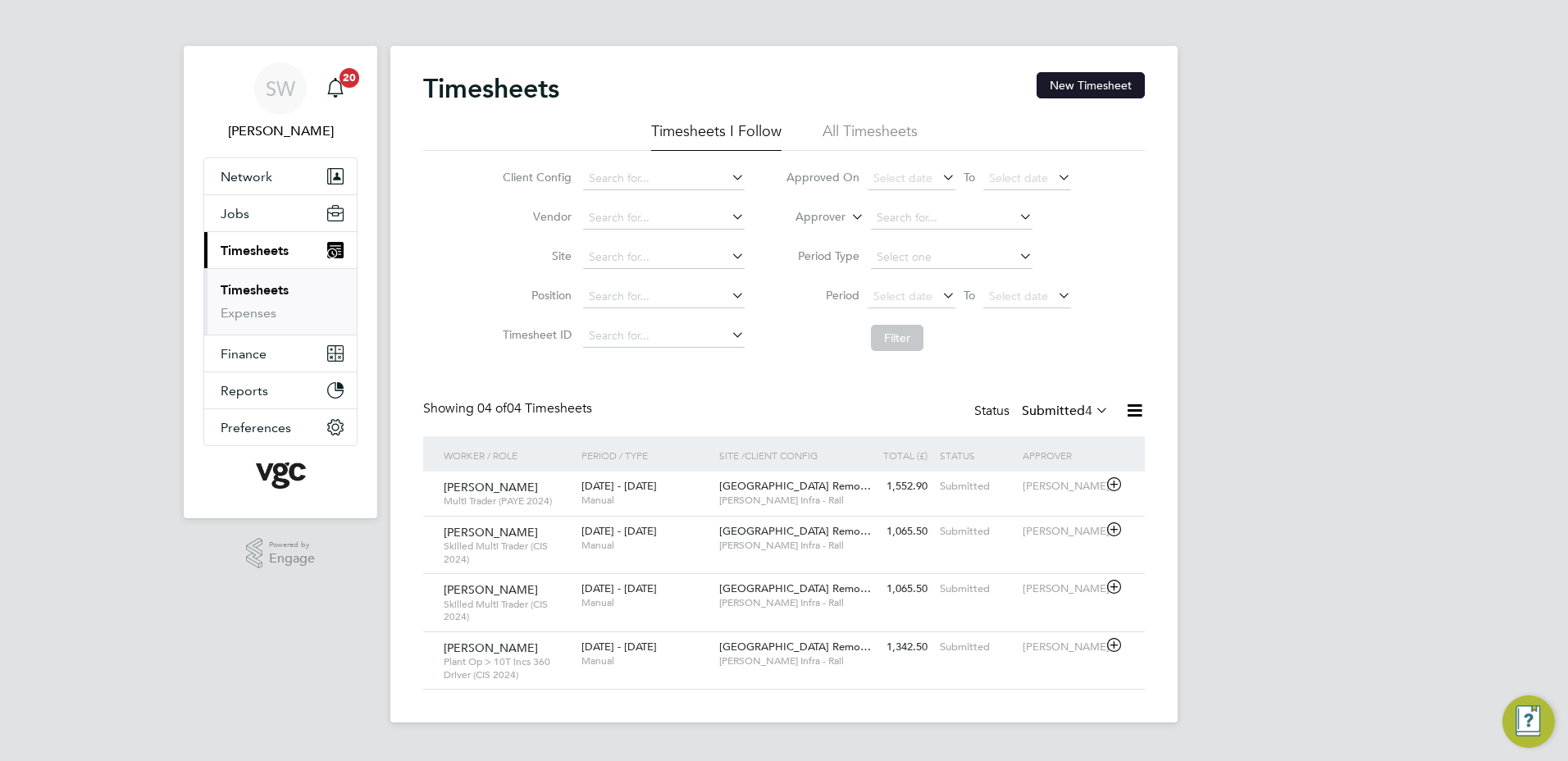 click on "New Timesheet" 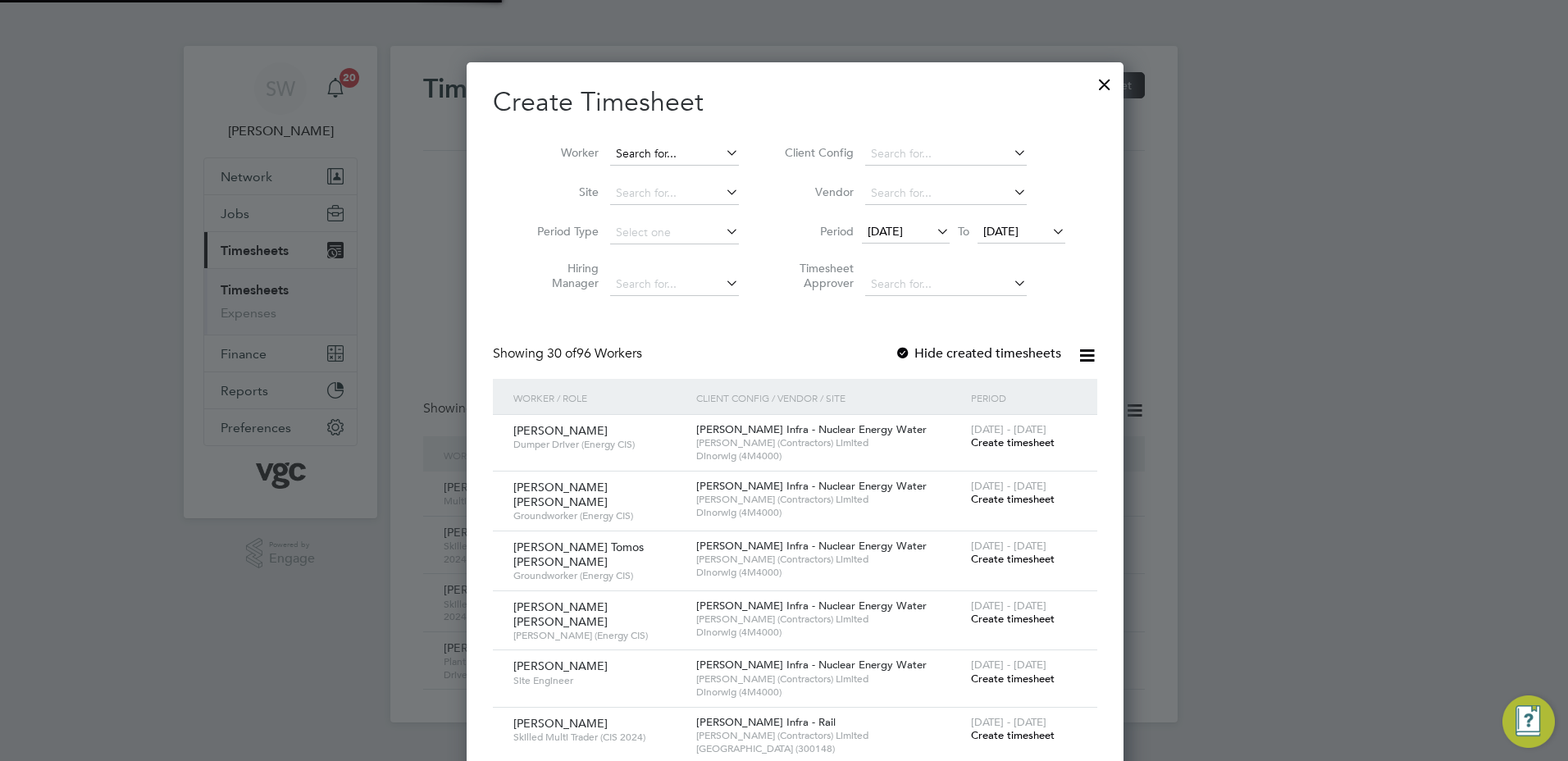 click at bounding box center (674, 154) 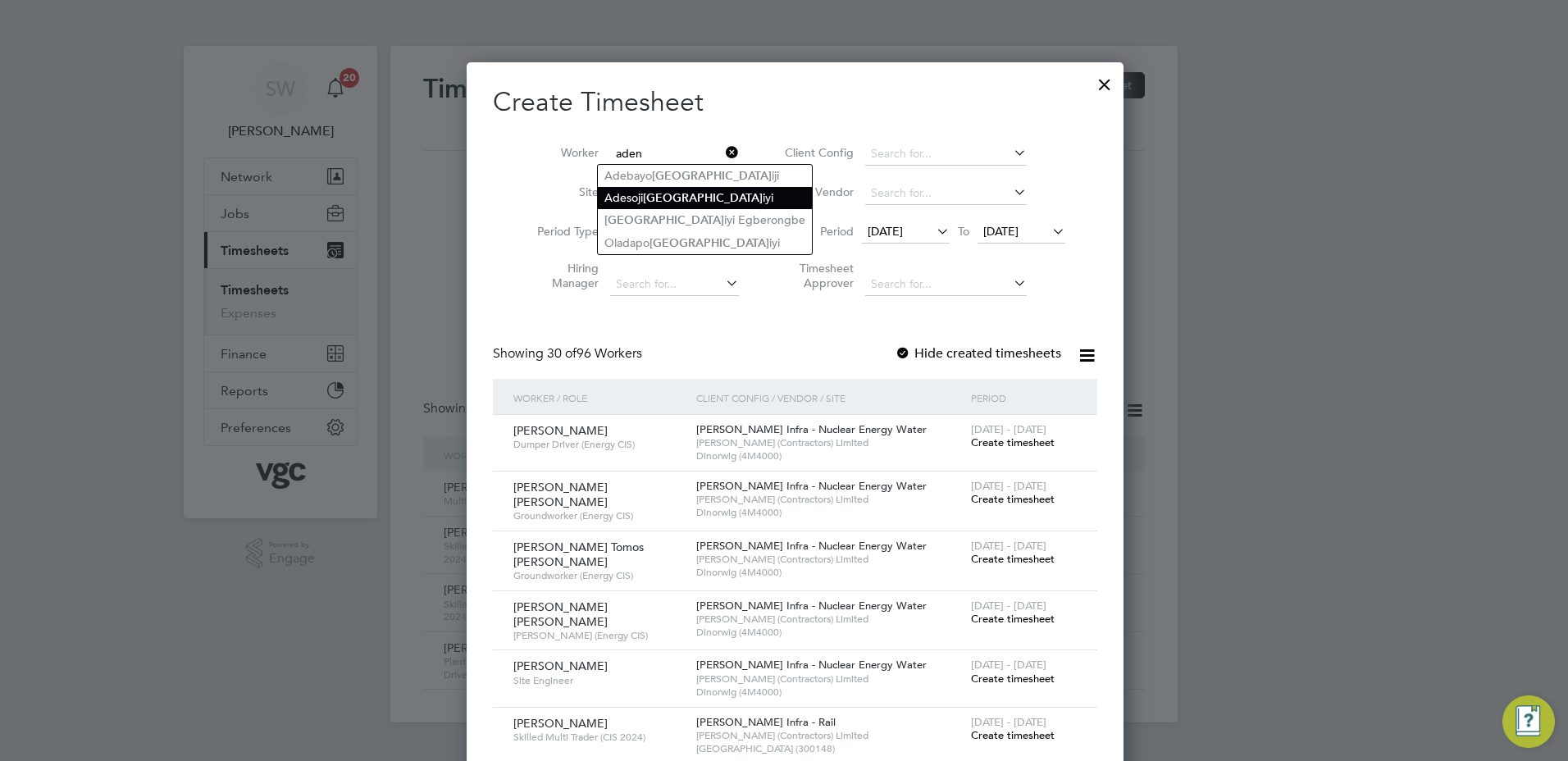 drag, startPoint x: 663, startPoint y: 215, endPoint x: 664, endPoint y: 206, distance: 9.055385 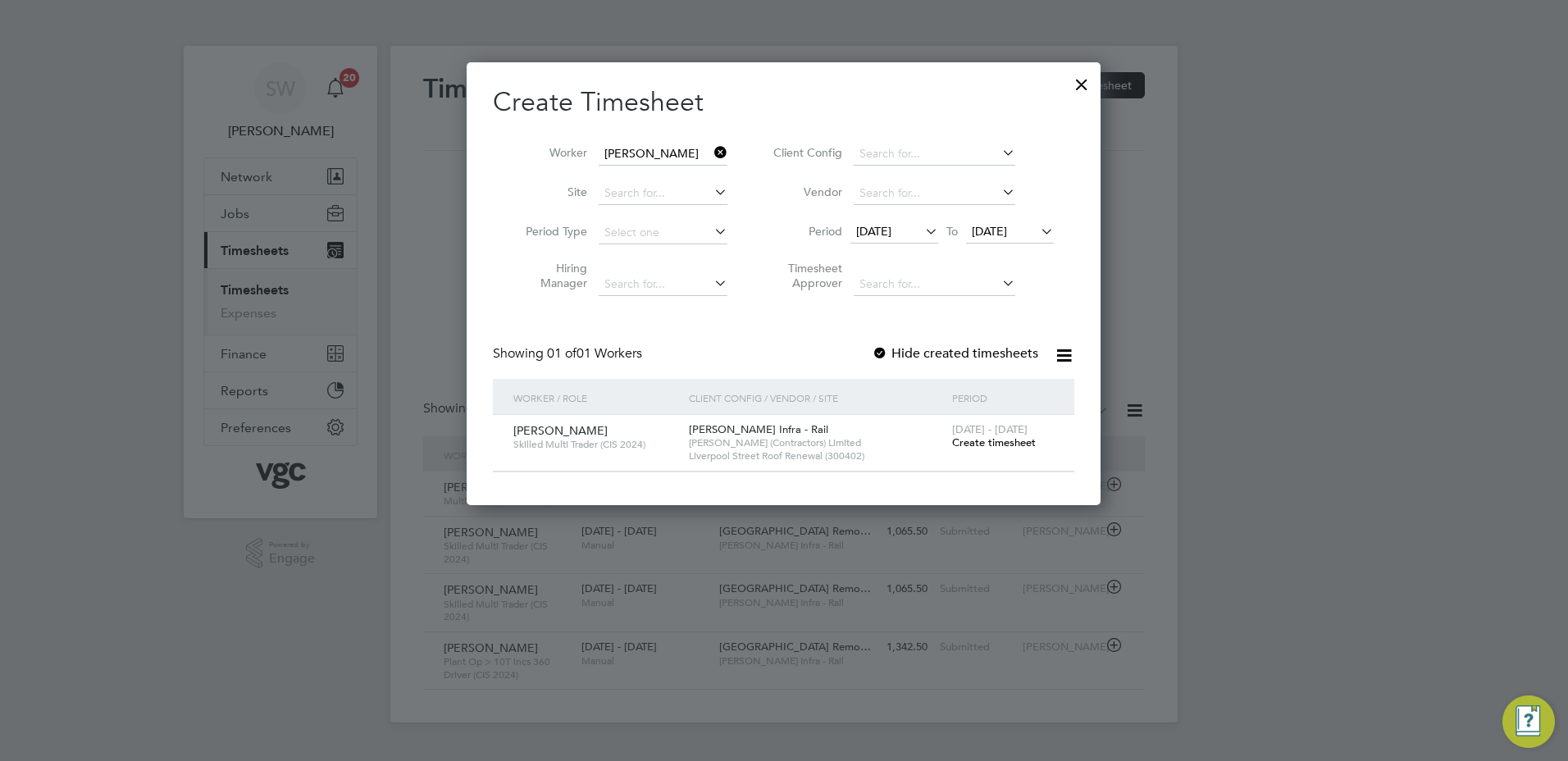 click on "Create timesheet" at bounding box center (994, 442) 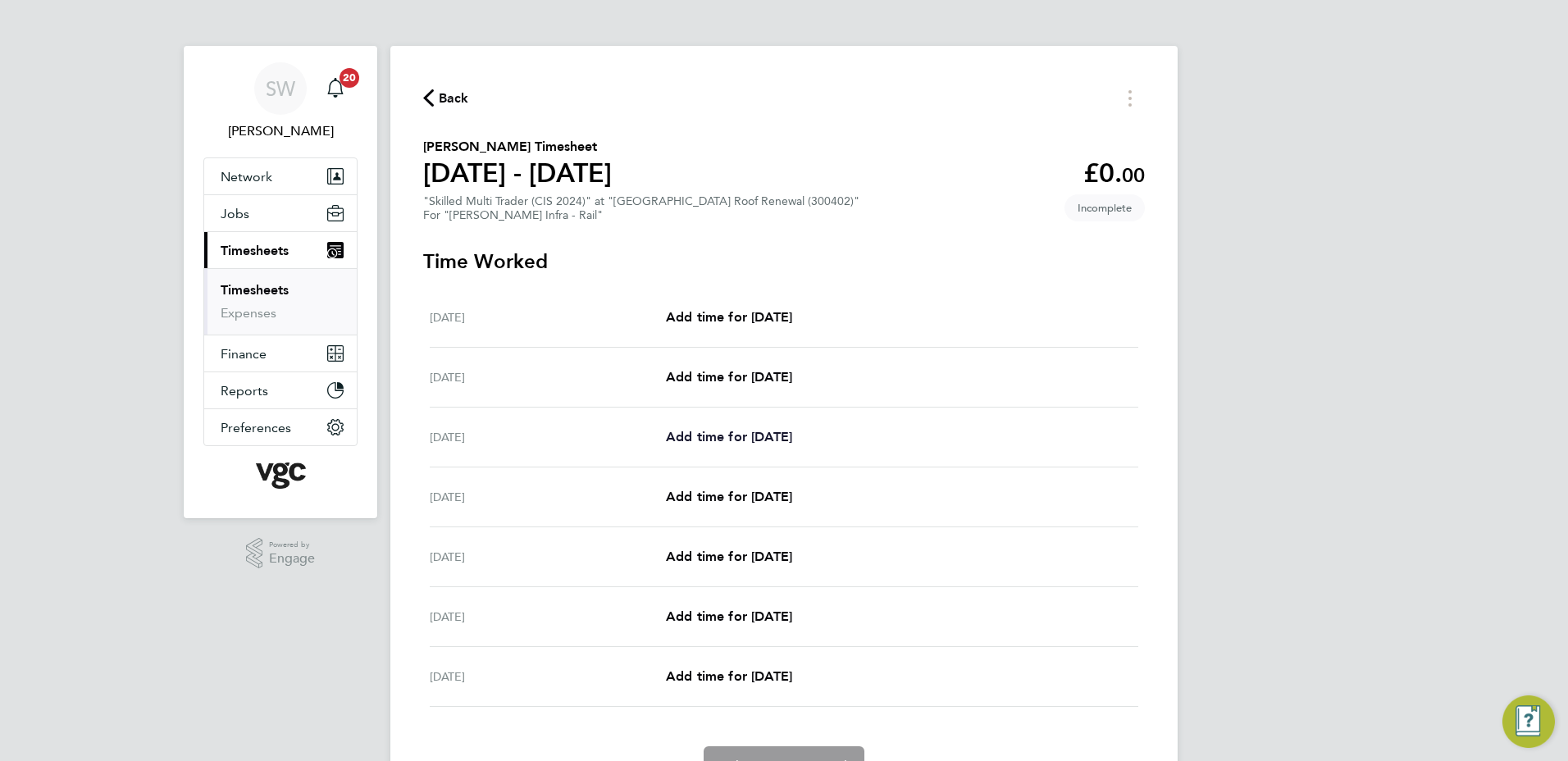 click on "Add time for [DATE]" at bounding box center [729, 436] 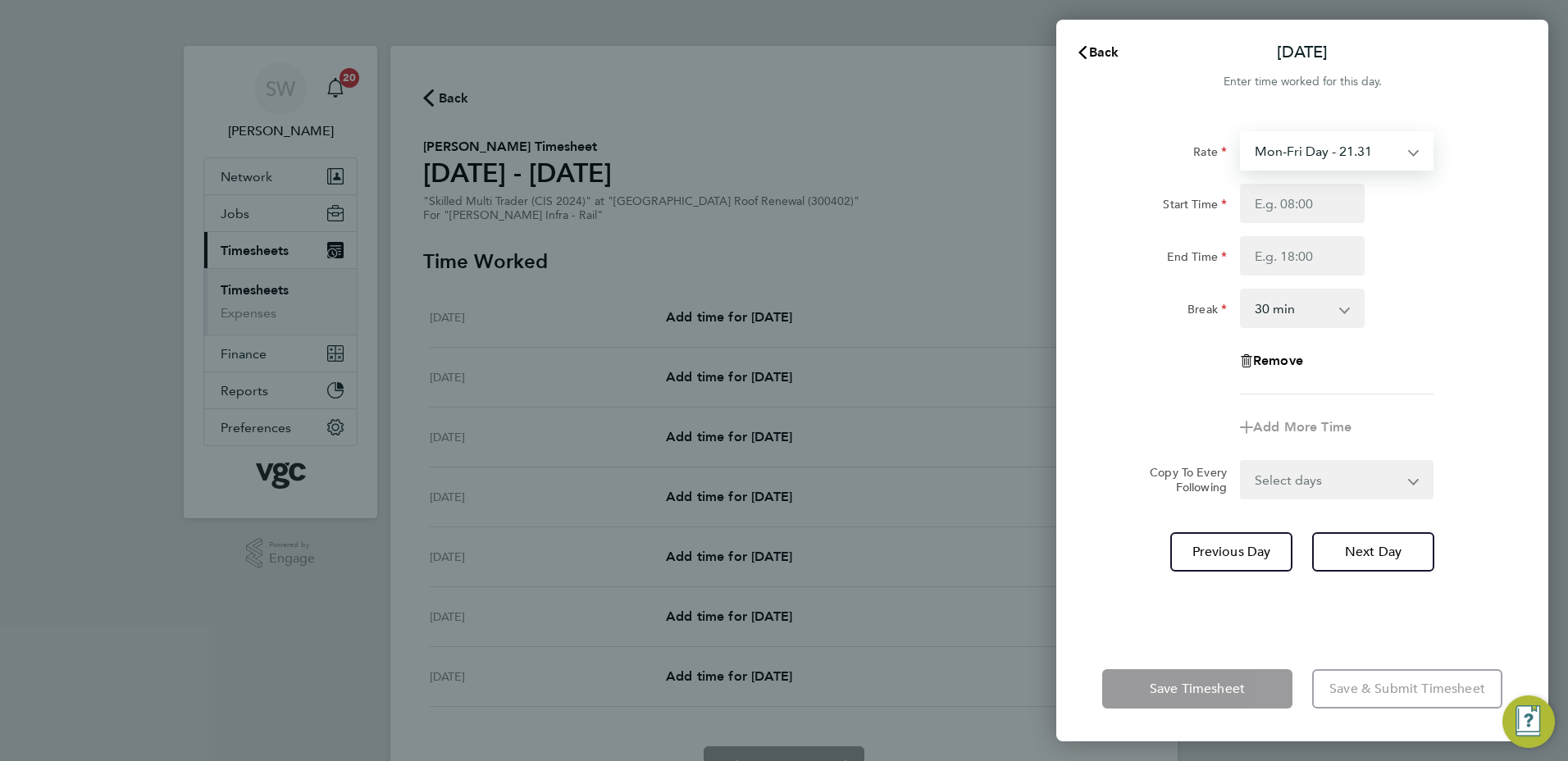 click on "Mon-Fri Day - 21.31   Weekend - 27.70   Bank Hol - 31.96   Mon-Thurs Nights - 24.51   Xmas / [GEOGRAPHIC_DATA] - 42.62" at bounding box center [1327, 151] 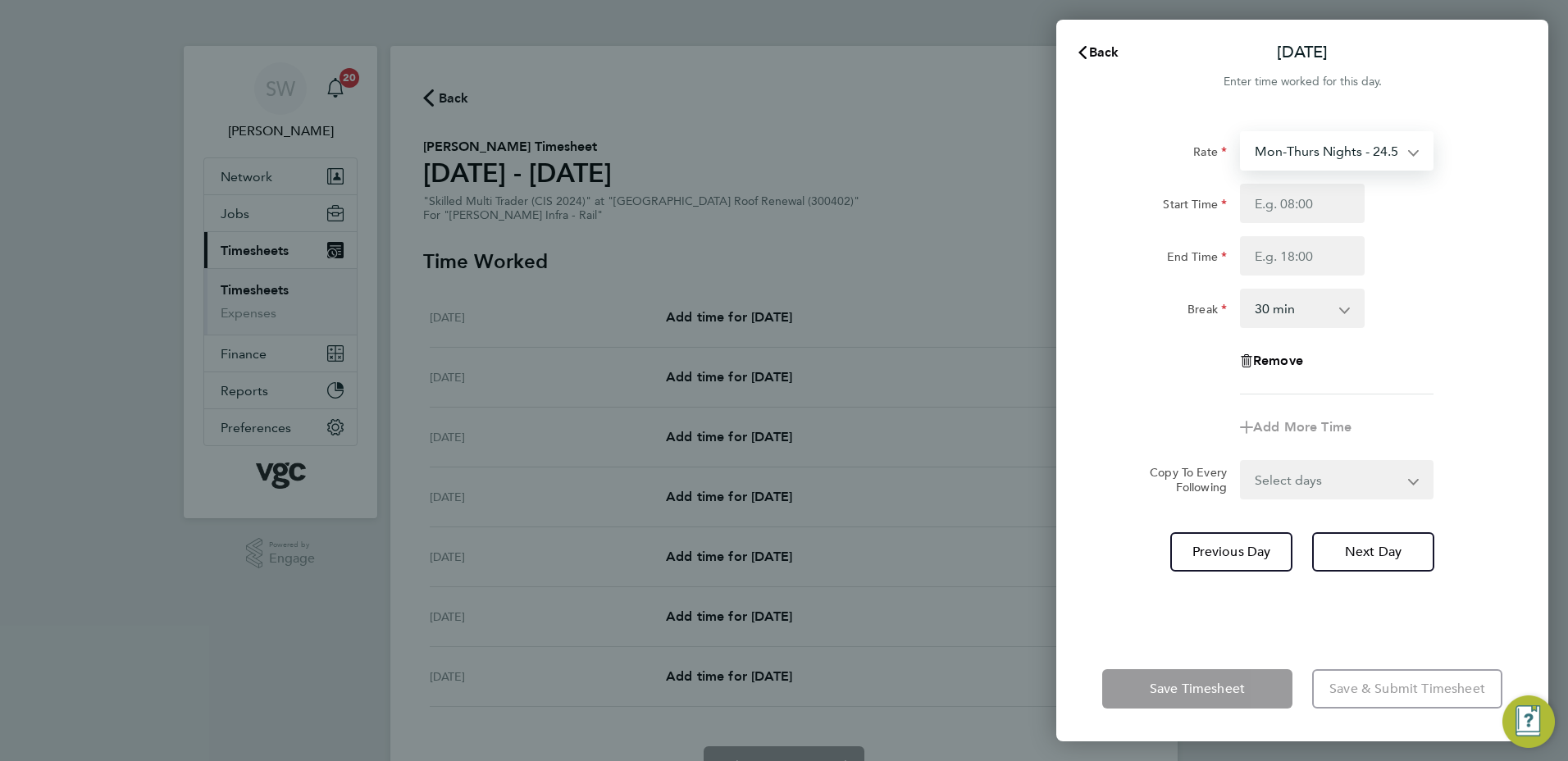 select on "30" 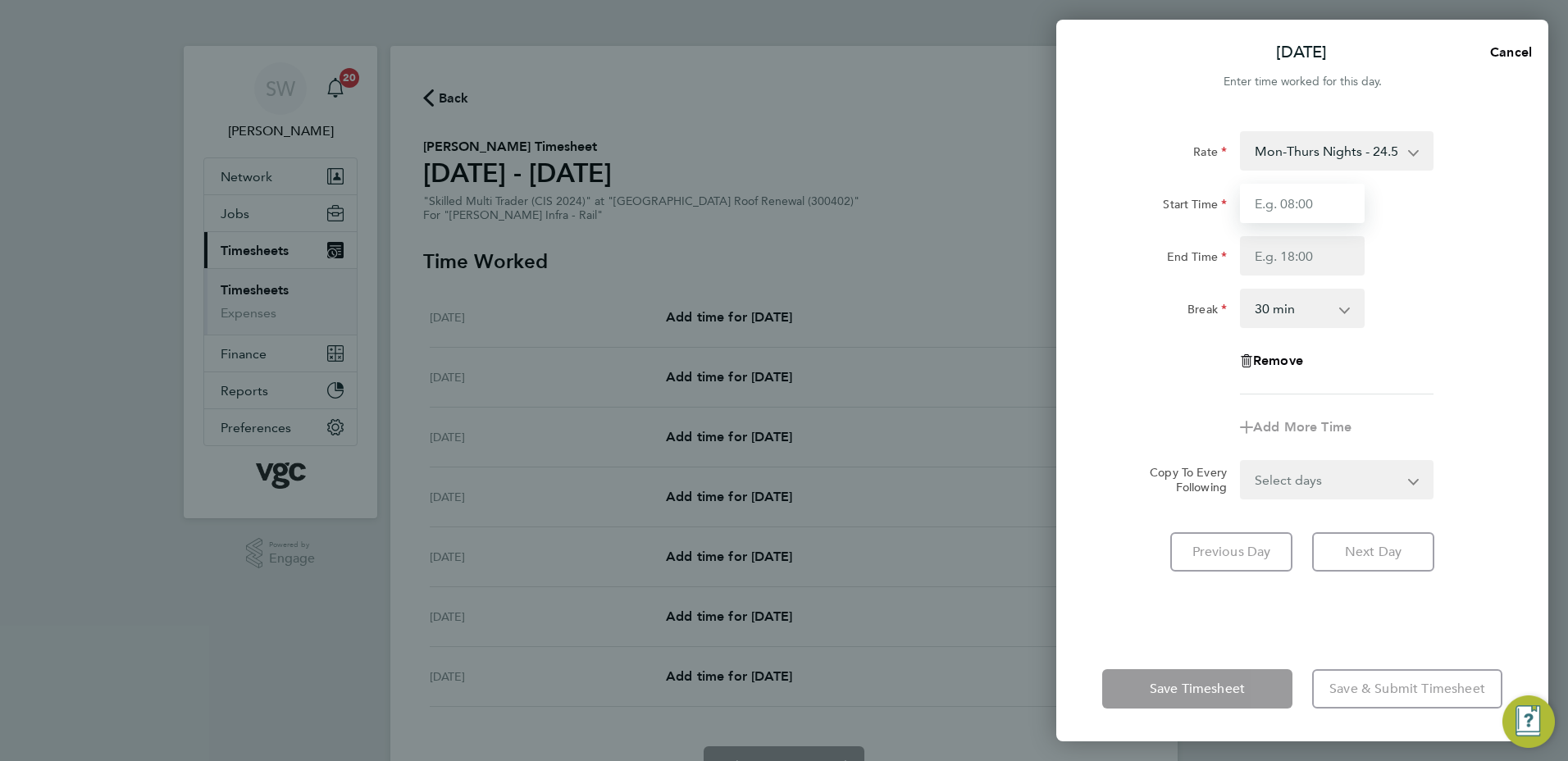 click on "Start Time" at bounding box center [1302, 203] 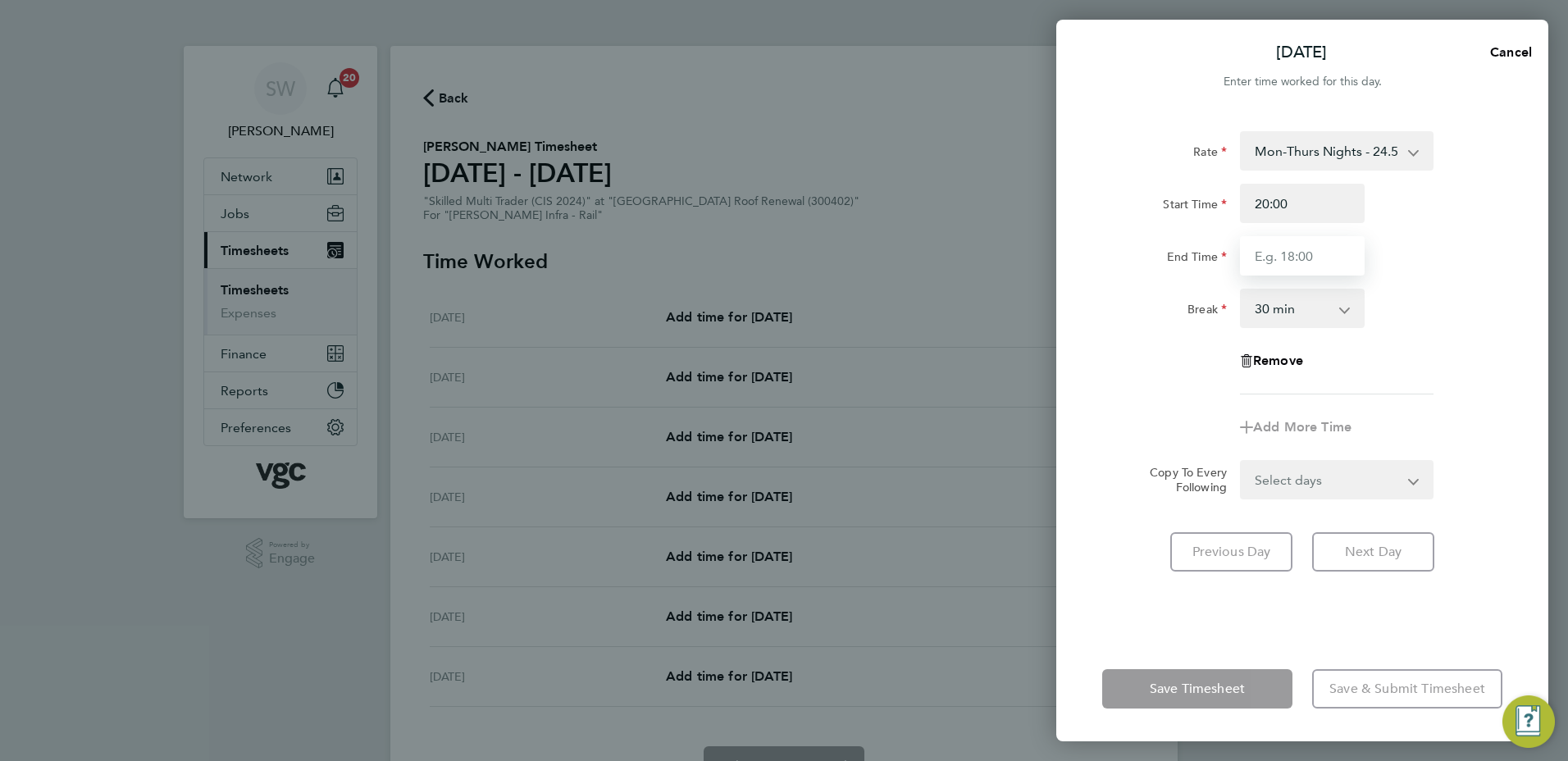 click on "End Time" at bounding box center [1302, 256] 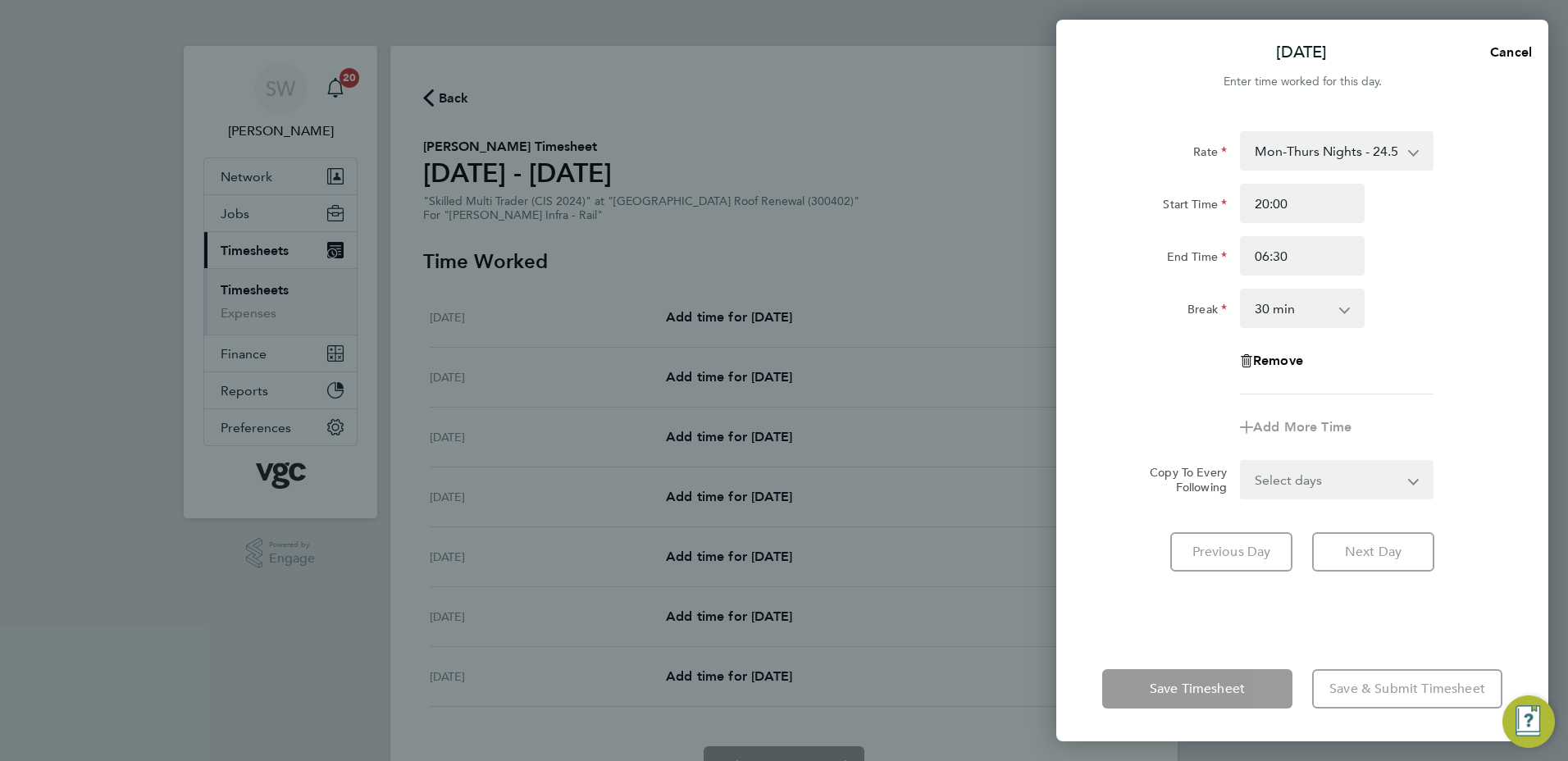click on "Rate  Mon-Thurs Nights - 24.51   Mon-Fri Day - 21.31   Weekend - 27.70   Bank Hol - 31.96   Xmas / NY - 42.62
Start Time 20:00 End Time 06:30 Break  0 min   15 min   30 min   45 min   60 min   75 min   90 min
Remove
Add More Time  Copy To Every Following  Select days   Day   [DATE]   [DATE]   [DATE]   [DATE]" 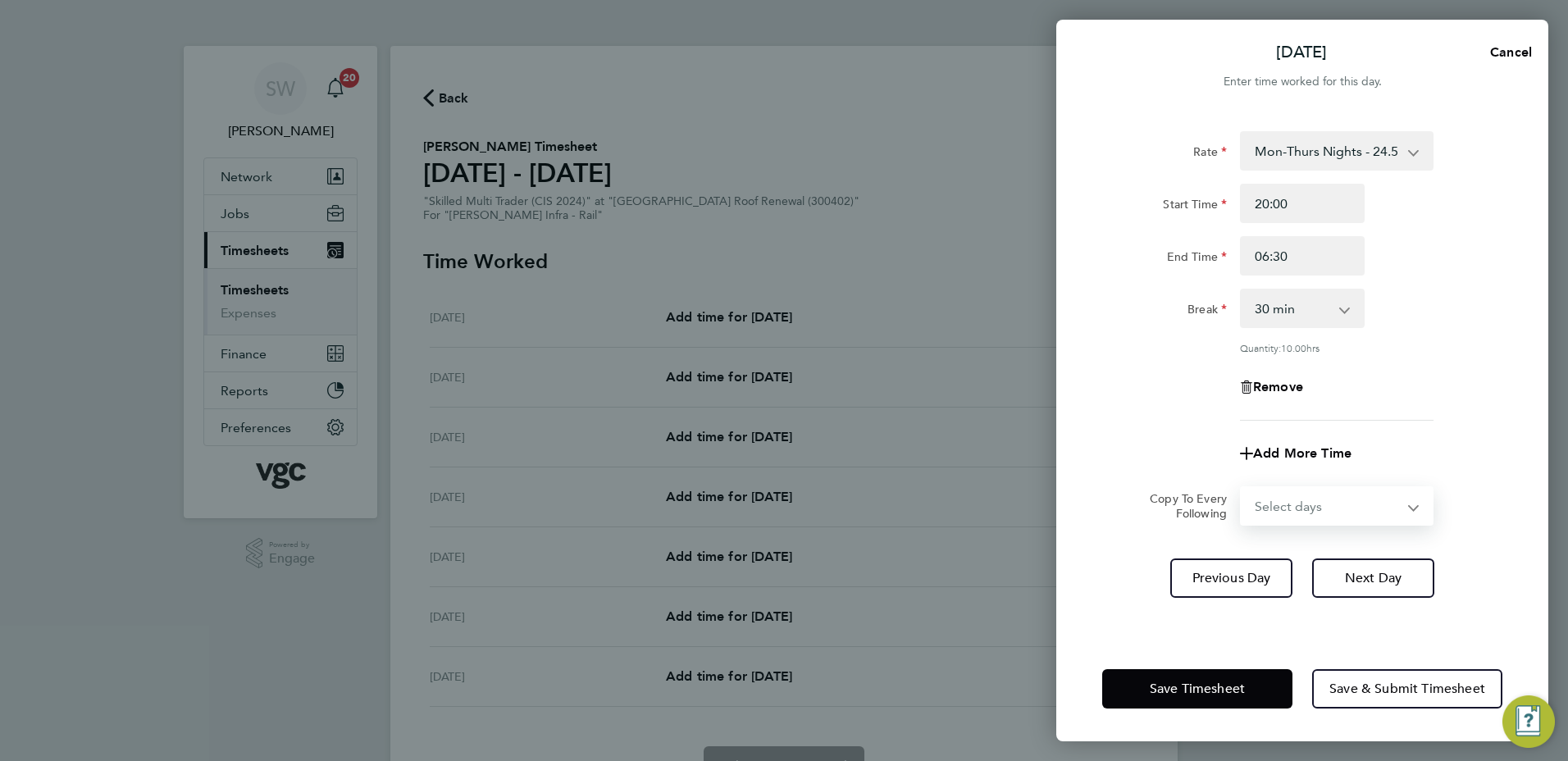 select on "DAY" 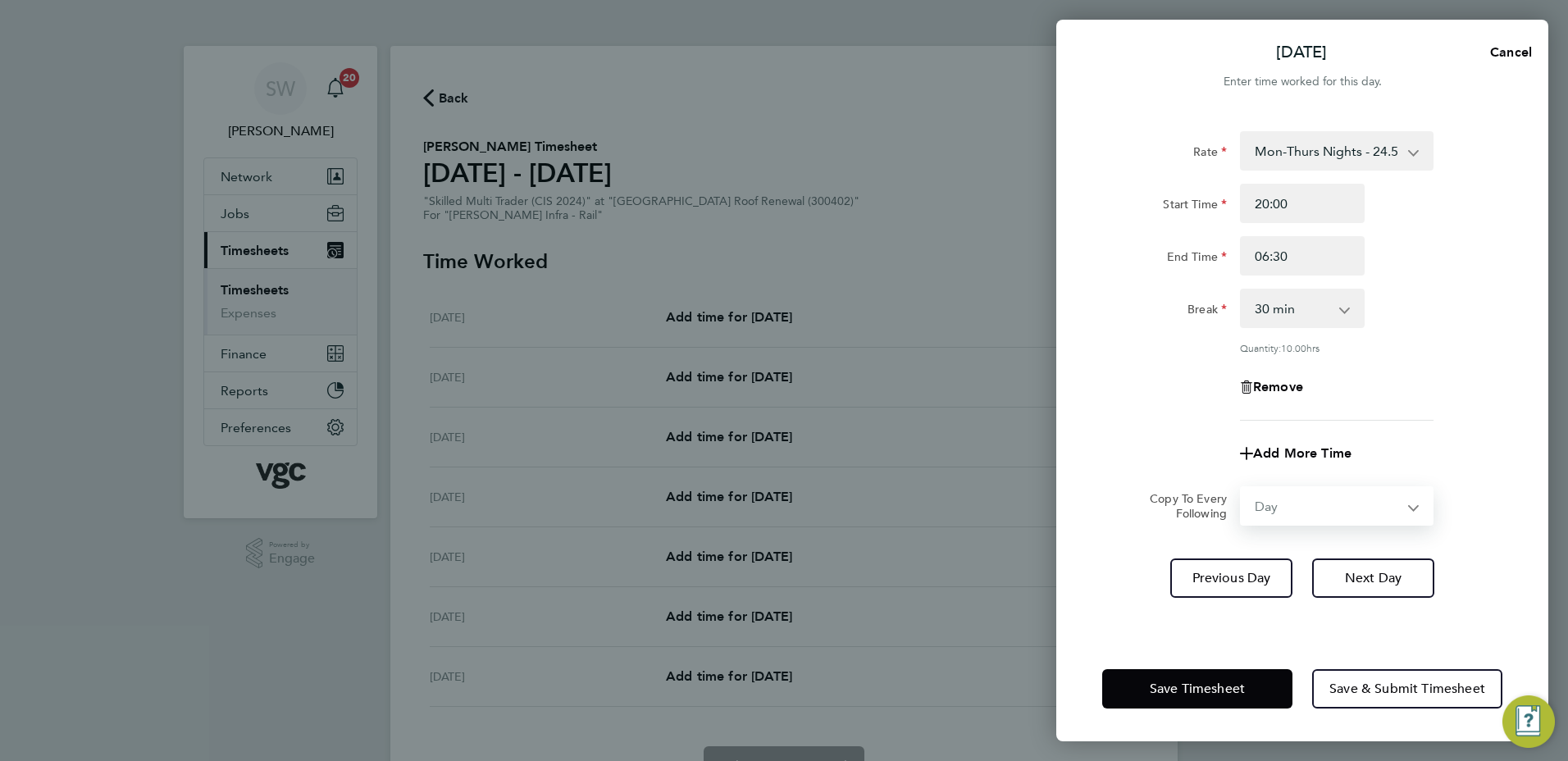 click on "Select days   Day   [DATE]   [DATE]   [DATE]   [DATE]" at bounding box center (1328, 506) 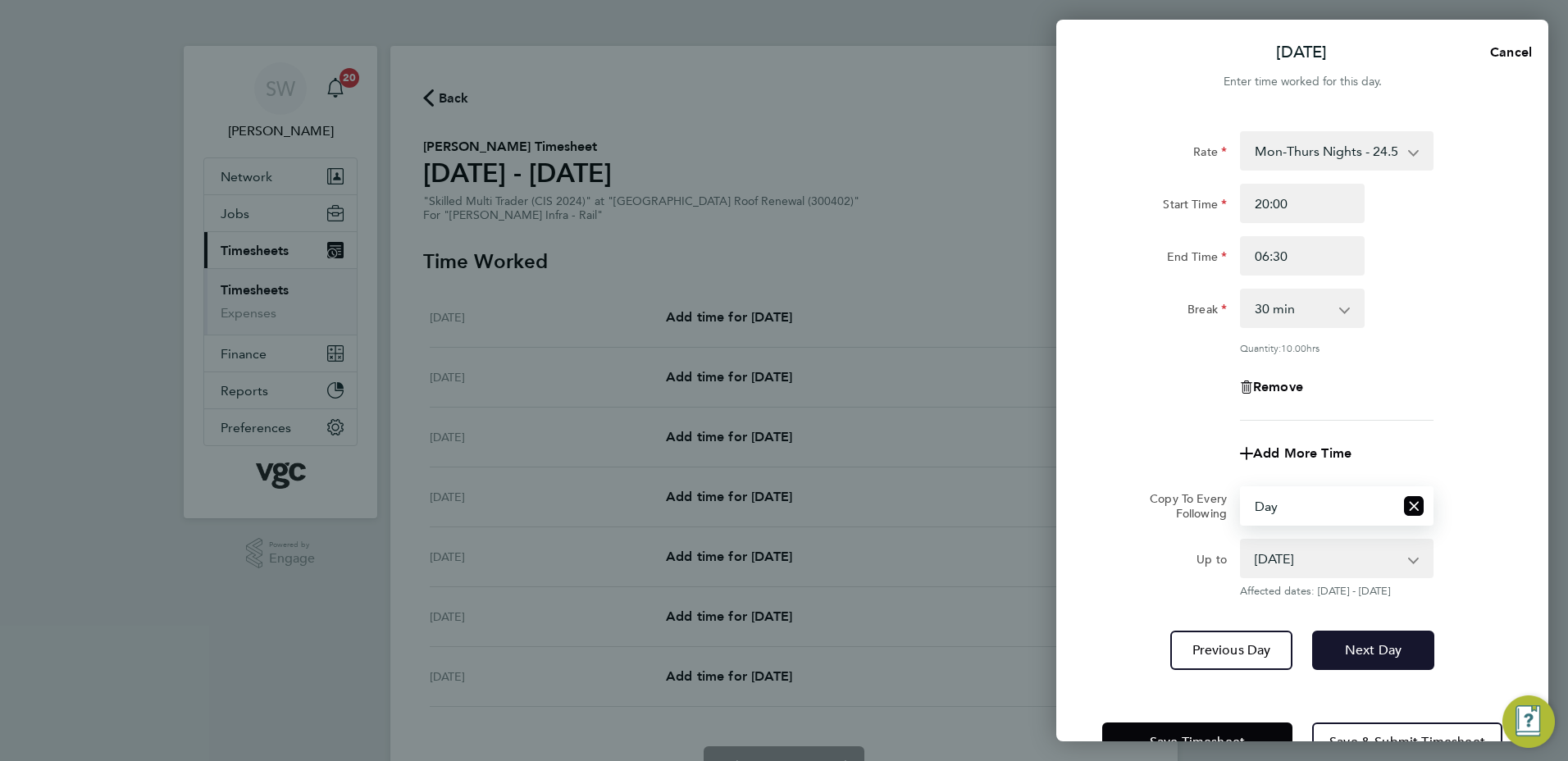 click on "Next Day" 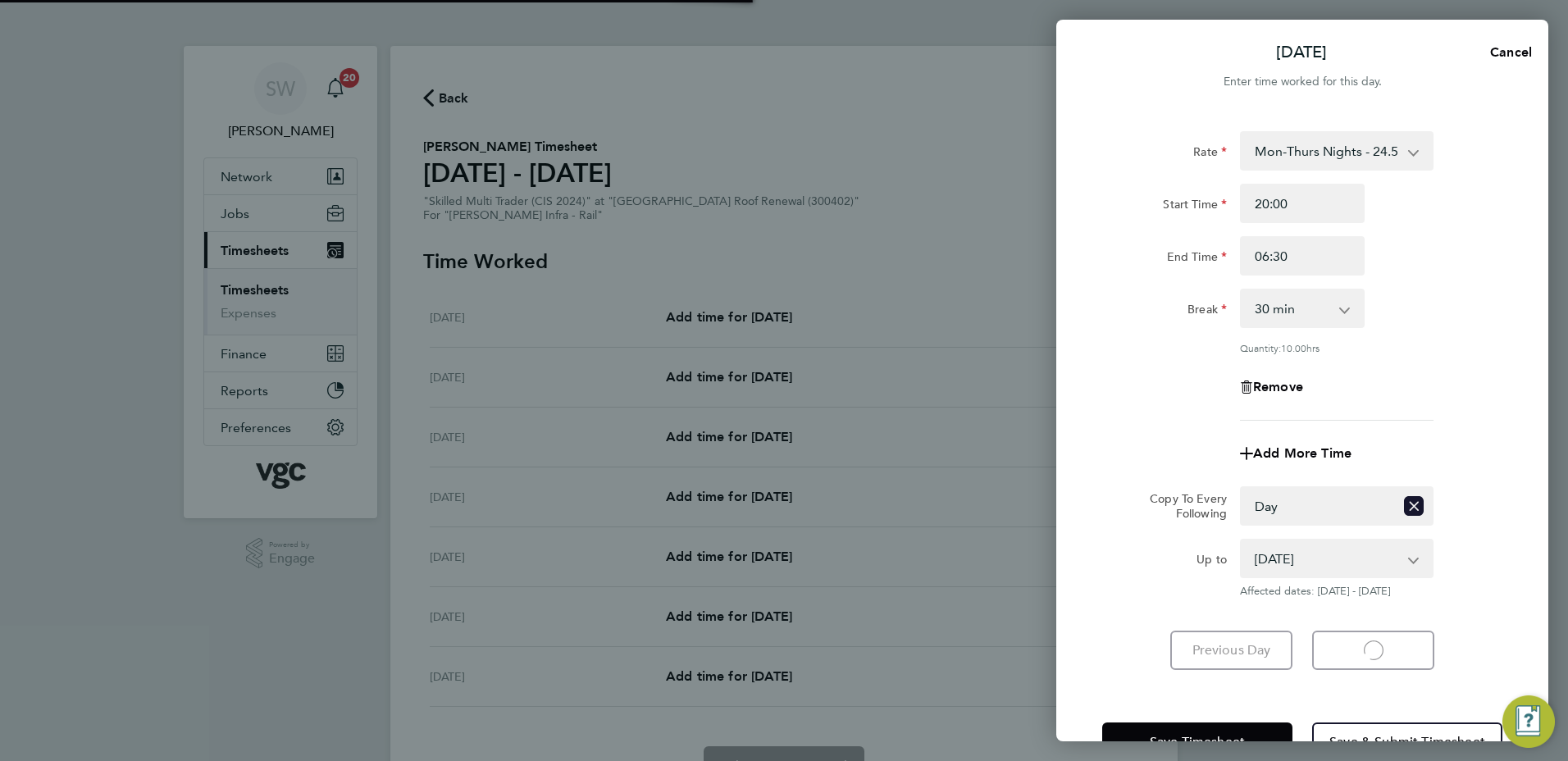 select on "30" 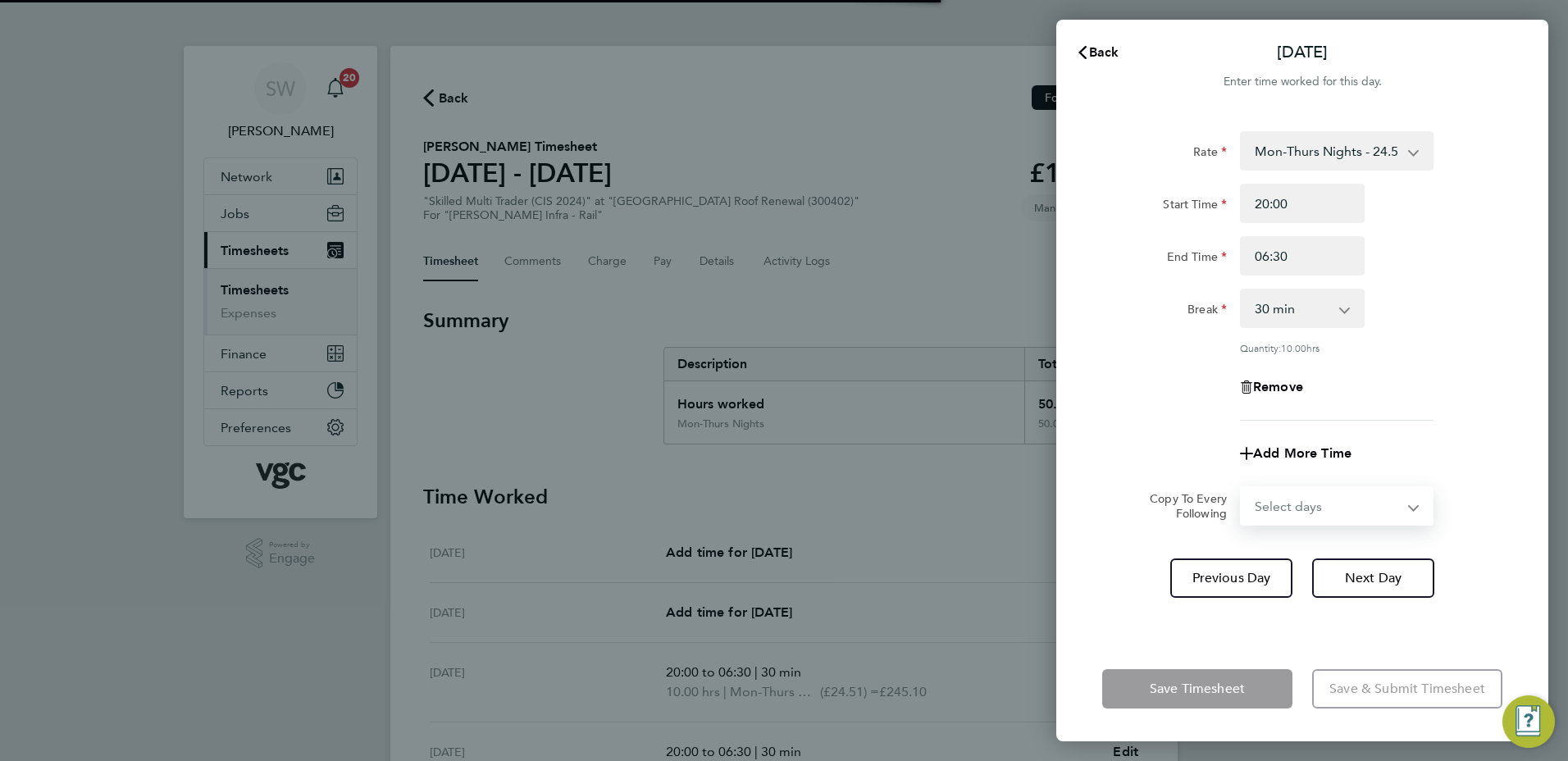 click on "Select days   Day   [DATE]   [DATE]   [DATE]" at bounding box center (1328, 506) 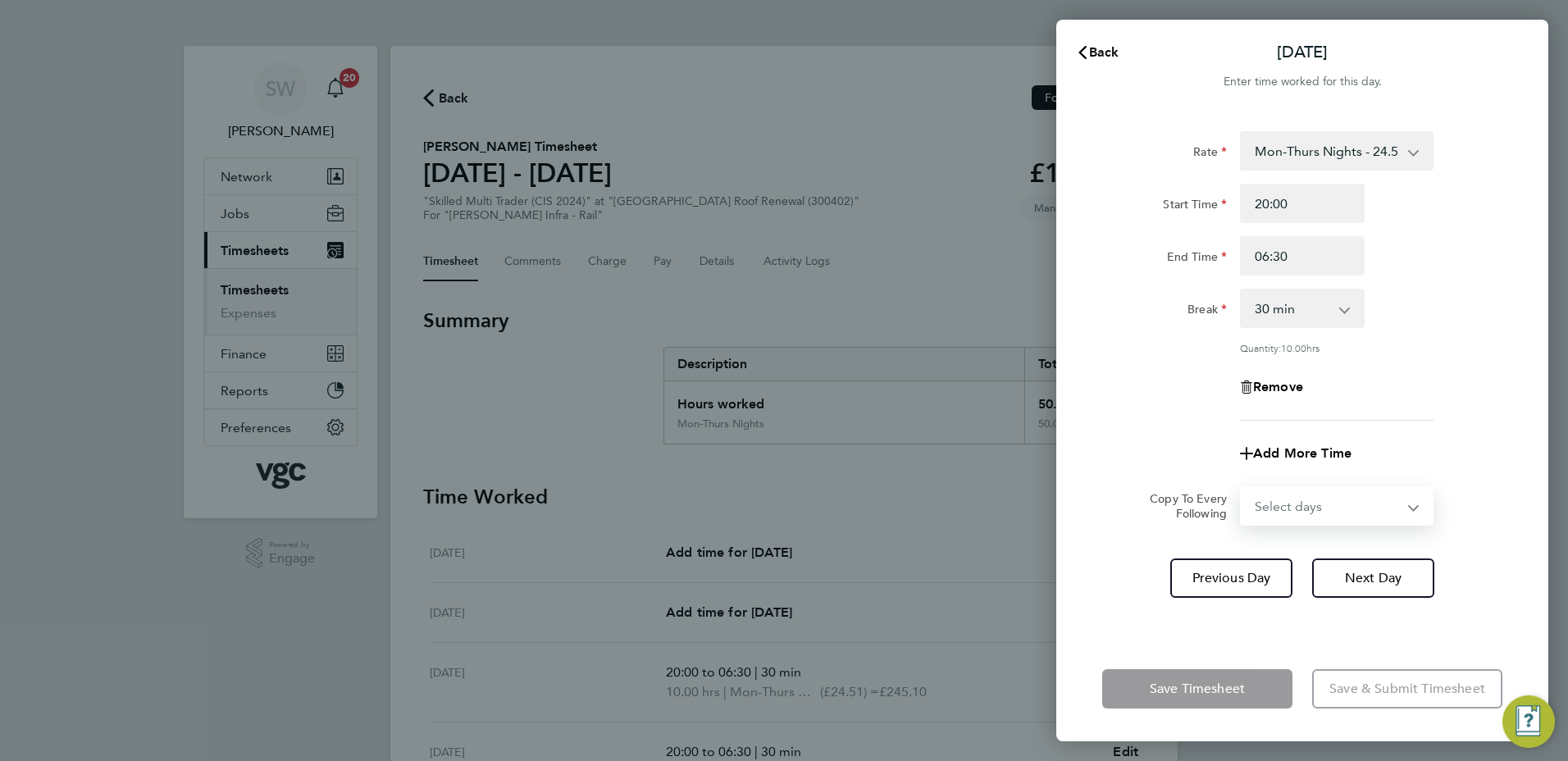 select on "DAY" 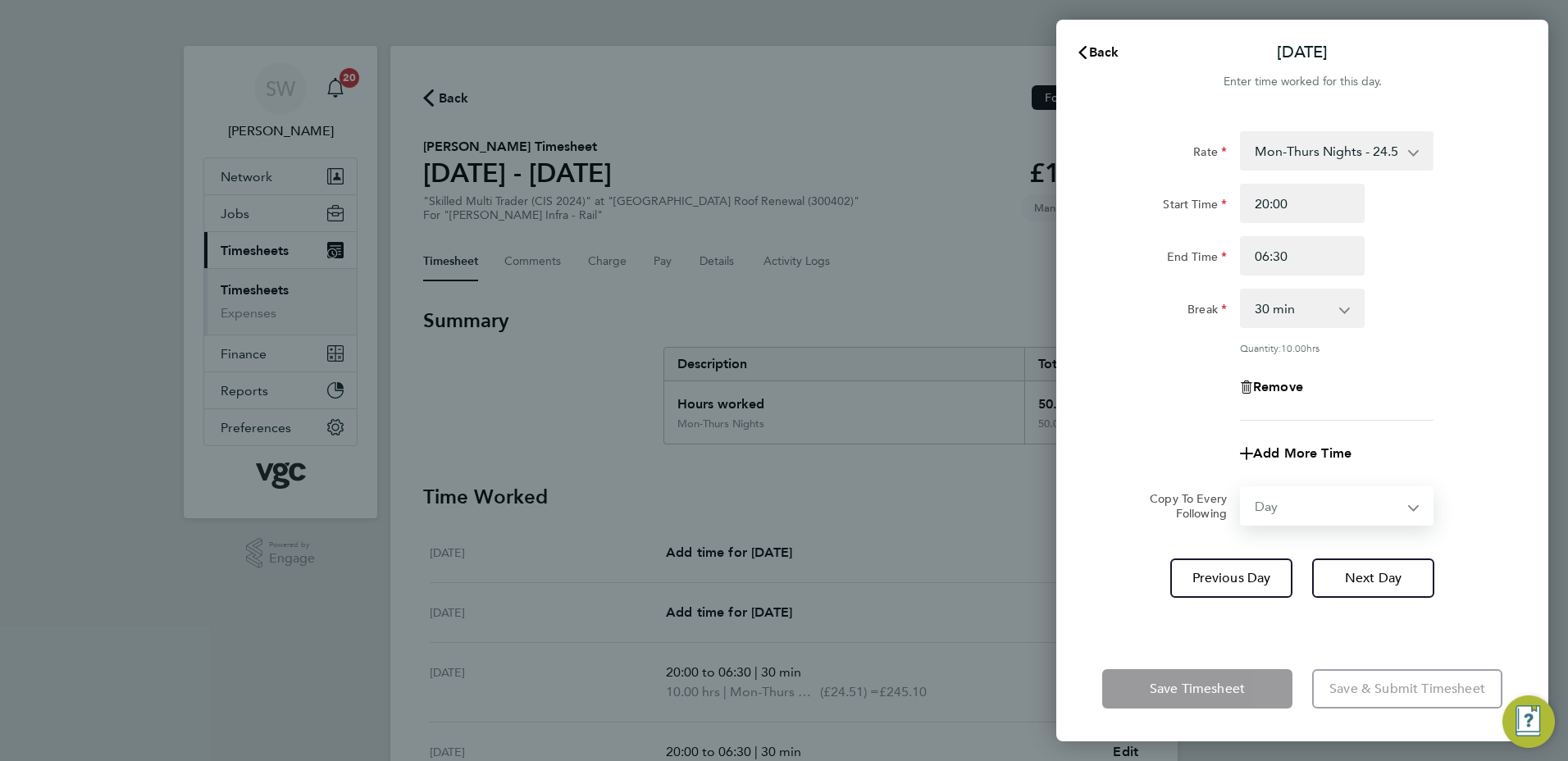 click on "Select days   Day   [DATE]   [DATE]   [DATE]" at bounding box center [1328, 506] 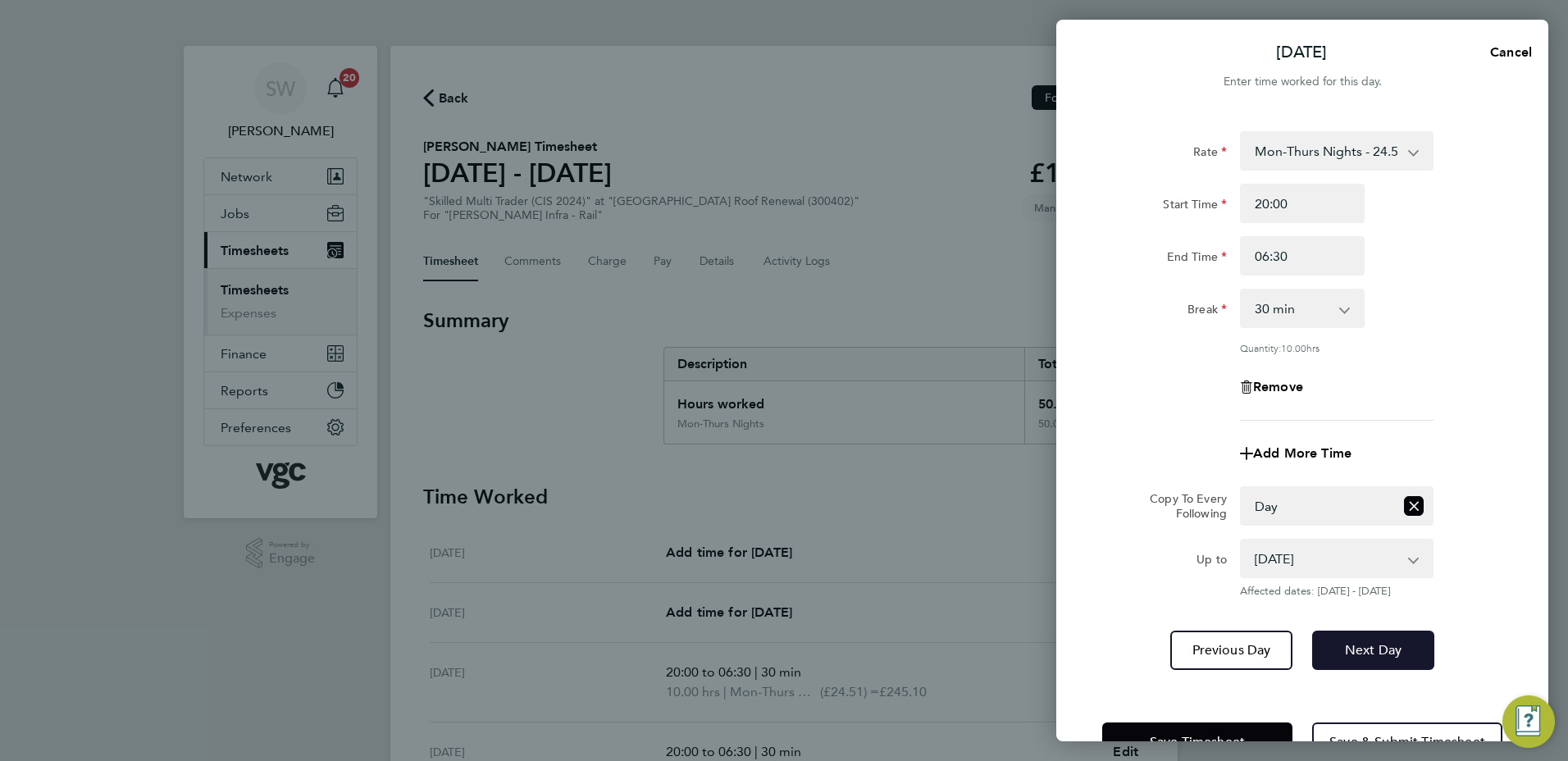 click on "Next Day" 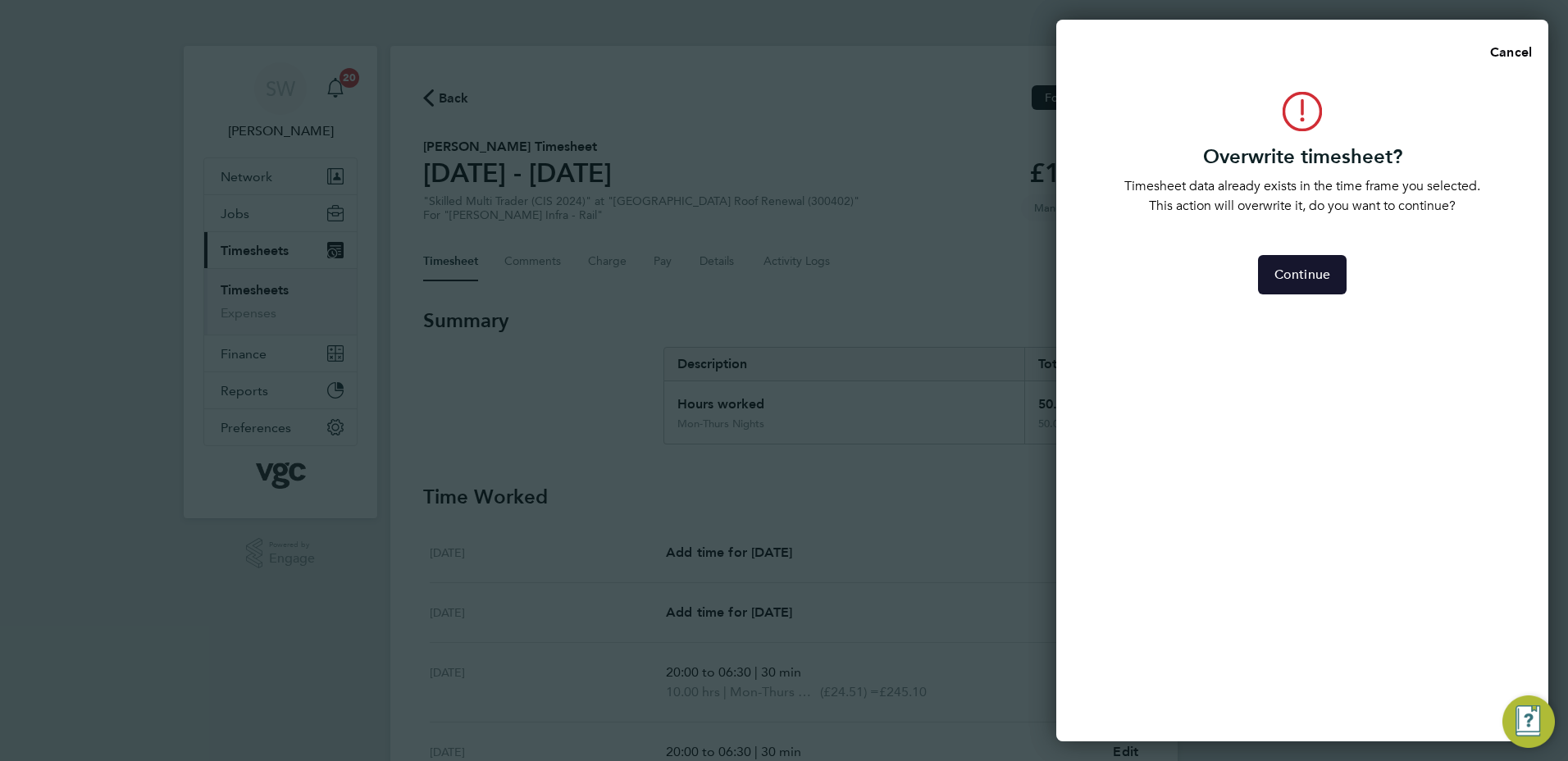 click on "Continue" 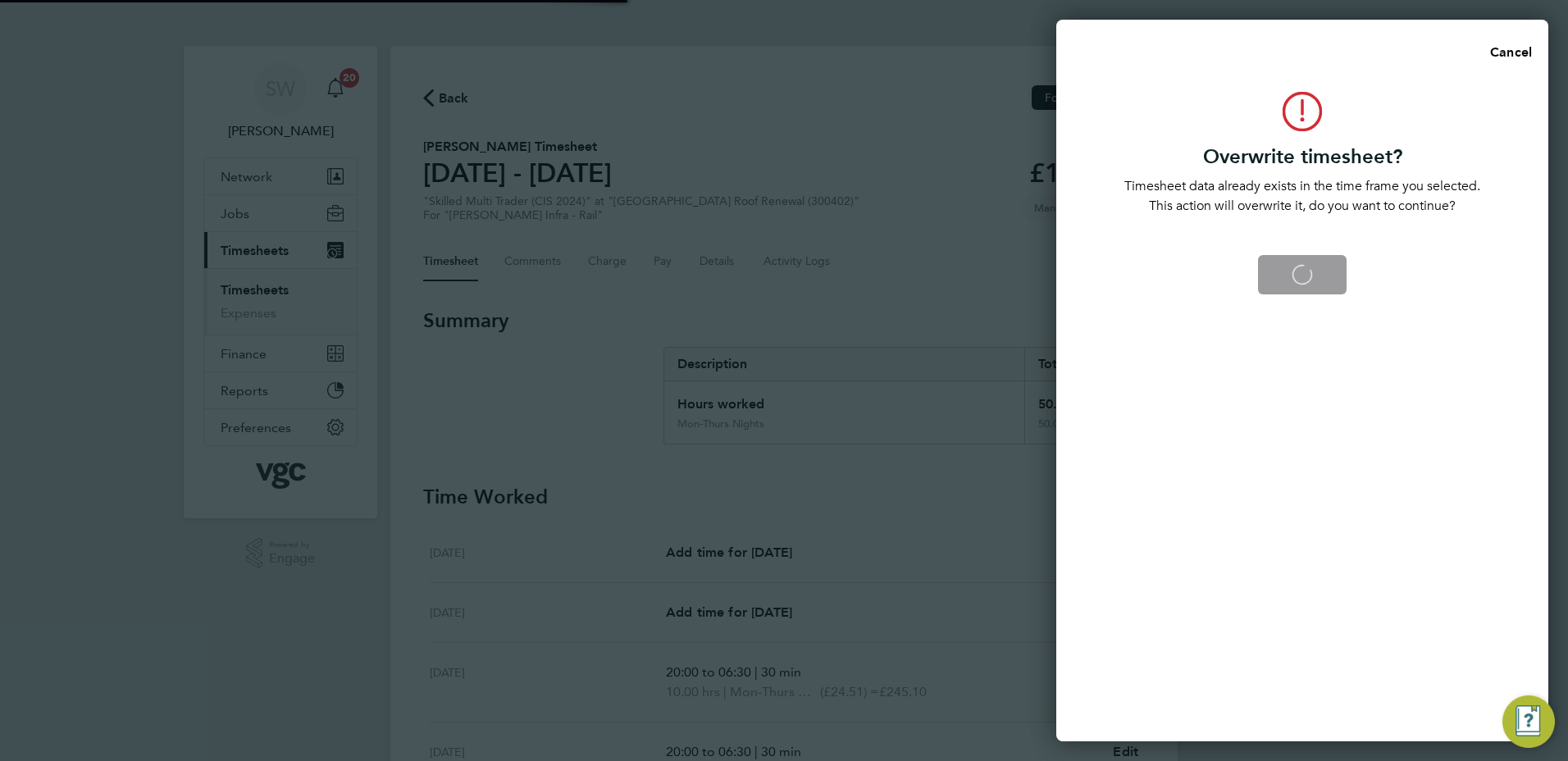 select on "0: null" 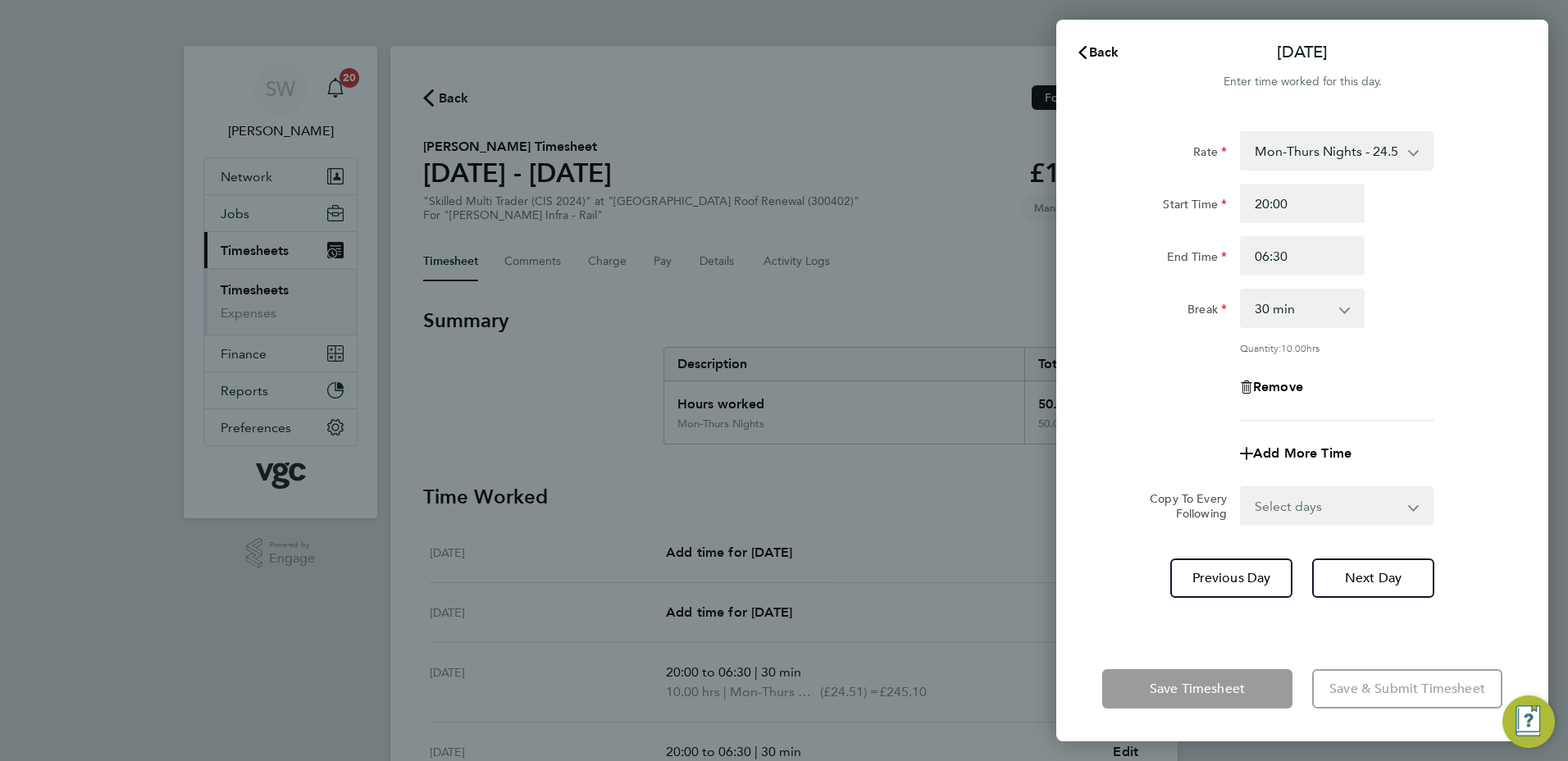 click on "Select days   Day   [DATE]   [DATE]" at bounding box center (1328, 506) 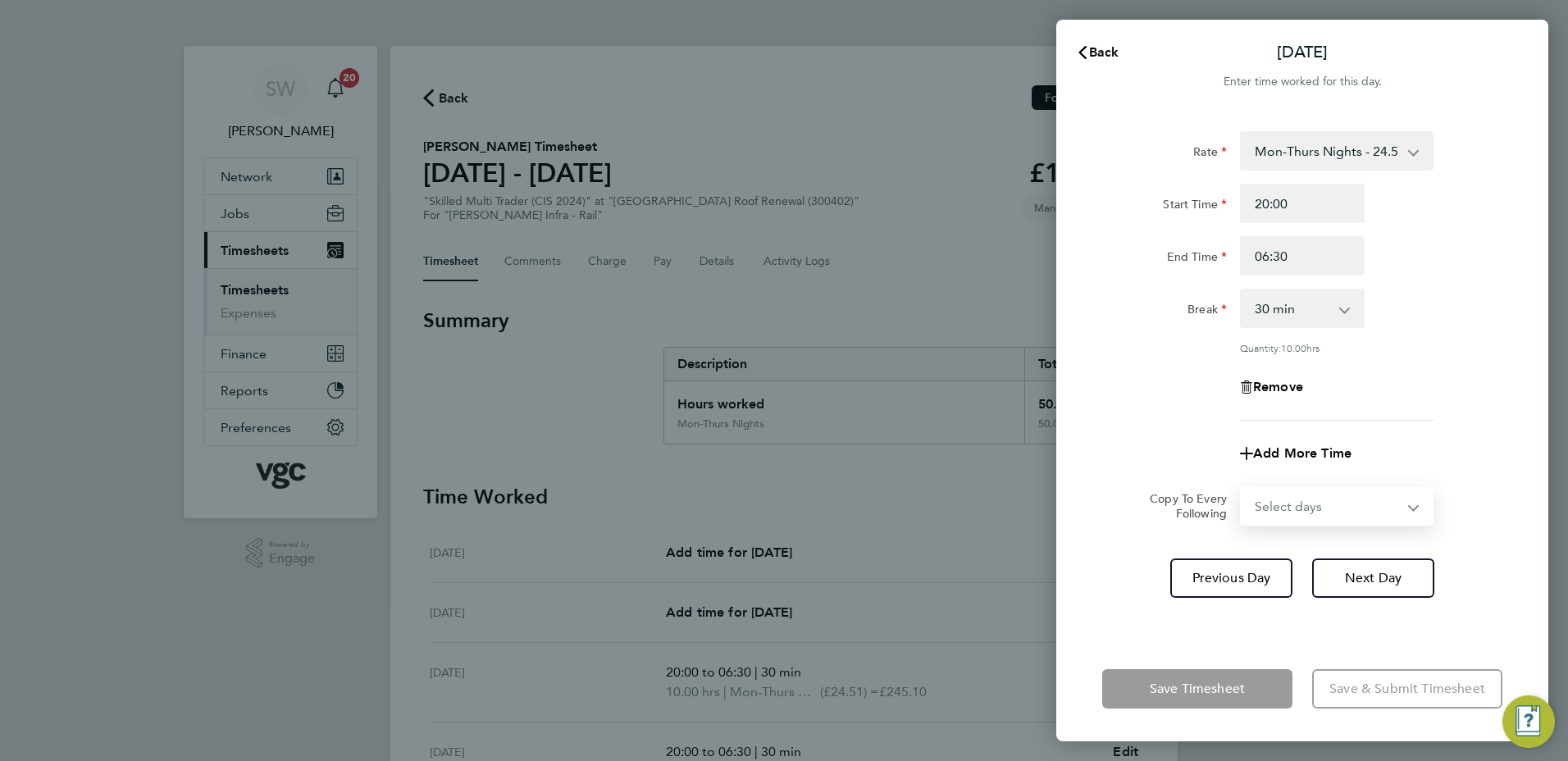 select on "THU" 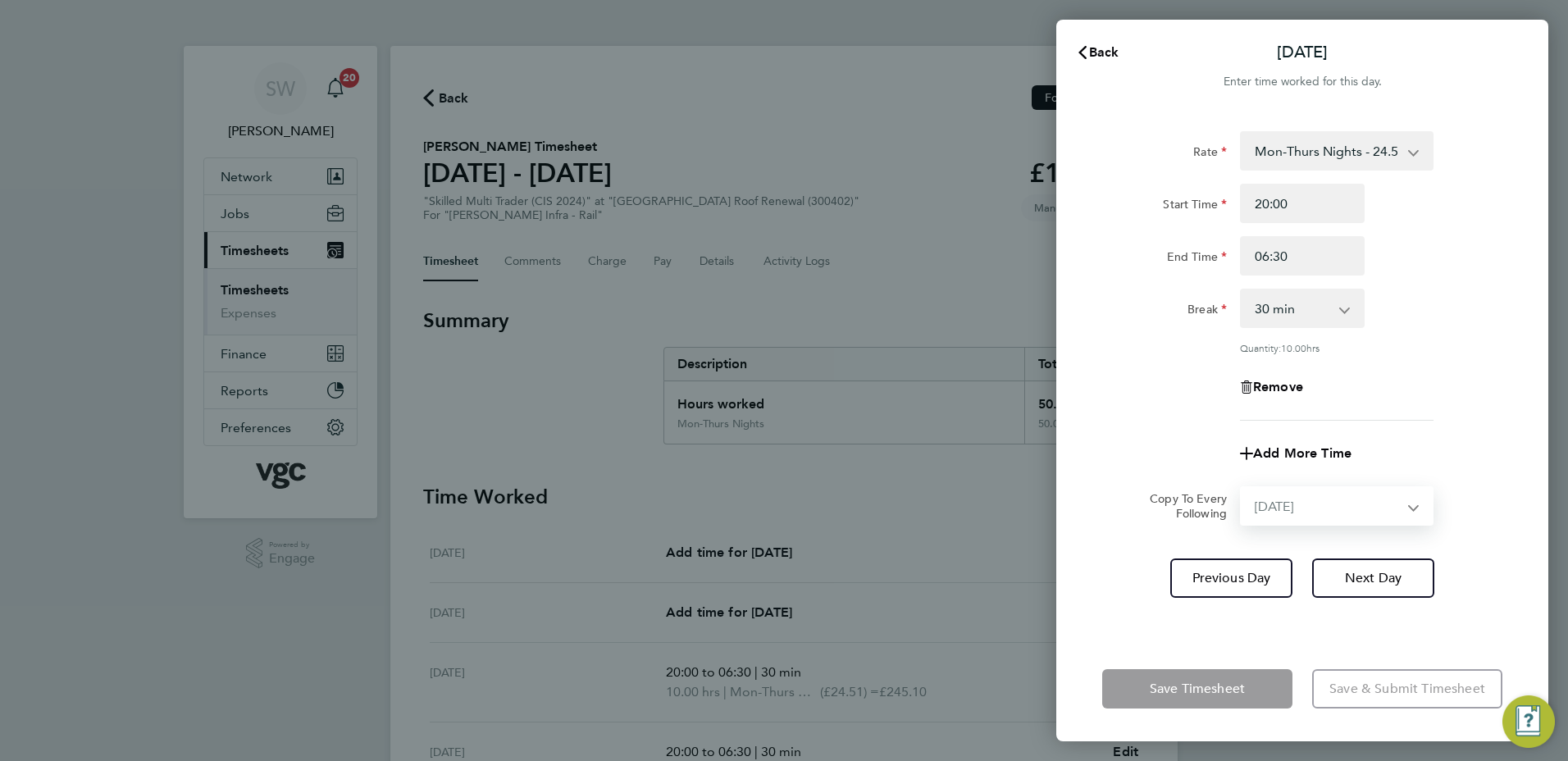 click on "Select days   Day   [DATE]   [DATE]" at bounding box center [1328, 506] 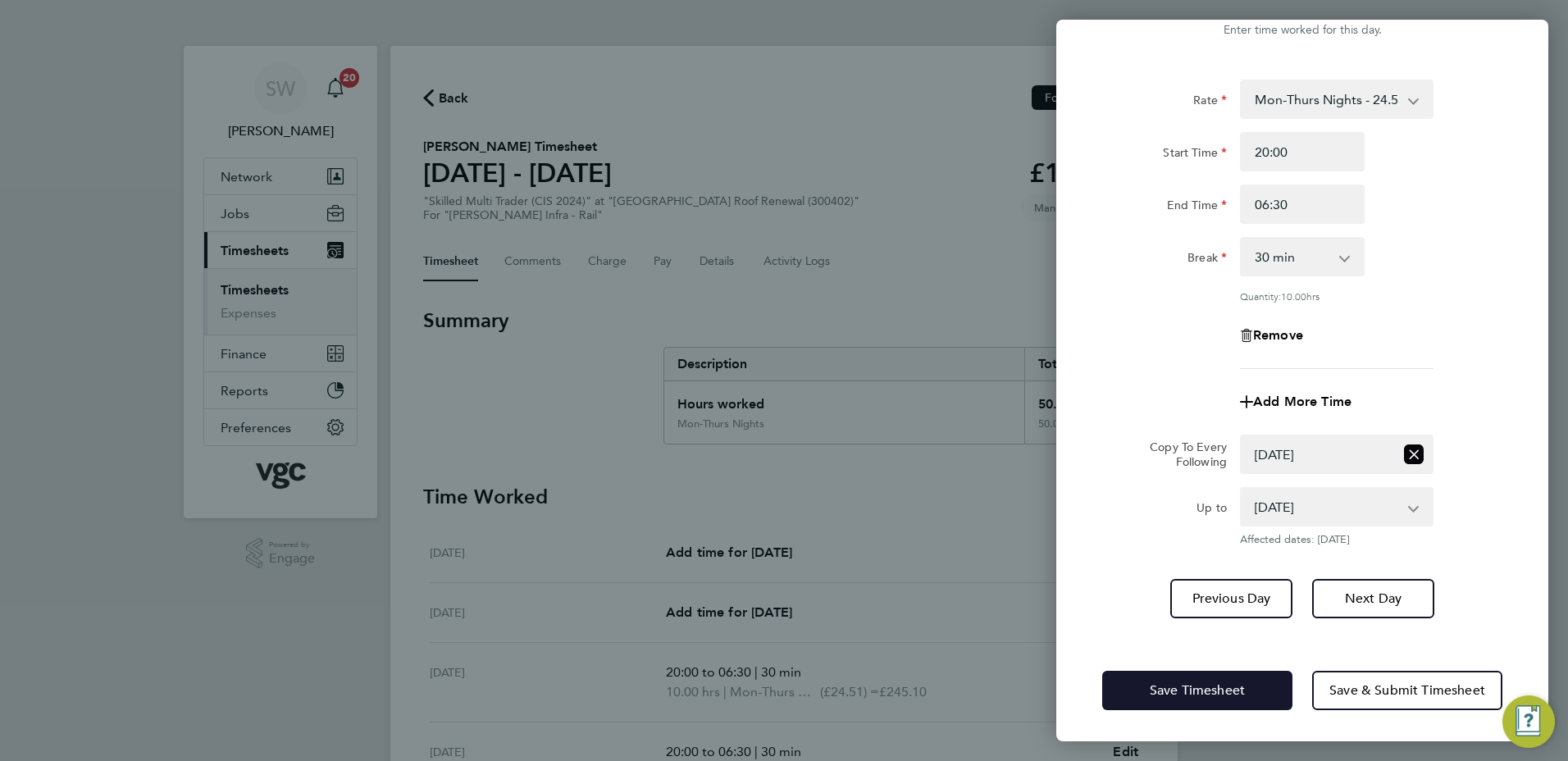 click on "Save Timesheet" 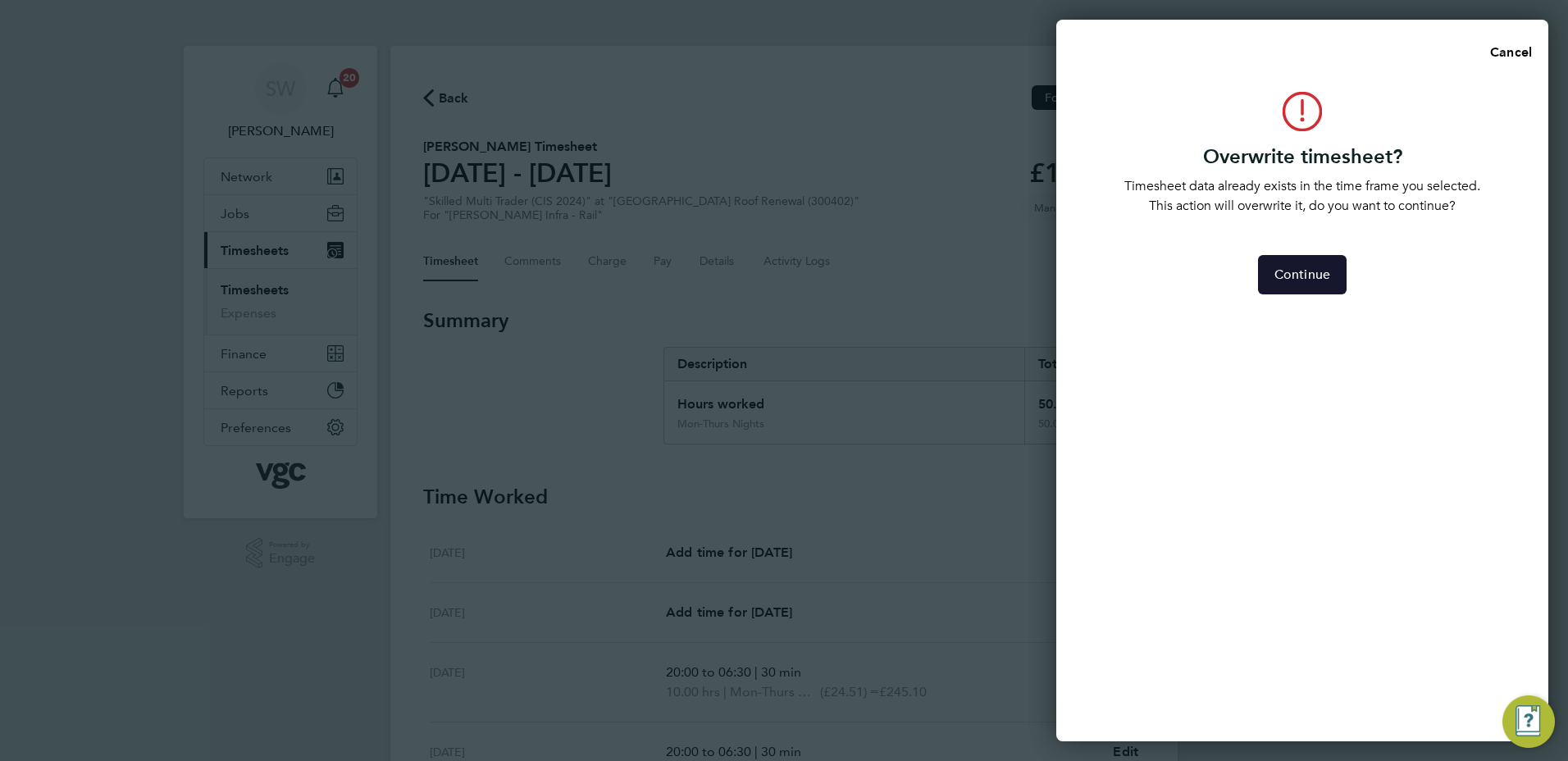 drag, startPoint x: 1273, startPoint y: 257, endPoint x: 1243, endPoint y: 267, distance: 31.62278 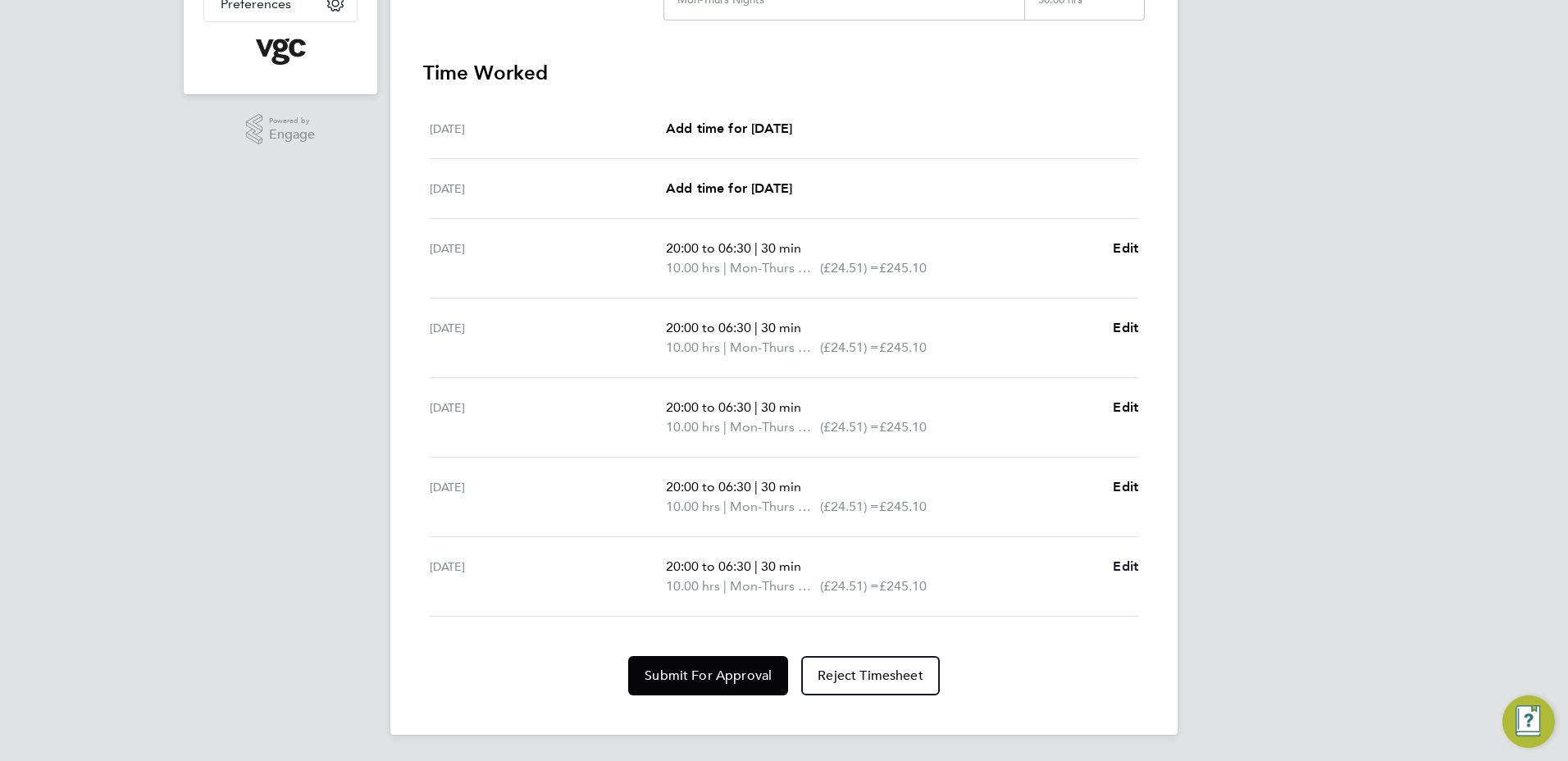 click on "Edit" at bounding box center [1125, 566] 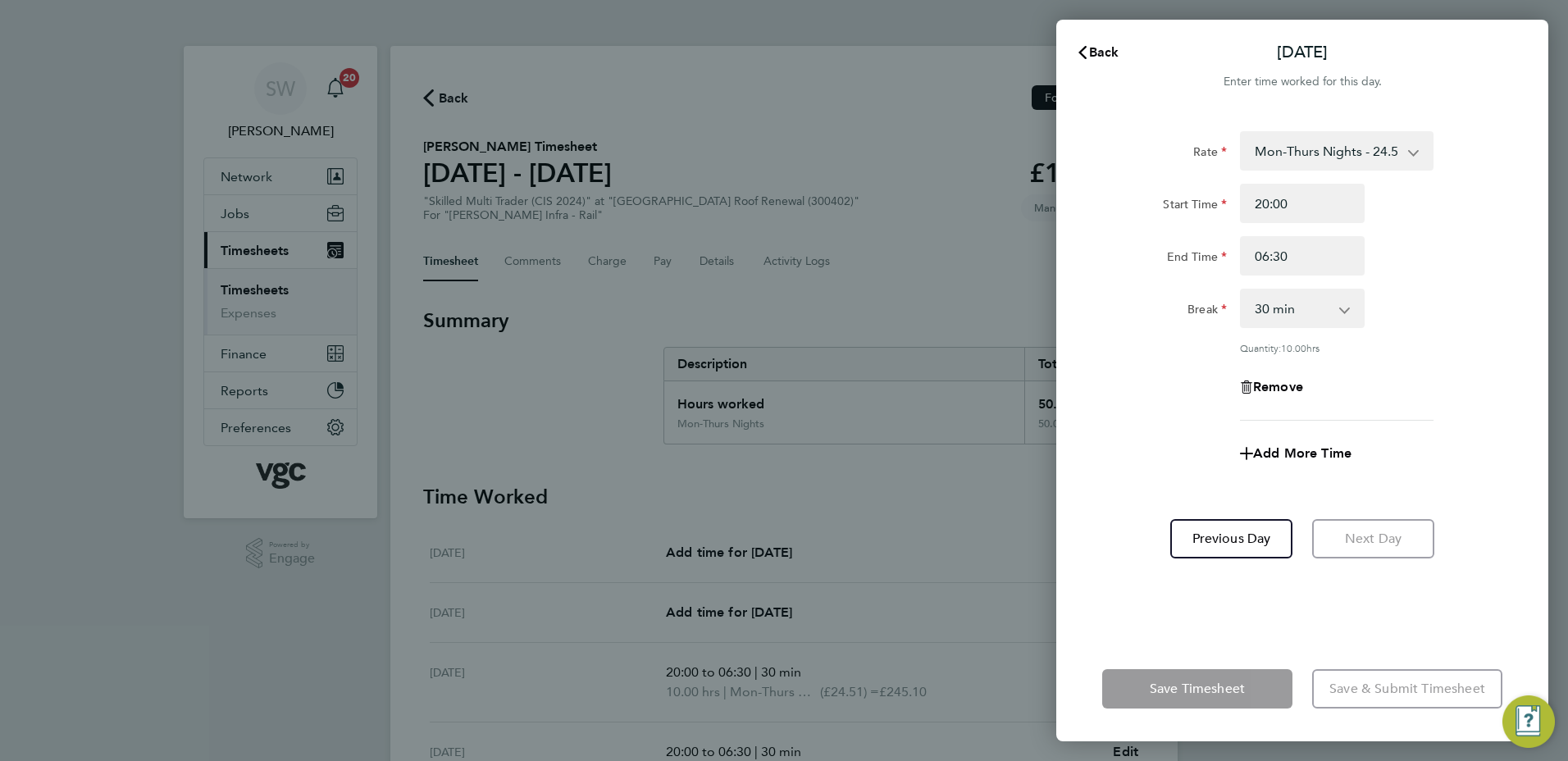 click on "Mon-Thurs Nights - 24.51   Mon-Fri Day - 21.31   Weekend - 27.70   Bank Hol - 31.96   Xmas / [GEOGRAPHIC_DATA] - 42.62" at bounding box center (1327, 151) 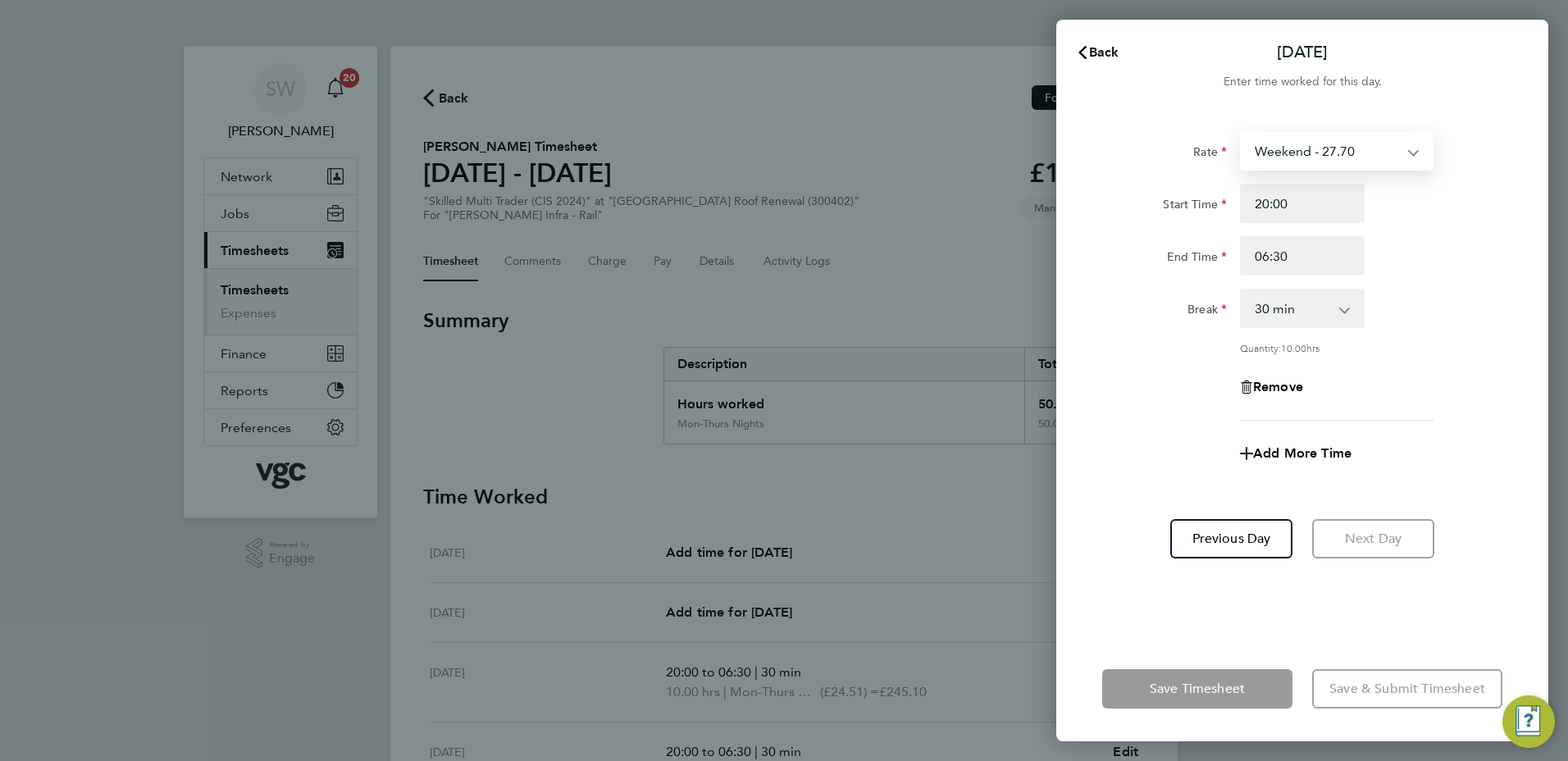 select on "30" 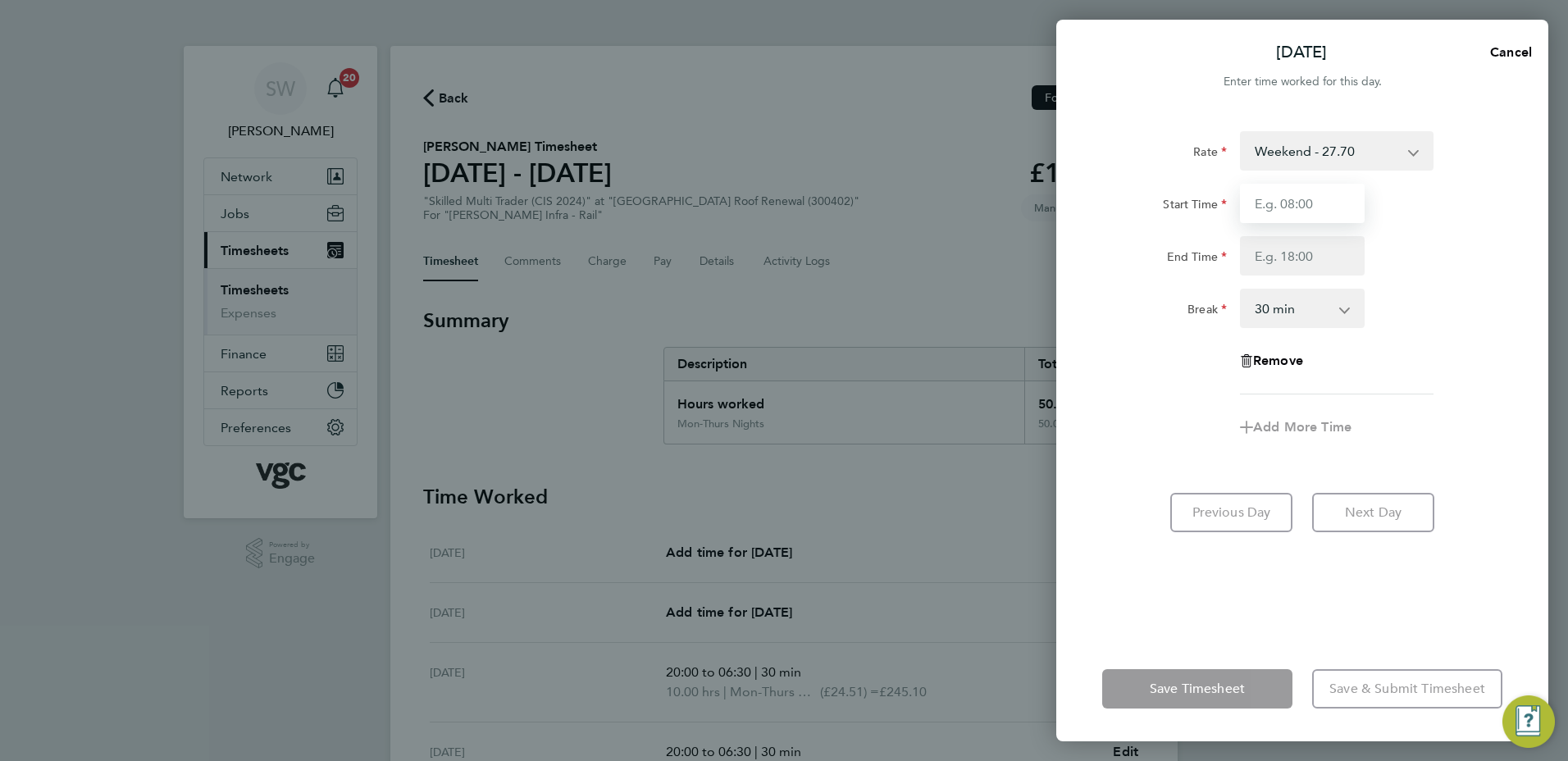 click on "Start Time" at bounding box center (1302, 203) 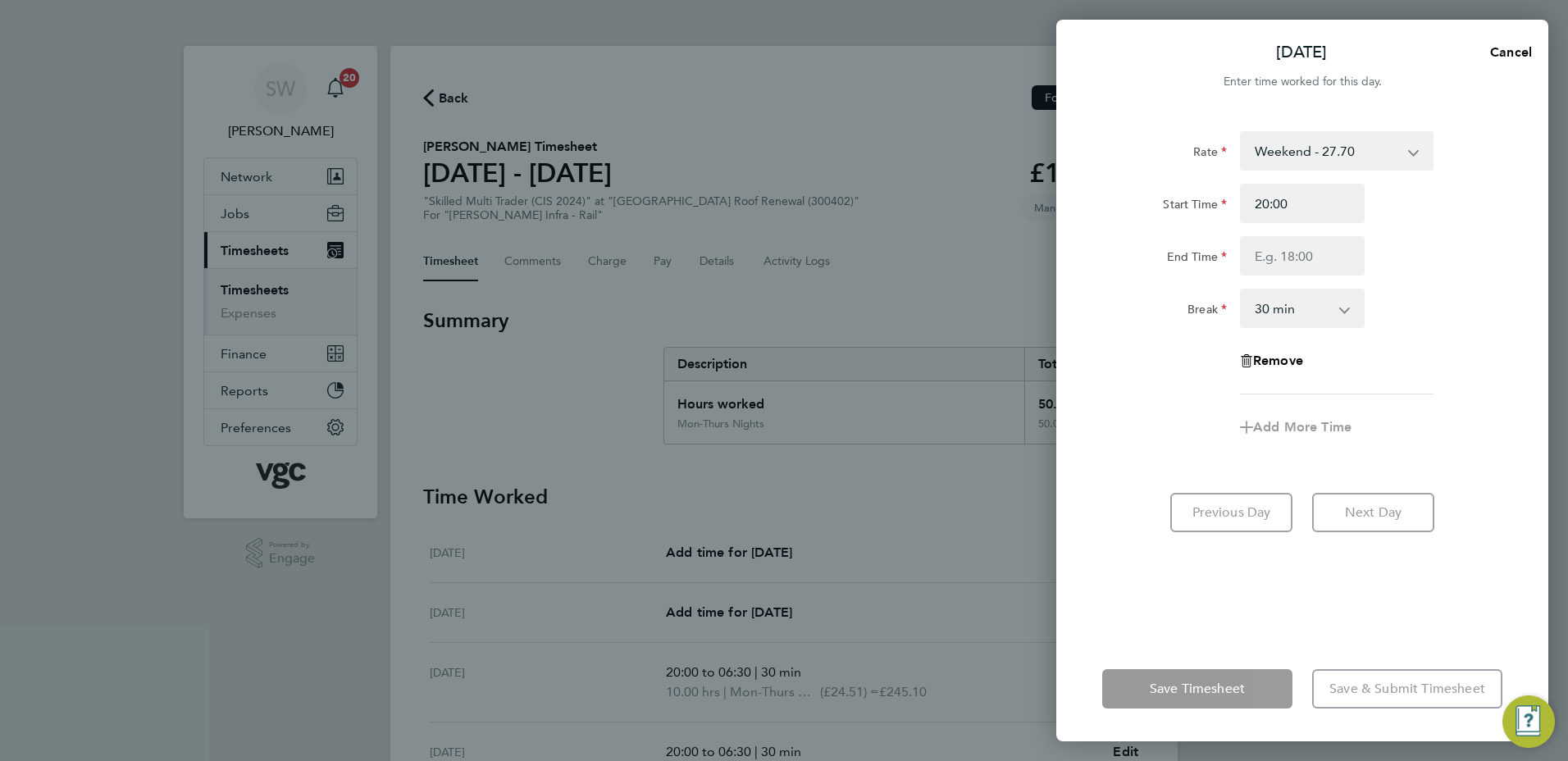 drag, startPoint x: 1170, startPoint y: 626, endPoint x: 1170, endPoint y: 635, distance: 9 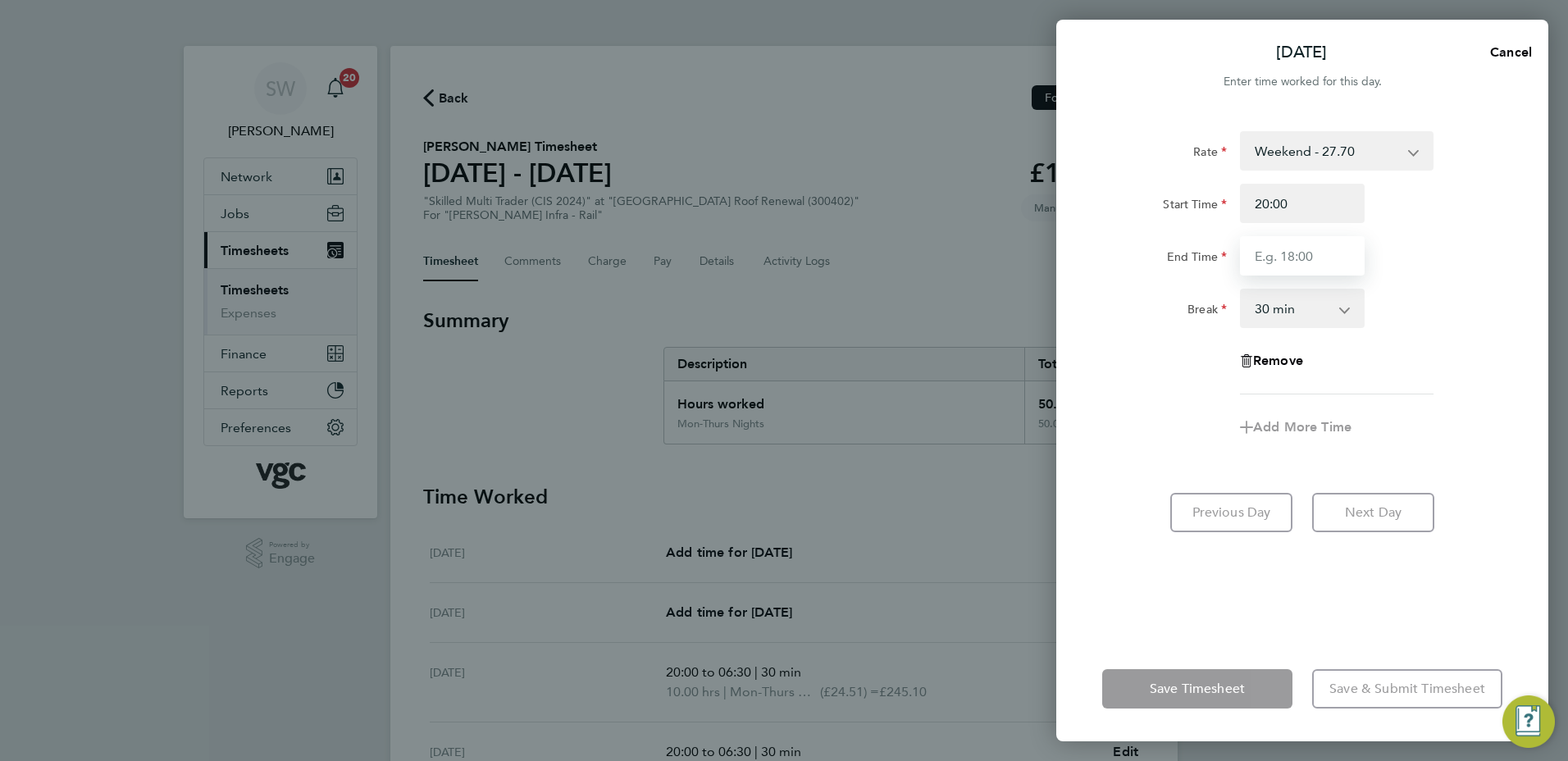 click on "End Time" at bounding box center (1302, 256) 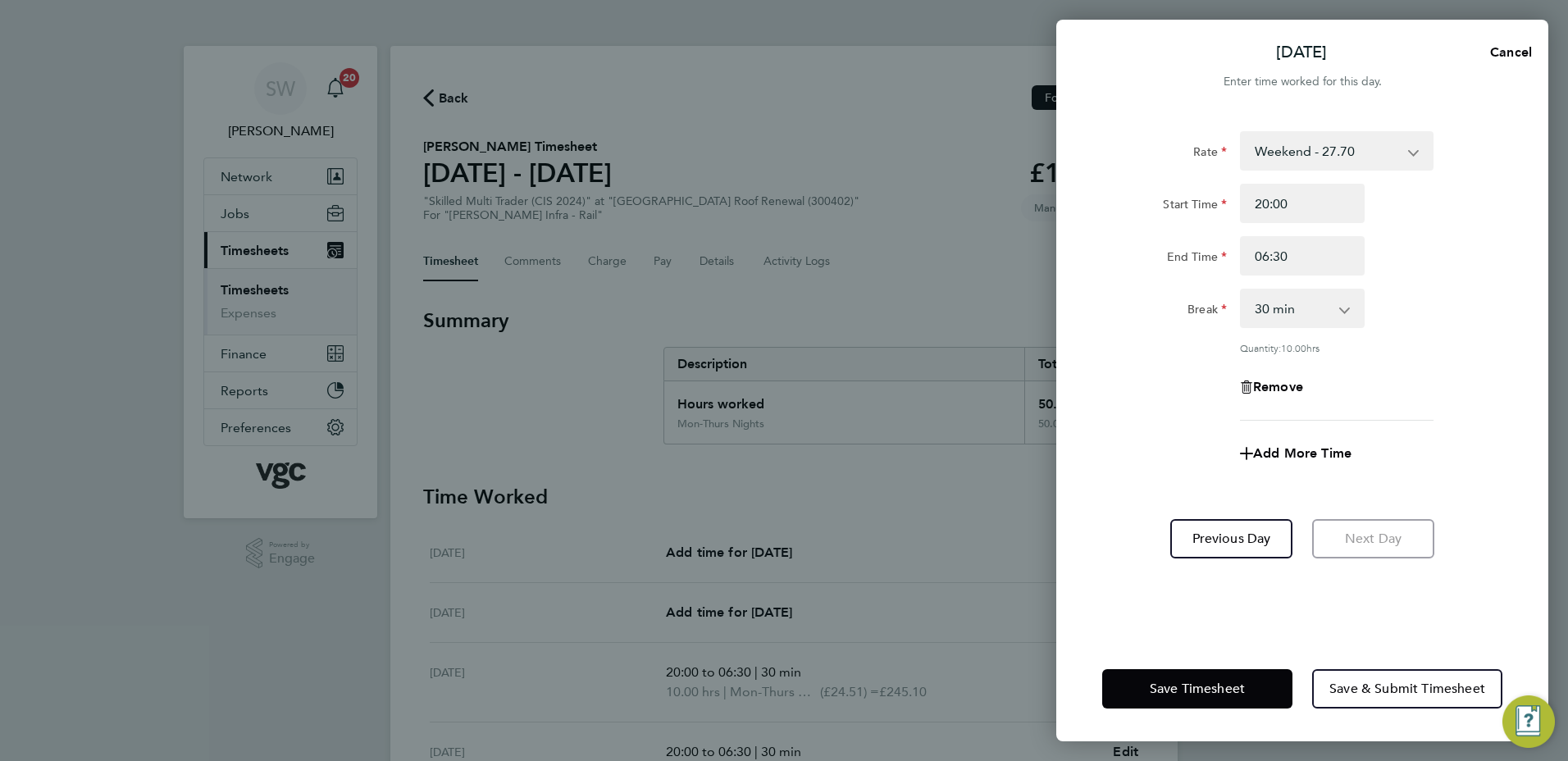 drag, startPoint x: 1116, startPoint y: 560, endPoint x: 1127, endPoint y: 582, distance: 24.596748 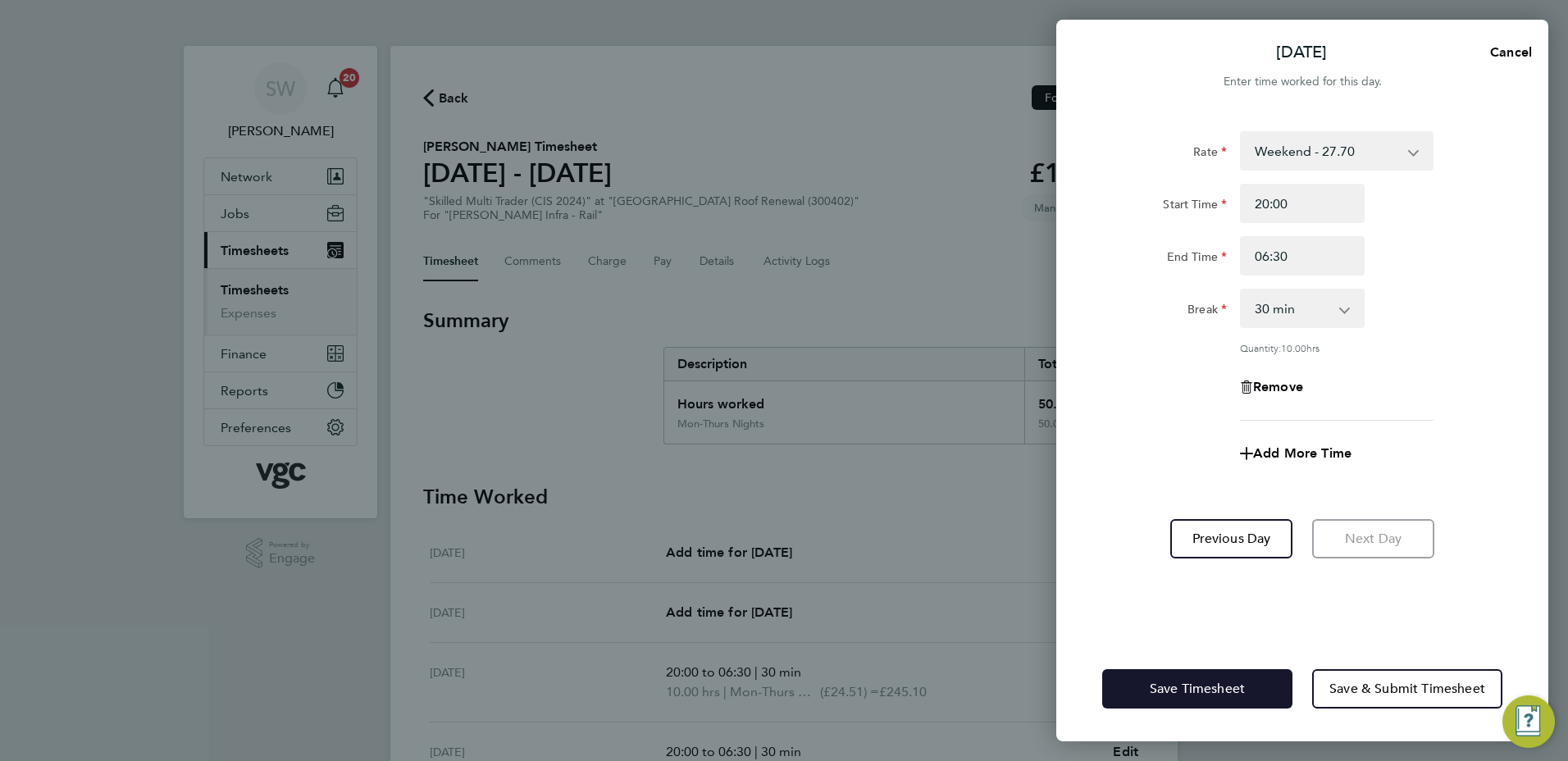 drag, startPoint x: 1151, startPoint y: 683, endPoint x: 1152, endPoint y: 675, distance: 8.062258 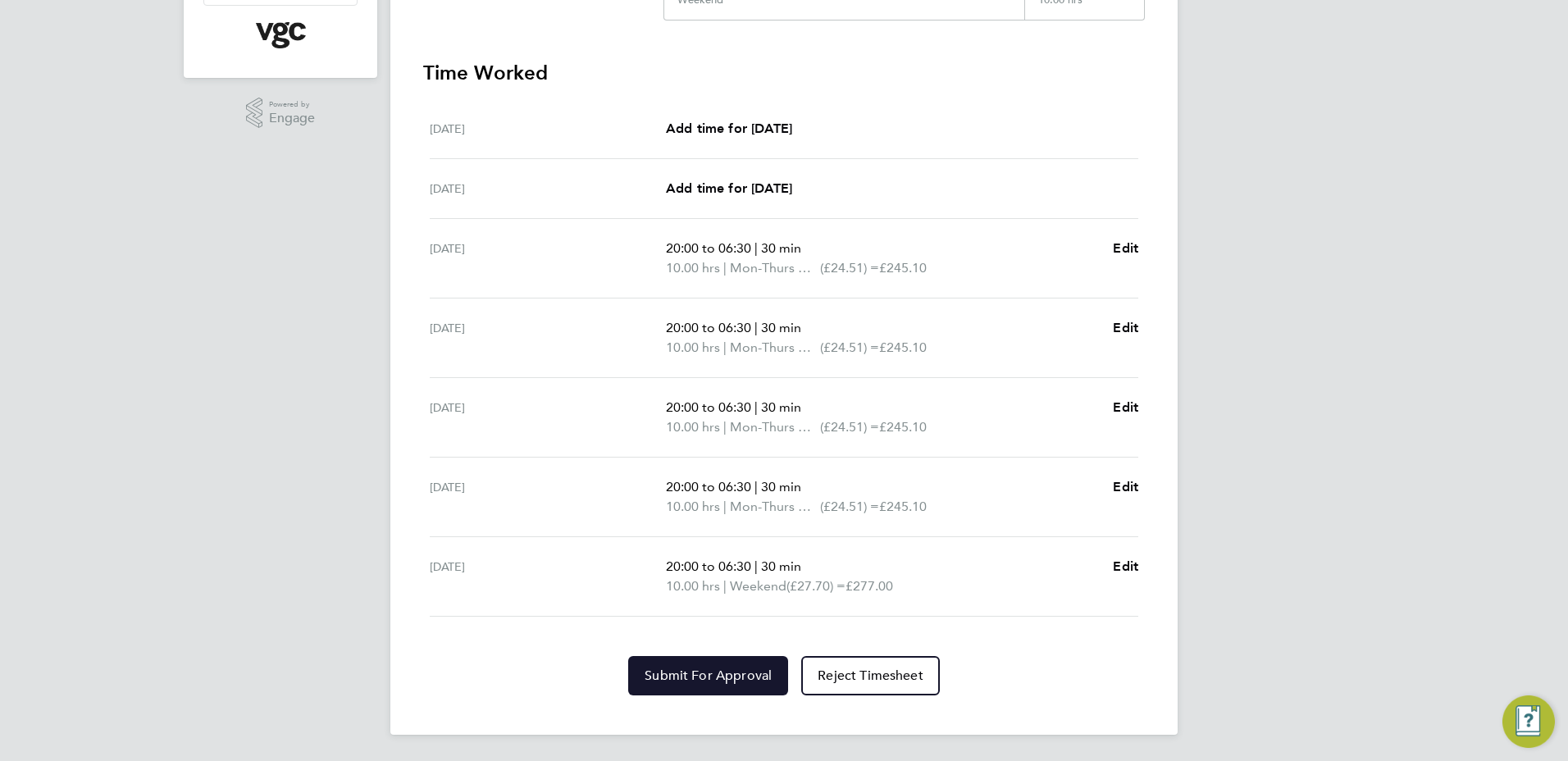 drag, startPoint x: 700, startPoint y: 683, endPoint x: 581, endPoint y: 579, distance: 158.04113 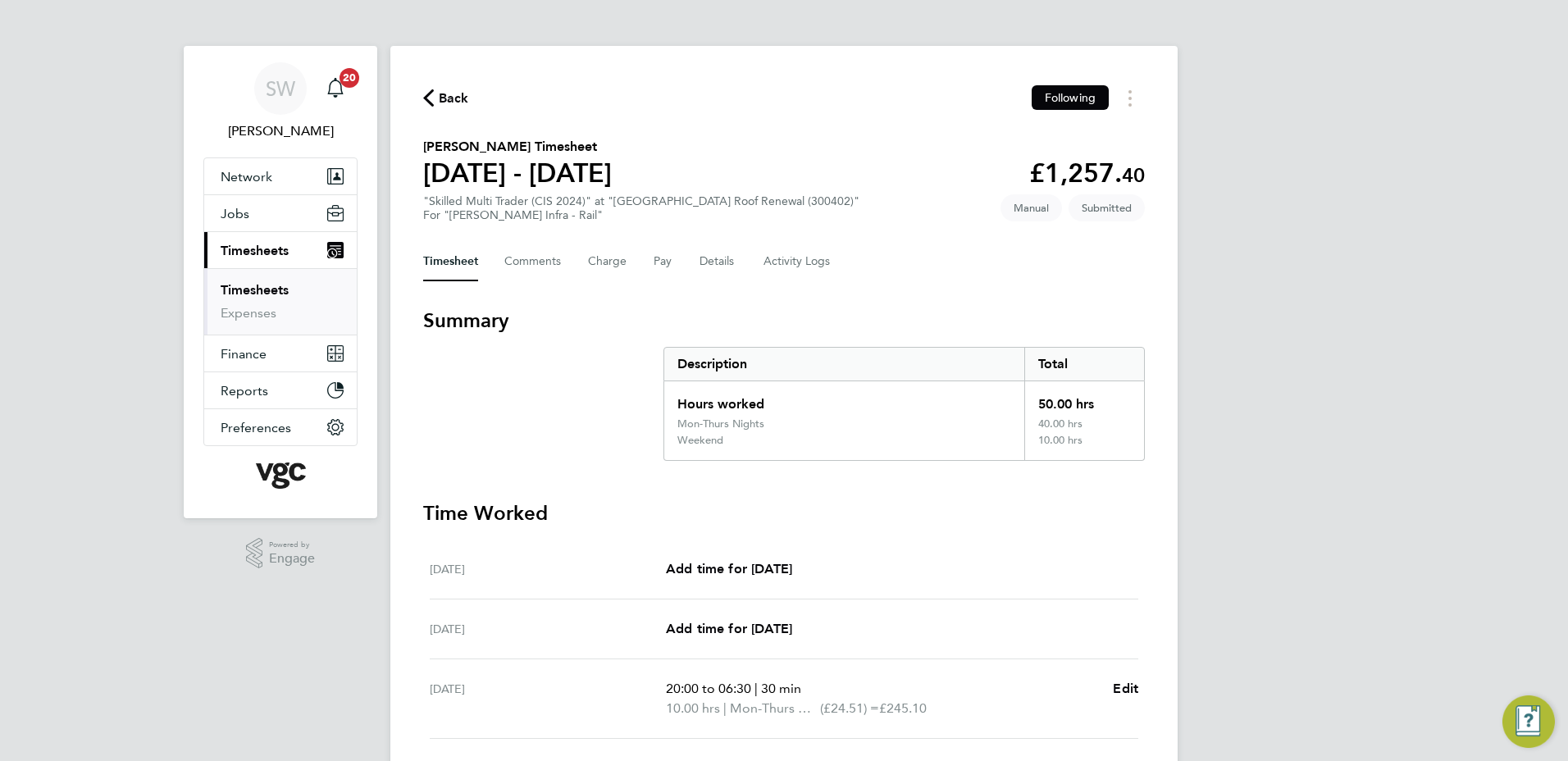 click on "Timesheets" at bounding box center [254, 289] 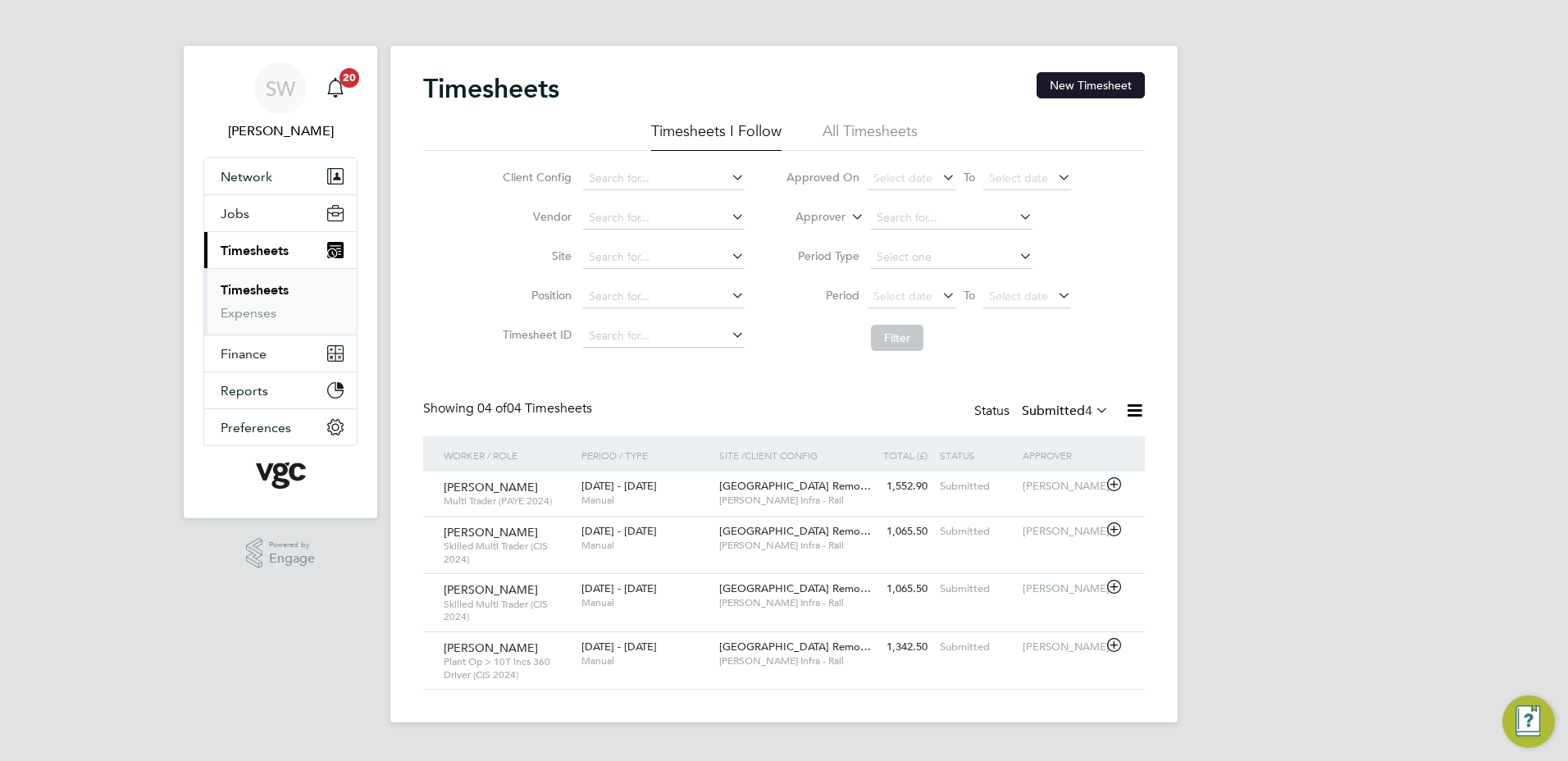 click on "New Timesheet" 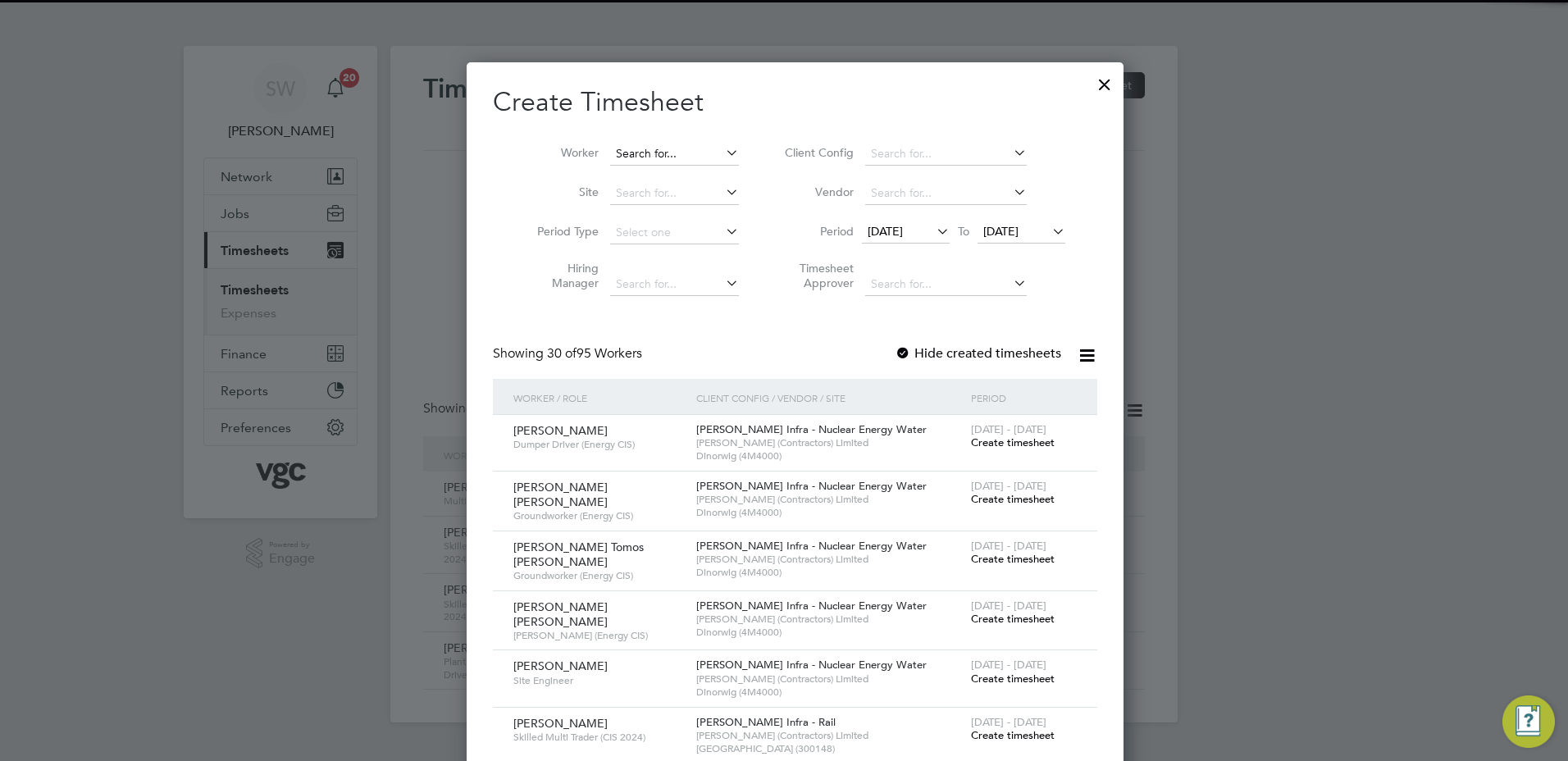 click at bounding box center (674, 154) 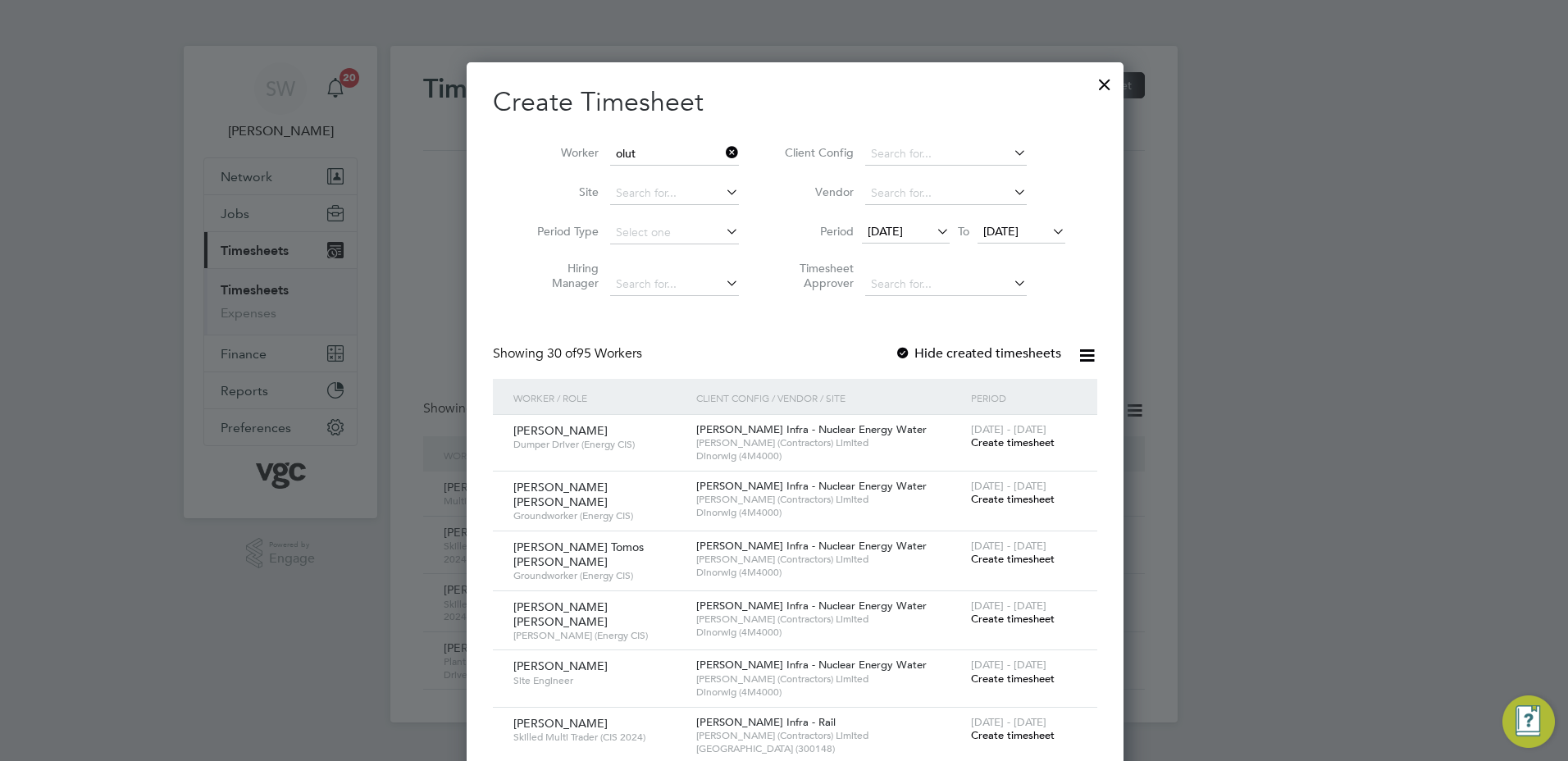 click on "[PERSON_NAME]" 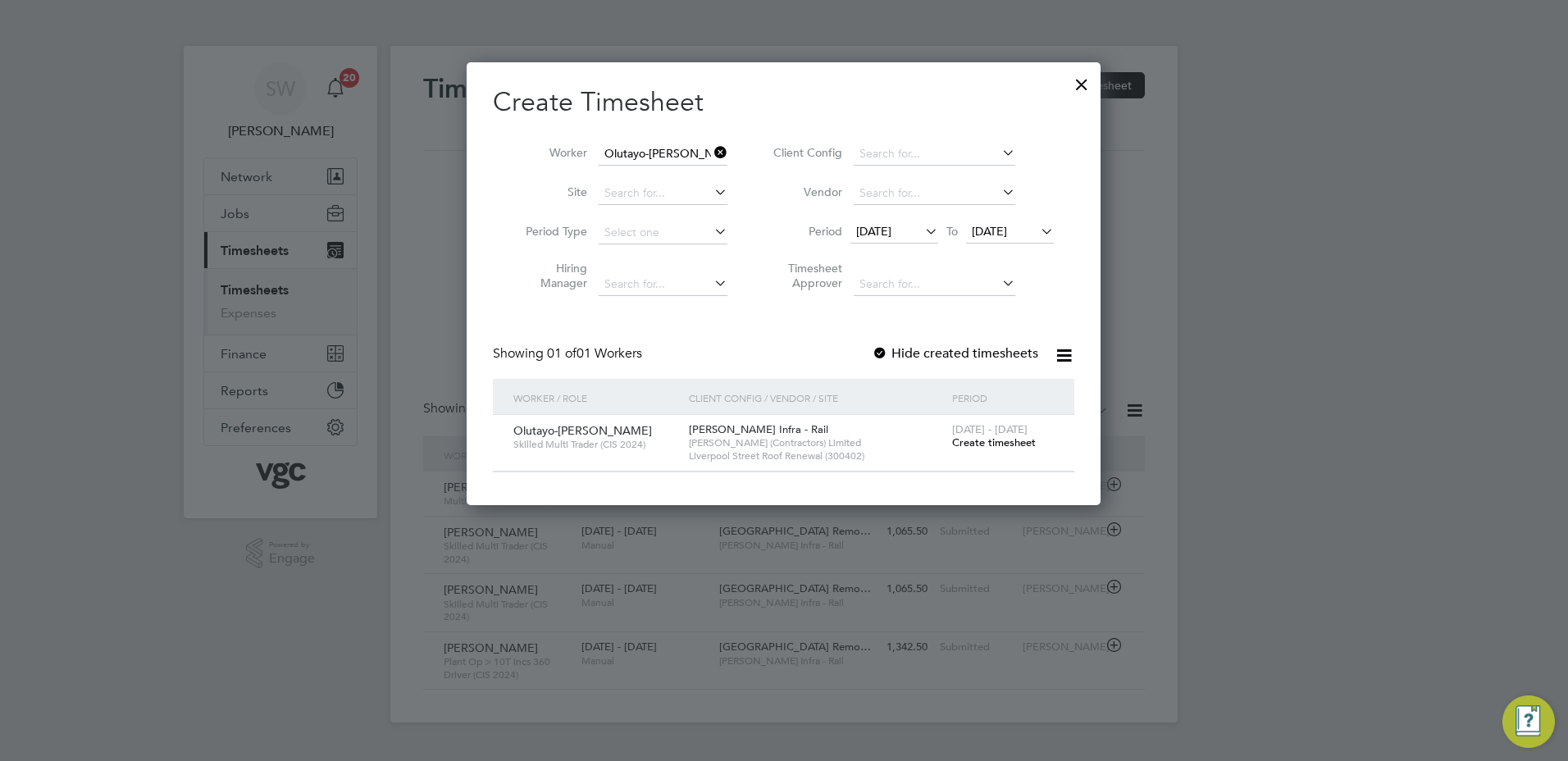 click on "Create timesheet" at bounding box center (994, 442) 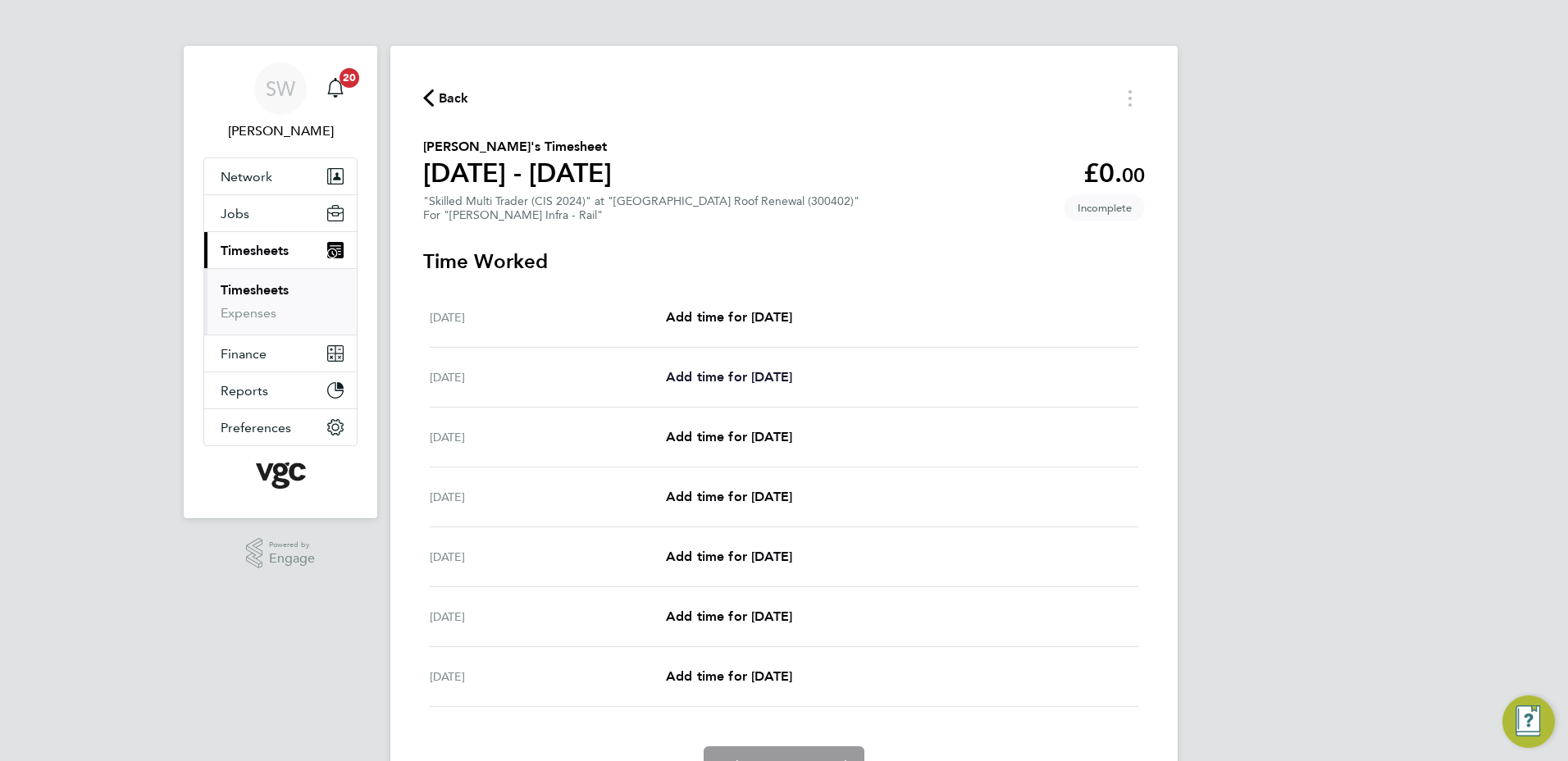 click on "Add time for [DATE]" at bounding box center [729, 376] 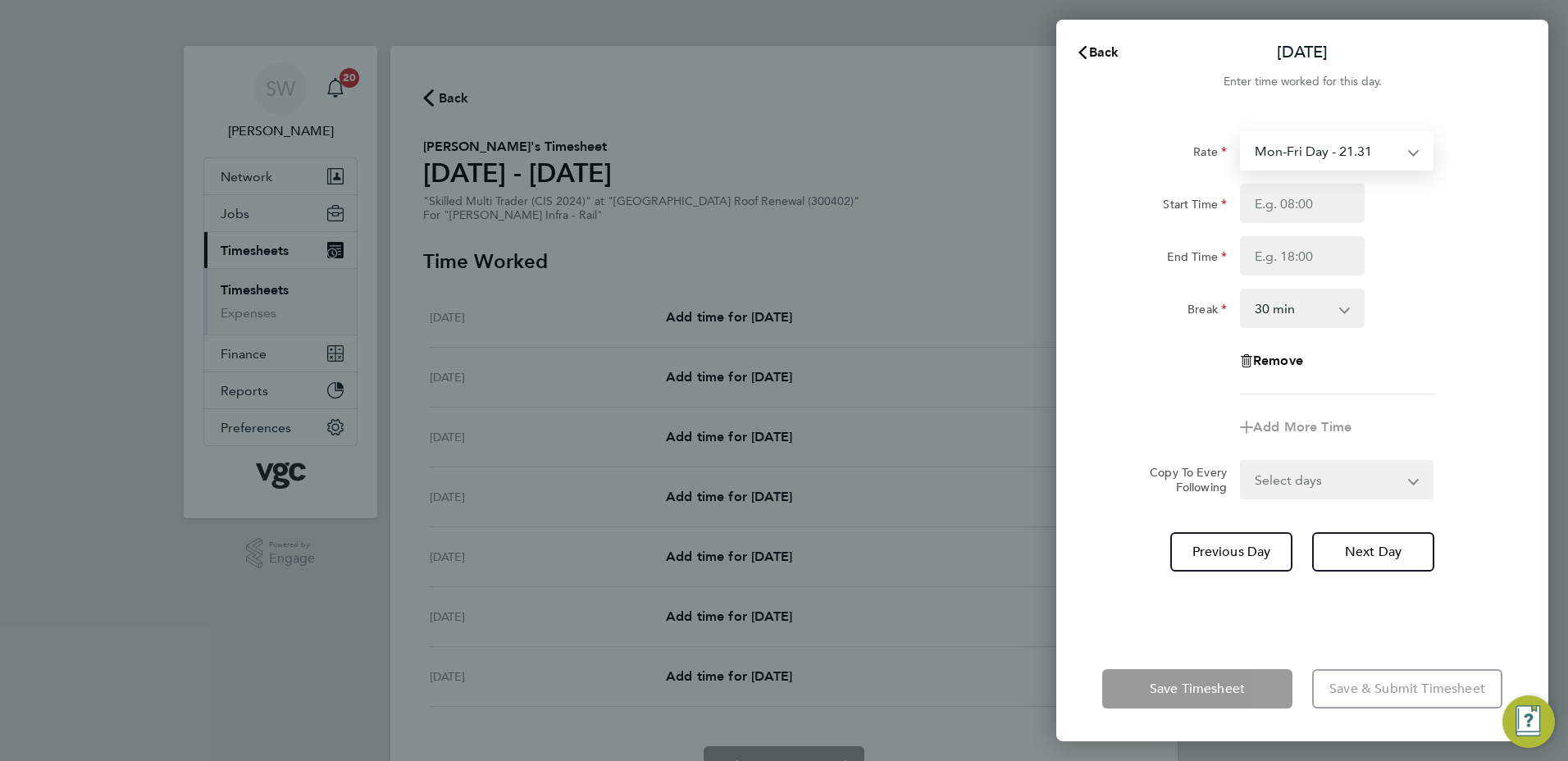 drag, startPoint x: 1403, startPoint y: 153, endPoint x: 1396, endPoint y: 157, distance: 8.062258 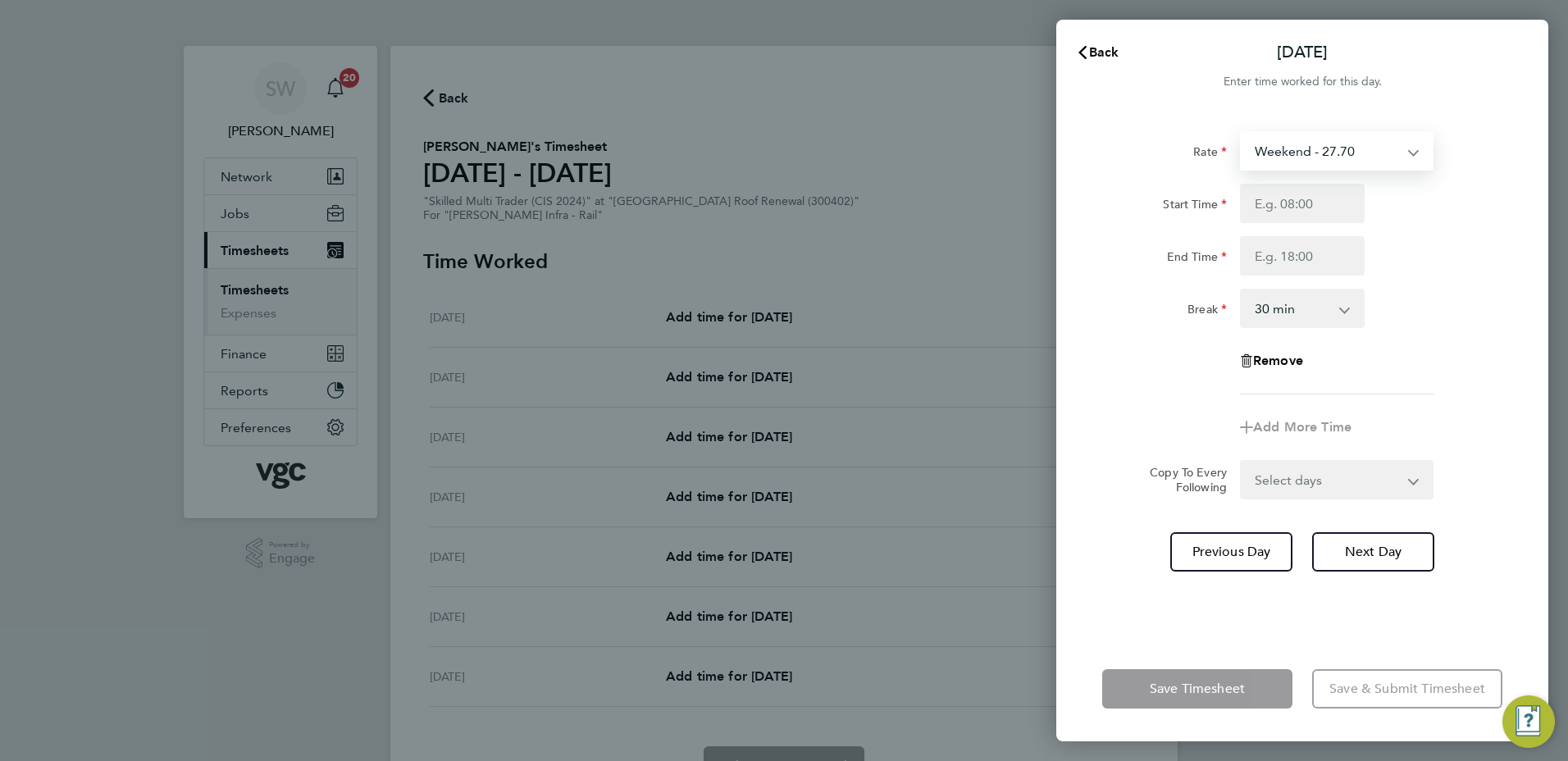 select on "30" 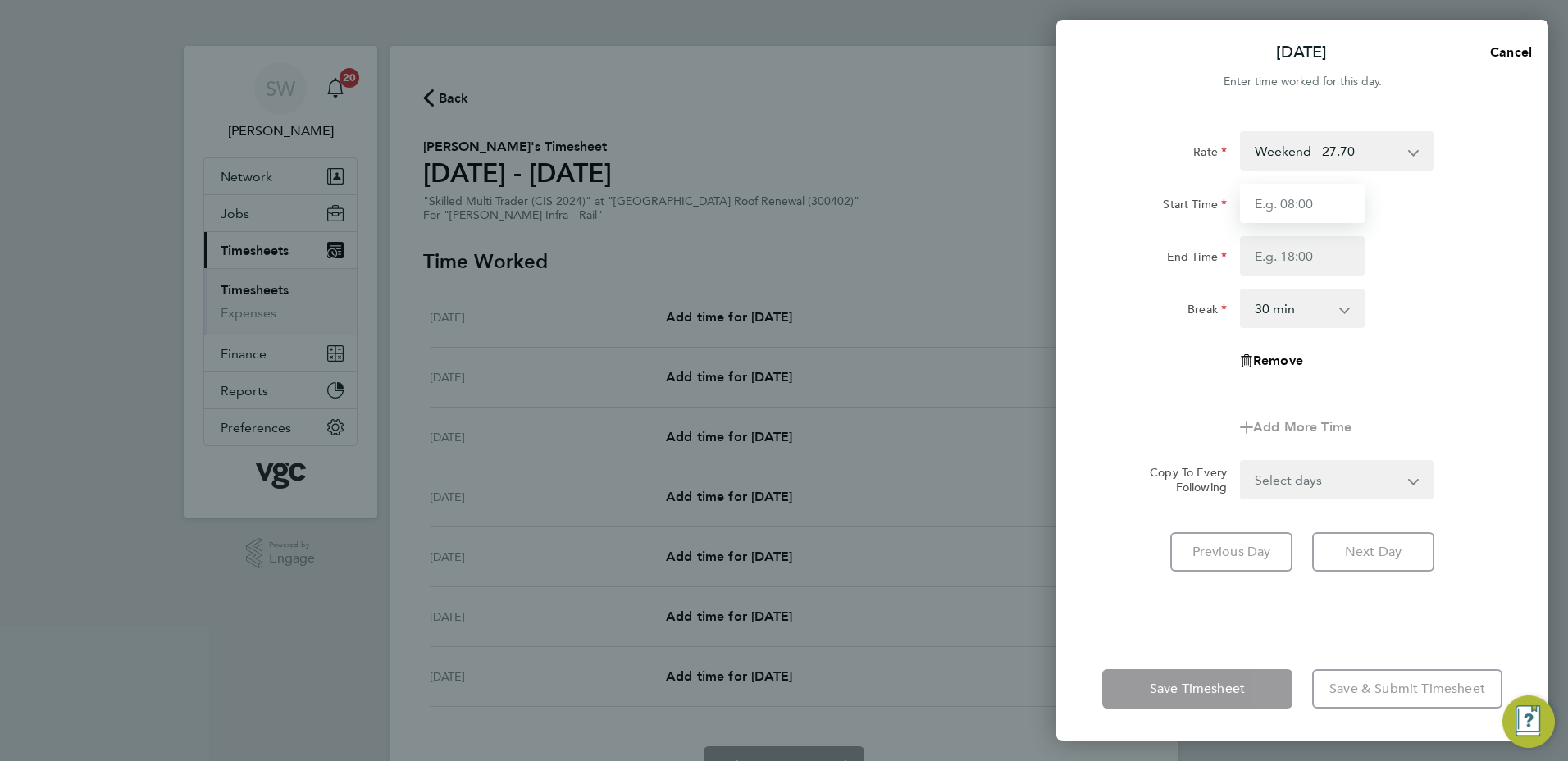 click on "Start Time" at bounding box center [1302, 203] 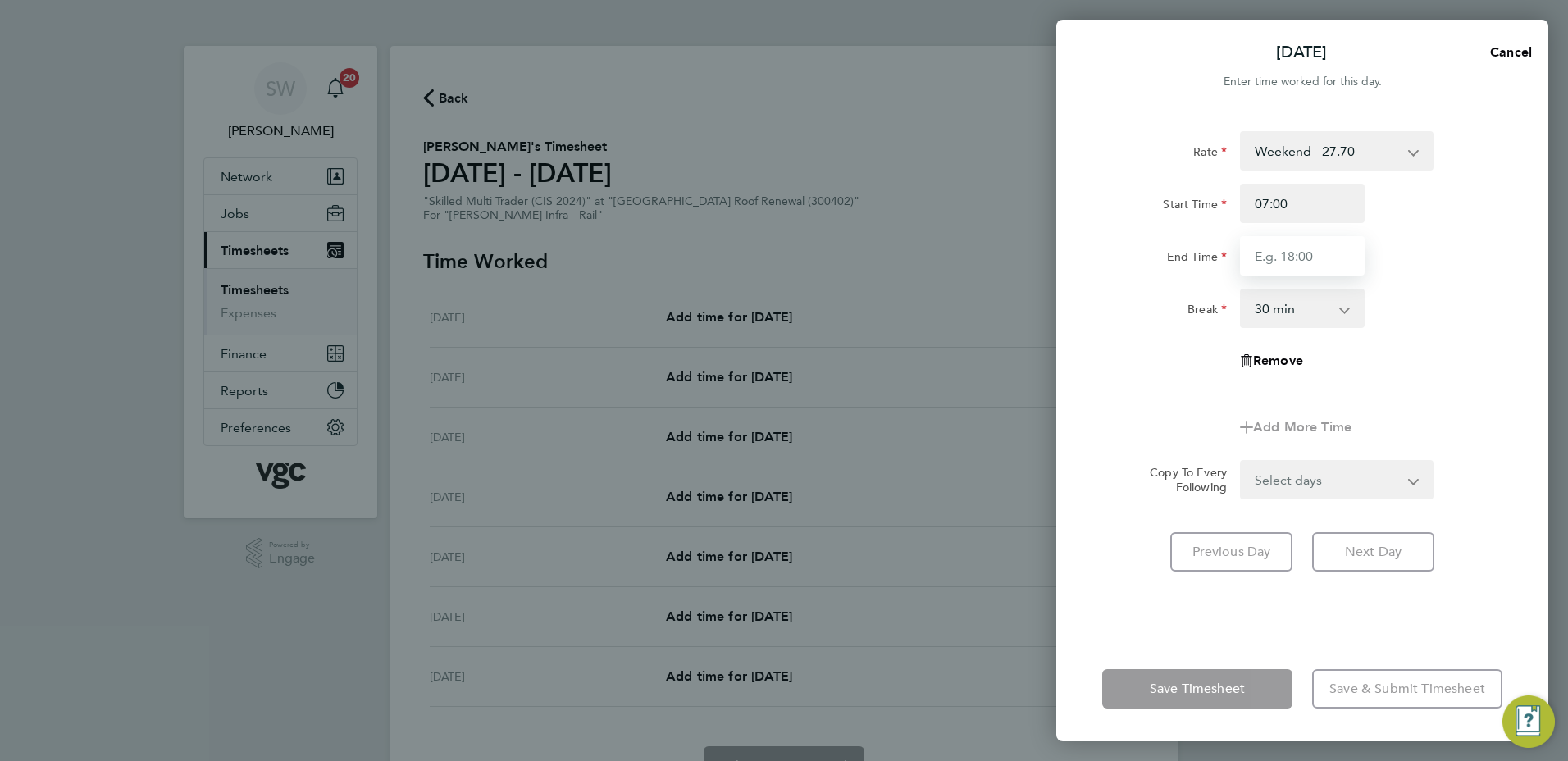 click on "End Time" at bounding box center [1302, 256] 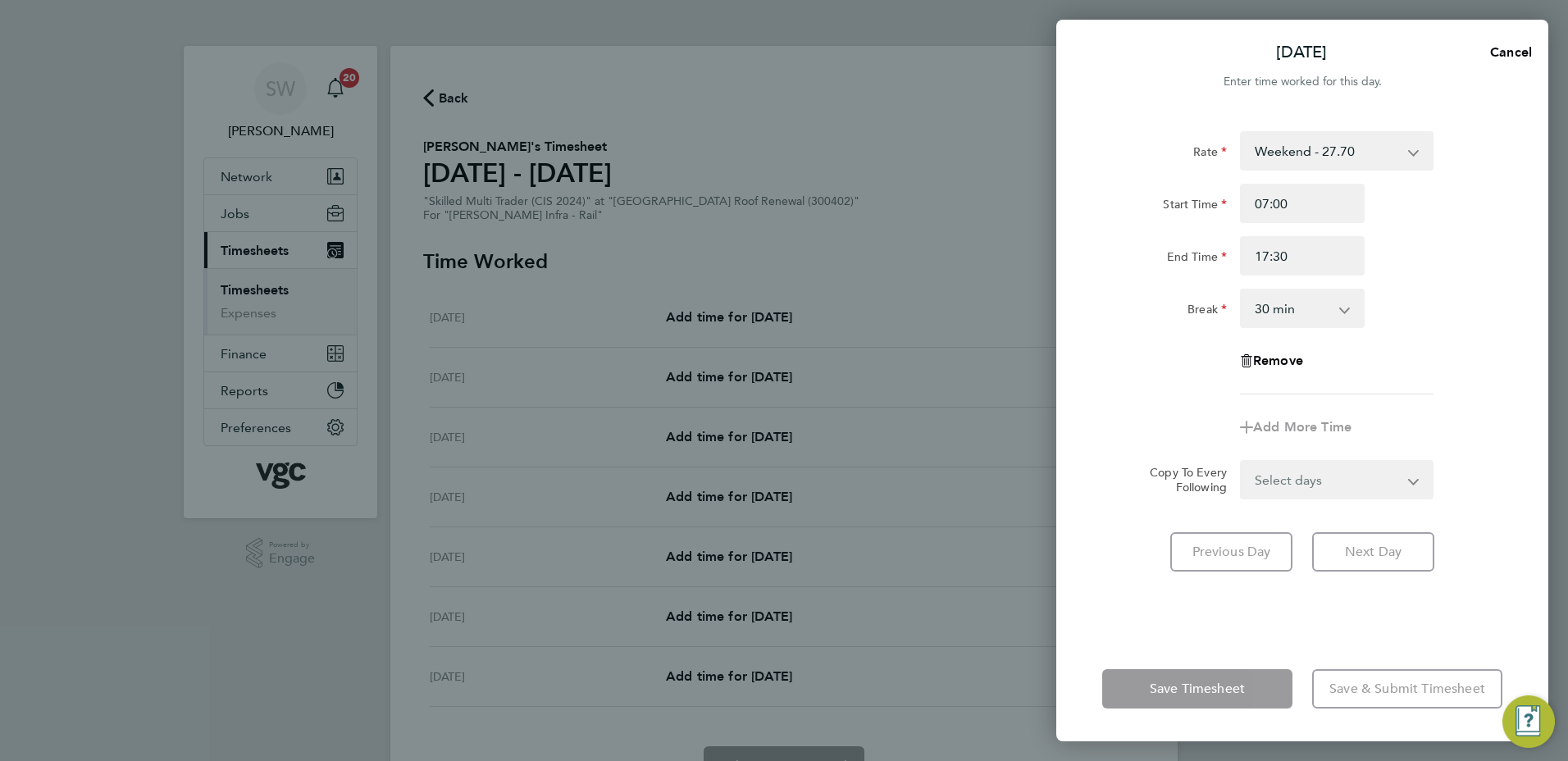 click on "Save Timesheet   Save & Submit Timesheet" 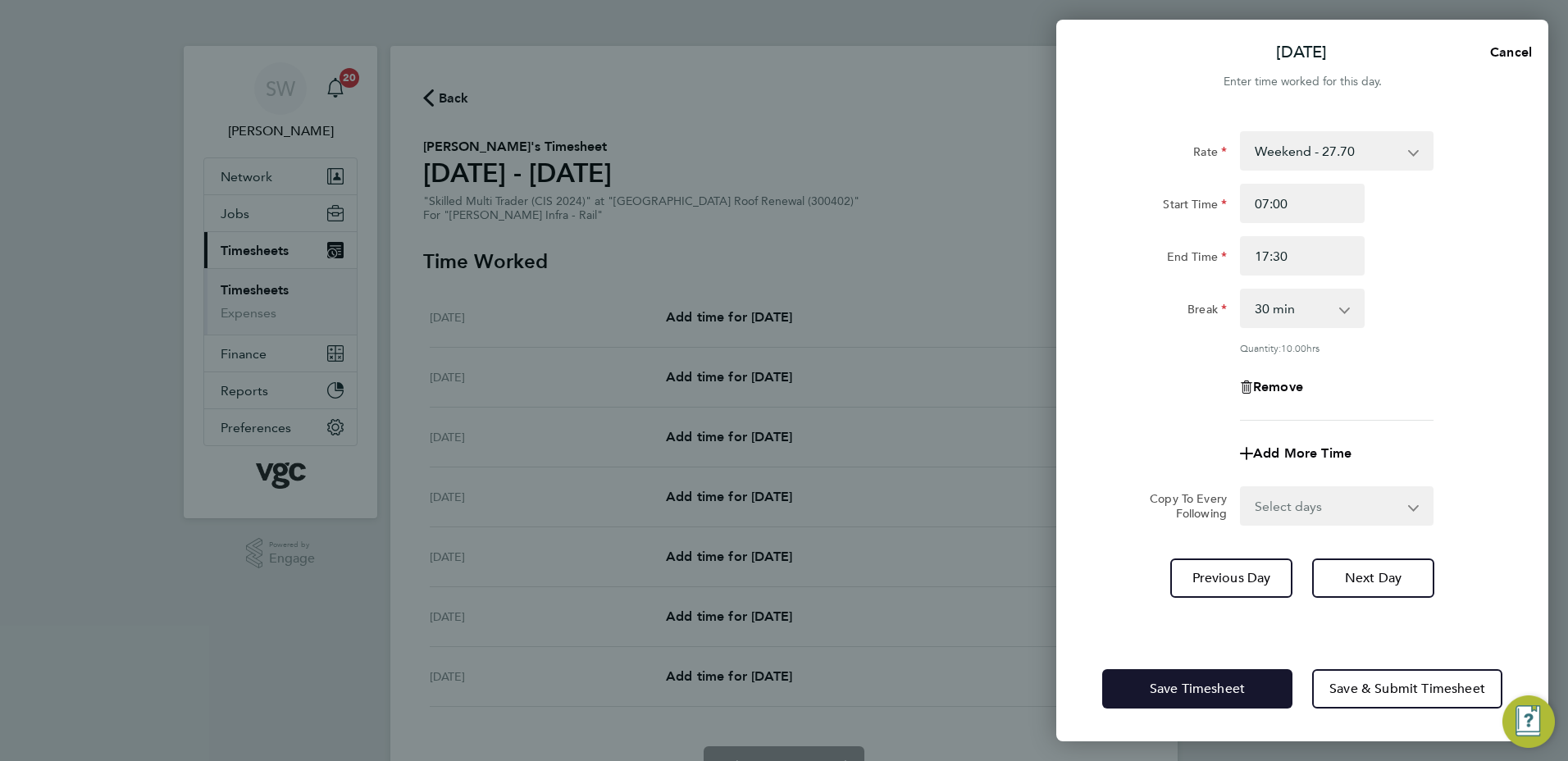 click on "Save Timesheet" 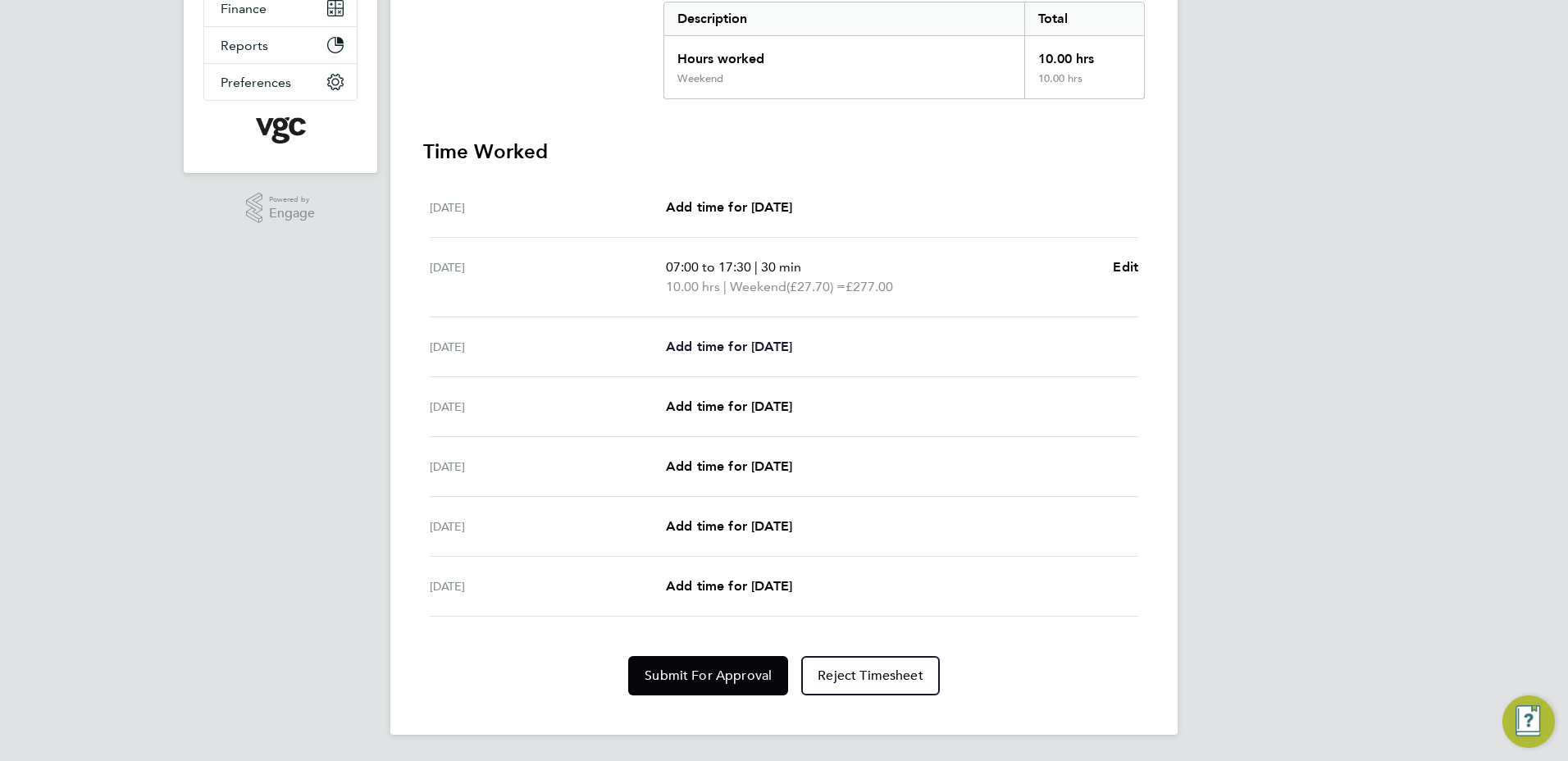 click on "Add time for [DATE]" at bounding box center (729, 346) 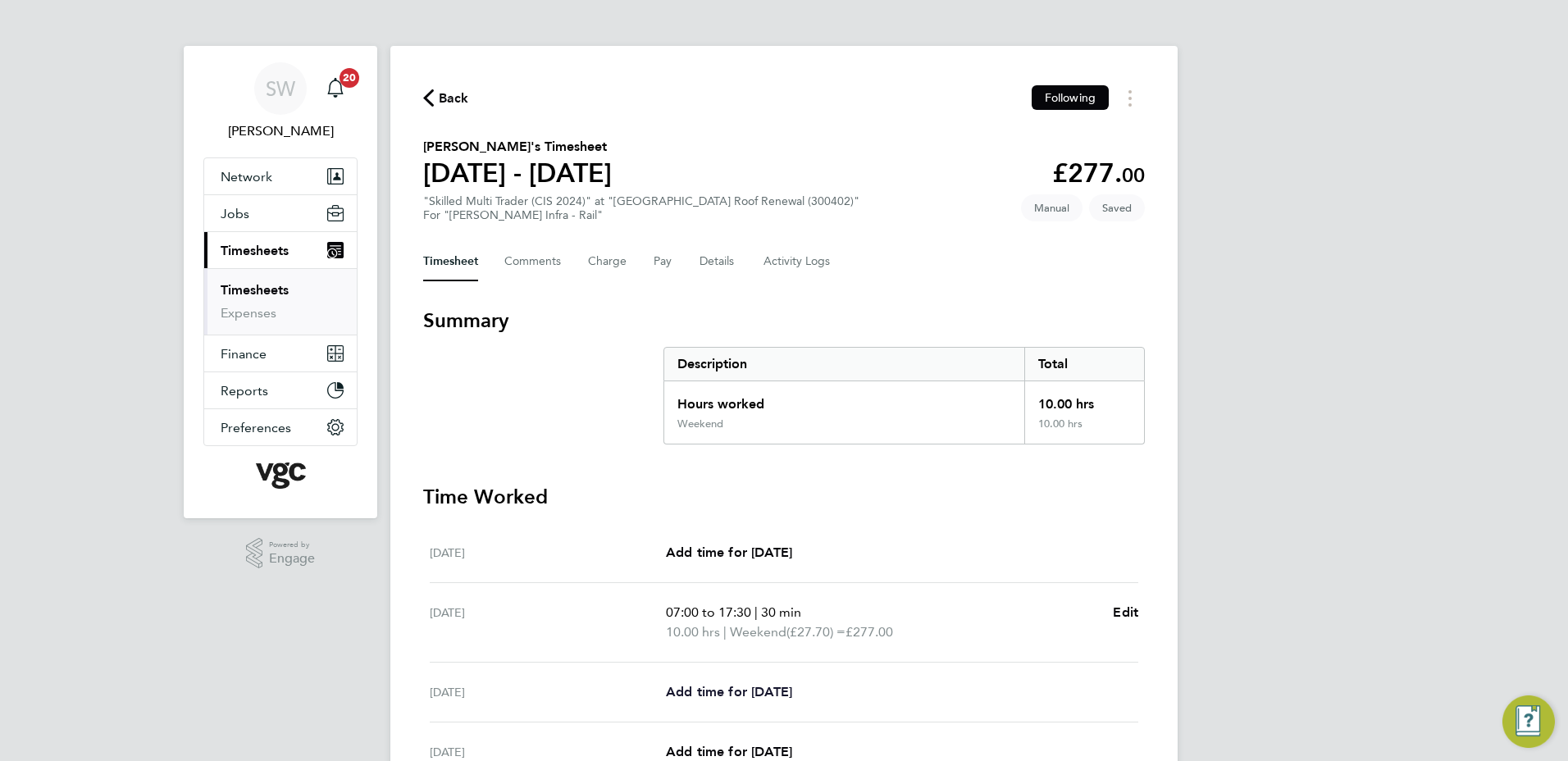 select on "30" 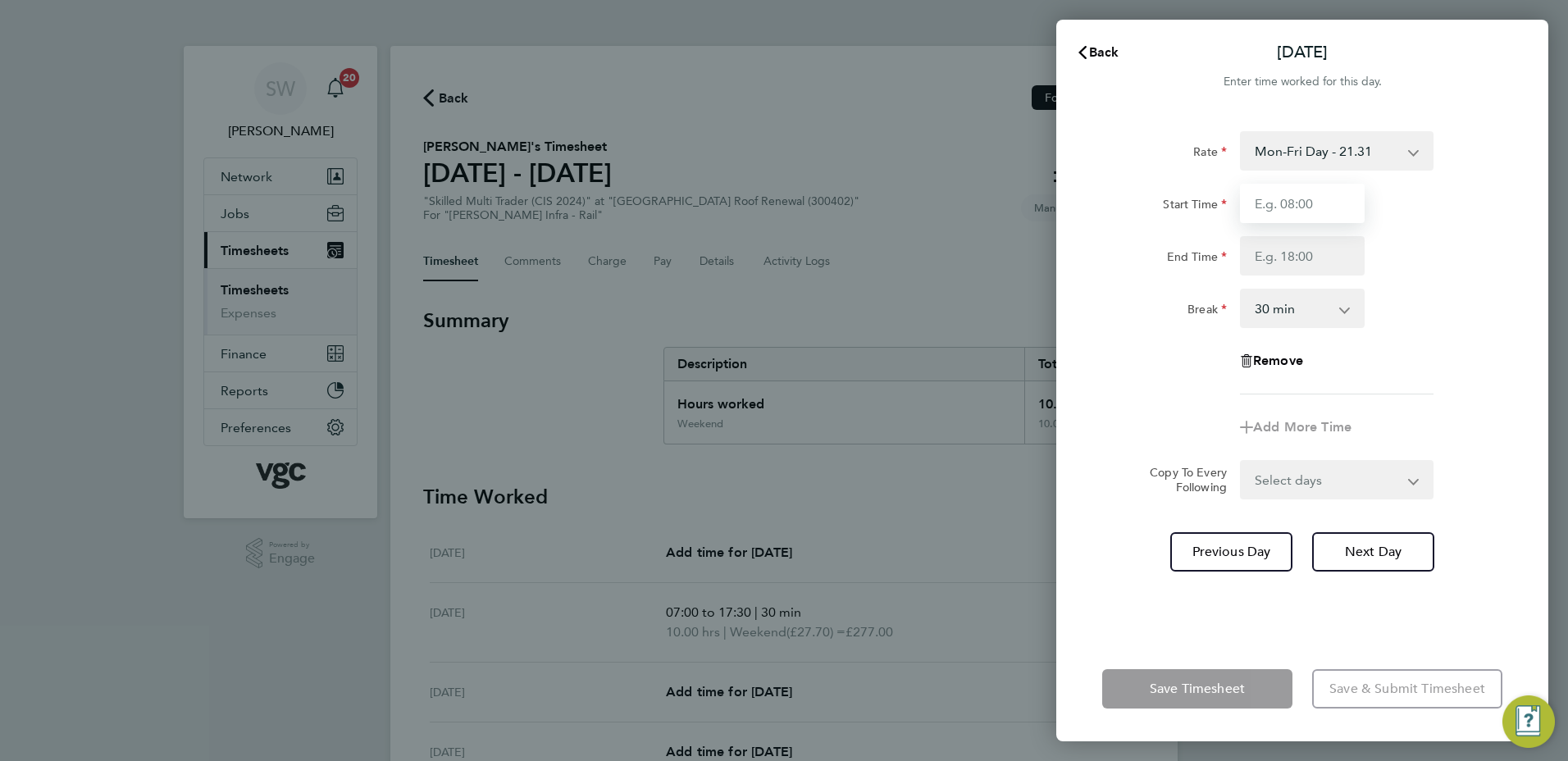 click on "Start Time" at bounding box center [1302, 203] 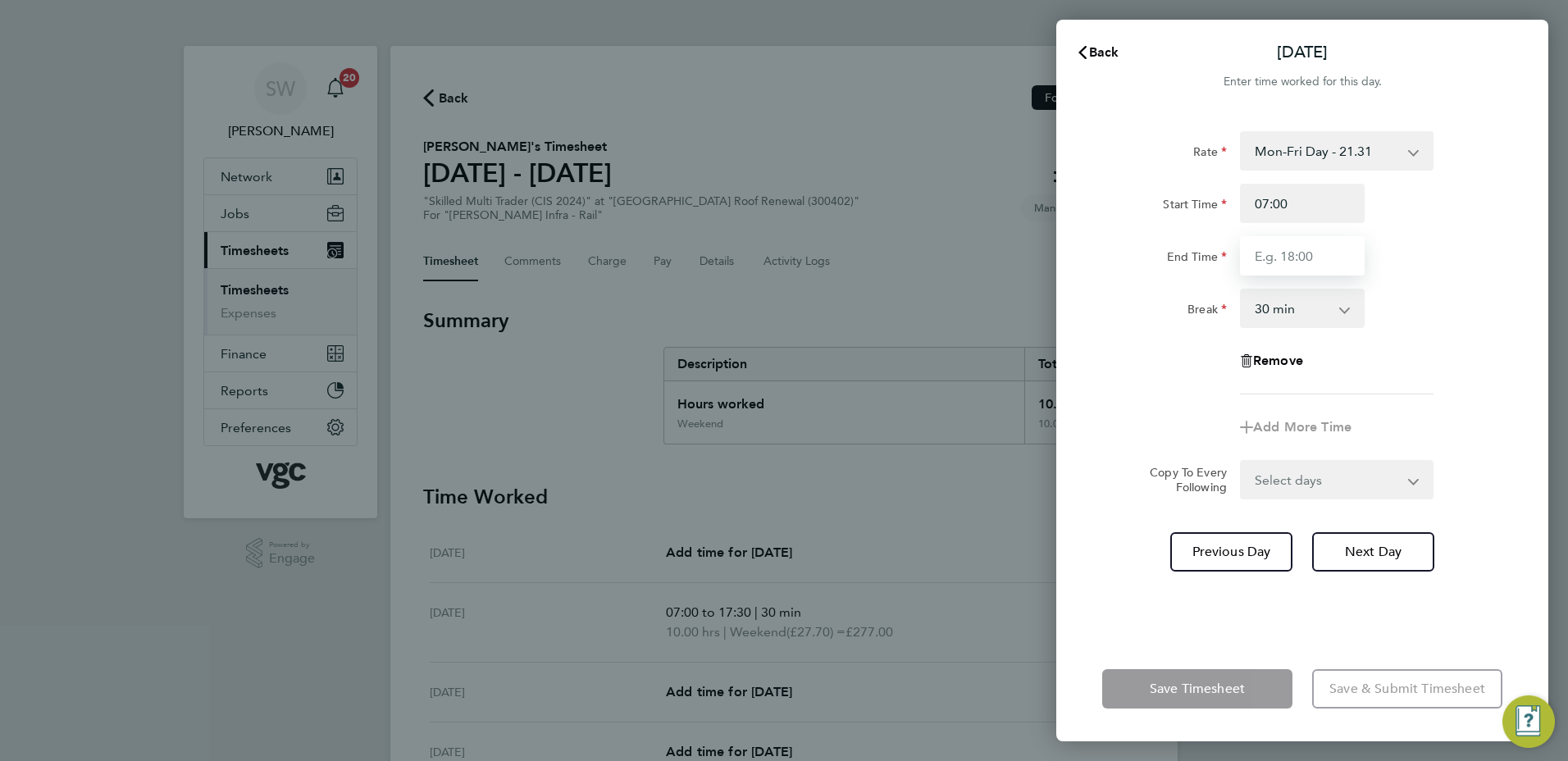 type on "17:30" 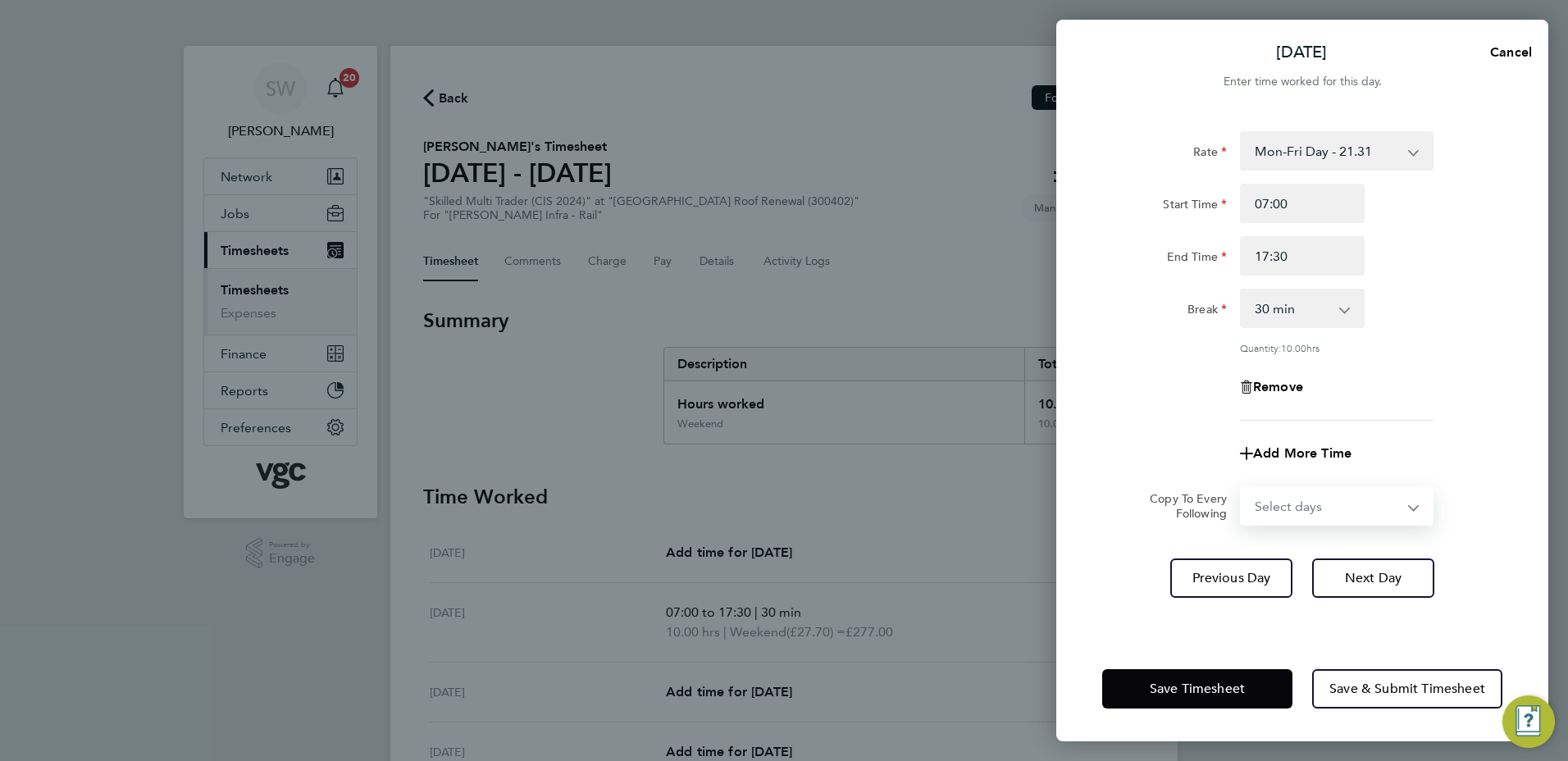 click on "Select days   Day   [DATE]   [DATE]   [DATE]   [DATE]" at bounding box center [1328, 506] 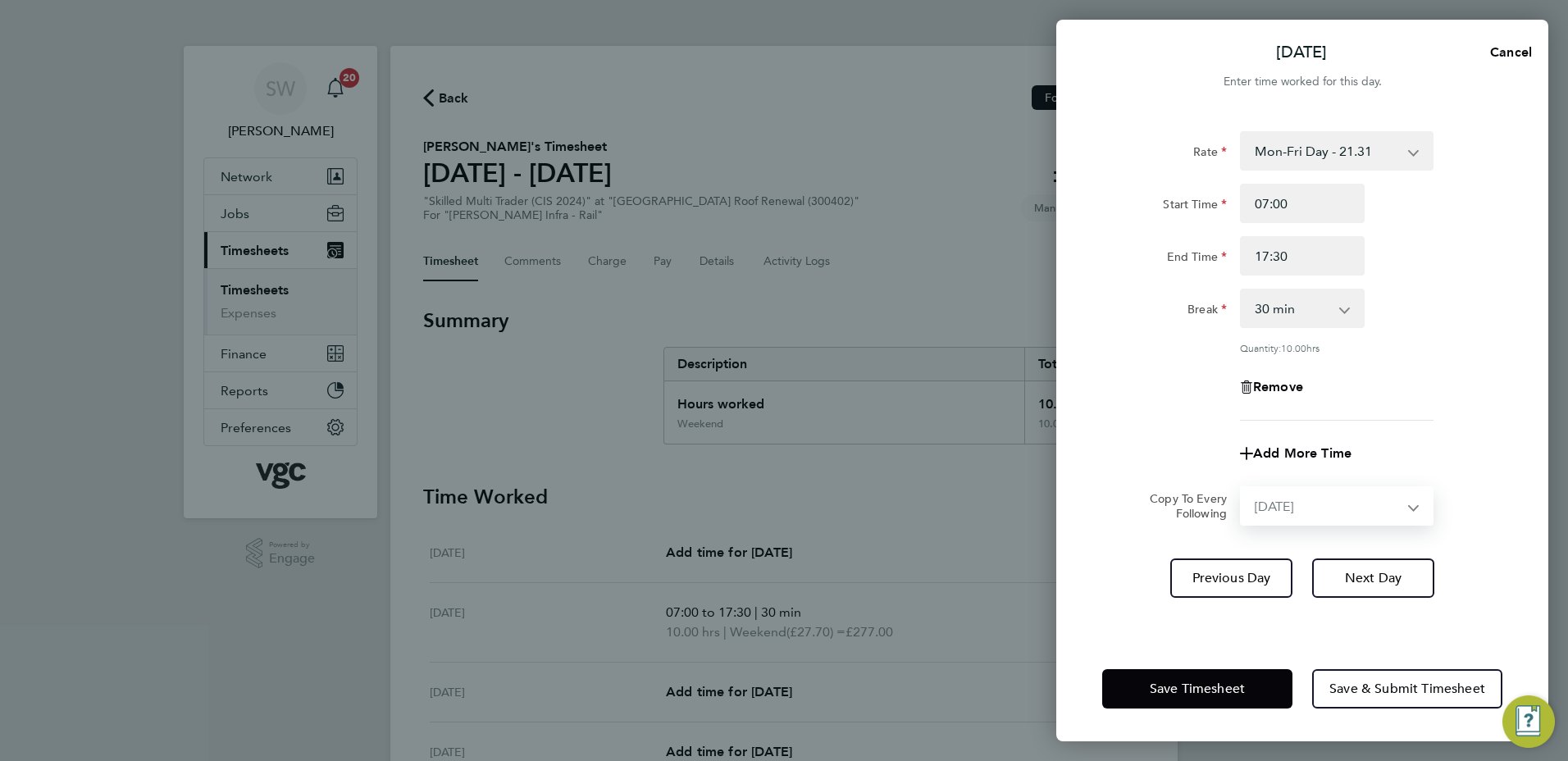click on "Select days   Day   [DATE]   [DATE]   [DATE]   [DATE]" at bounding box center (1328, 506) 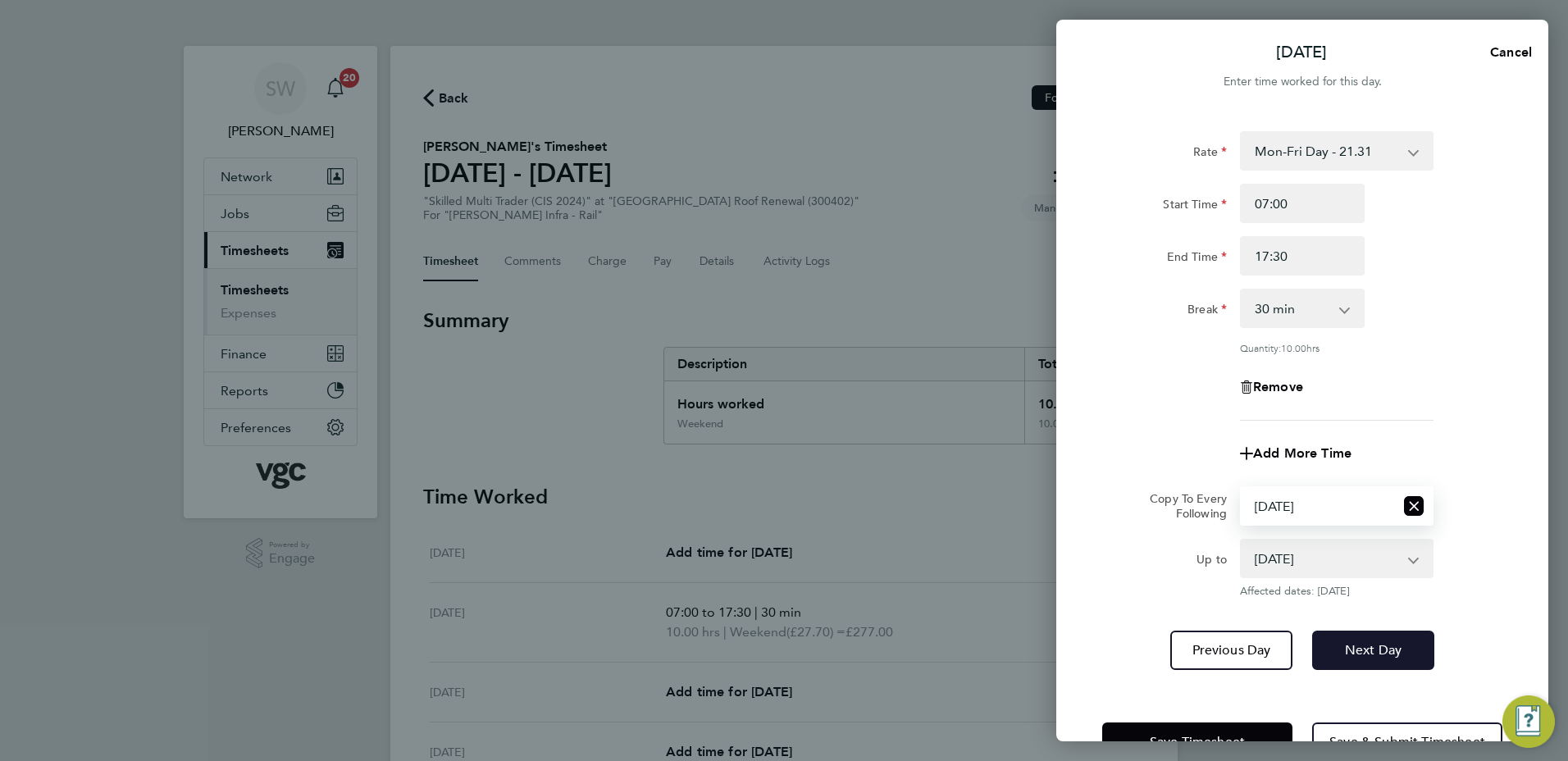 drag, startPoint x: 1385, startPoint y: 647, endPoint x: 1386, endPoint y: 636, distance: 11.045361 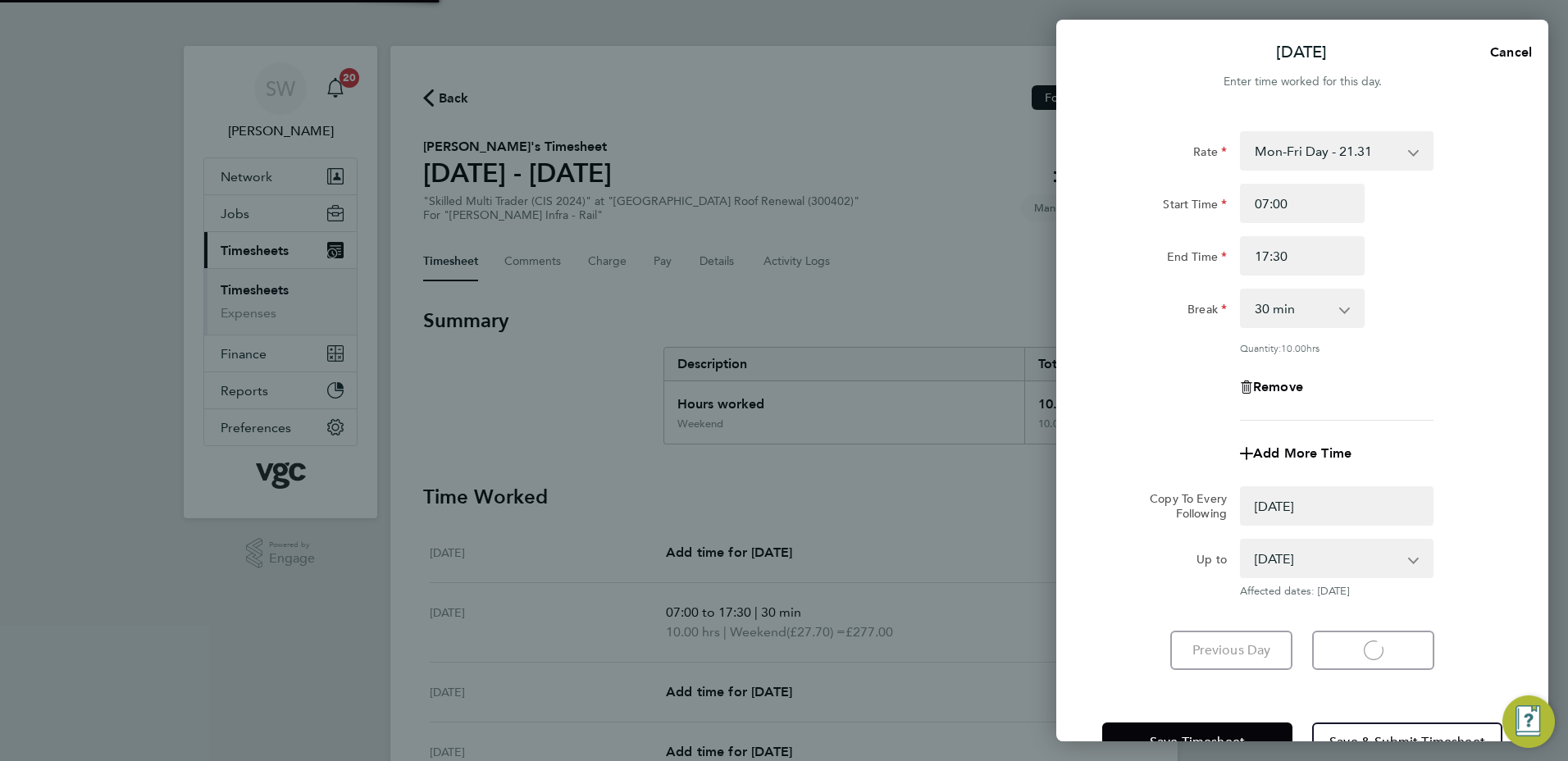 select on "0: null" 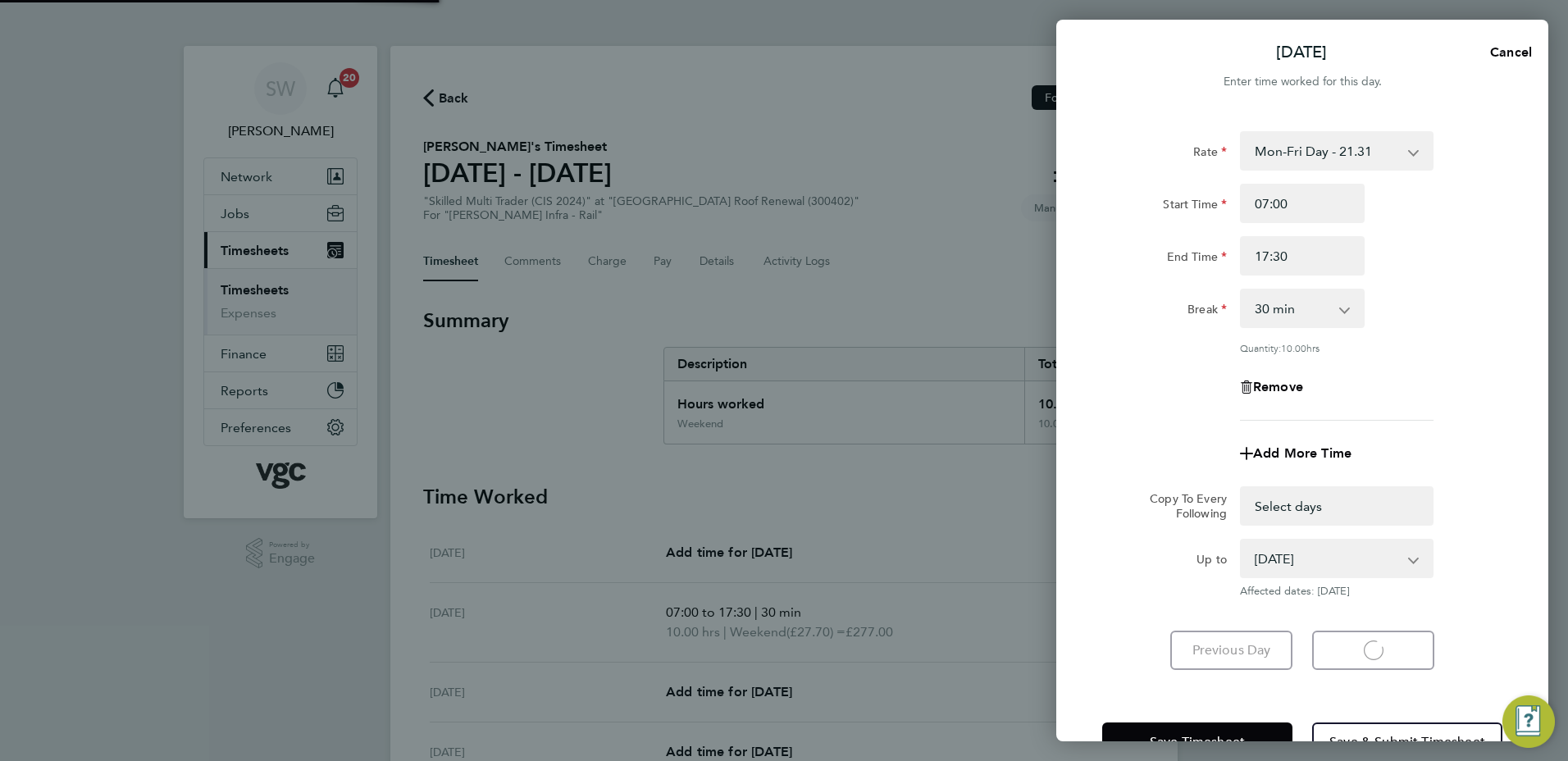 select on "30" 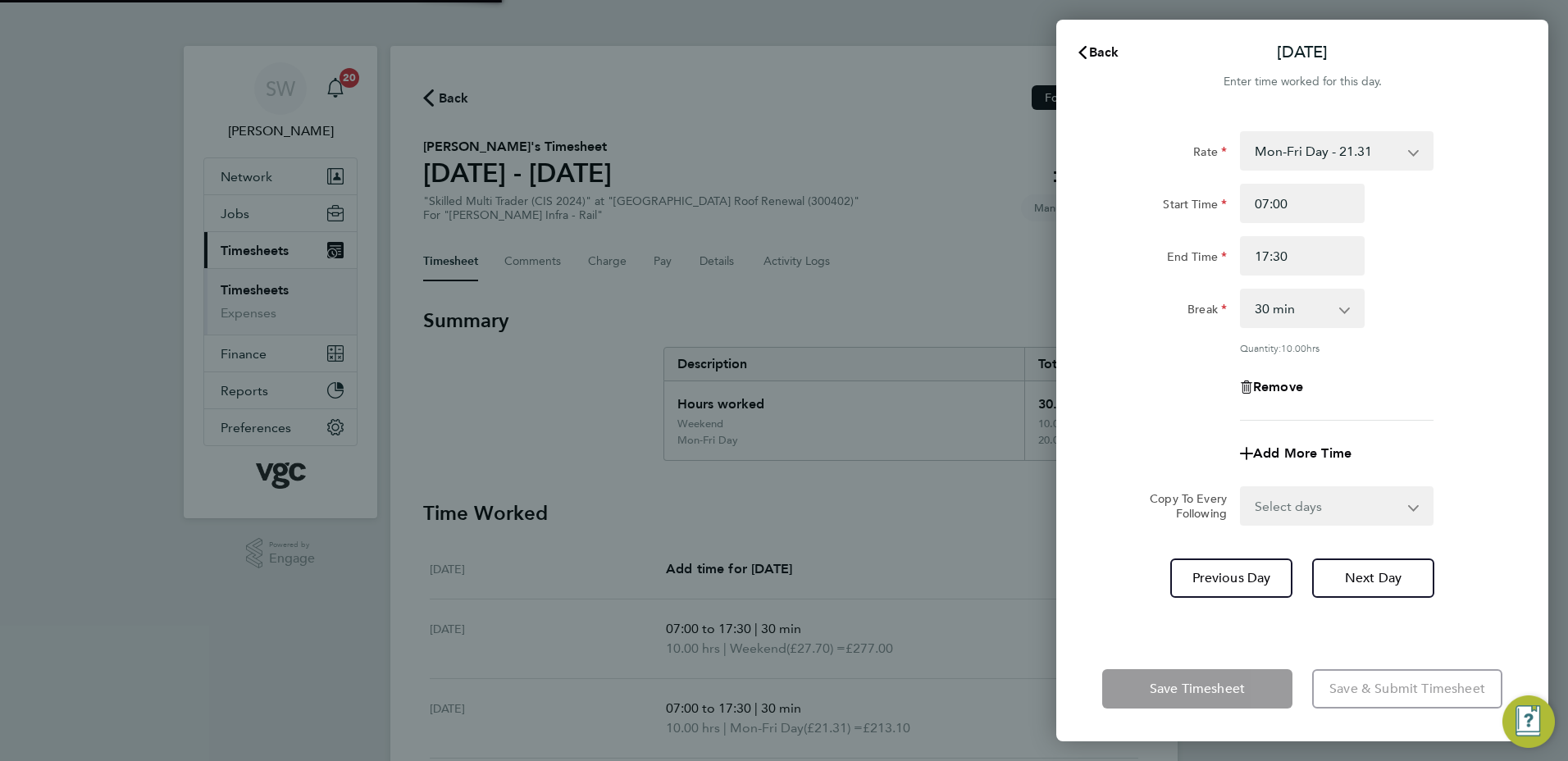 click on "Select days   Day   [DATE]   [DATE]   [DATE]" at bounding box center [1328, 506] 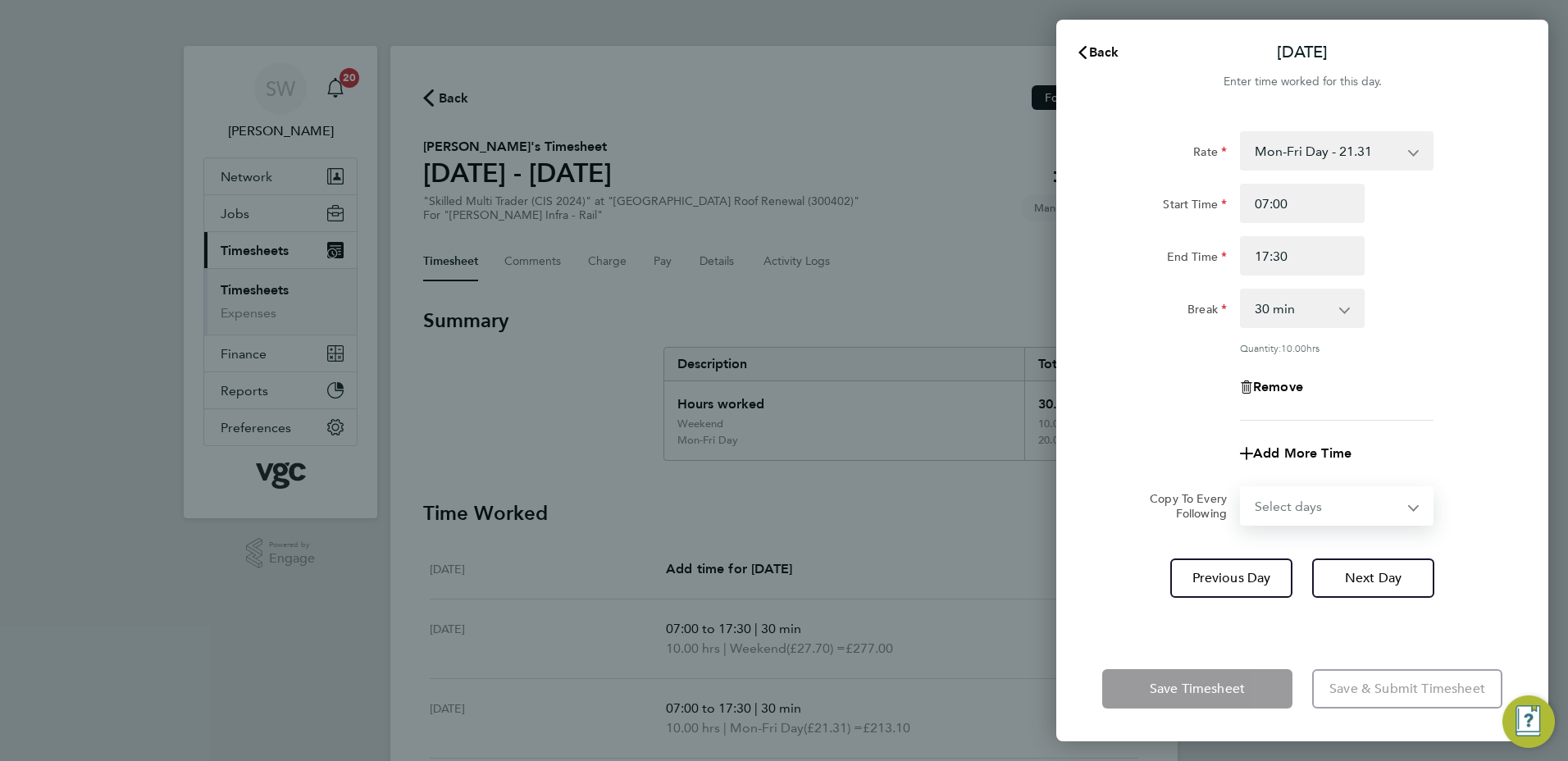 select on "WED" 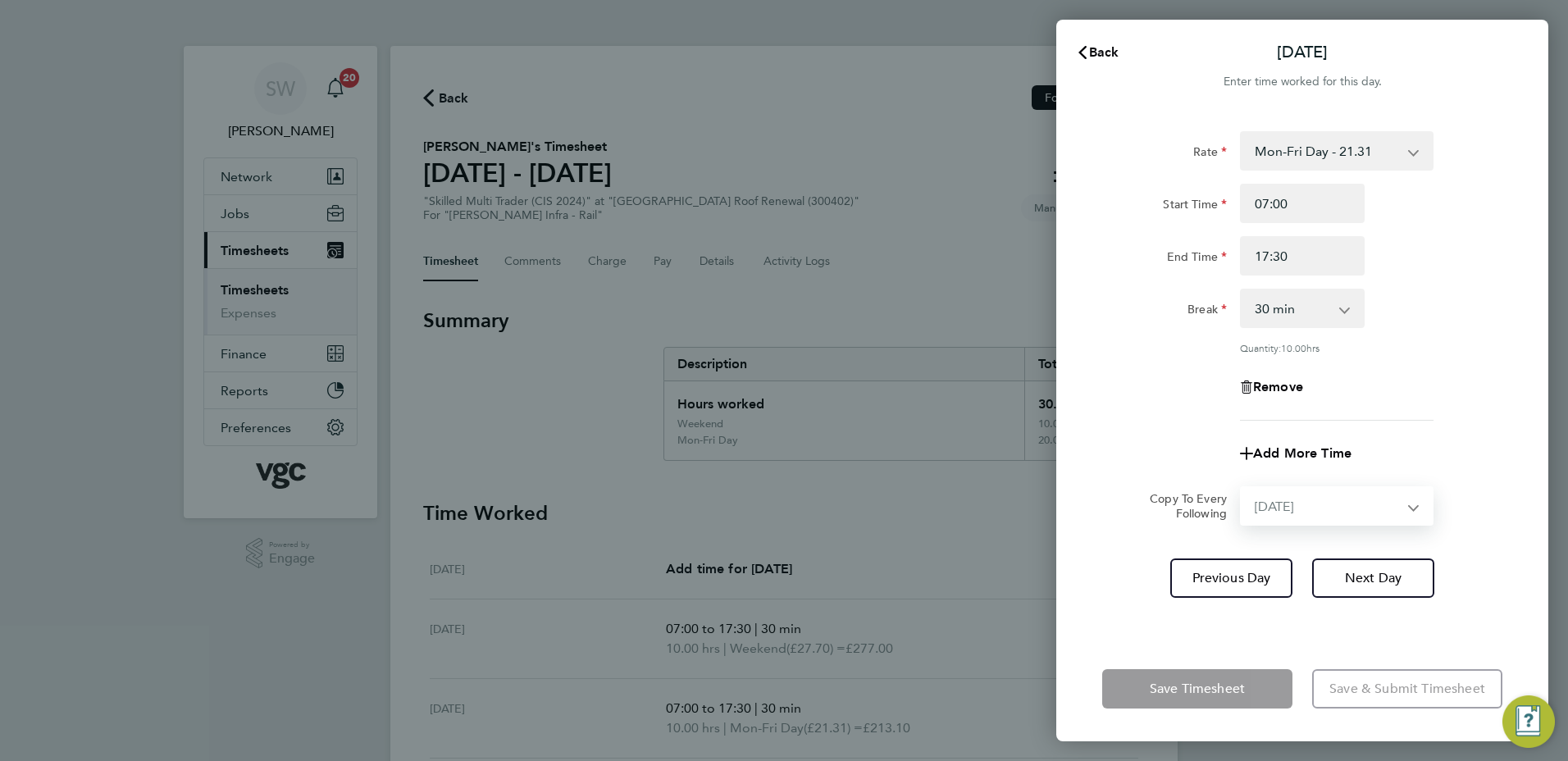 click on "Select days   Day   [DATE]   [DATE]   [DATE]" at bounding box center (1328, 506) 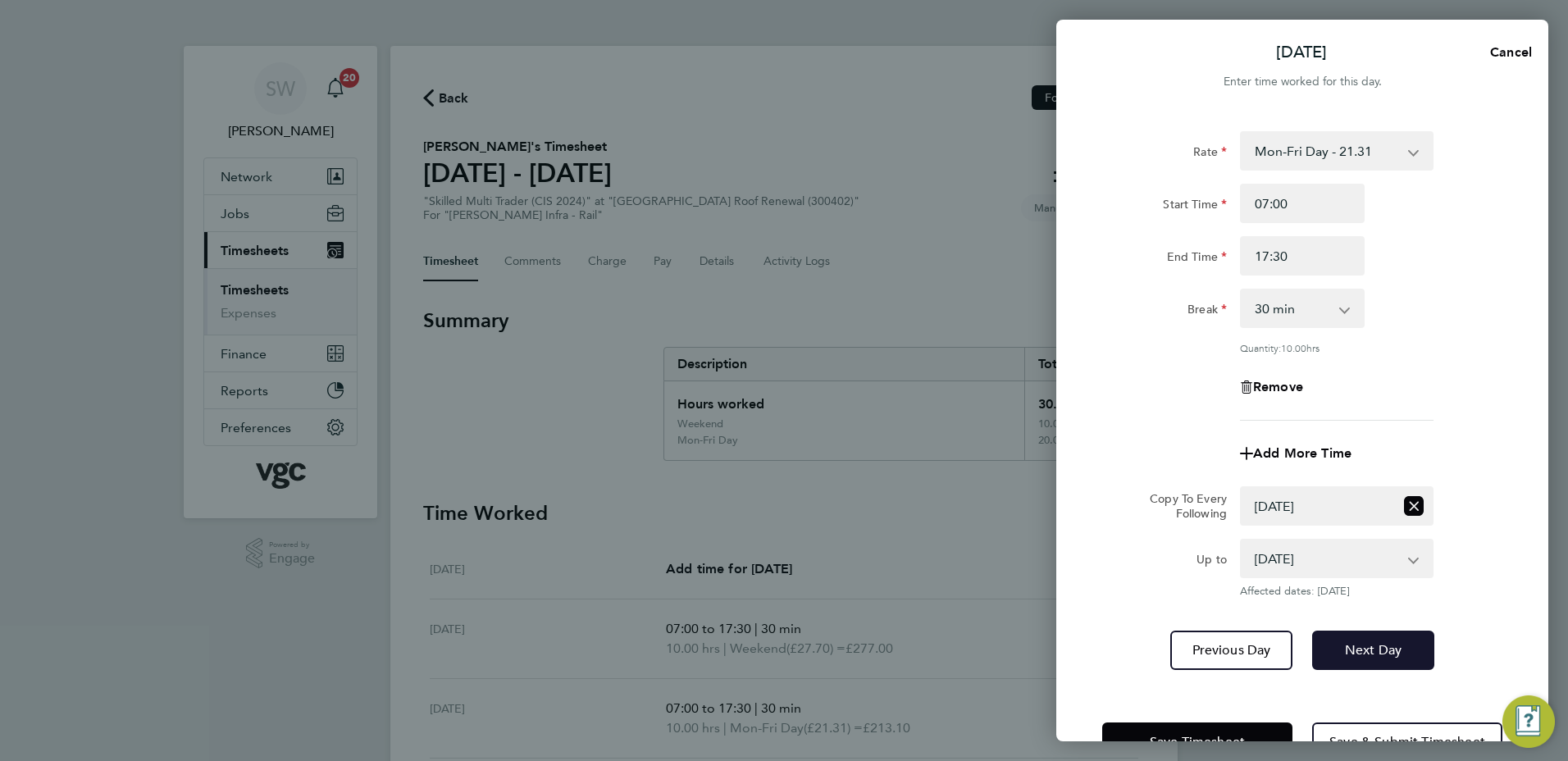 drag, startPoint x: 1355, startPoint y: 637, endPoint x: 1358, endPoint y: 626, distance: 11.40175 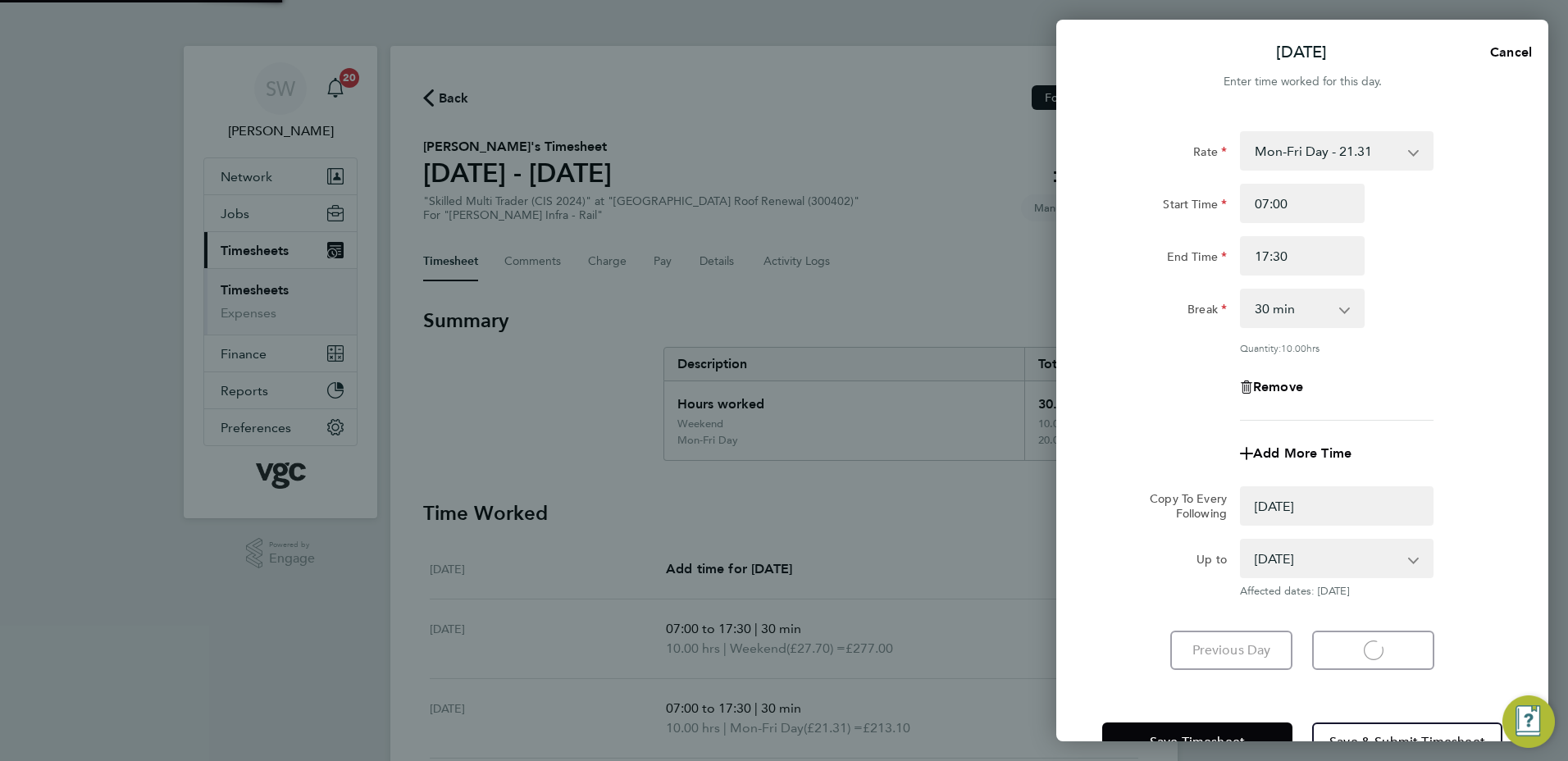 select on "0: null" 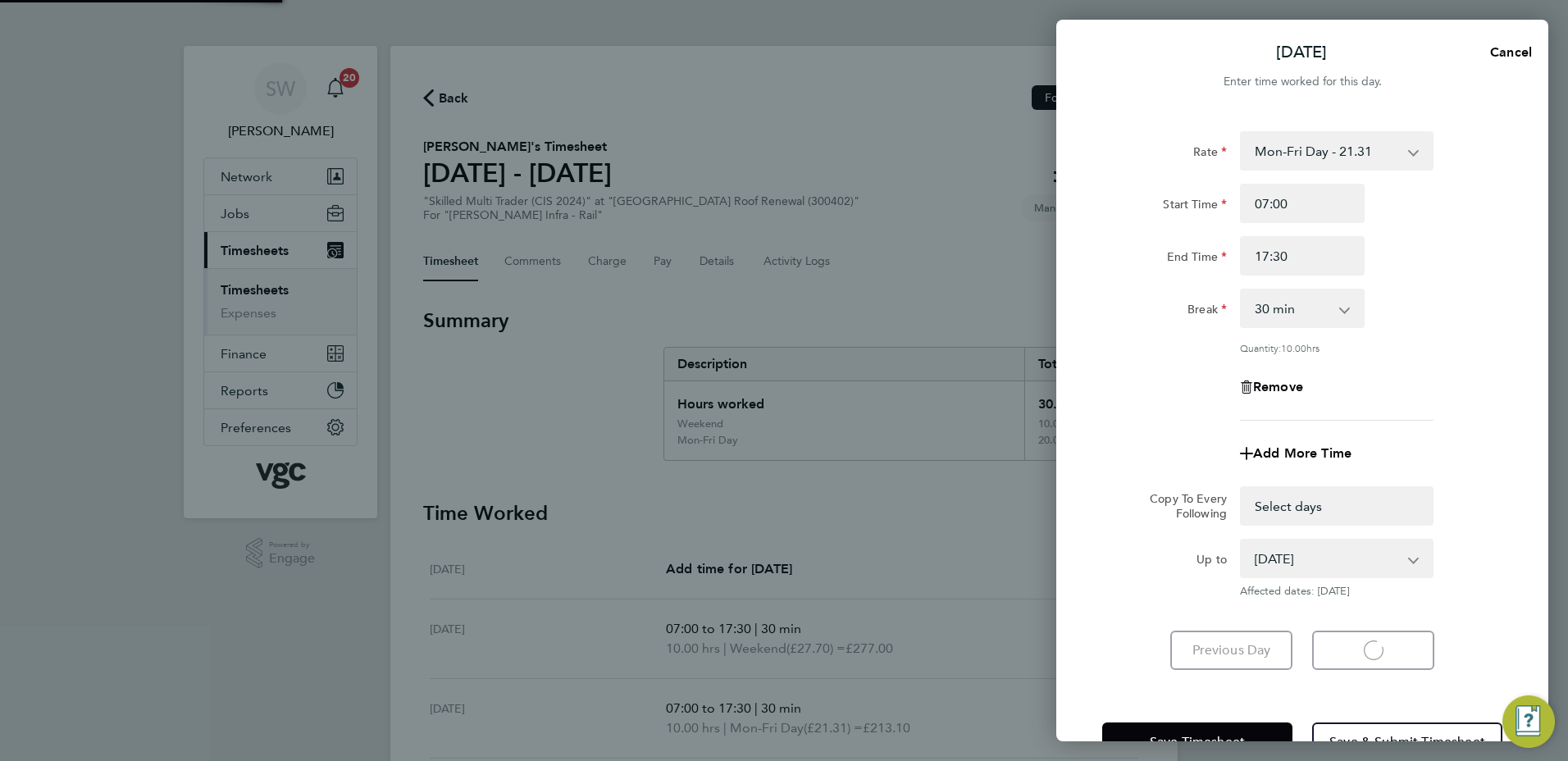 select on "30" 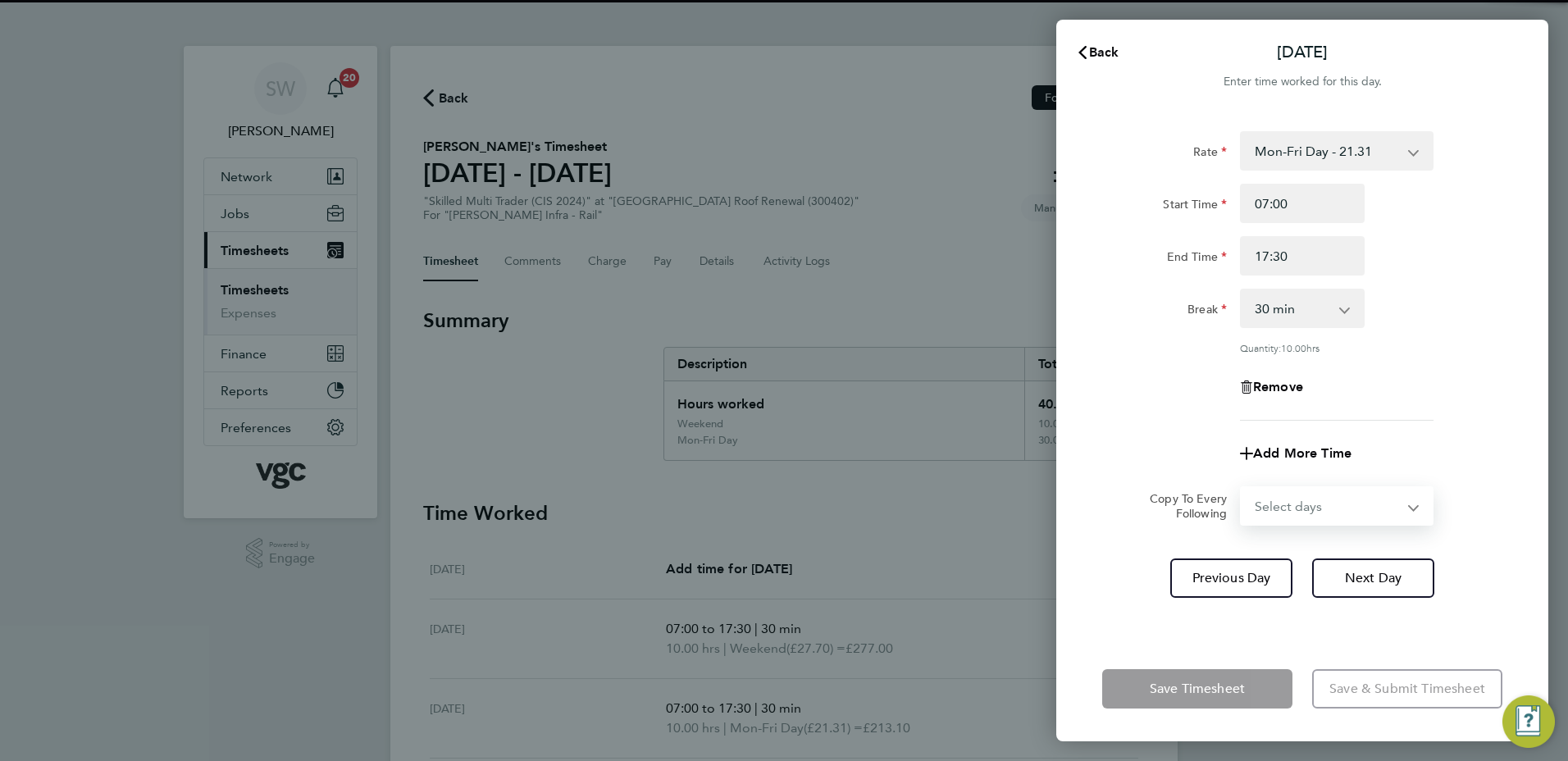 click on "Select days   Day   [DATE]   [DATE]" at bounding box center [1328, 506] 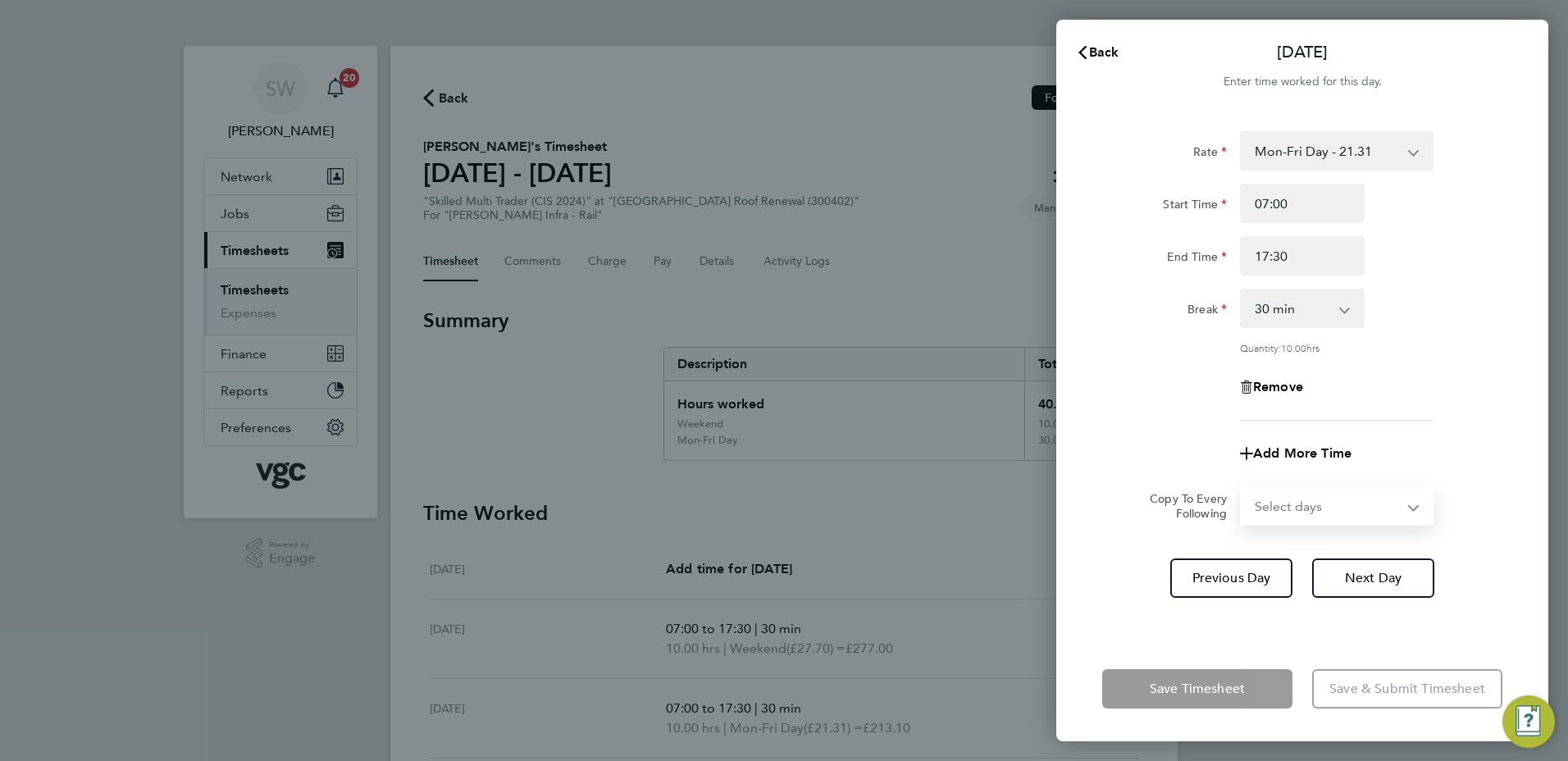 select on "THU" 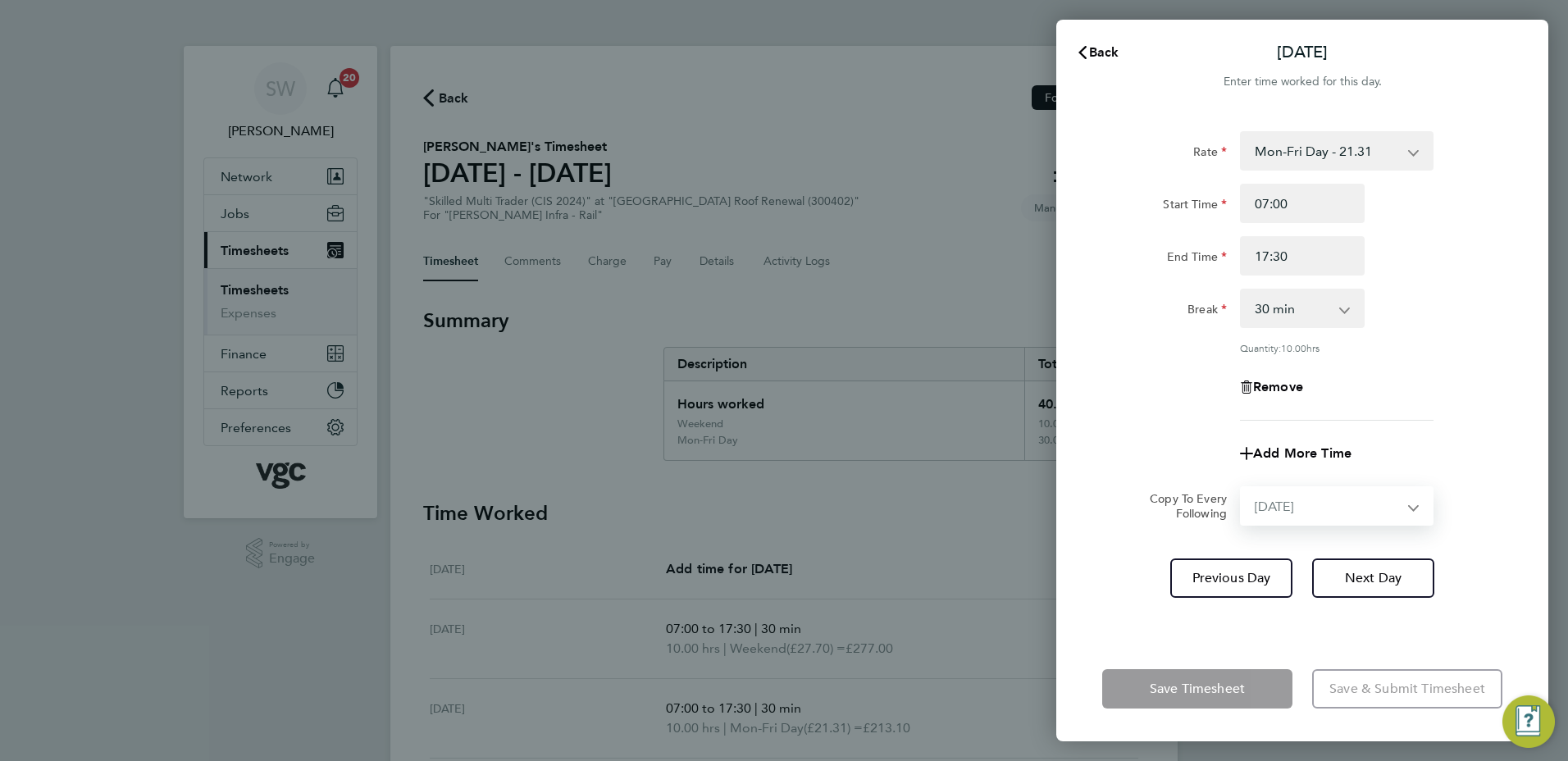 click on "Select days   Day   [DATE]   [DATE]" at bounding box center [1328, 506] 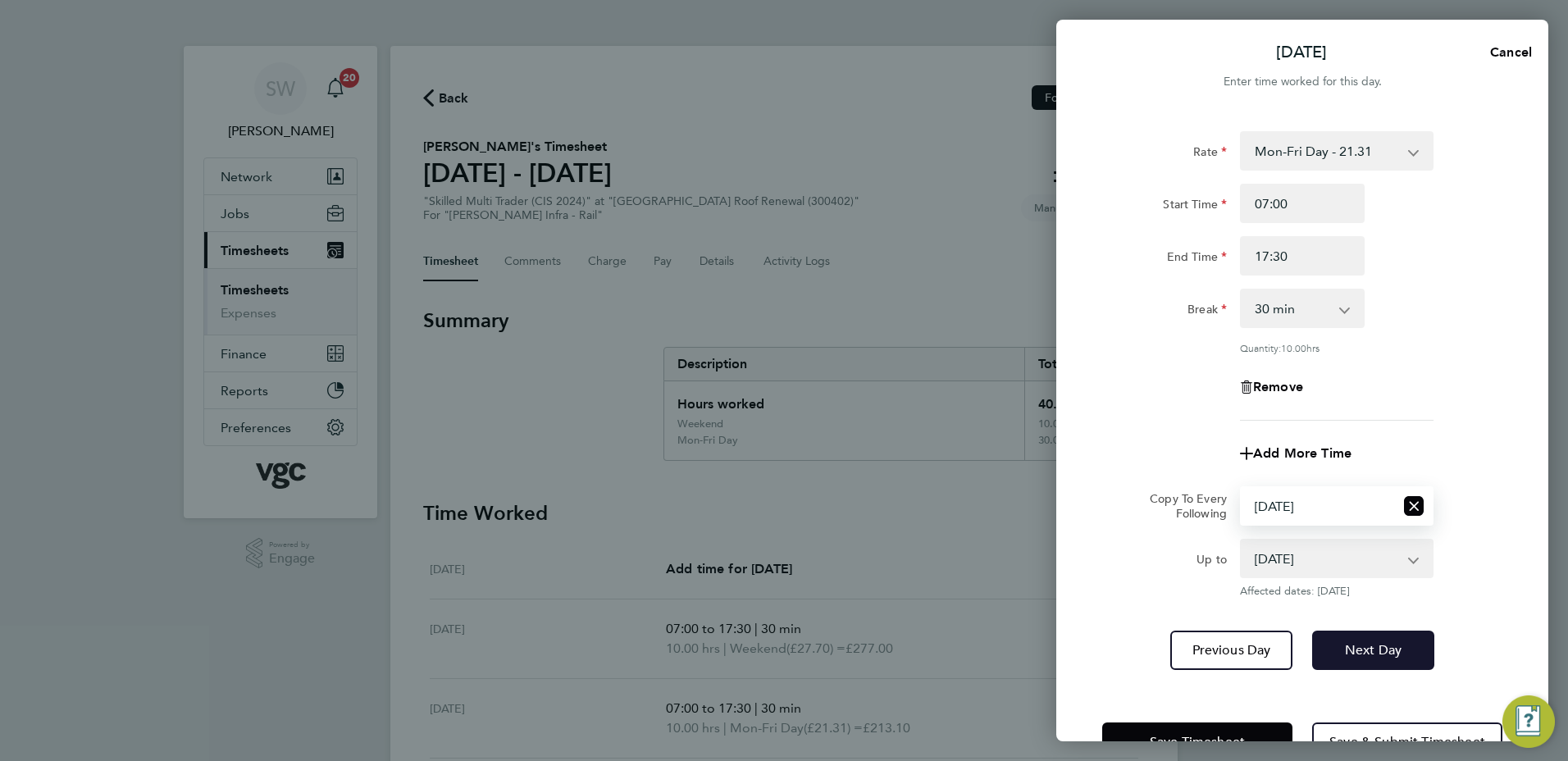 drag, startPoint x: 1377, startPoint y: 640, endPoint x: 1390, endPoint y: 595, distance: 46.84015 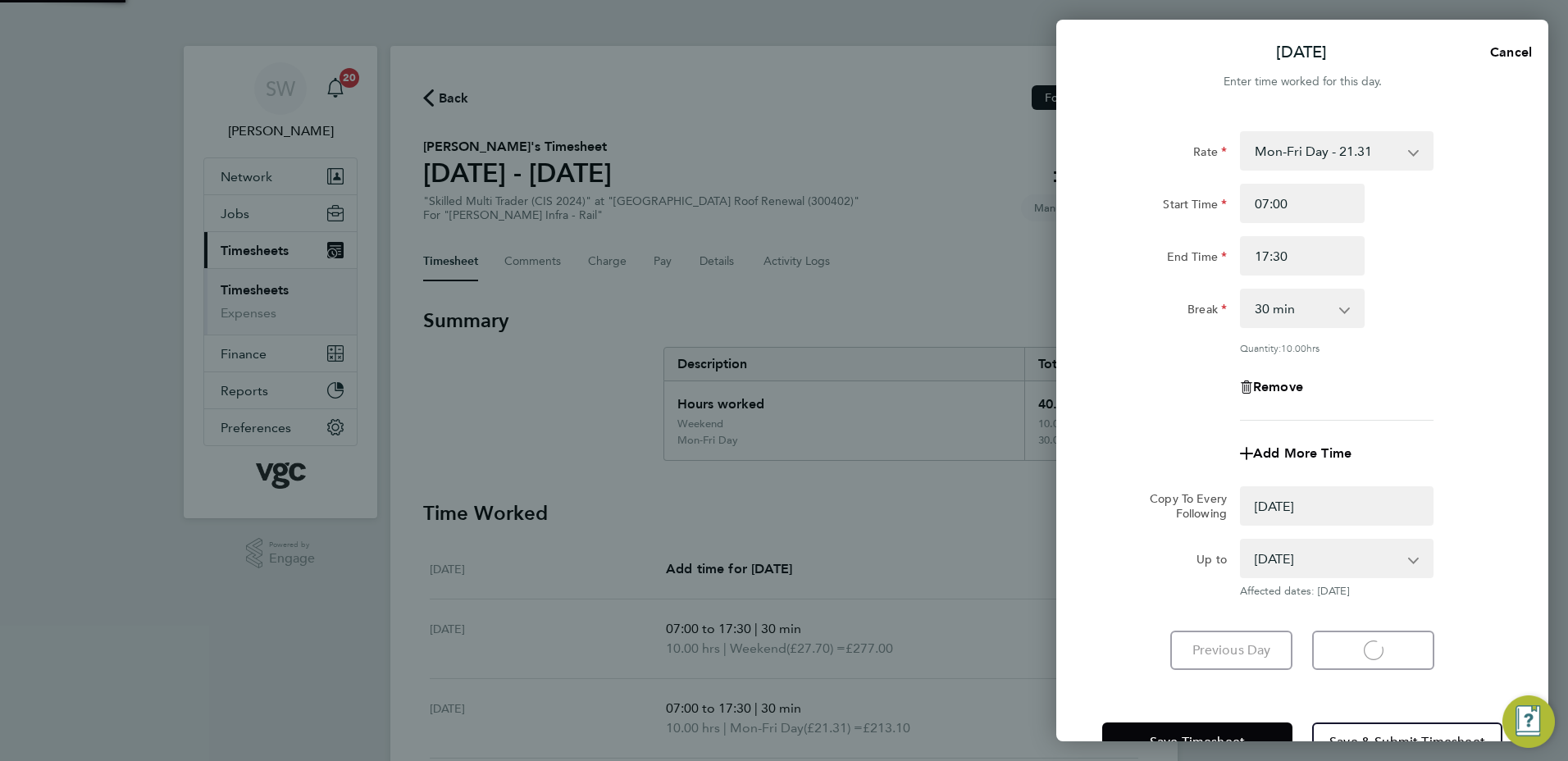 select on "0: null" 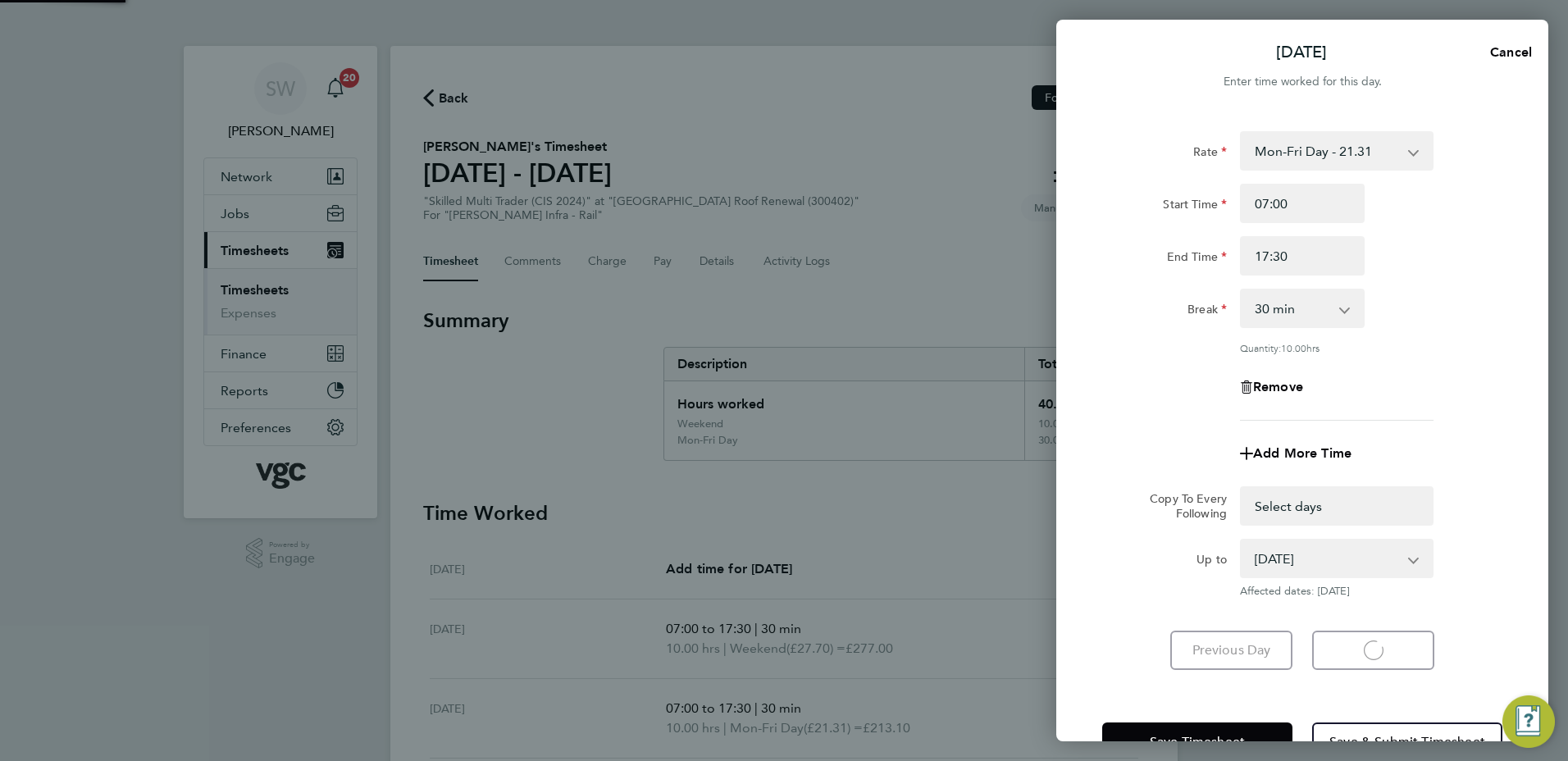 select on "30" 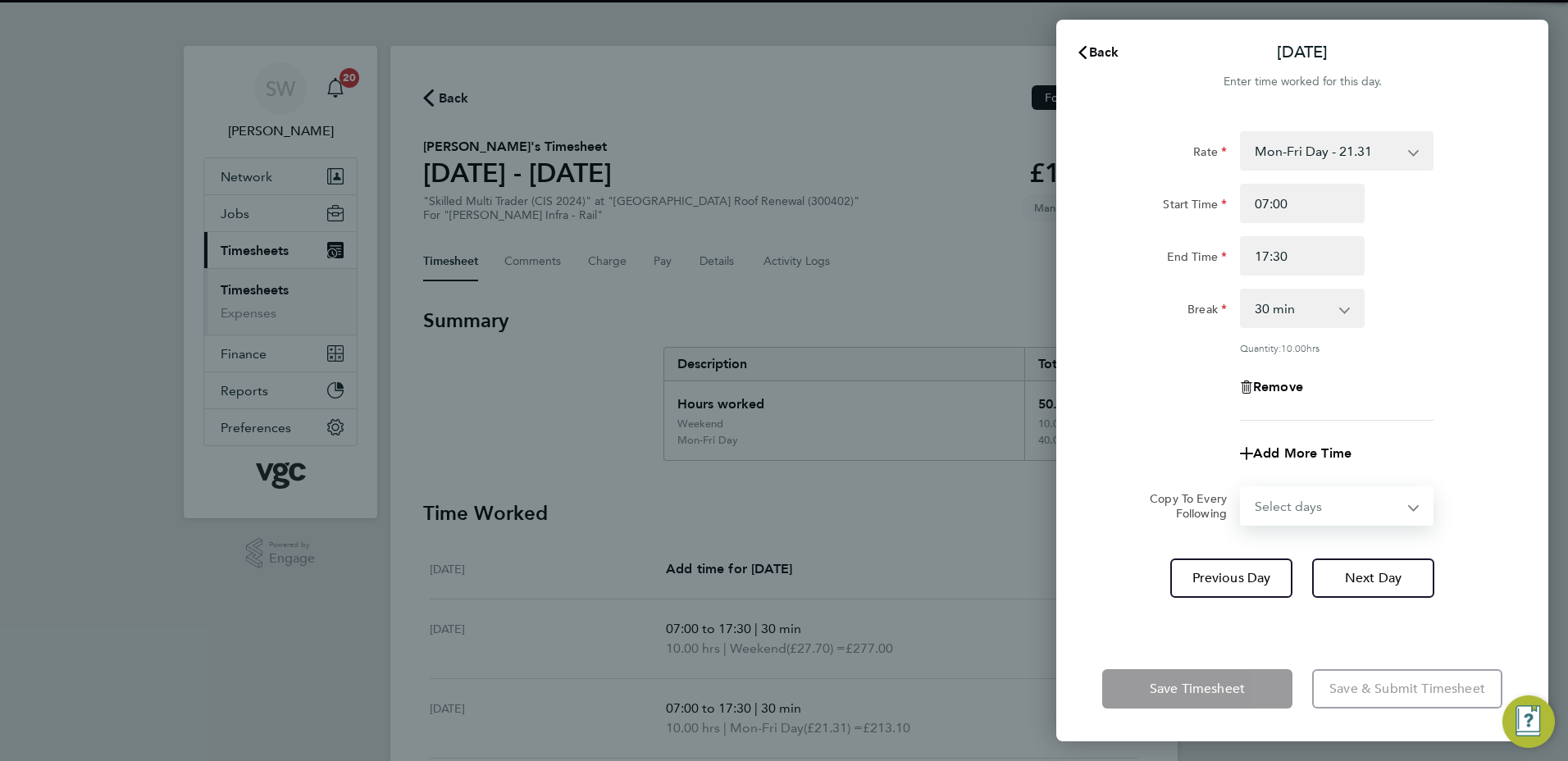 drag, startPoint x: 1406, startPoint y: 507, endPoint x: 1400, endPoint y: 513, distance: 8.485281 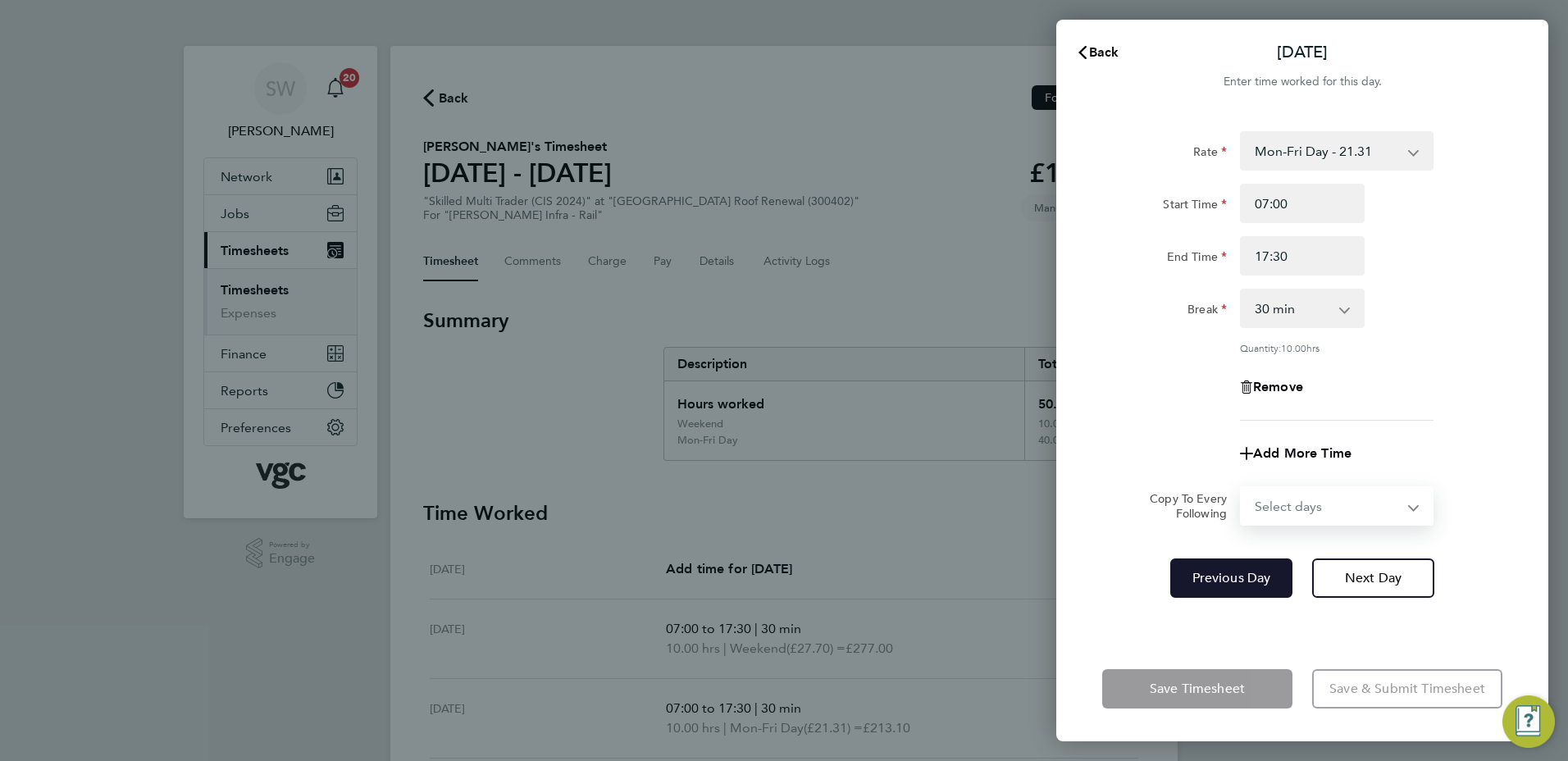 select on "FRI" 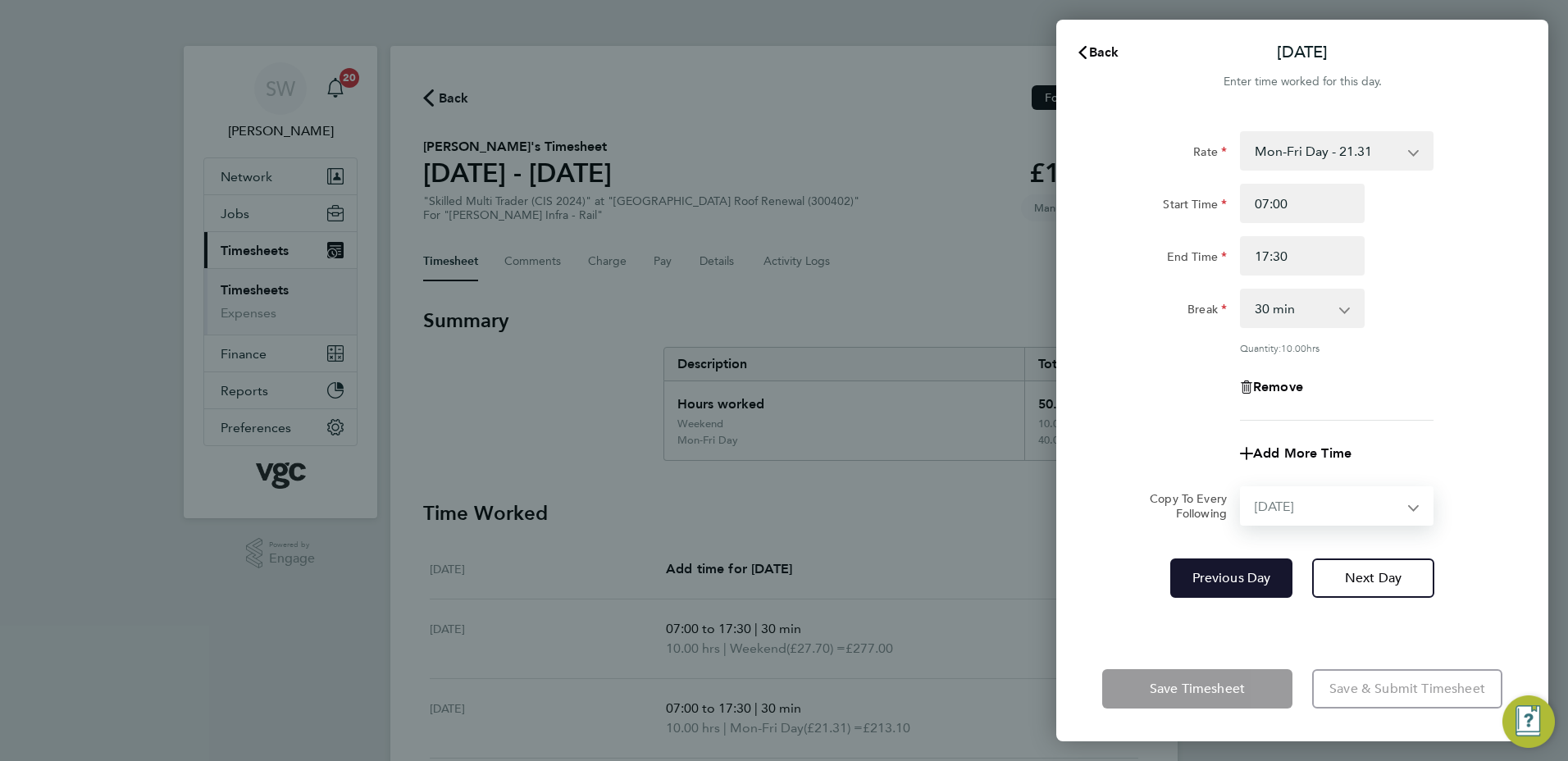 click on "Select days   [DATE]" at bounding box center (1328, 506) 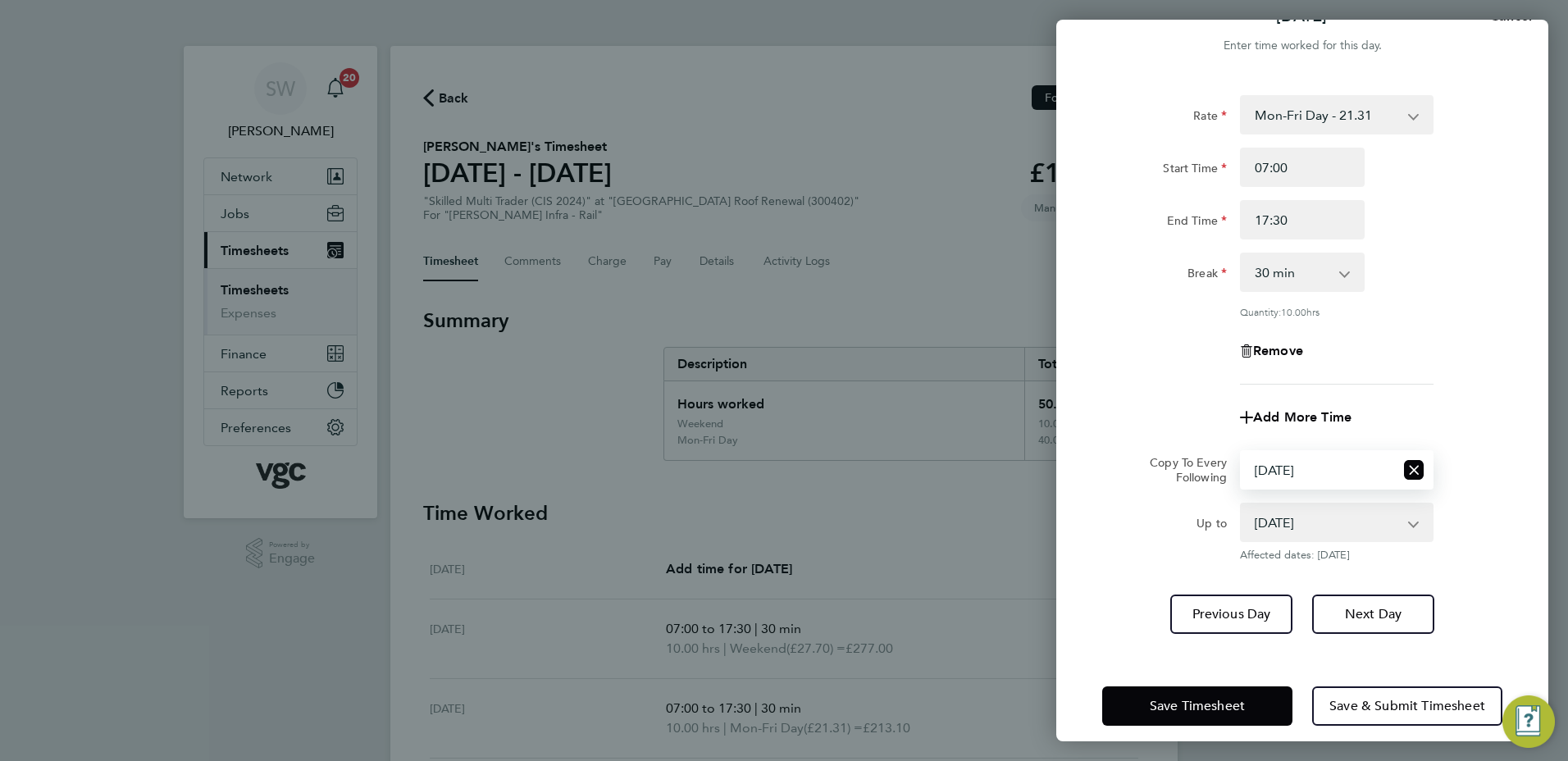 scroll, scrollTop: 52, scrollLeft: 0, axis: vertical 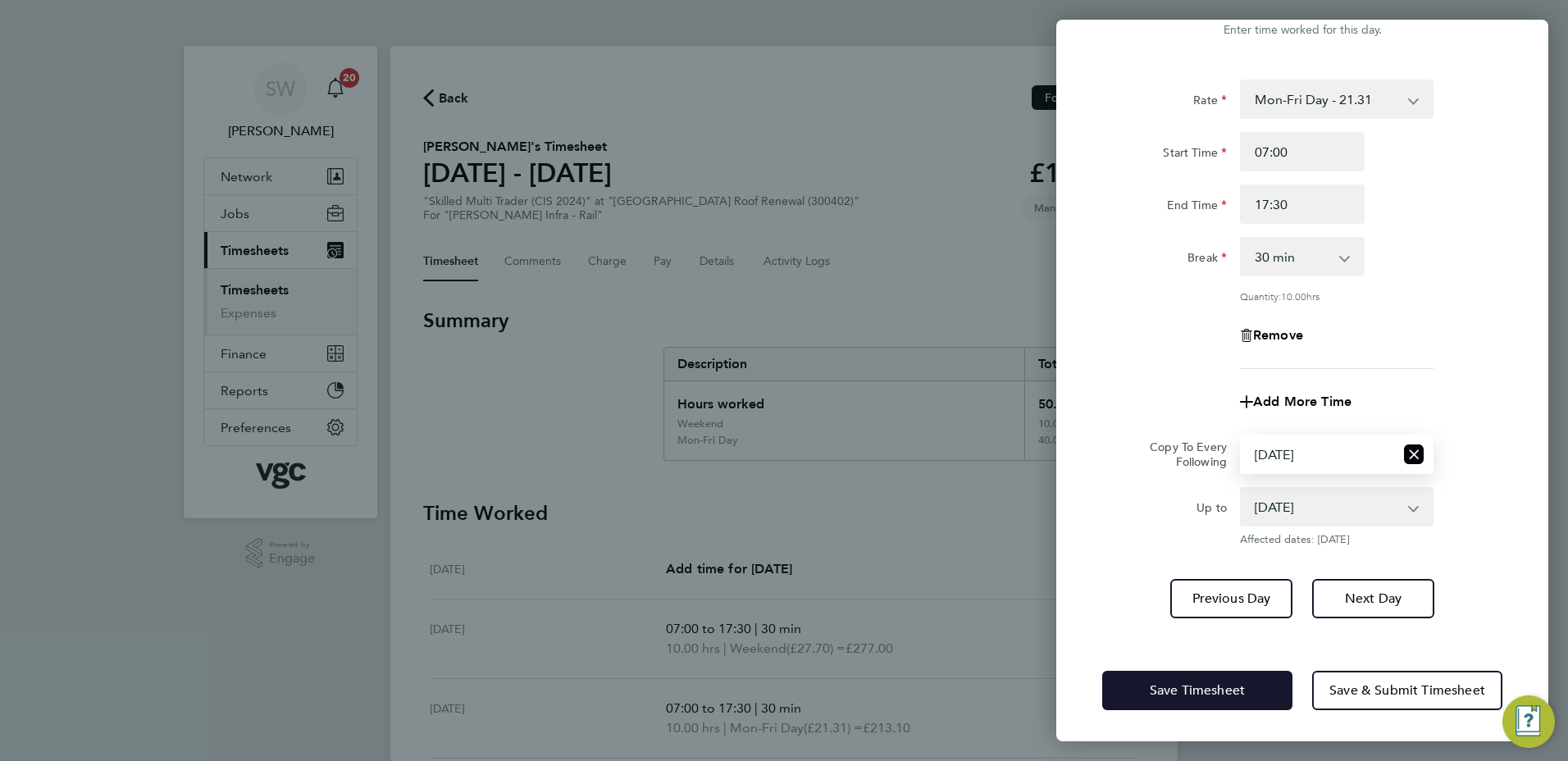 click on "Save Timesheet" 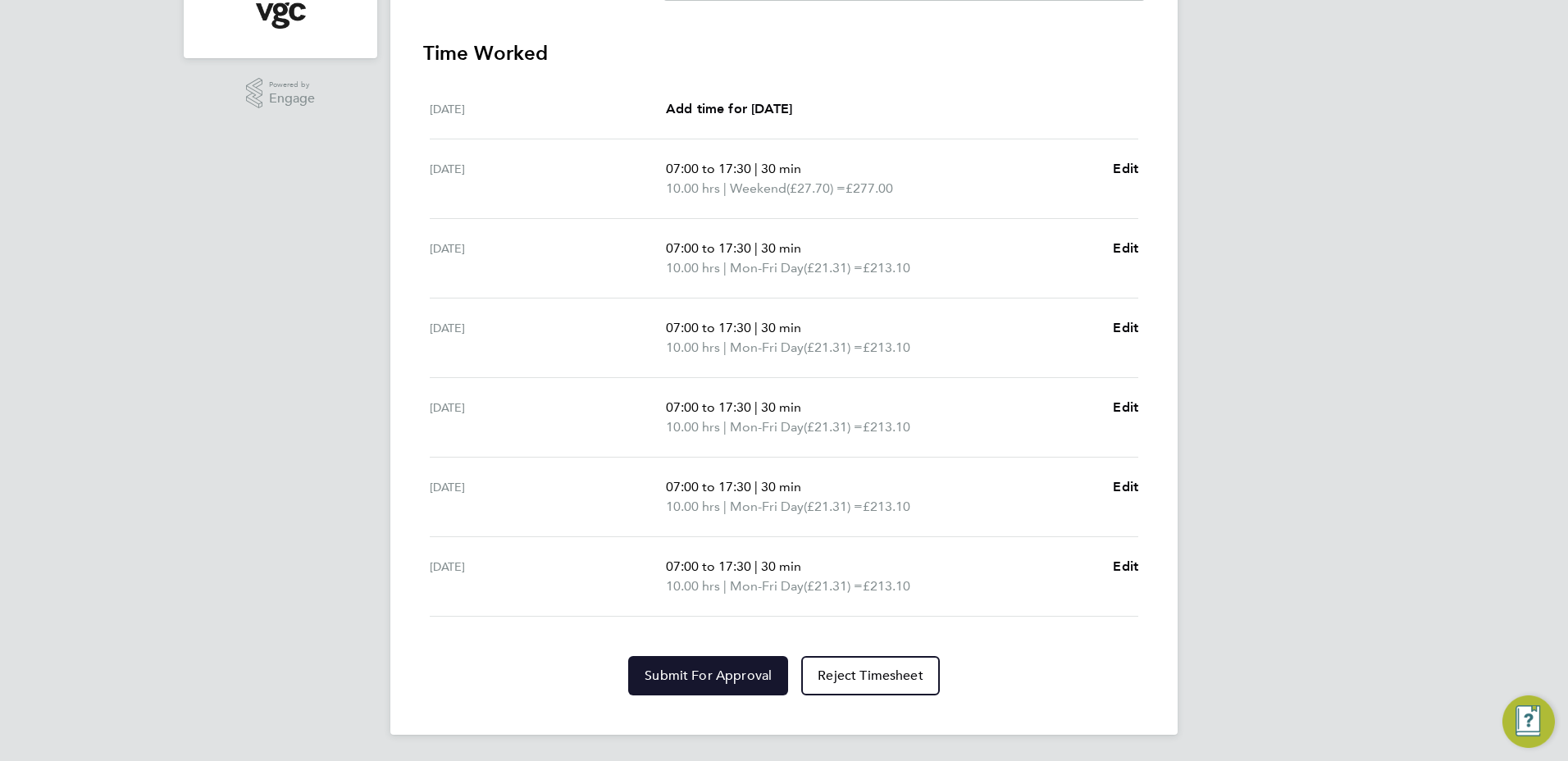 drag, startPoint x: 655, startPoint y: 682, endPoint x: 651, endPoint y: 673, distance: 9.848858 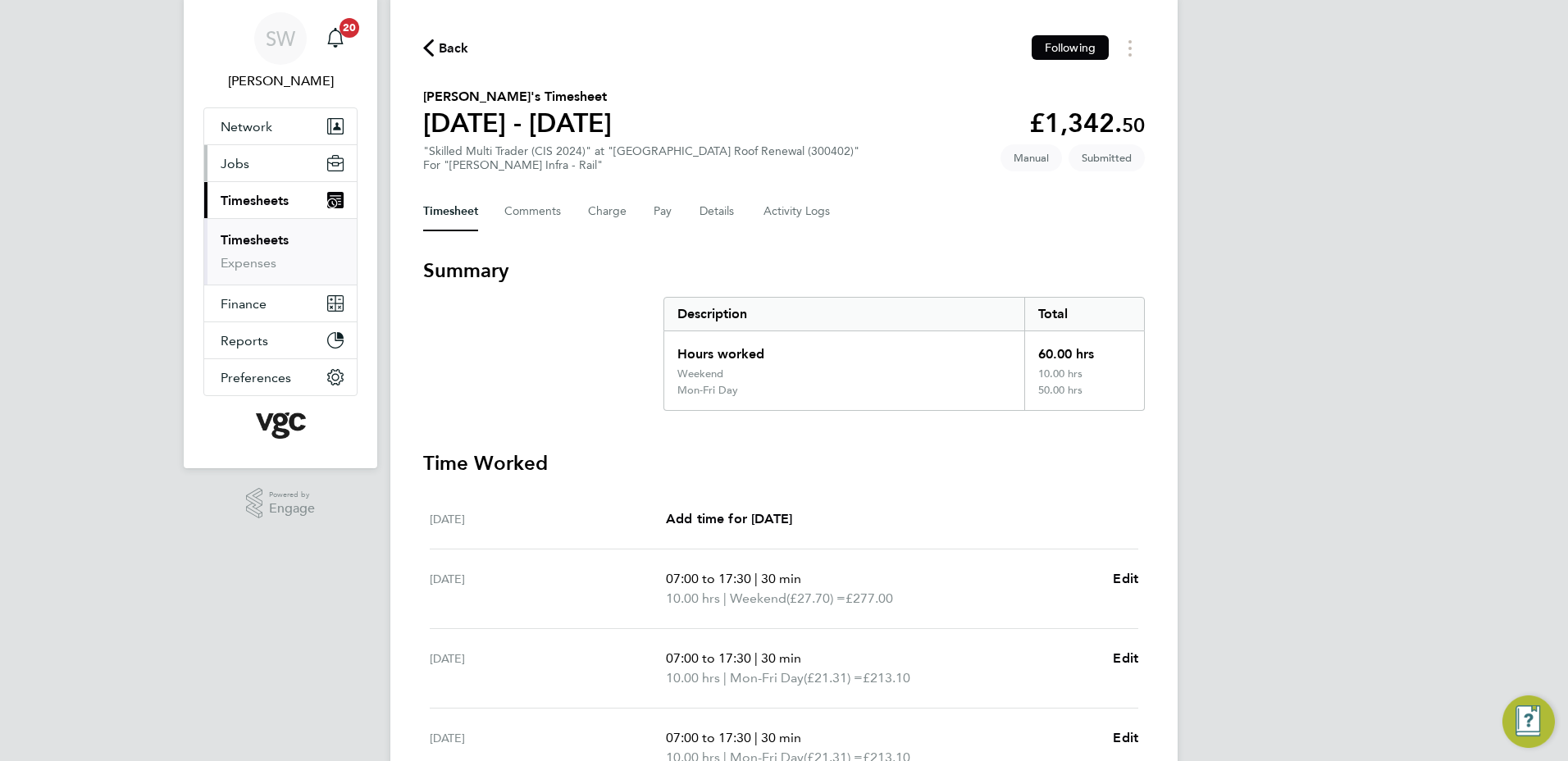 drag, startPoint x: 287, startPoint y: 239, endPoint x: 312, endPoint y: 230, distance: 26.57066 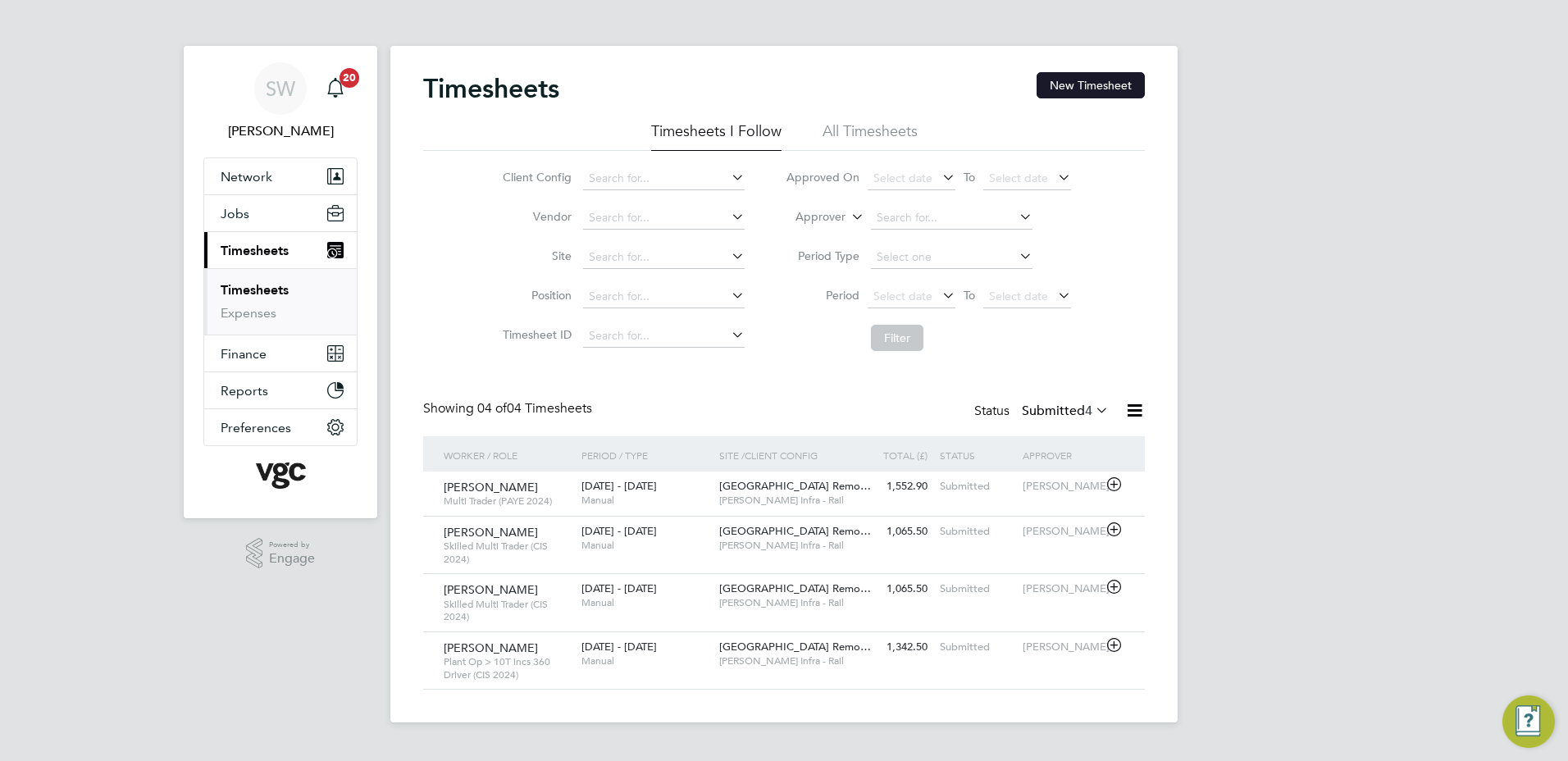 drag, startPoint x: 1088, startPoint y: 81, endPoint x: 1038, endPoint y: 103, distance: 54.626 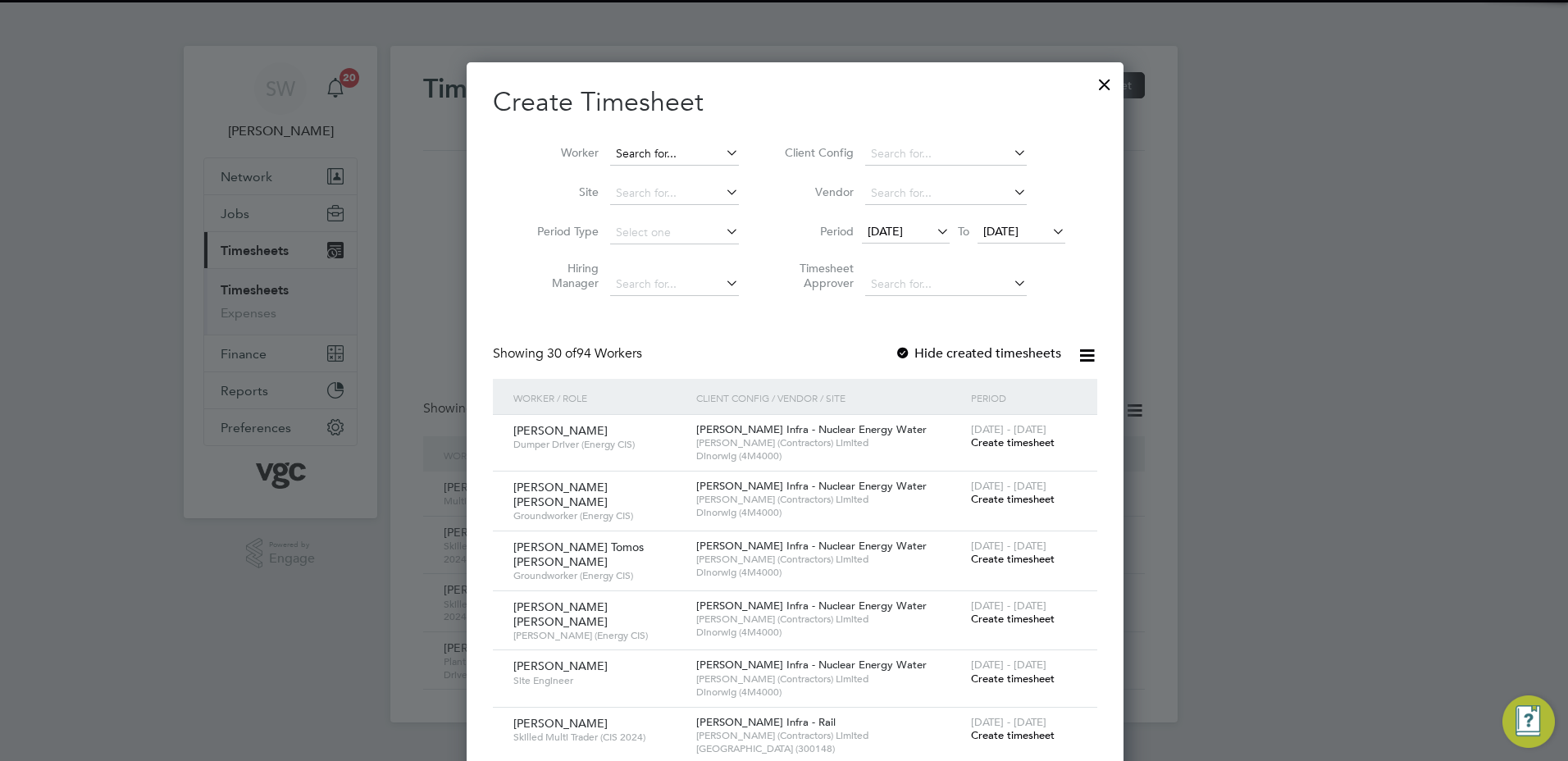 click at bounding box center (674, 154) 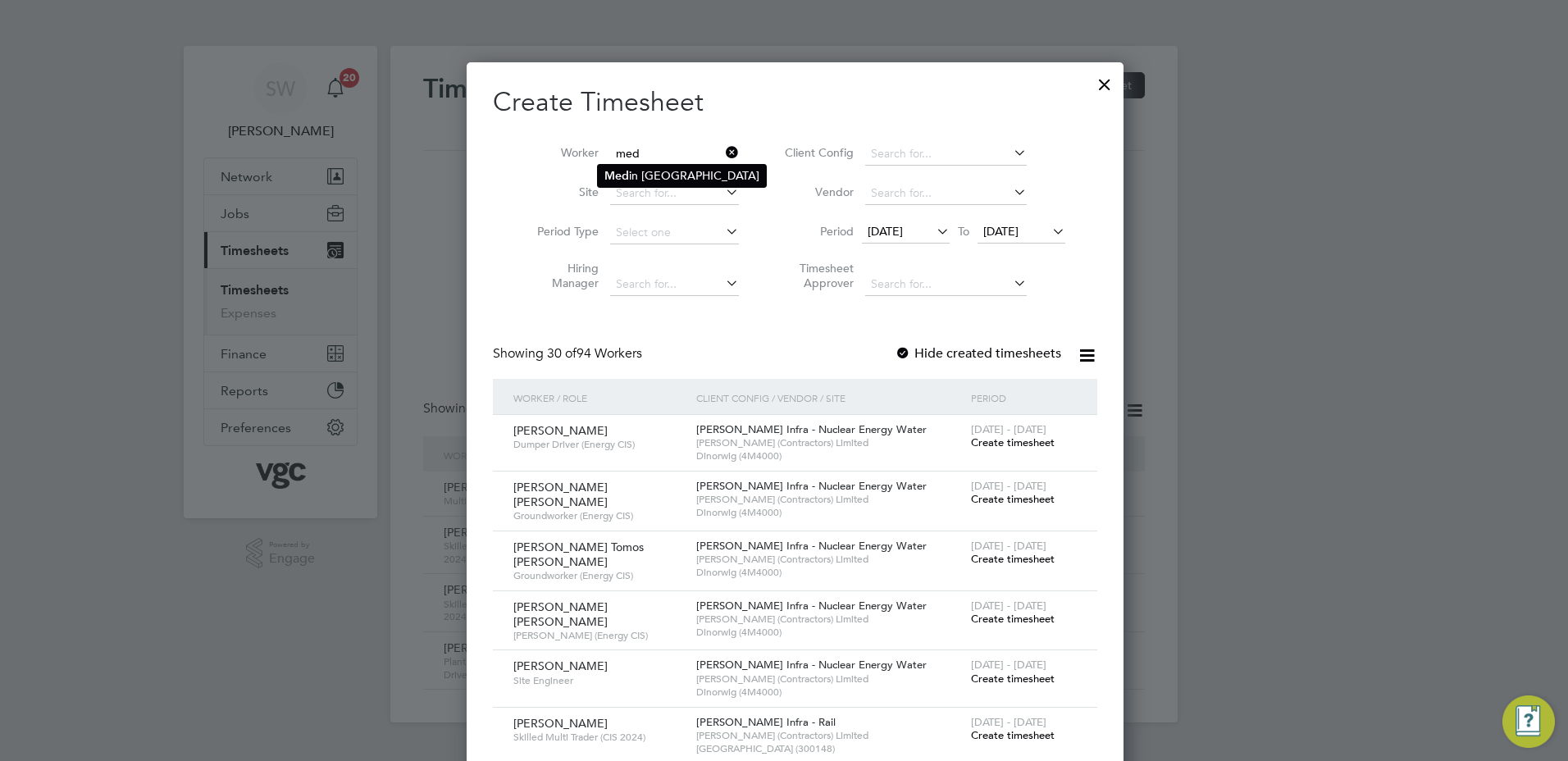 click on "Med in Ramaj" 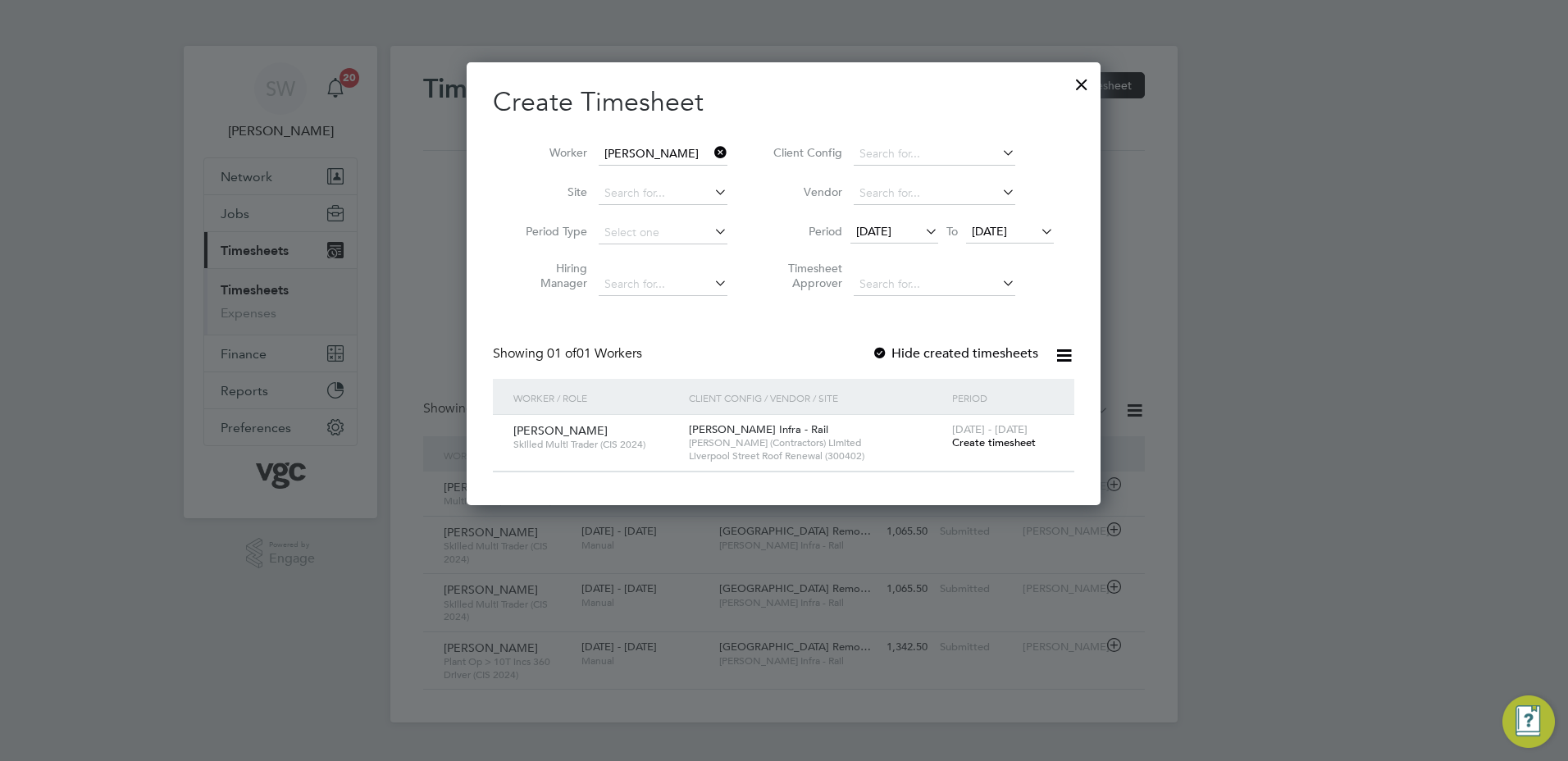 click on "Create timesheet" at bounding box center (994, 442) 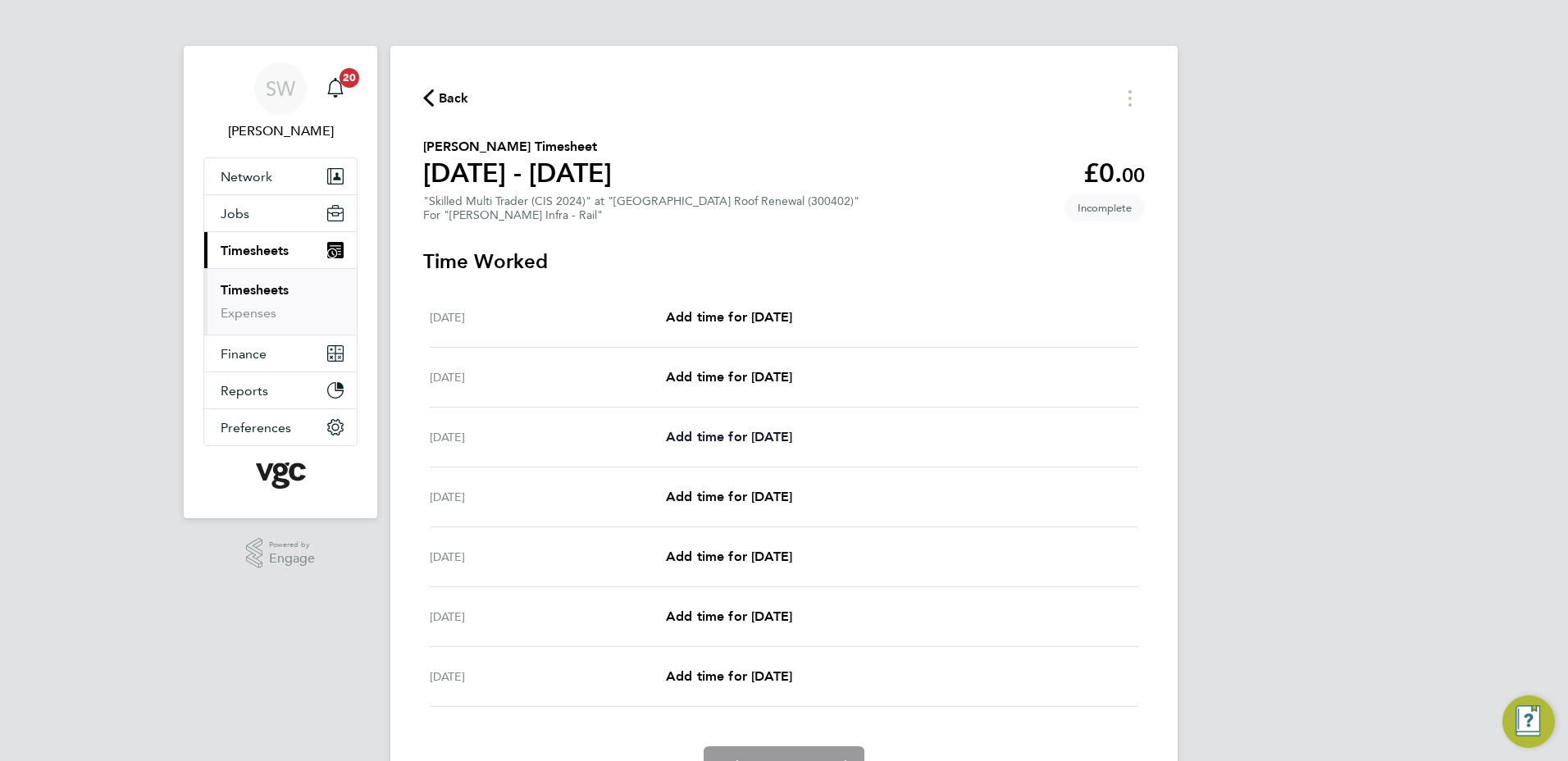 click on "Add time for [DATE]" at bounding box center (729, 436) 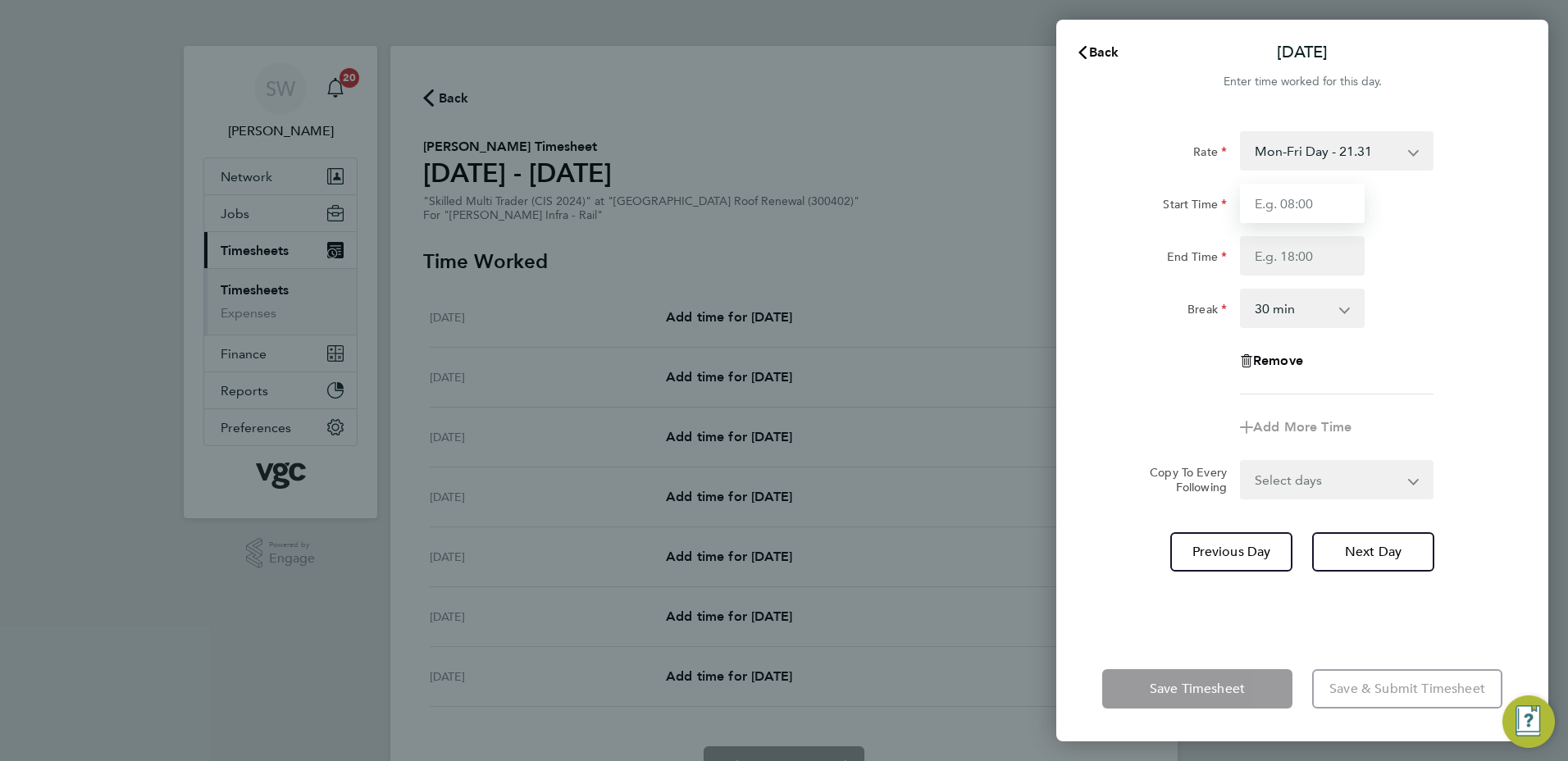 click on "Start Time" at bounding box center [1302, 203] 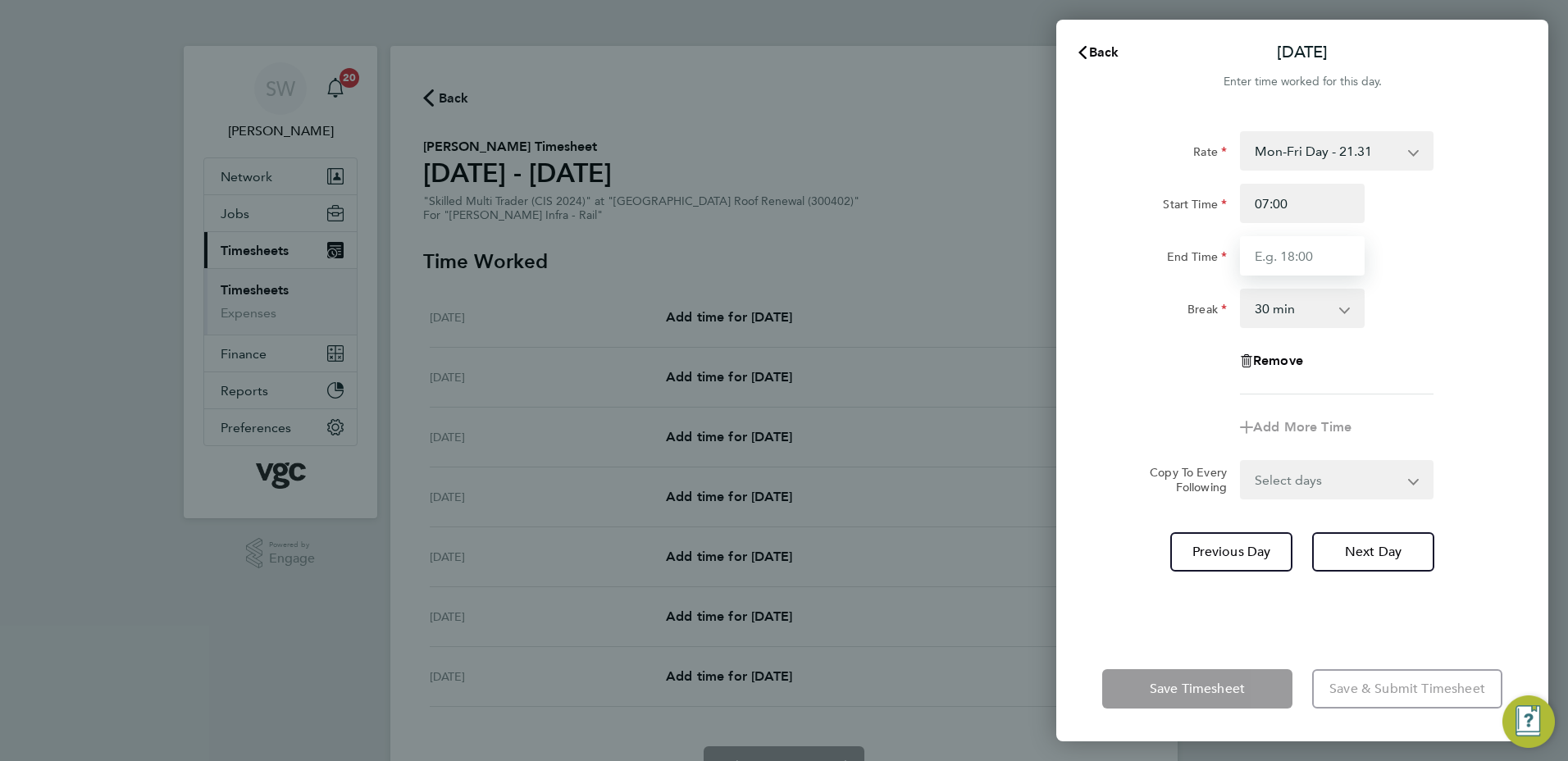 type on "17:30" 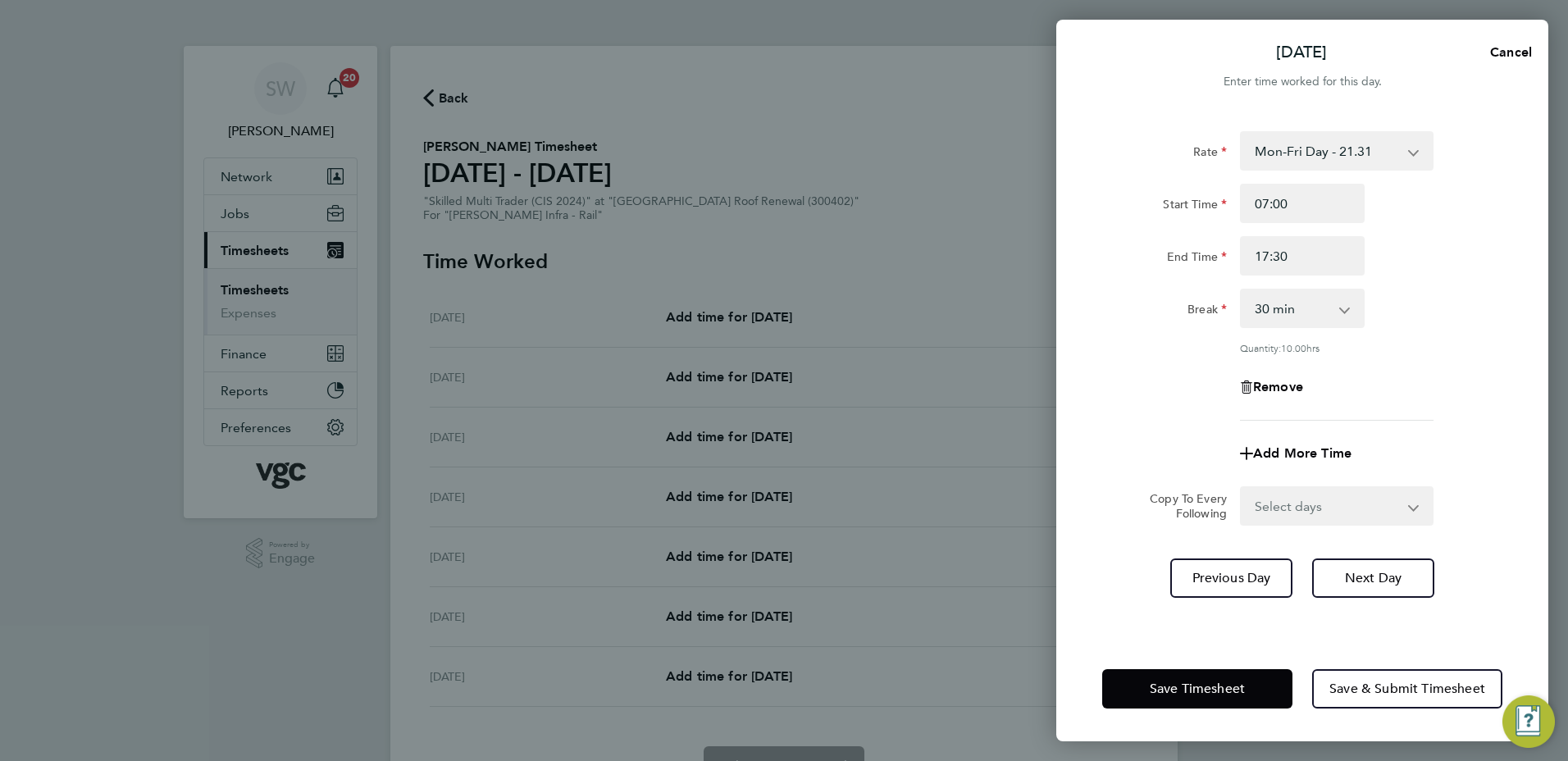 click on "Select days   Day   [DATE]   [DATE]   [DATE]   [DATE]" at bounding box center [1328, 506] 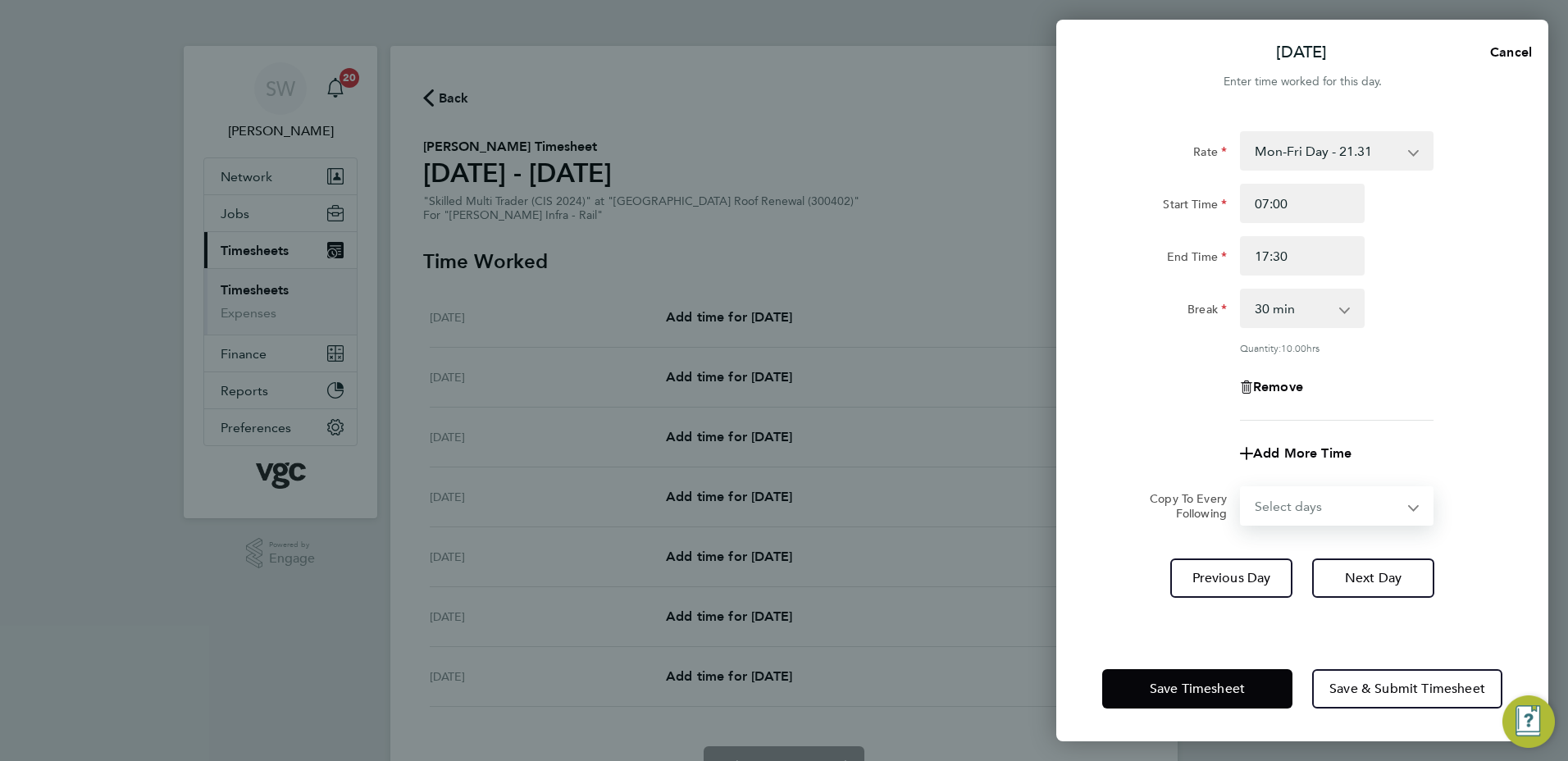 select on "TUE" 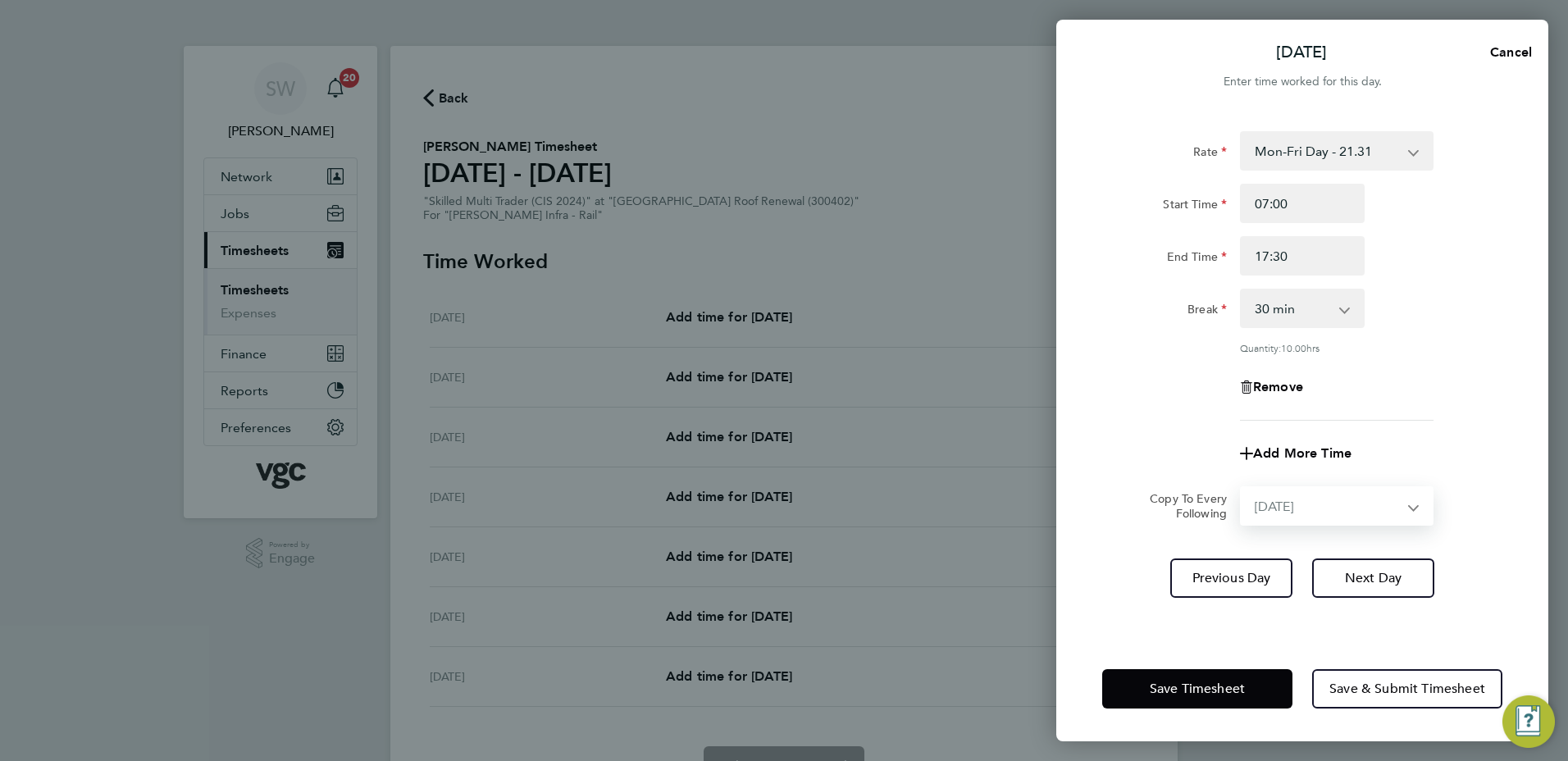 click on "Select days   Day   [DATE]   [DATE]   [DATE]   [DATE]" at bounding box center [1328, 506] 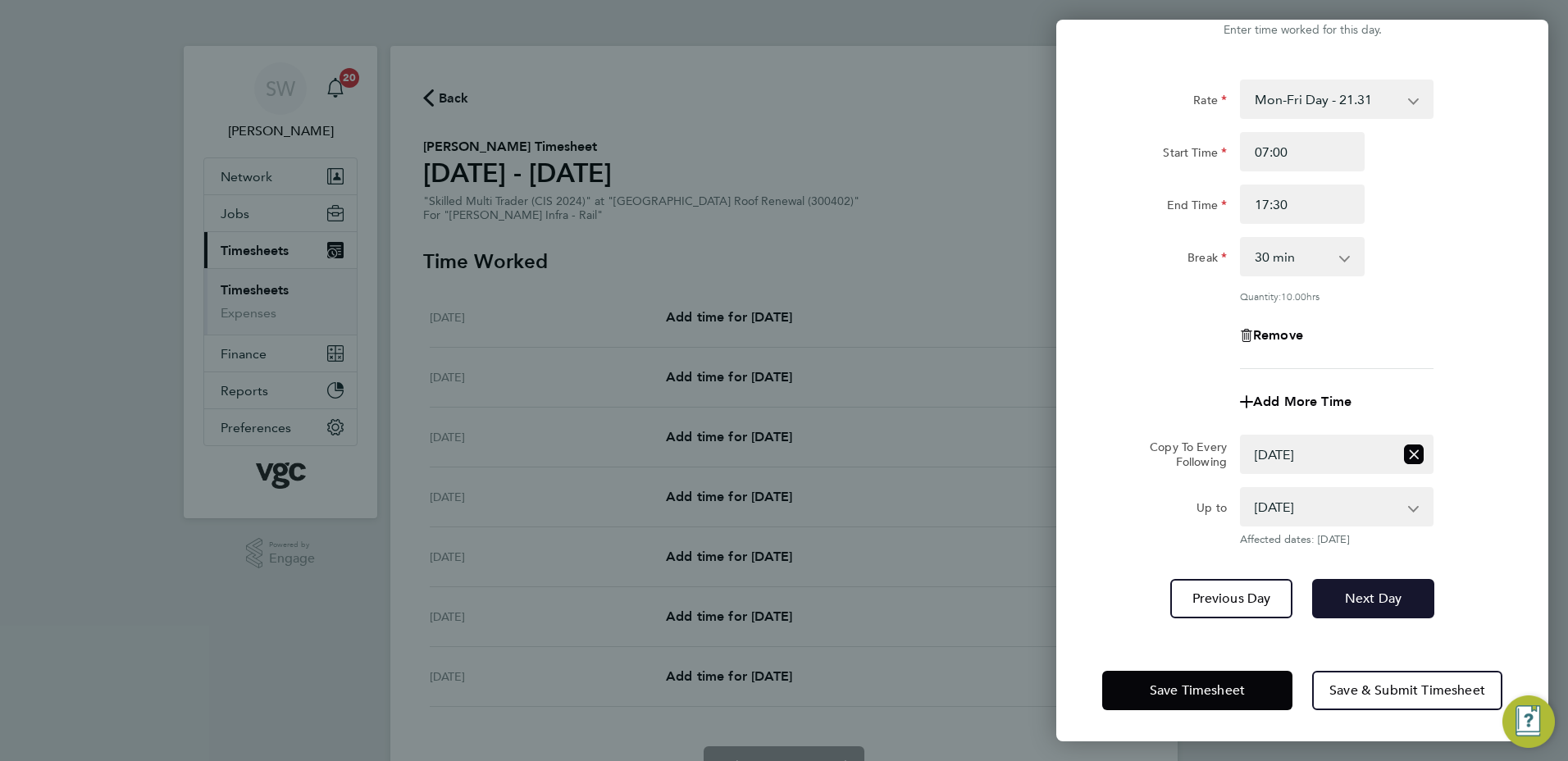 click on "Next Day" 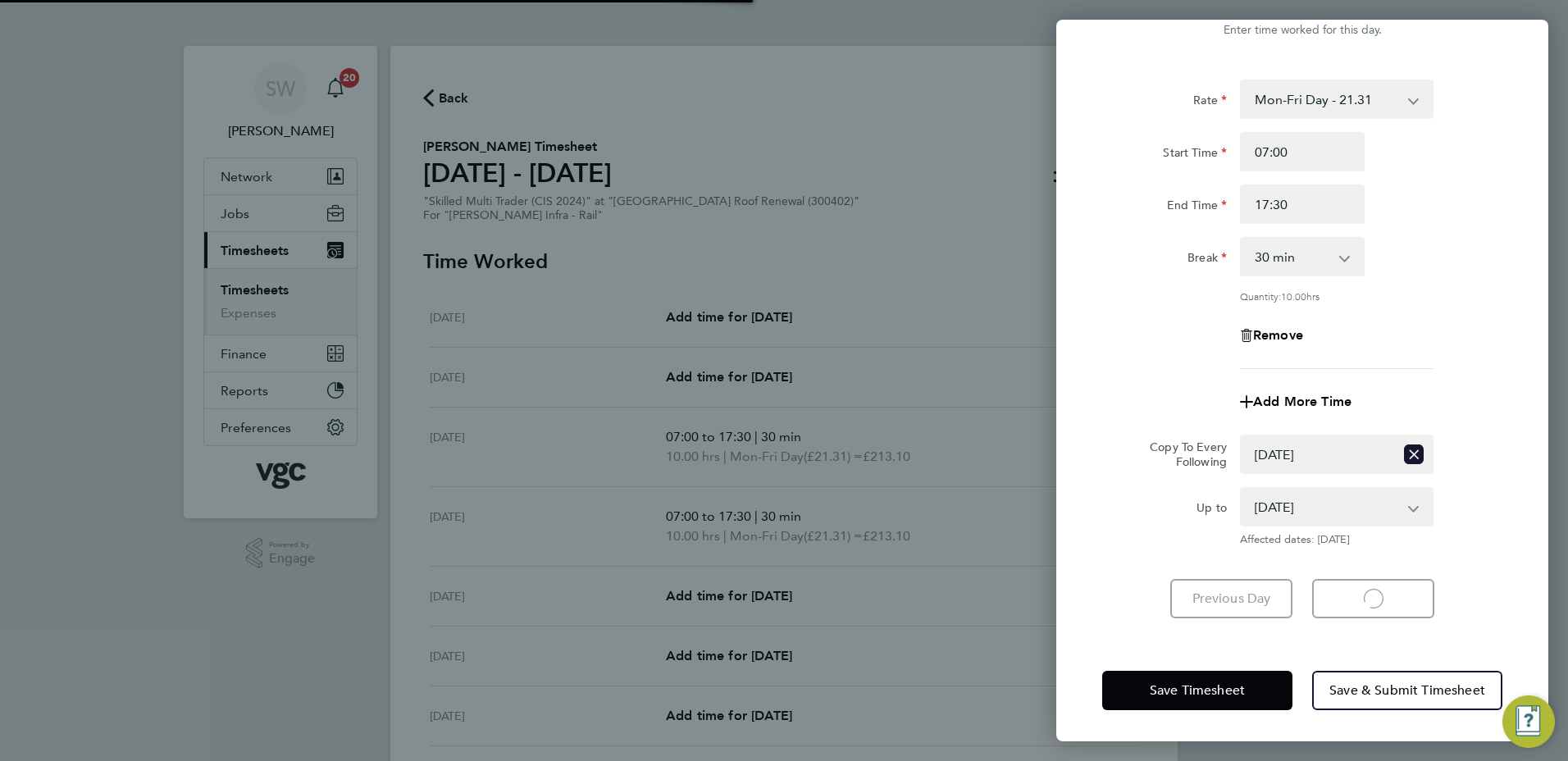 select on "30" 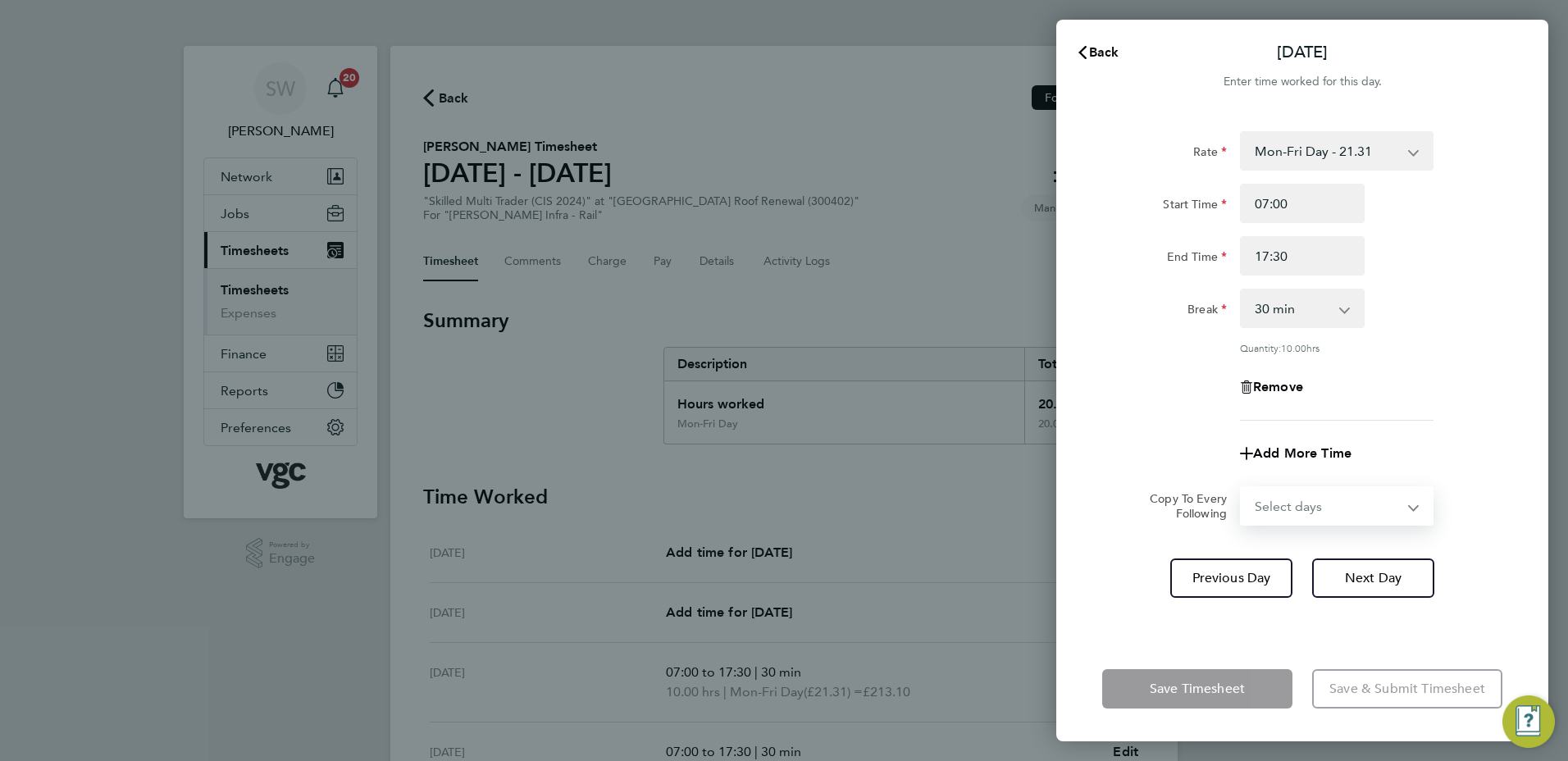 click on "Select days   Day   [DATE]   [DATE]   [DATE]" at bounding box center [1328, 506] 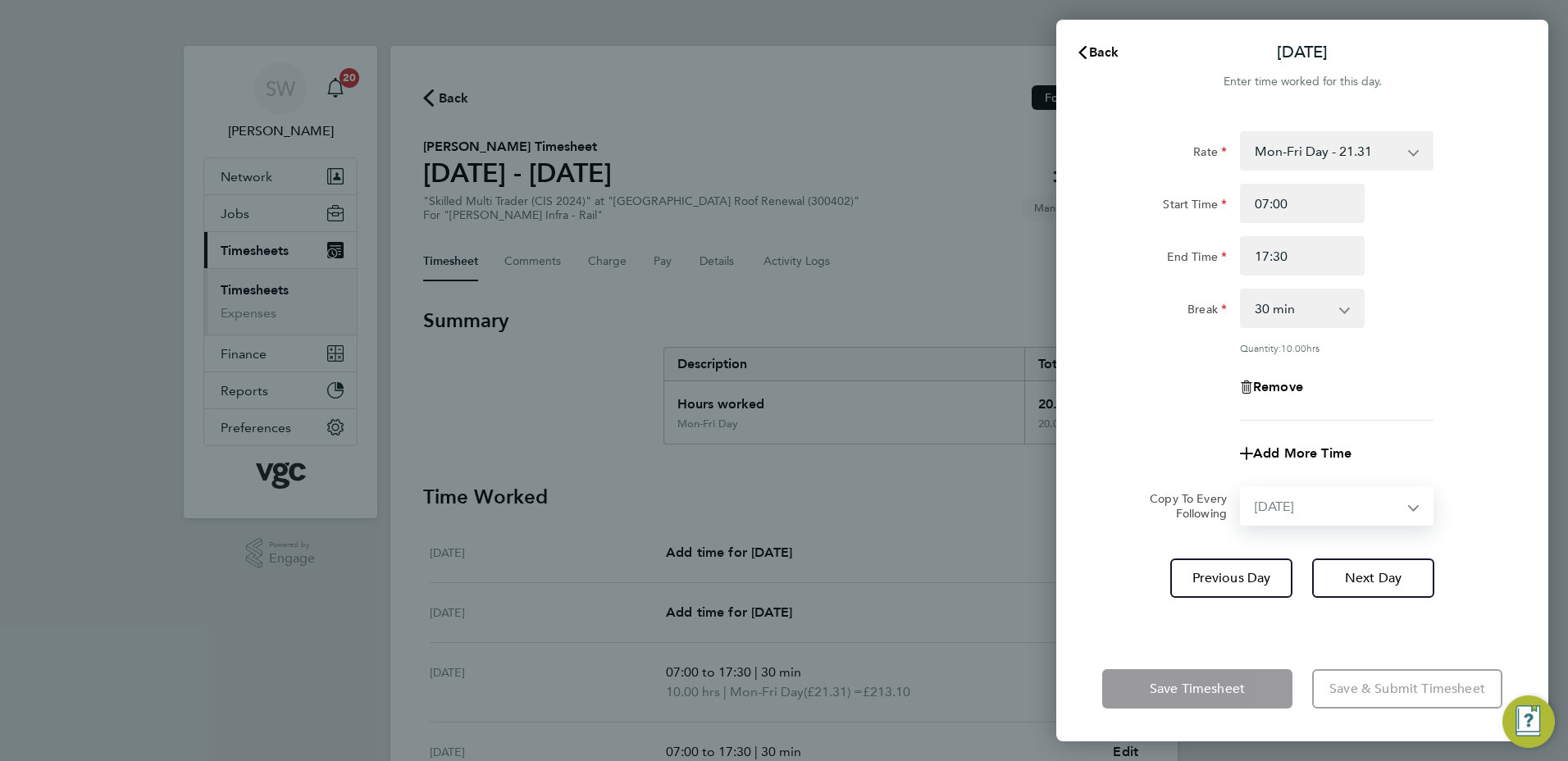 click on "Select days   Day   [DATE]   [DATE]   [DATE]" at bounding box center (1328, 506) 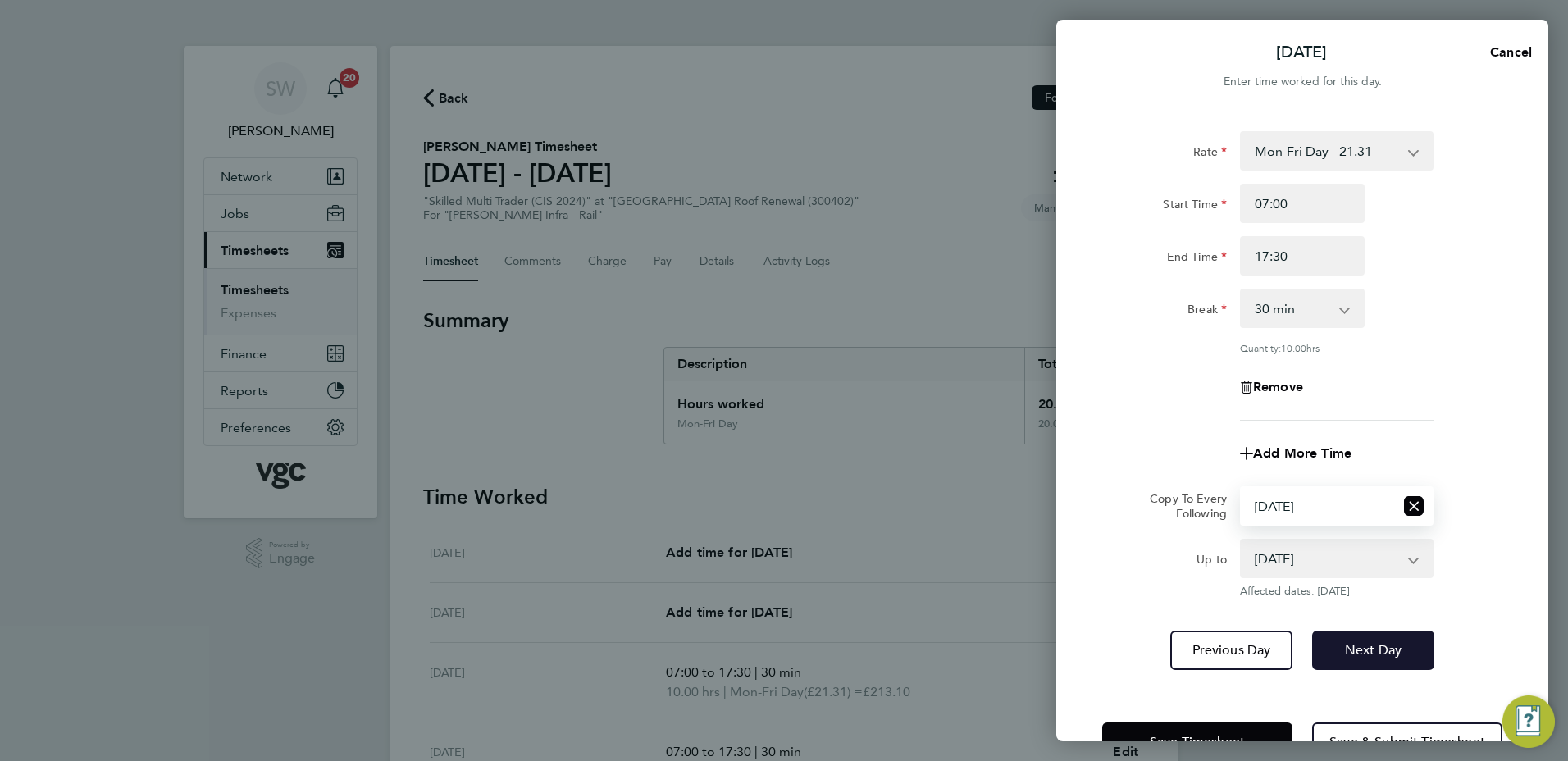 drag, startPoint x: 1367, startPoint y: 655, endPoint x: 1378, endPoint y: 624, distance: 32.89377 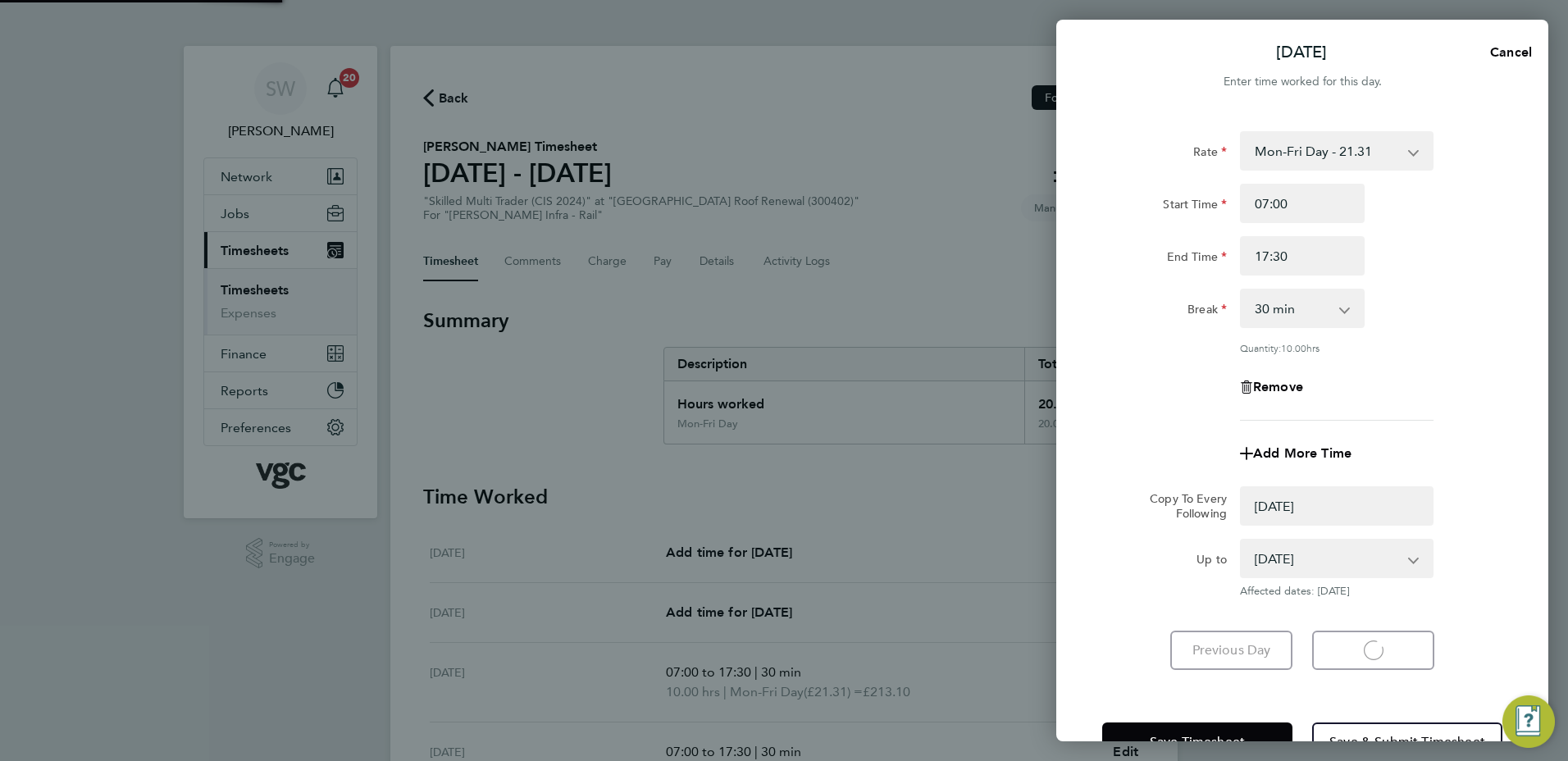 select on "0: null" 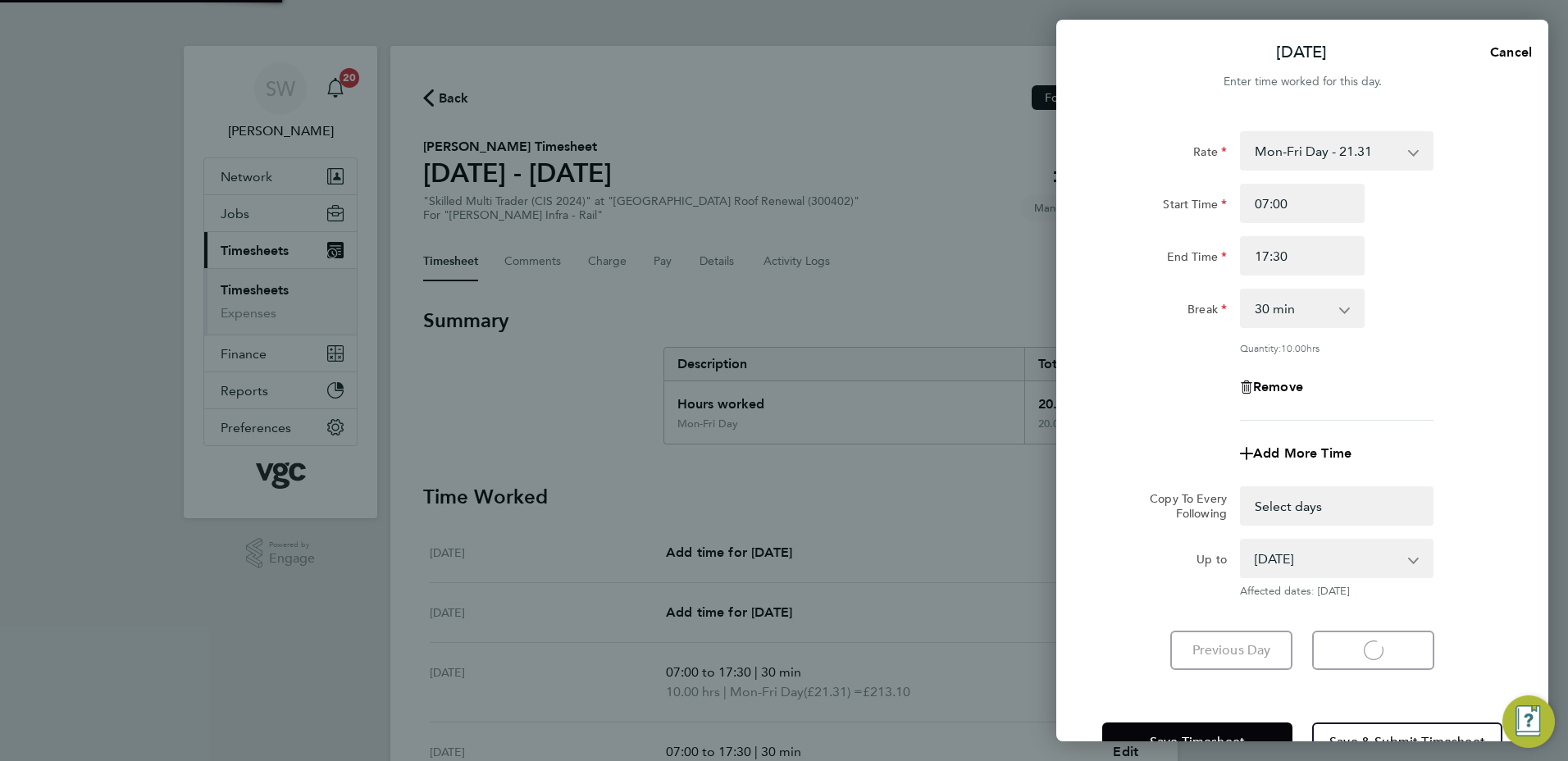 select on "30" 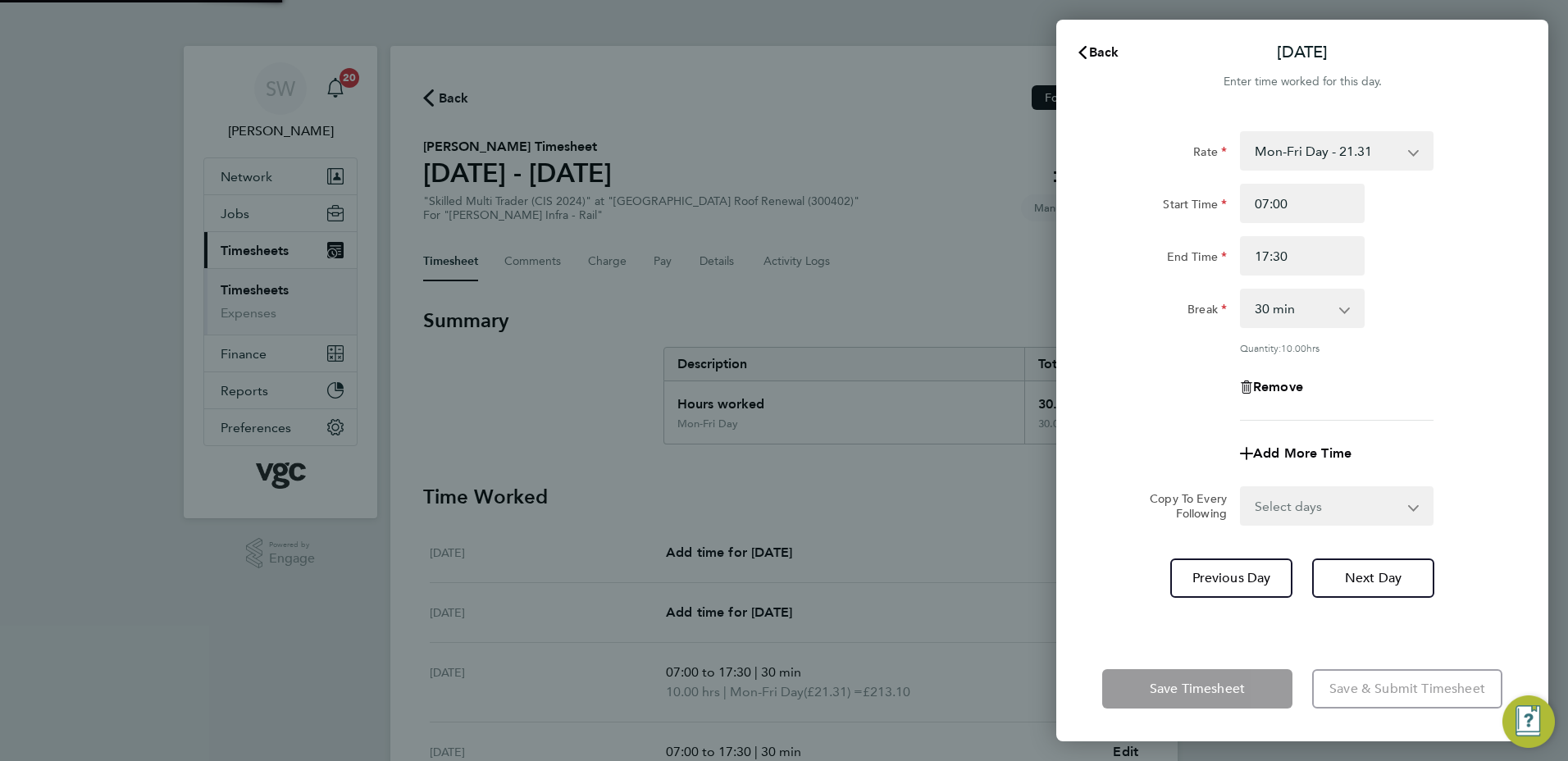 click on "Select days   Day   [DATE]   [DATE]" at bounding box center [1328, 506] 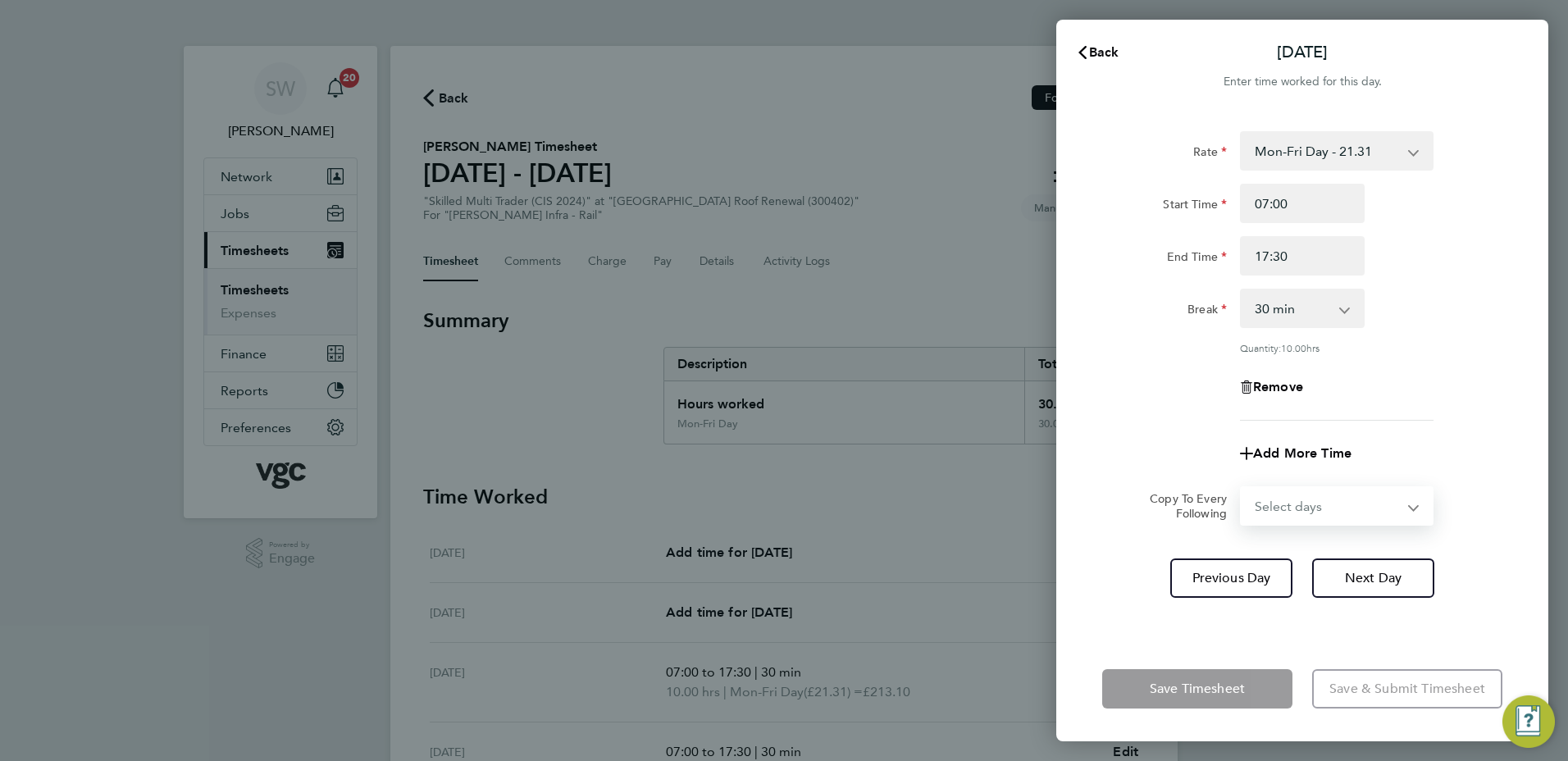 select on "THU" 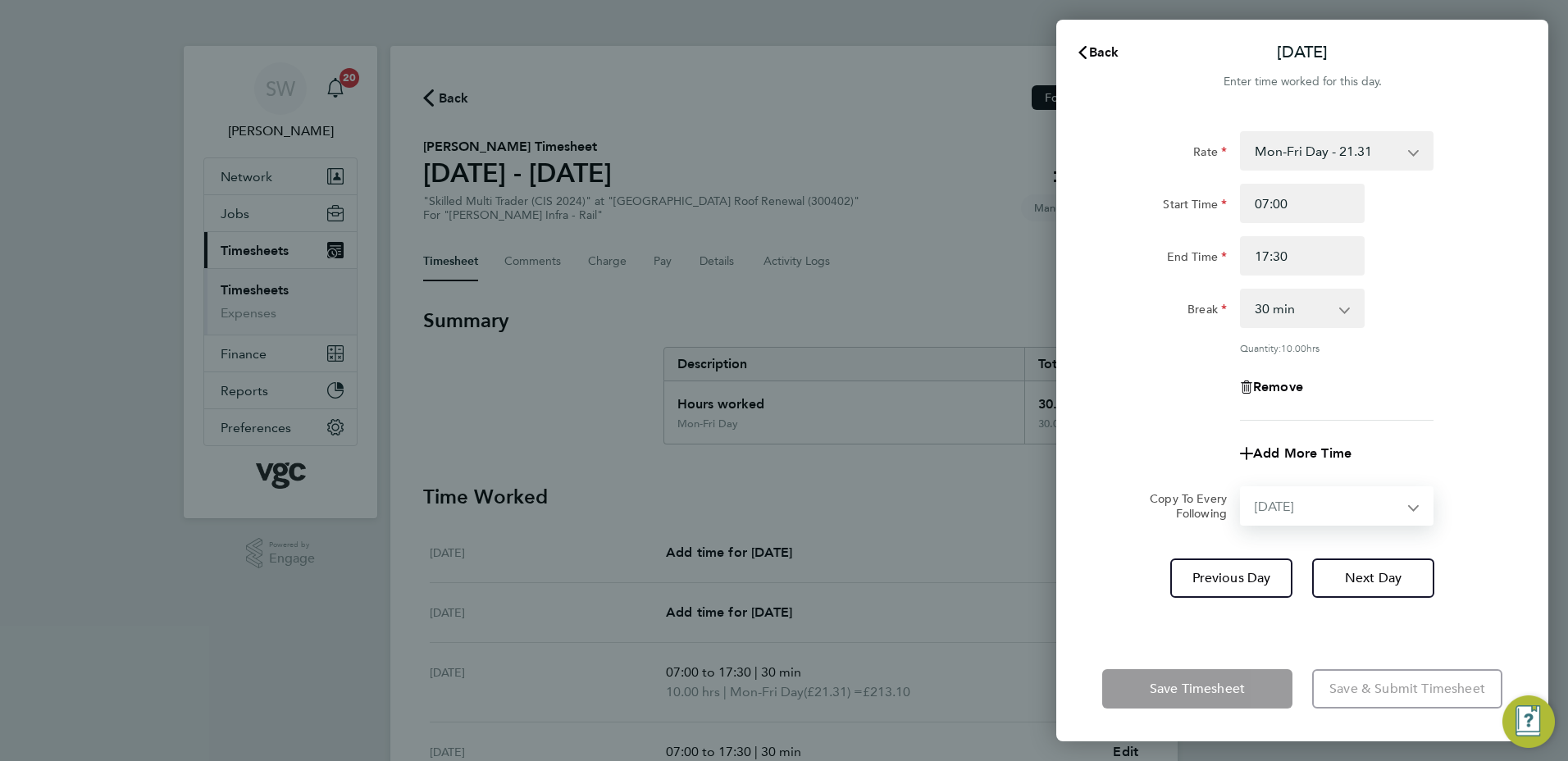 click on "Select days   Day   [DATE]   [DATE]" at bounding box center (1328, 506) 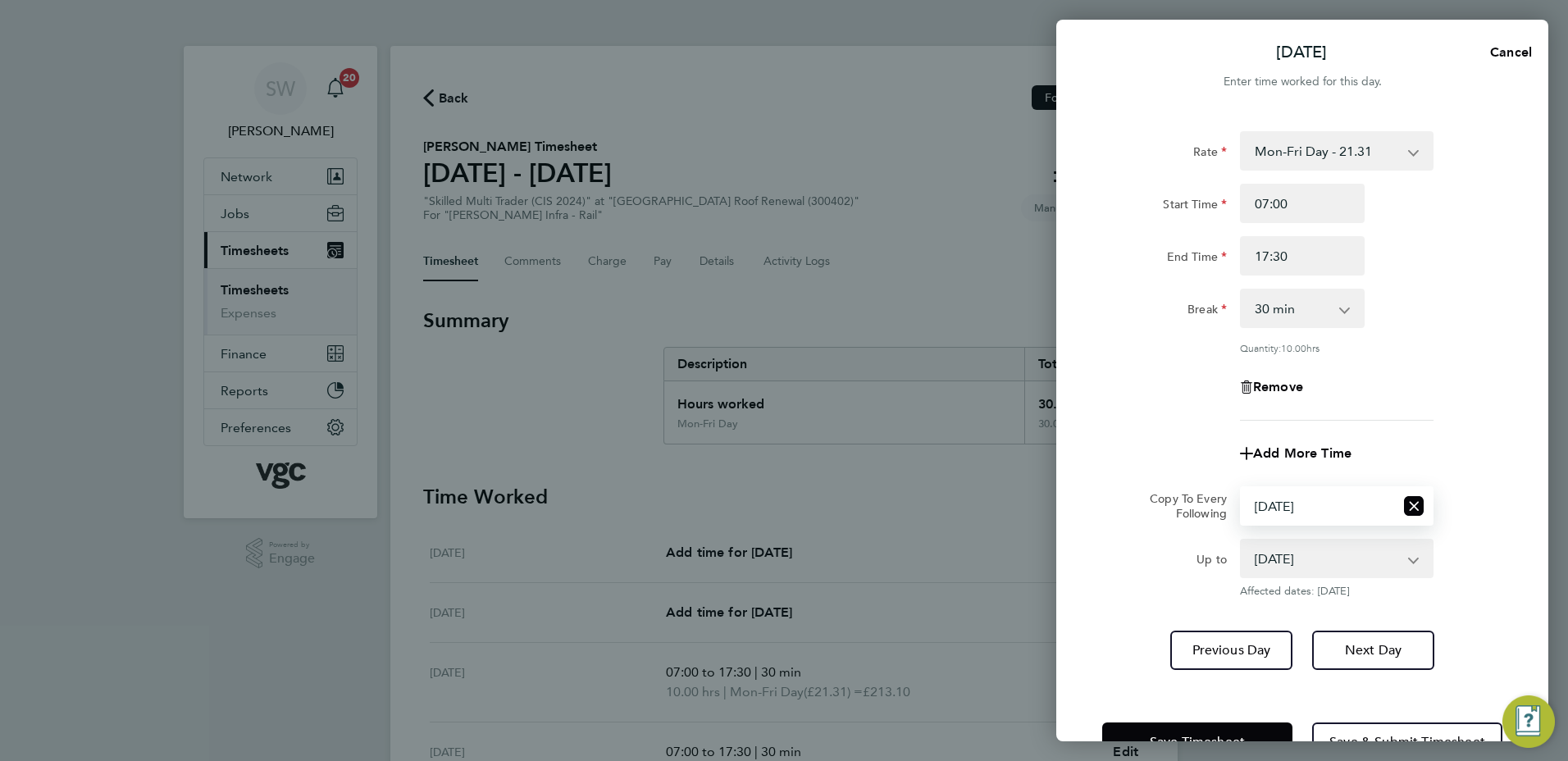 click on "Rate  Mon-Fri Day - 21.31   Weekend - 27.70   Bank Hol - 31.96   Xmas / [GEOGRAPHIC_DATA] - 42.62   Mon-Thurs Nights - 24.51
Start Time 07:00 End Time 17:30 Break  0 min   15 min   30 min   45 min   60 min   75 min   90 min
Quantity:  10.00  hrs
Remove
Add More Time  Copy To Every Following  Select days   Day   [DATE]   [DATE]
Up to  [DATE]   [DATE]
Affected dates: [DATE]   Previous Day   Next Day" 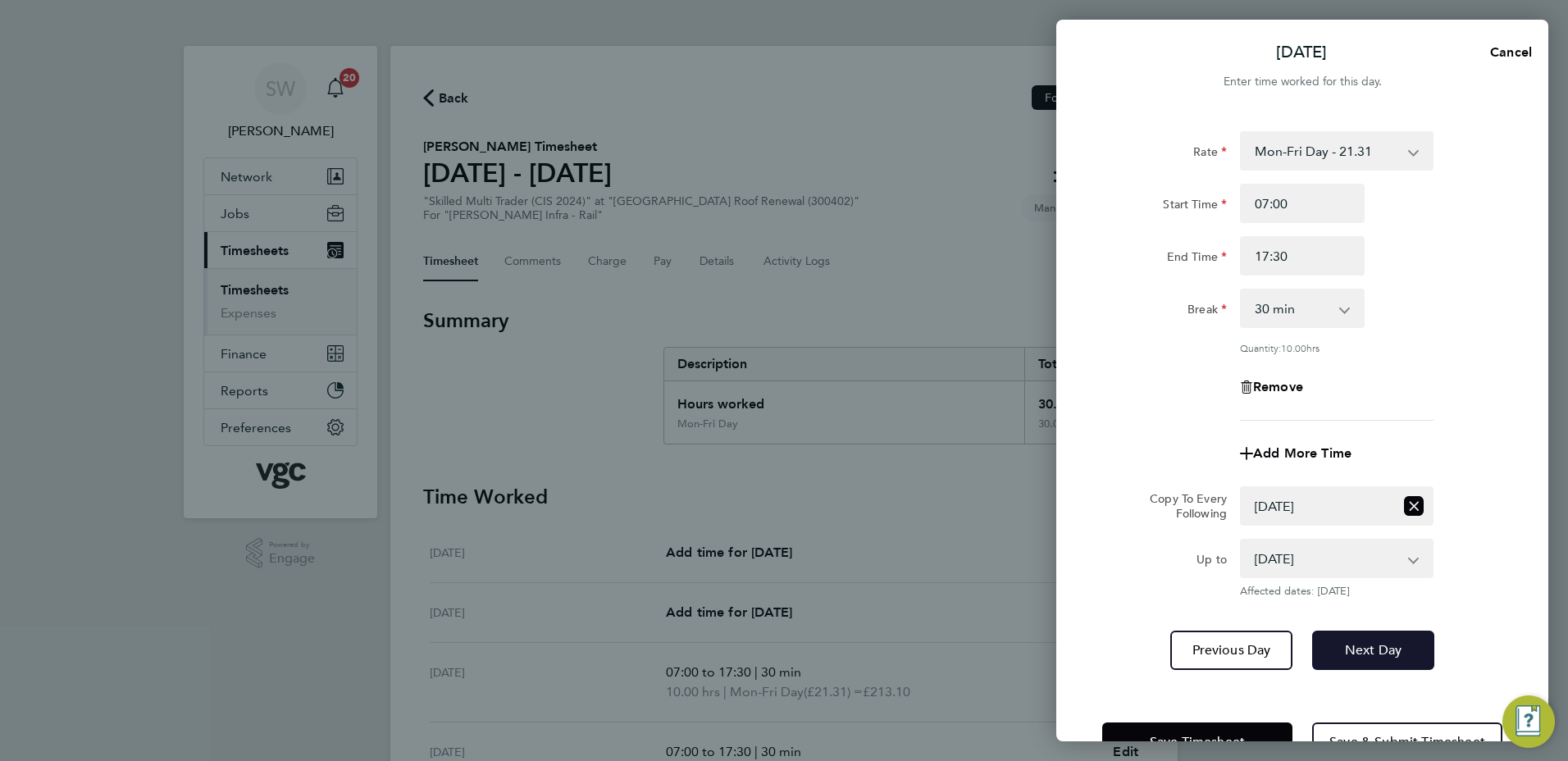 click on "Next Day" 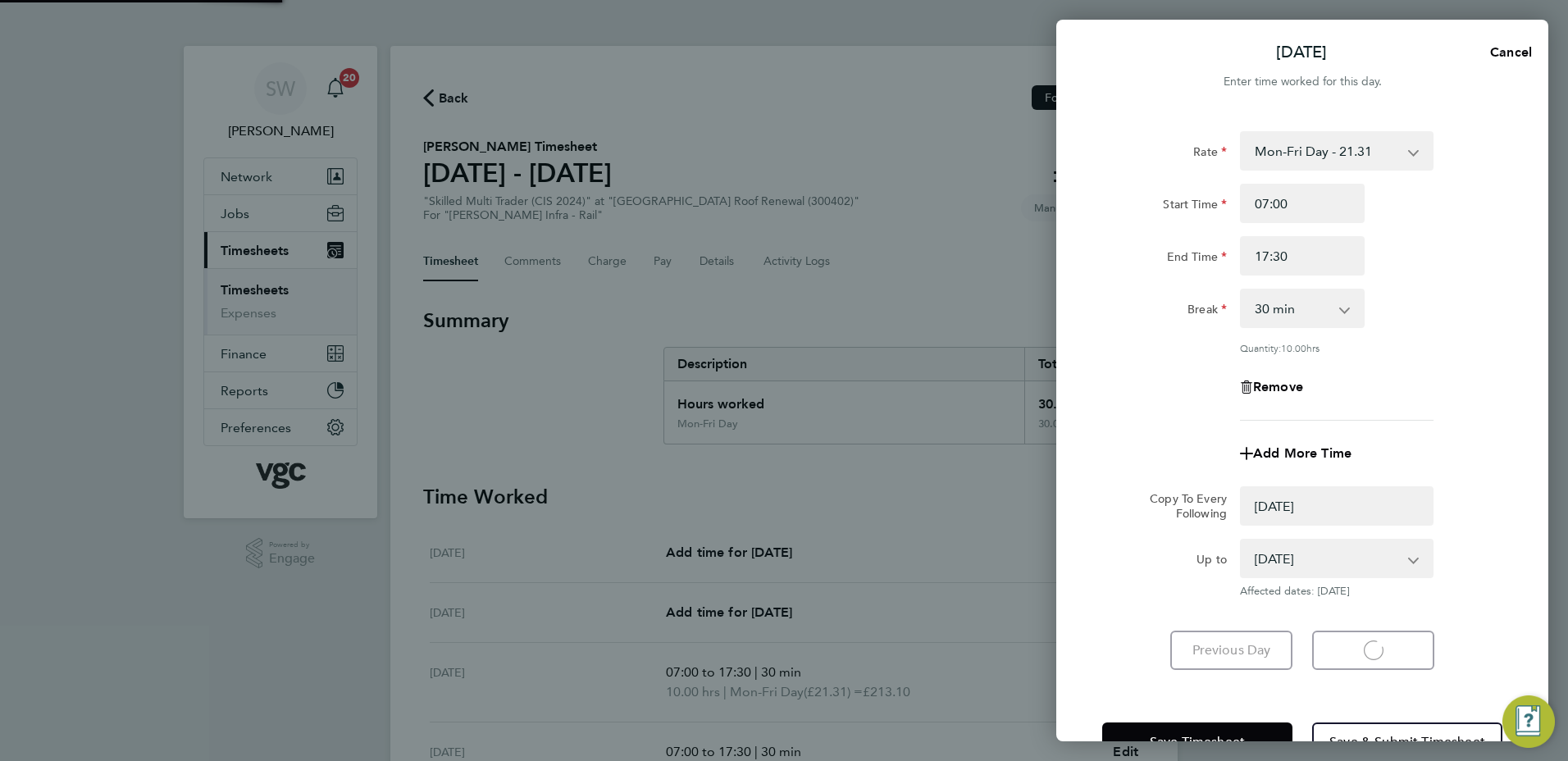 select on "0: null" 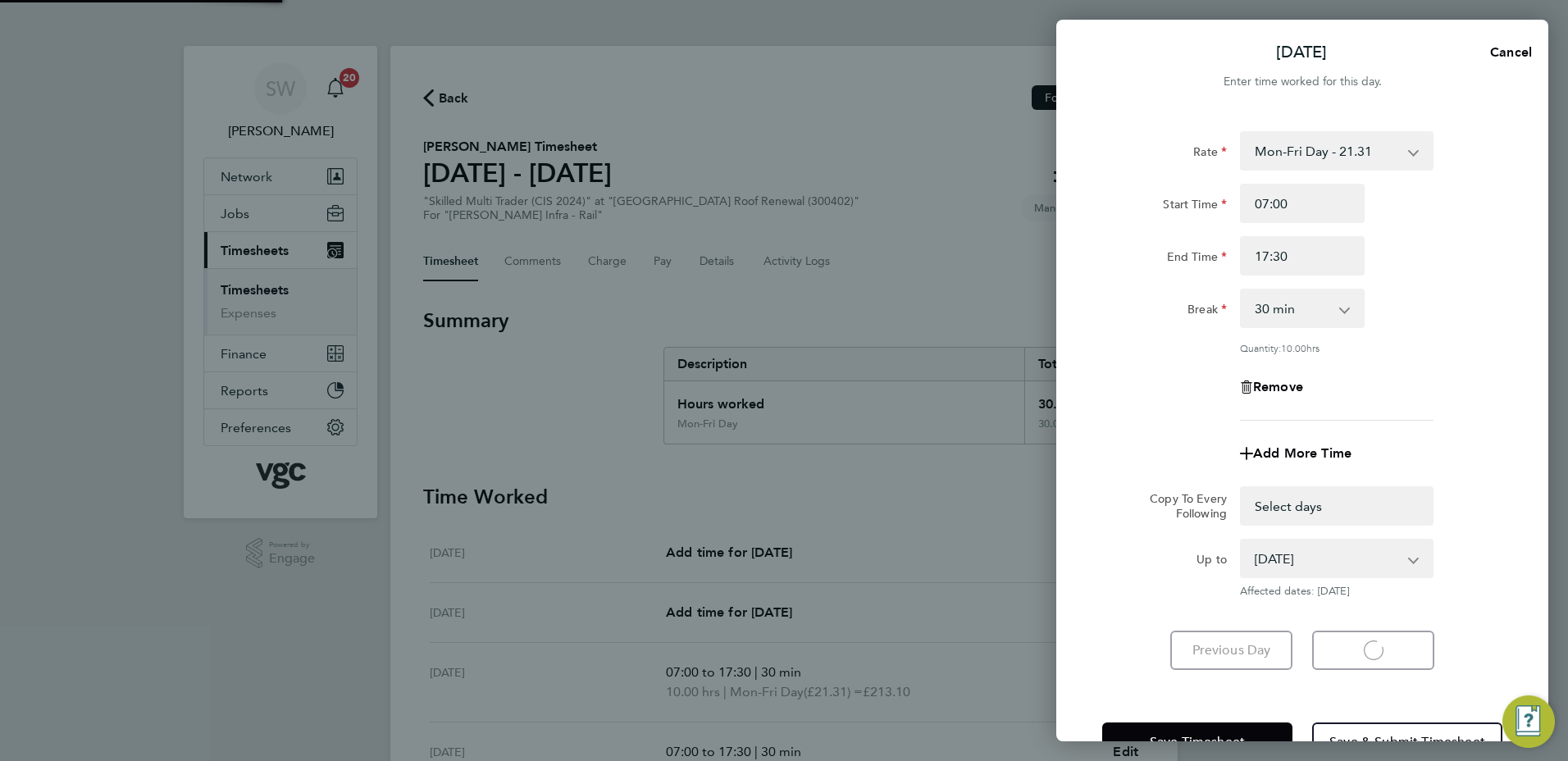 select on "30" 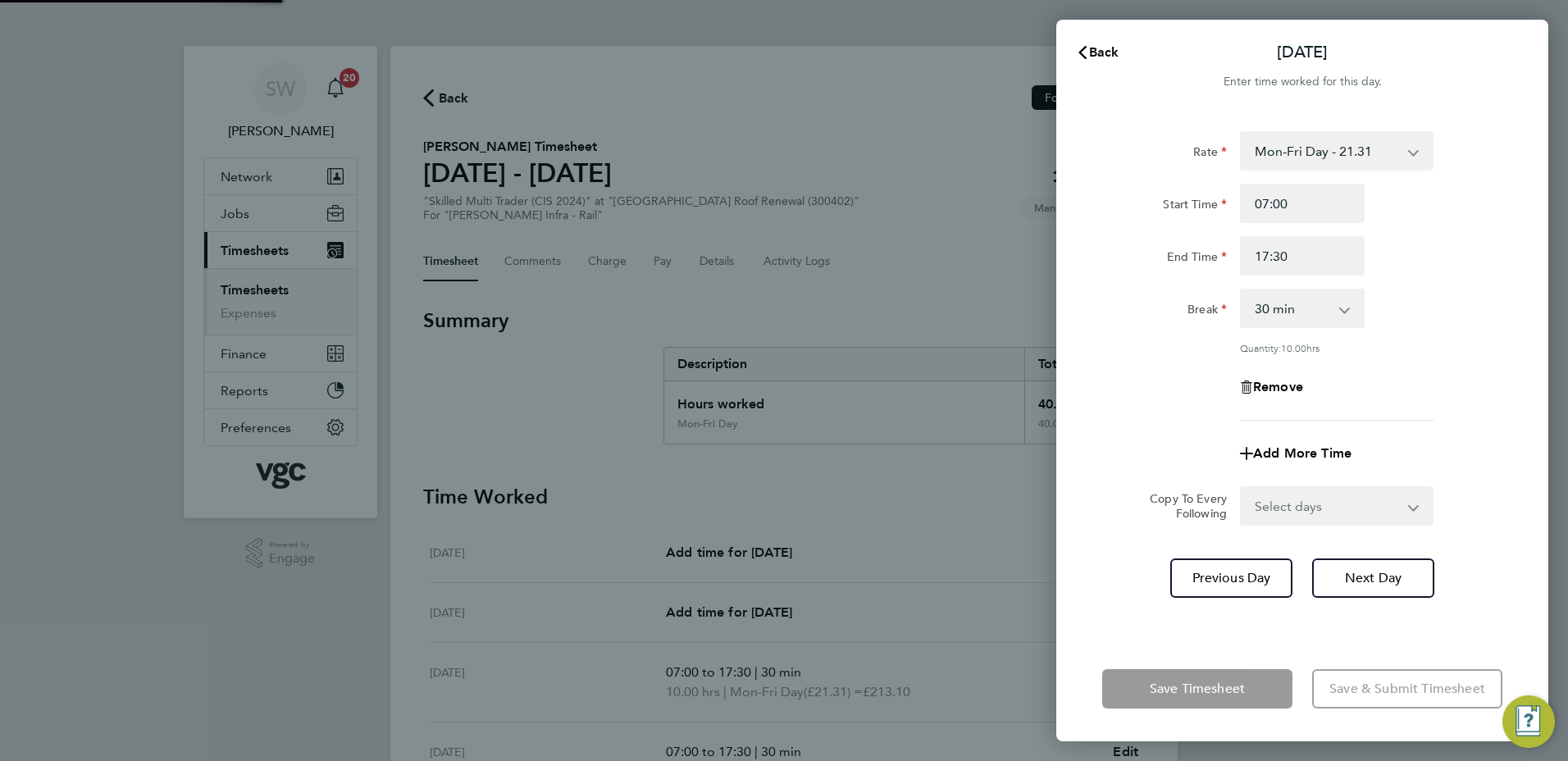 drag, startPoint x: 1411, startPoint y: 504, endPoint x: 1400, endPoint y: 512, distance: 13.60147 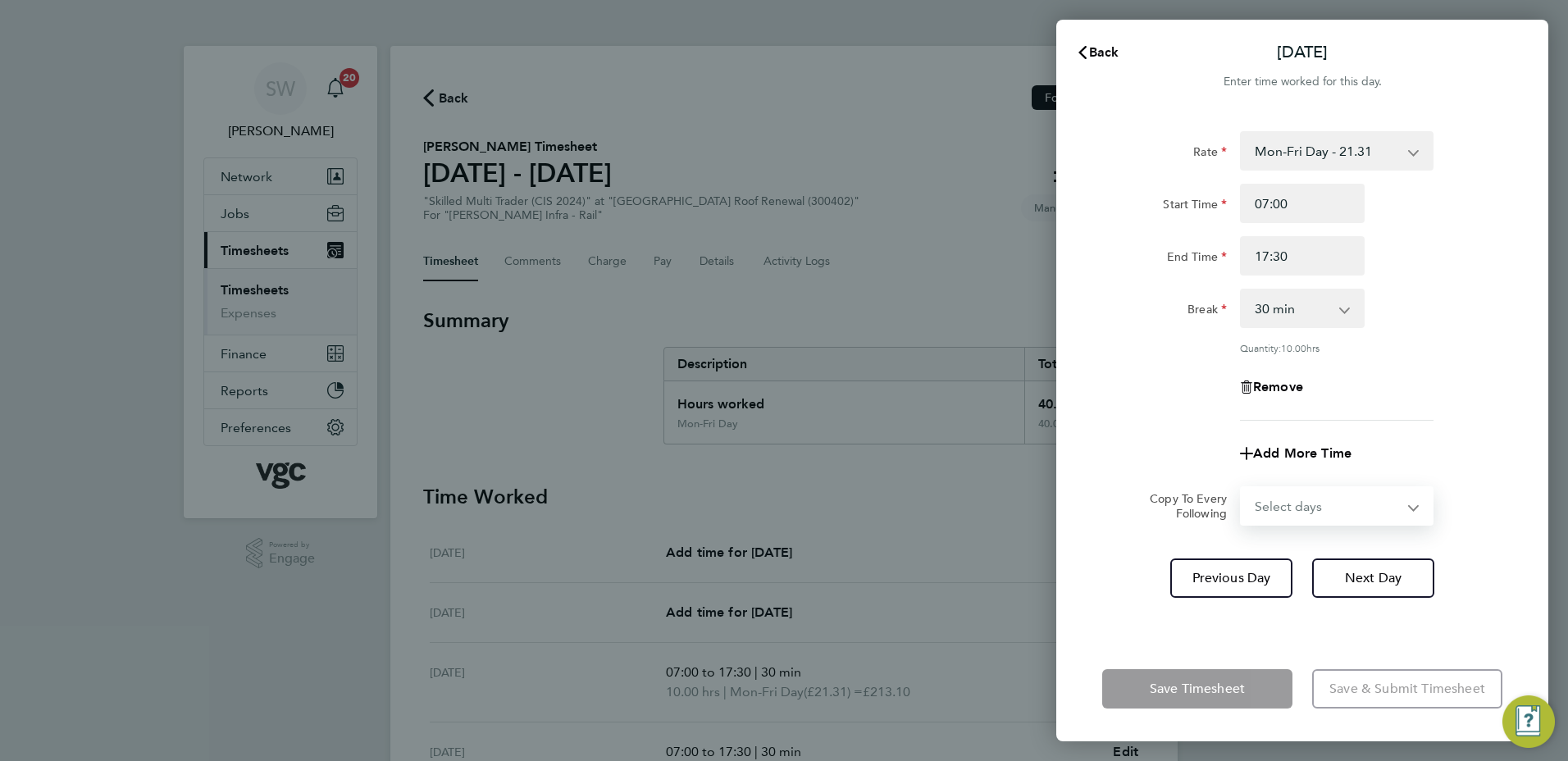 select on "FRI" 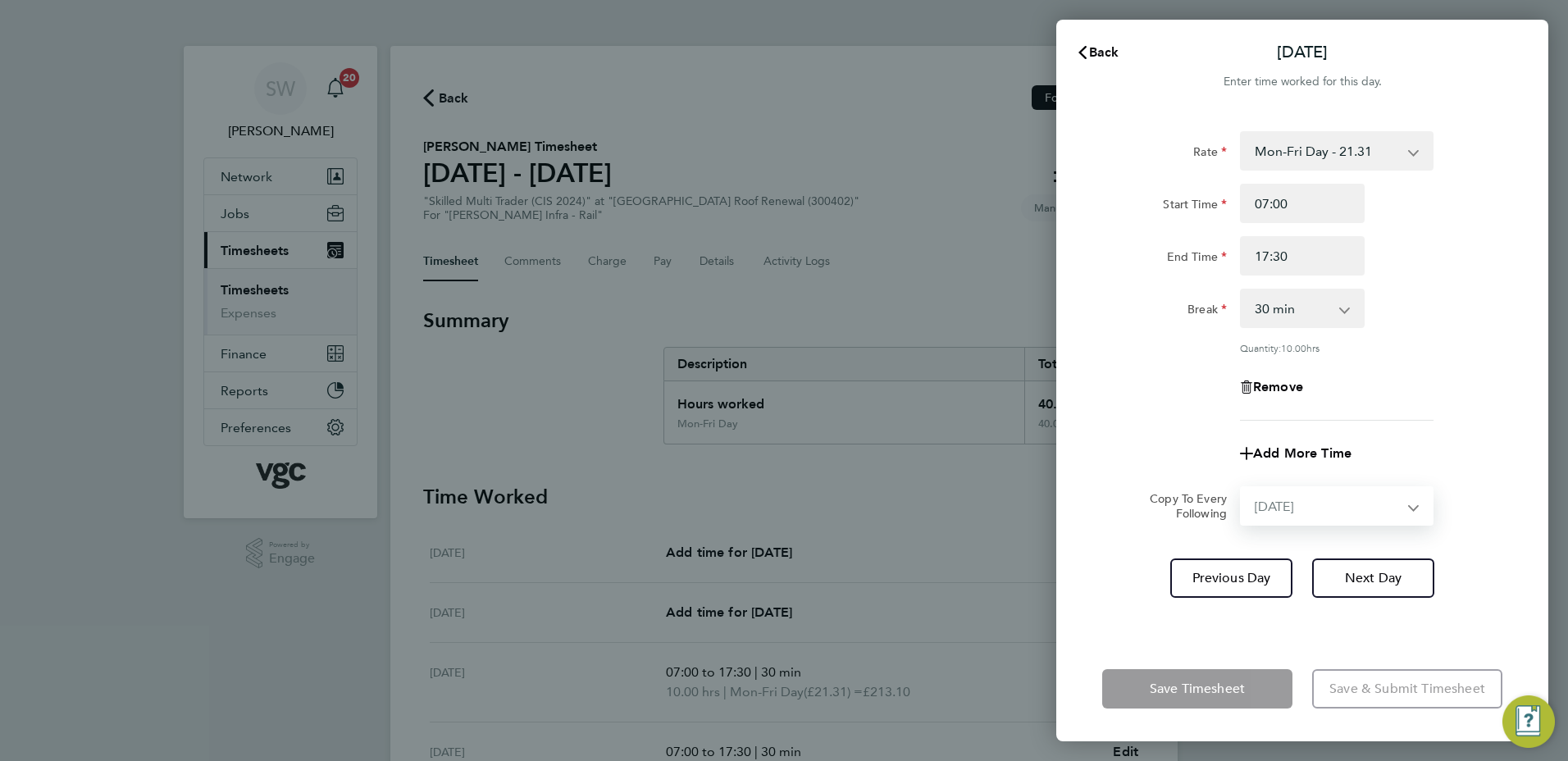 click on "Select days   [DATE]" at bounding box center (1328, 506) 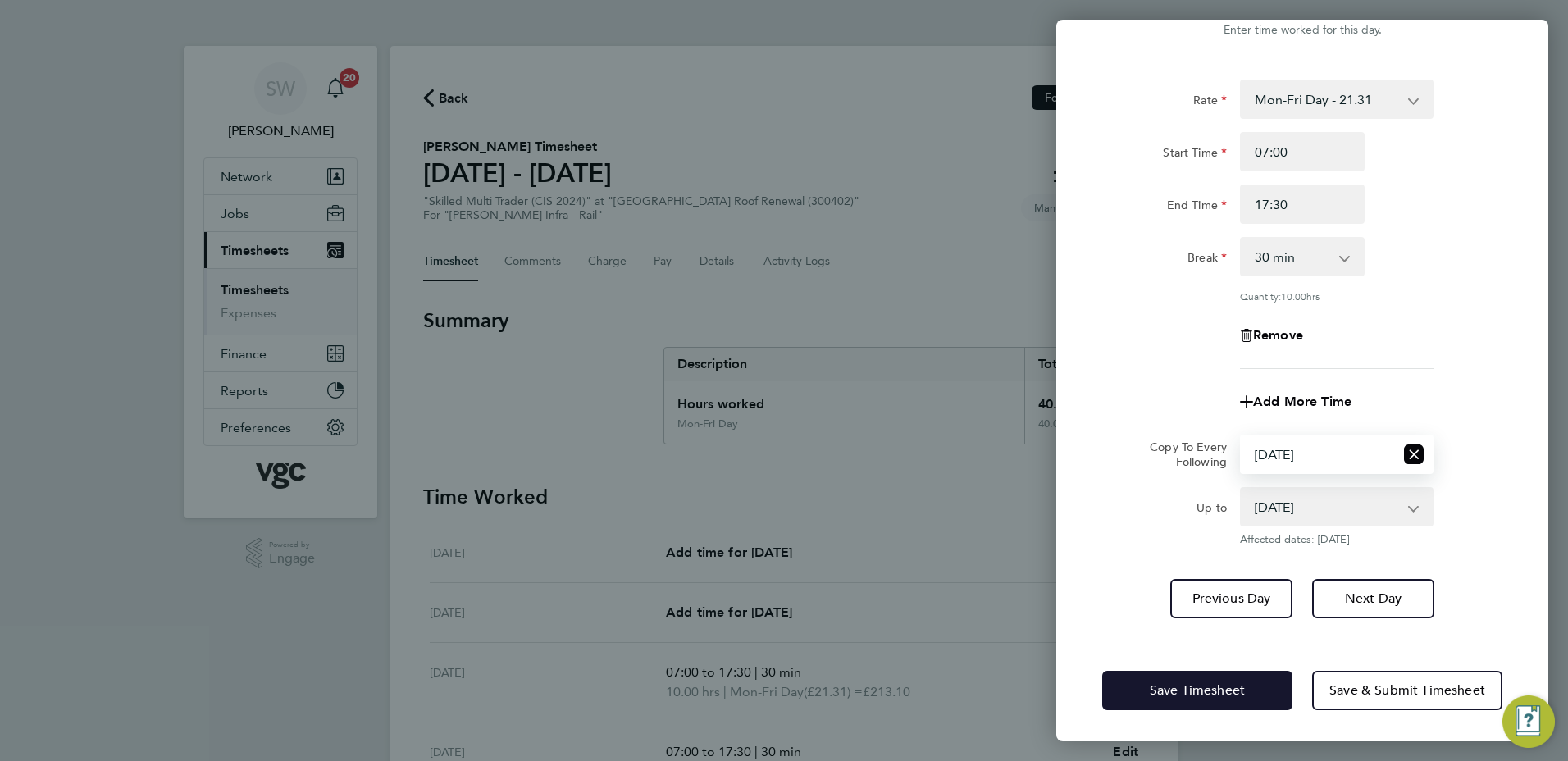 drag, startPoint x: 1145, startPoint y: 681, endPoint x: 1089, endPoint y: 636, distance: 71.8401 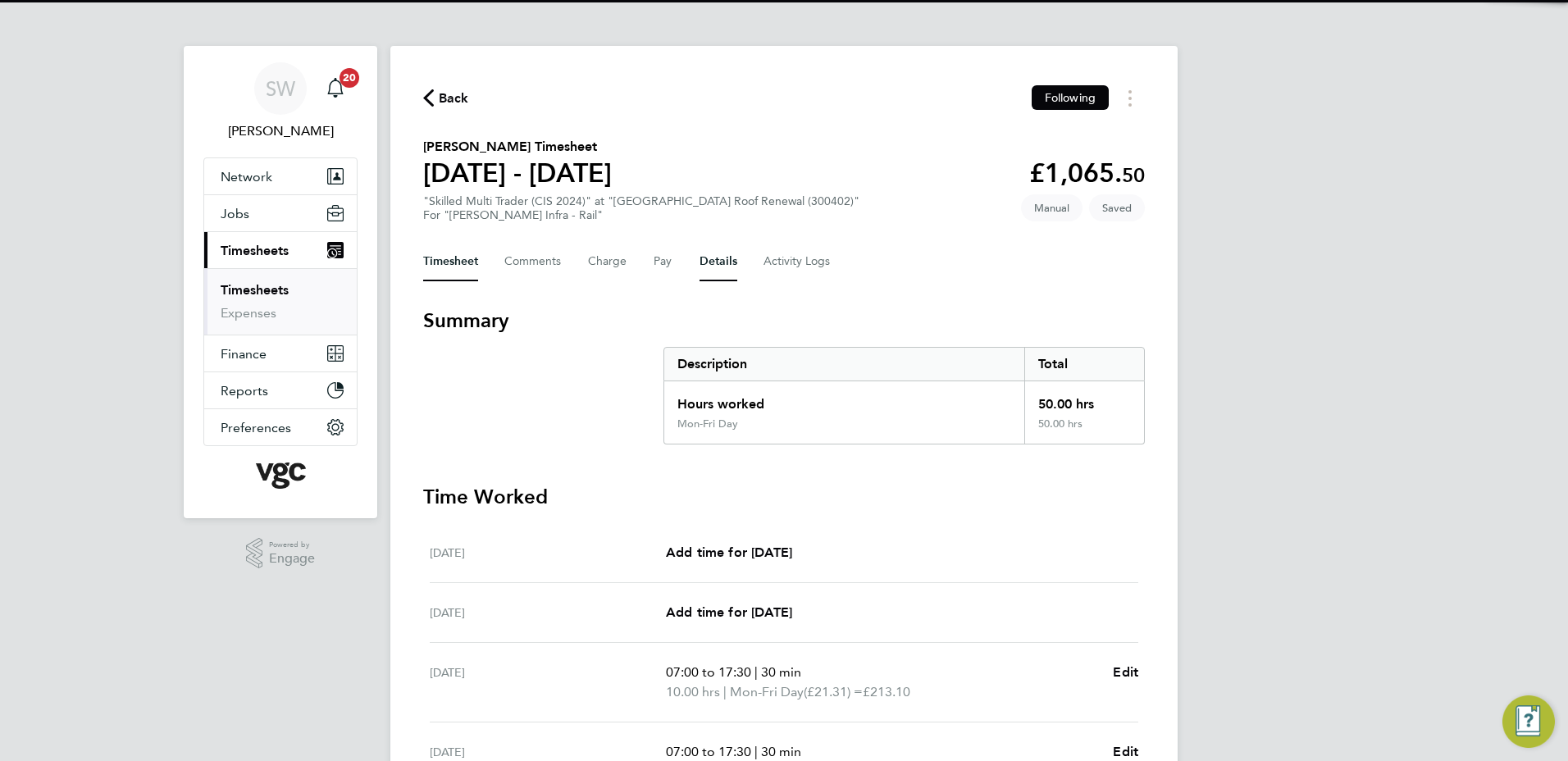 click on "Details" at bounding box center (718, 262) 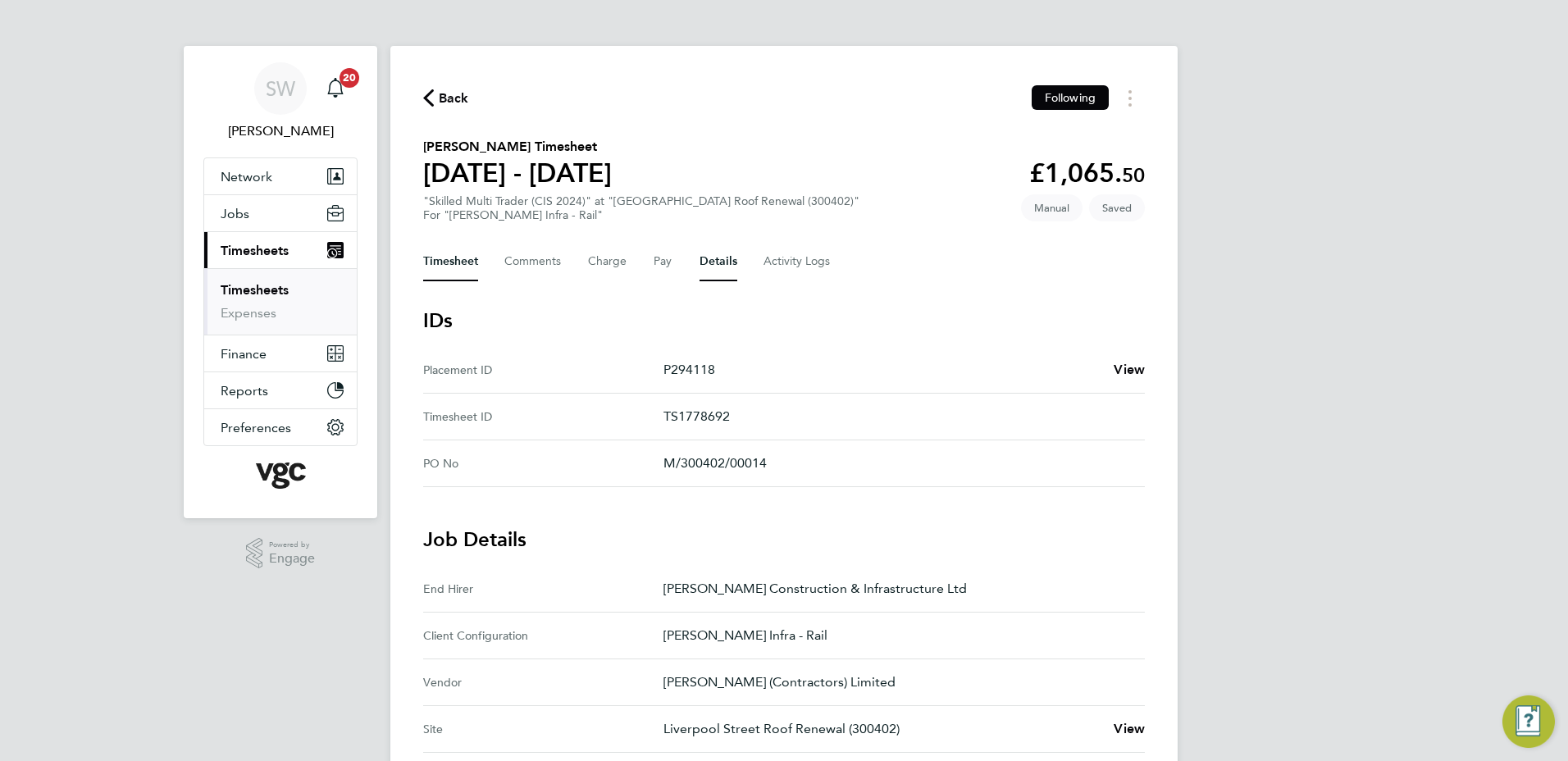 click on "Timesheet" at bounding box center (450, 262) 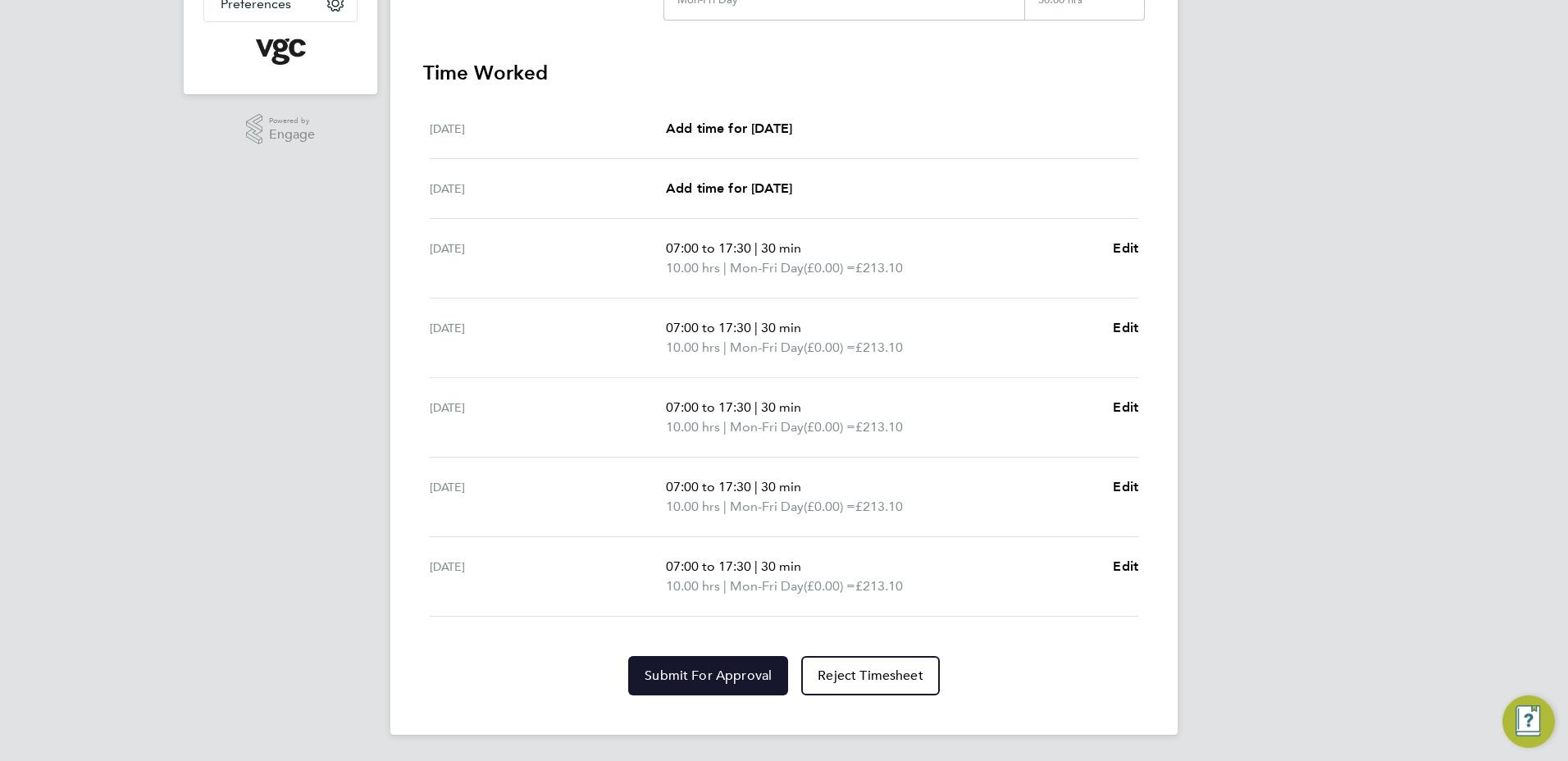 click on "Submit For Approval" 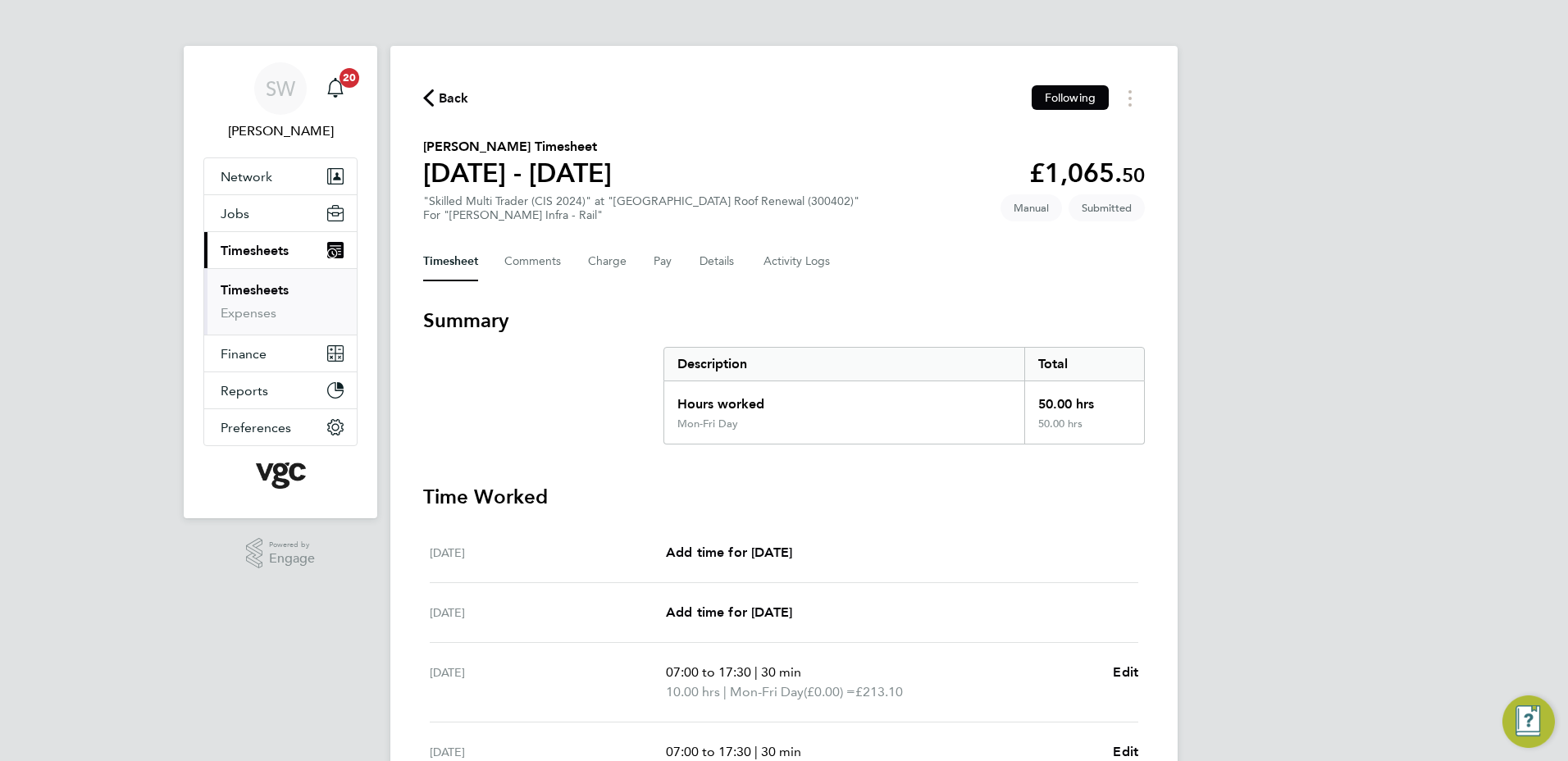 click on "Timesheets" at bounding box center [254, 289] 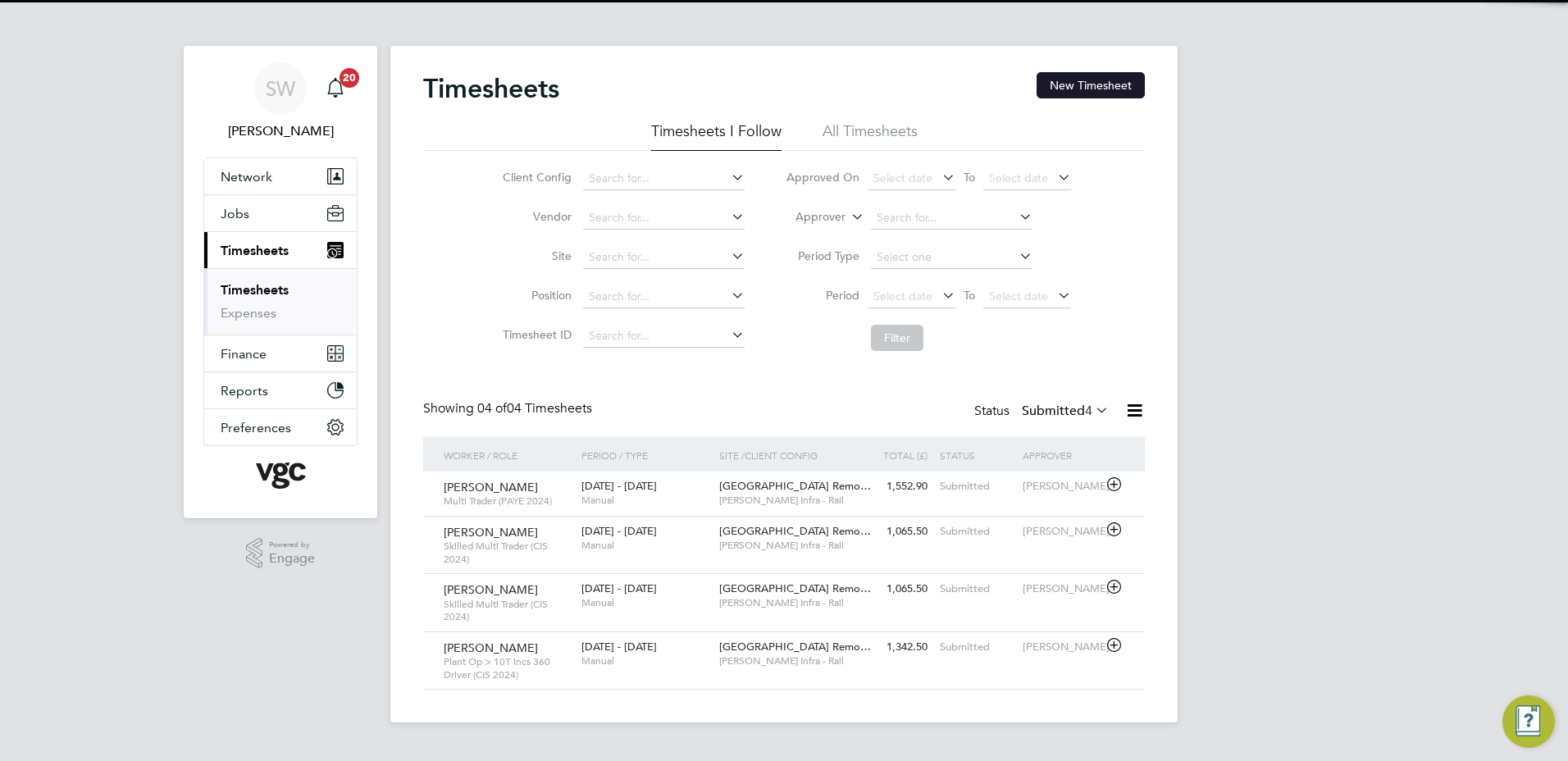 drag, startPoint x: 1088, startPoint y: 82, endPoint x: 1077, endPoint y: 86, distance: 11.7047 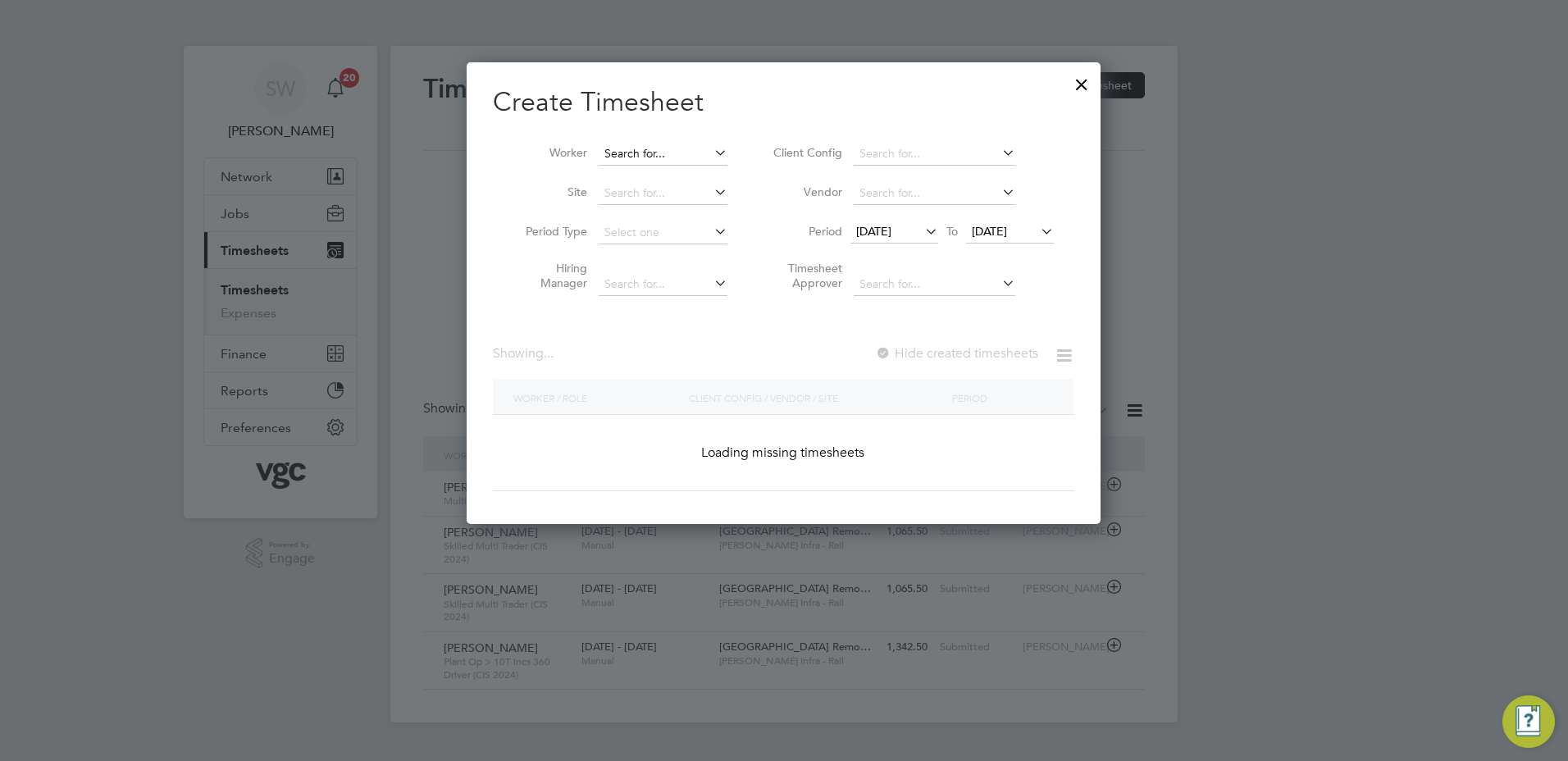 click at bounding box center (663, 154) 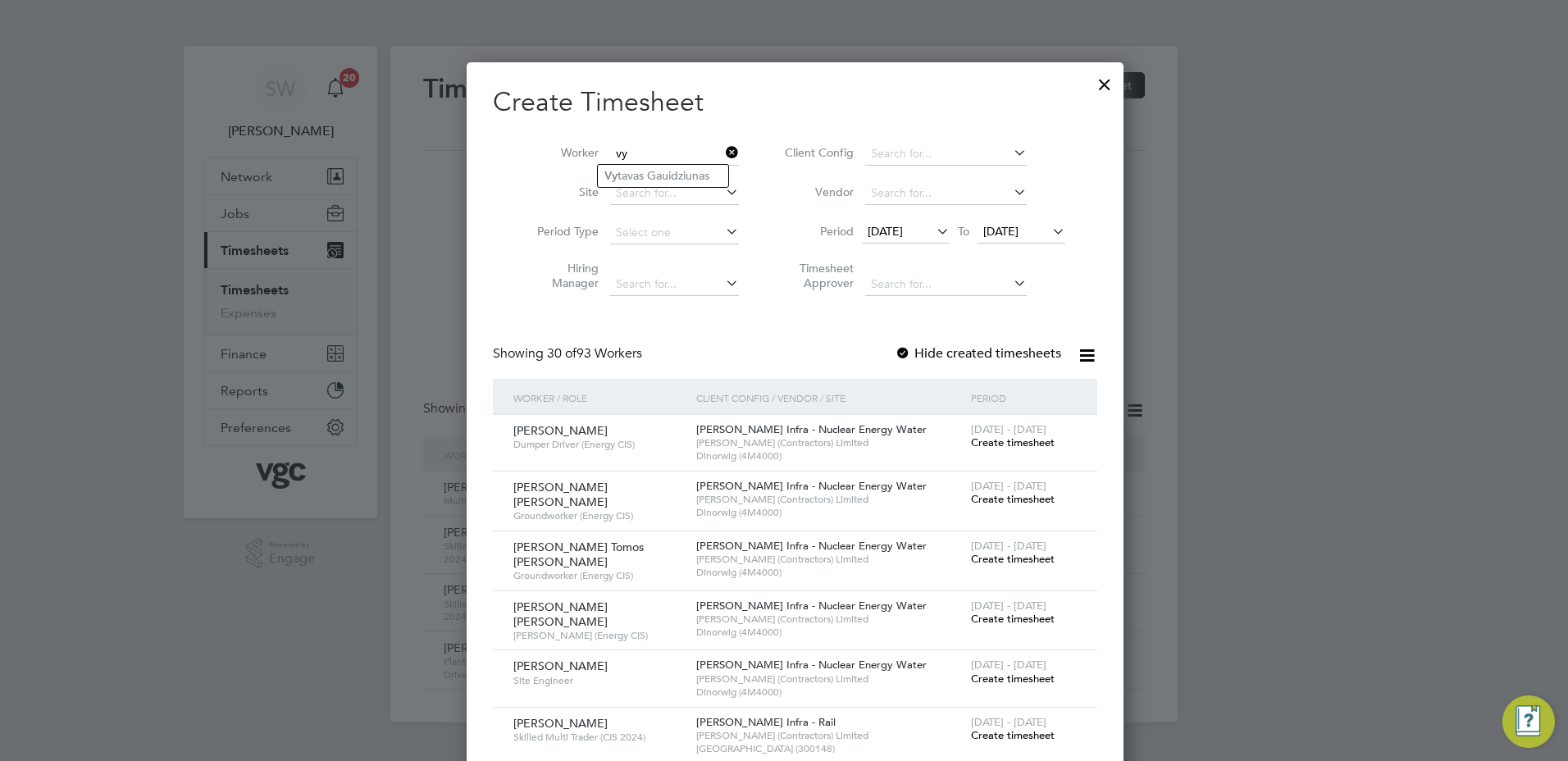 drag, startPoint x: 650, startPoint y: 171, endPoint x: 650, endPoint y: 160, distance: 11 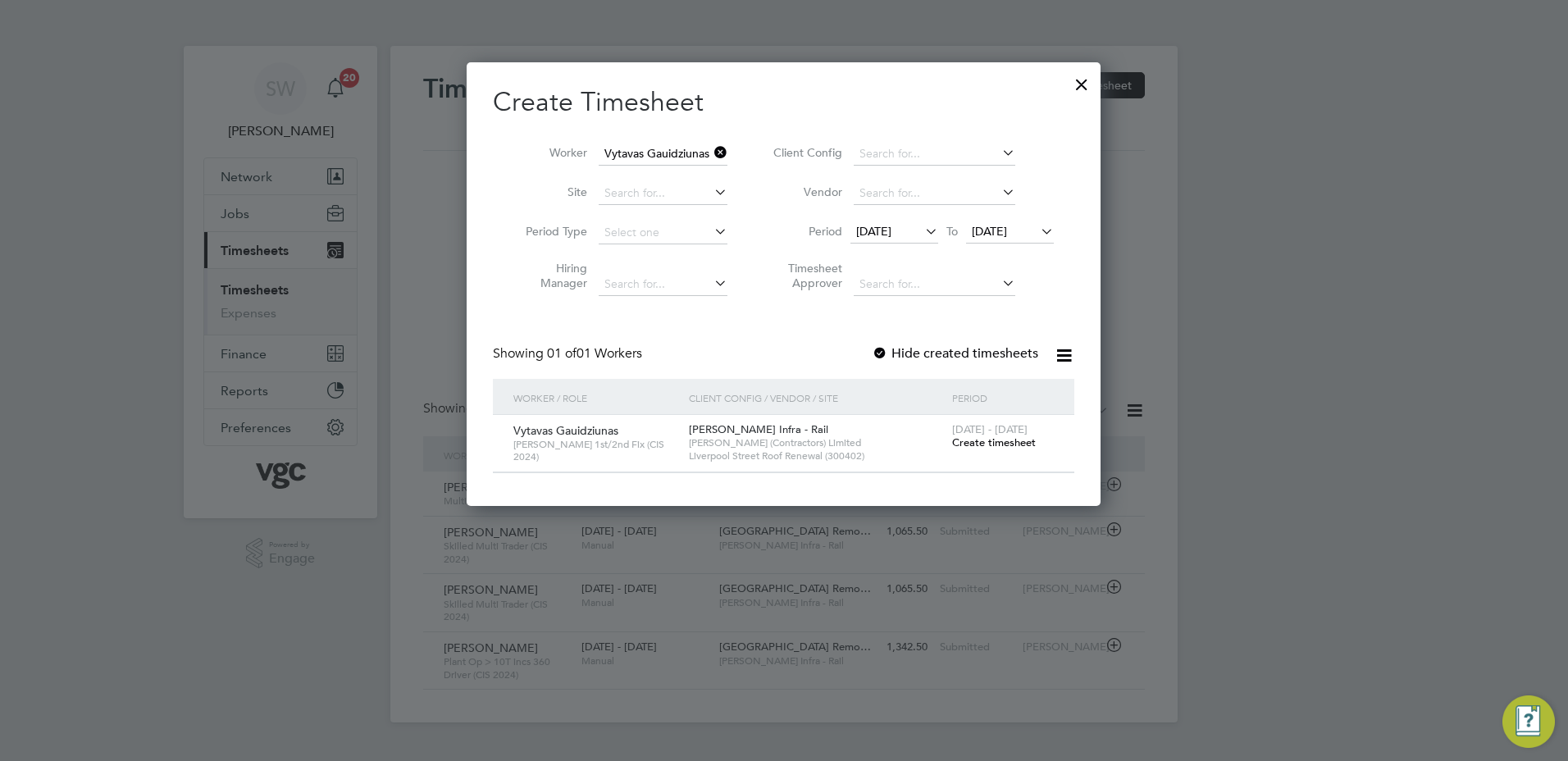click on "Create timesheet" at bounding box center (994, 442) 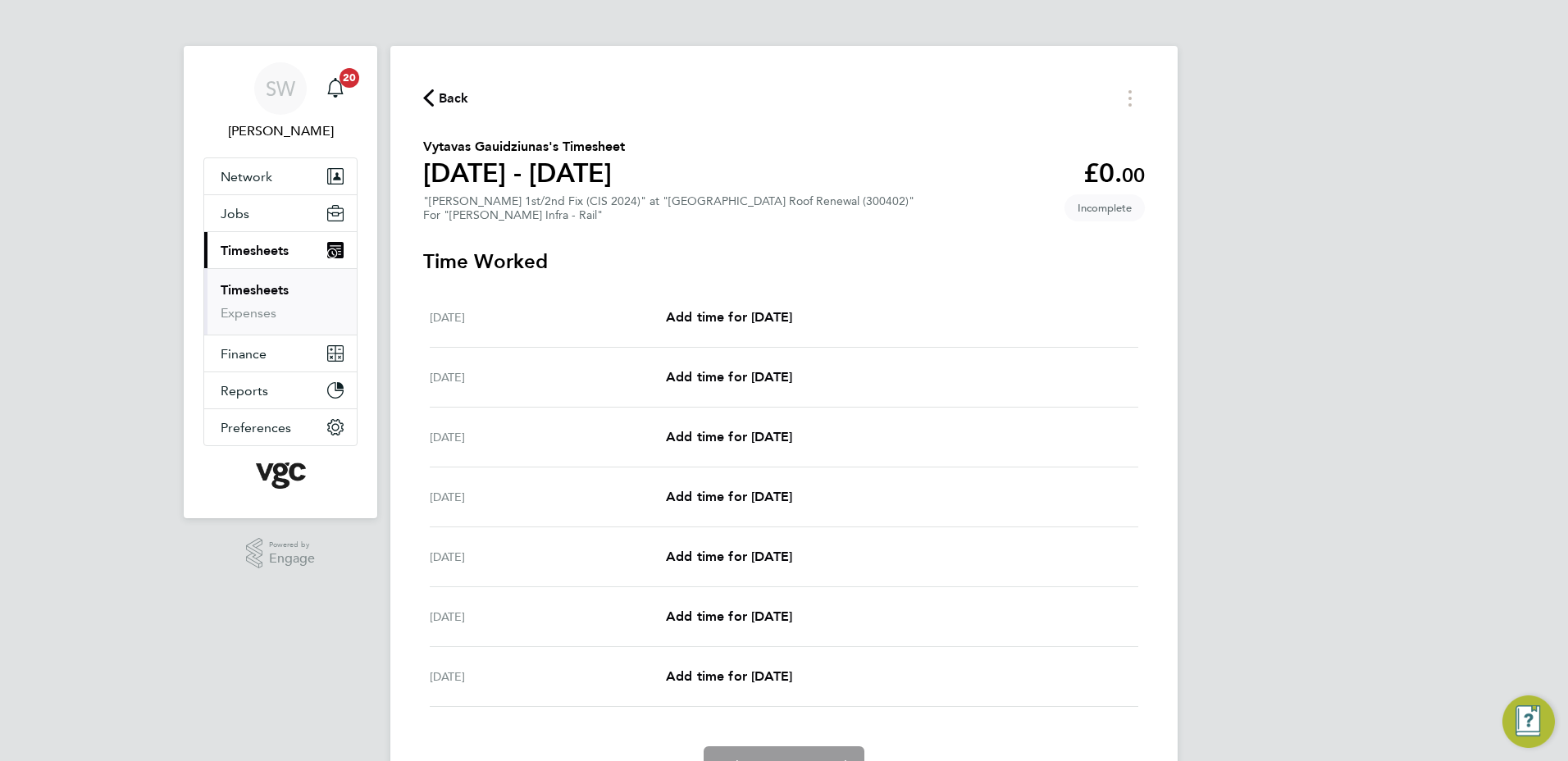 click on "Timesheets" at bounding box center [282, 294] 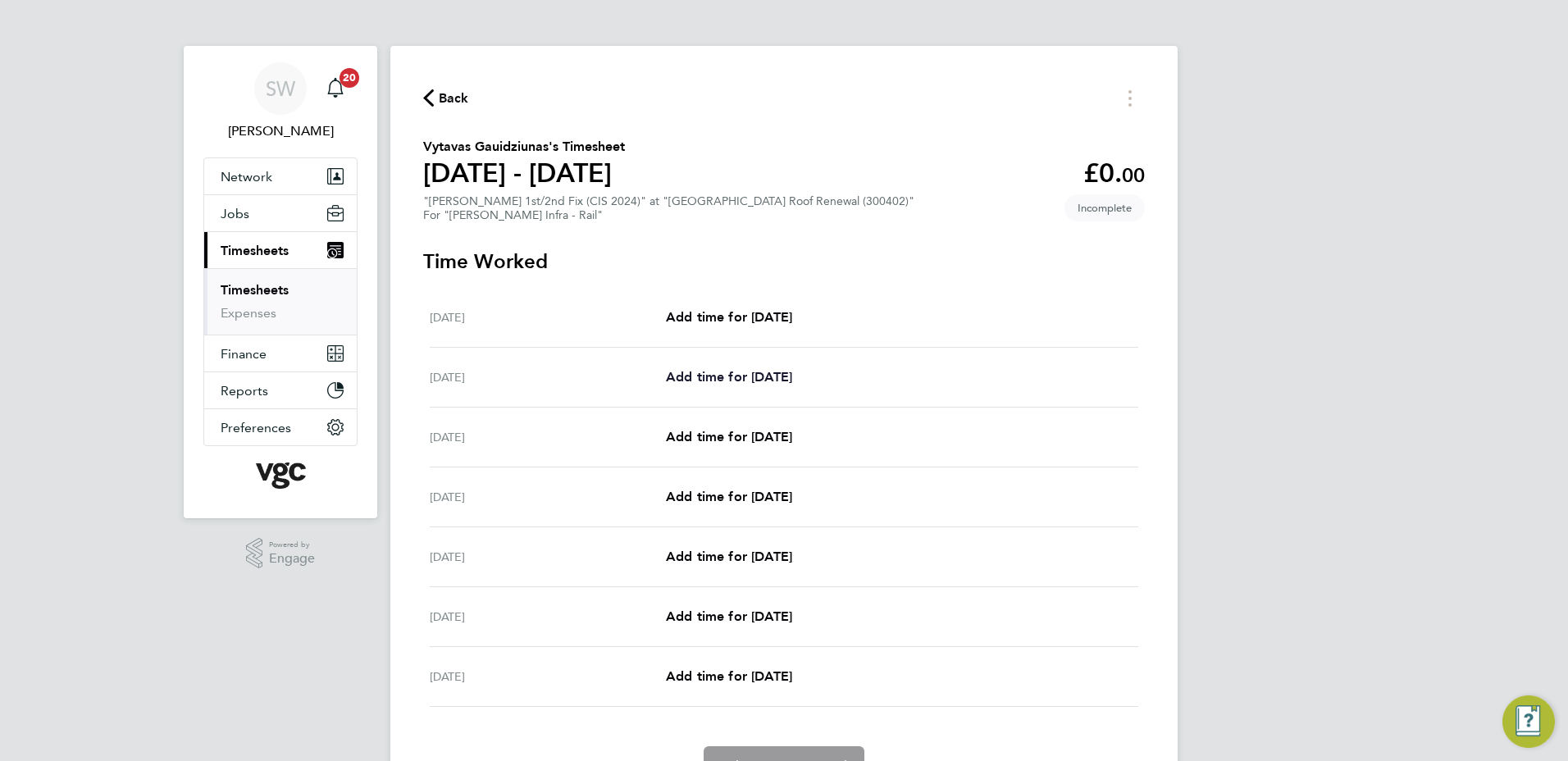 click on "Add time for [DATE]" at bounding box center (729, 376) 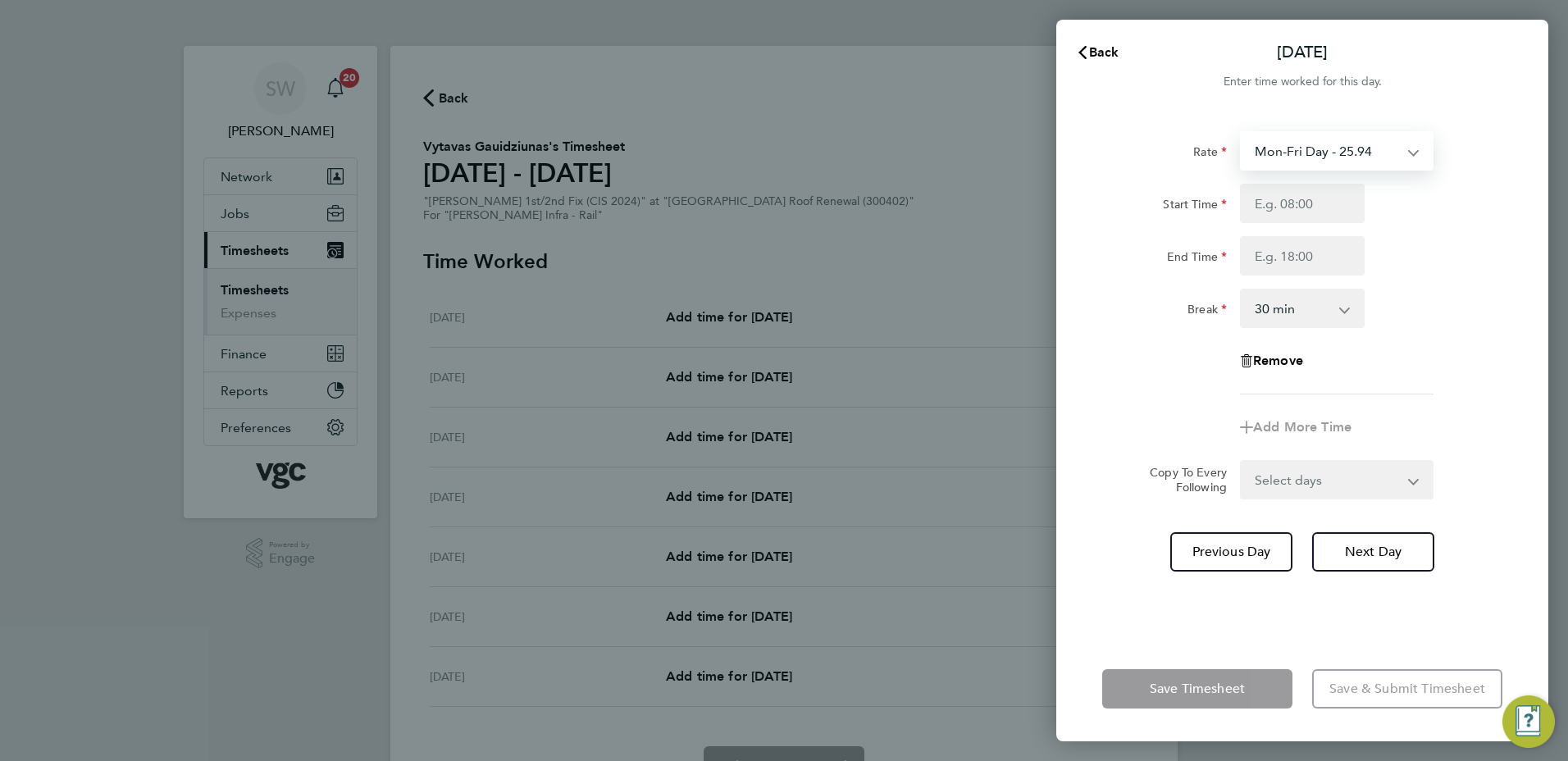 click on "Mon-Fri Day - 25.94   Weekend - 33.71   Mon-Thurs Night - 29.82   Bank Hol - 38.90   Xmas / [GEOGRAPHIC_DATA] - 51.87" at bounding box center (1327, 151) 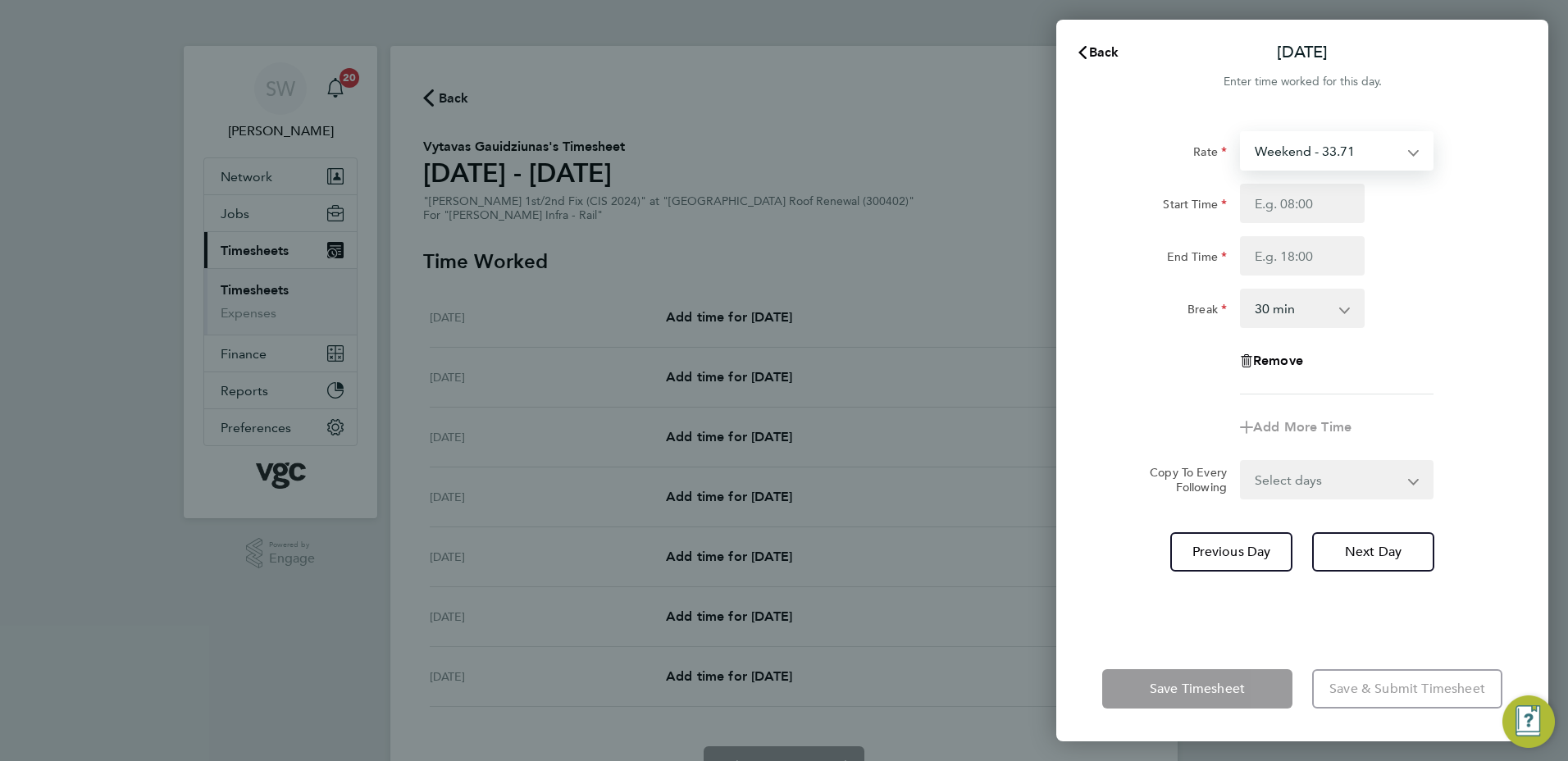 select on "30" 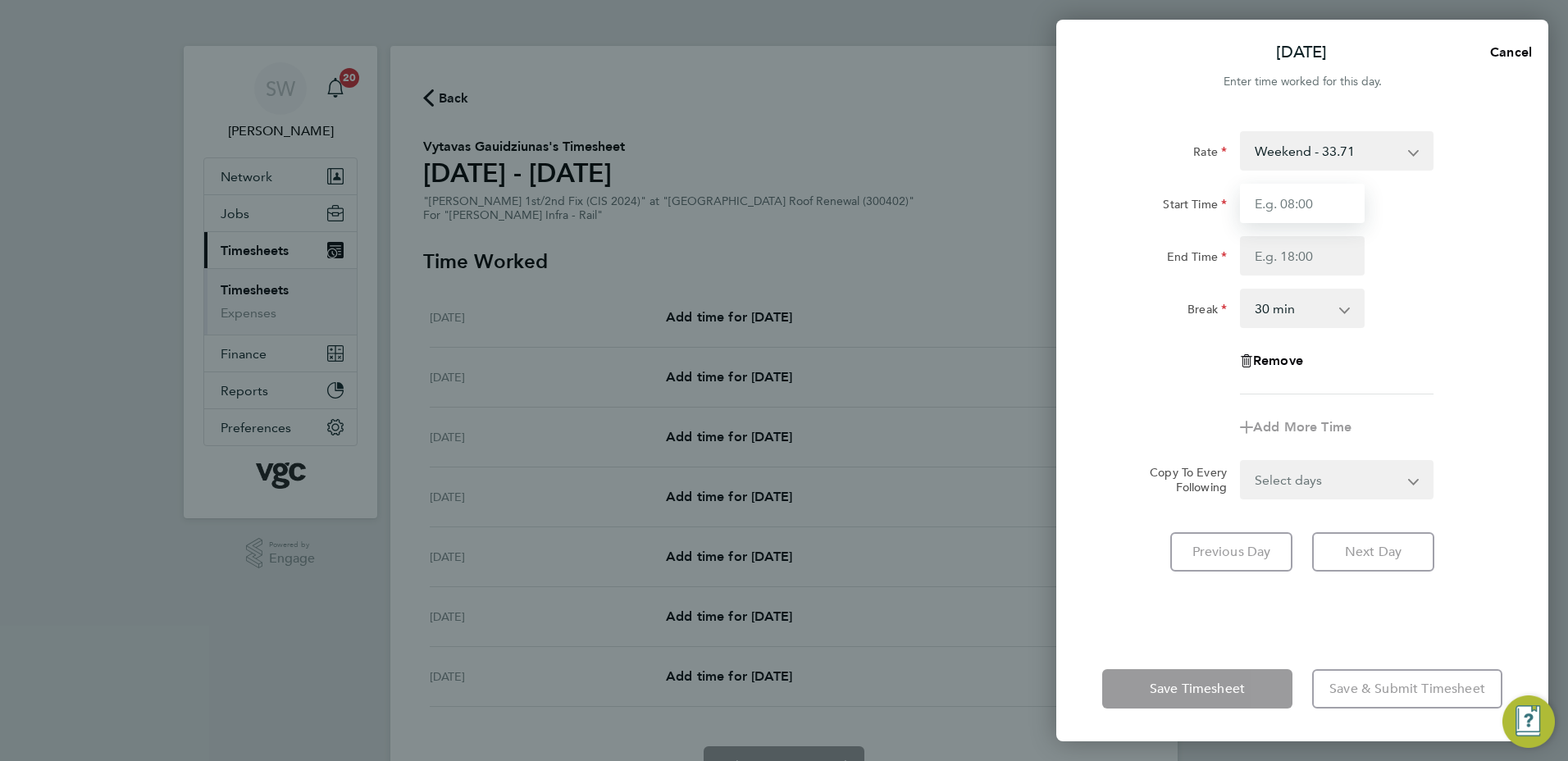 click on "Start Time" at bounding box center (1302, 203) 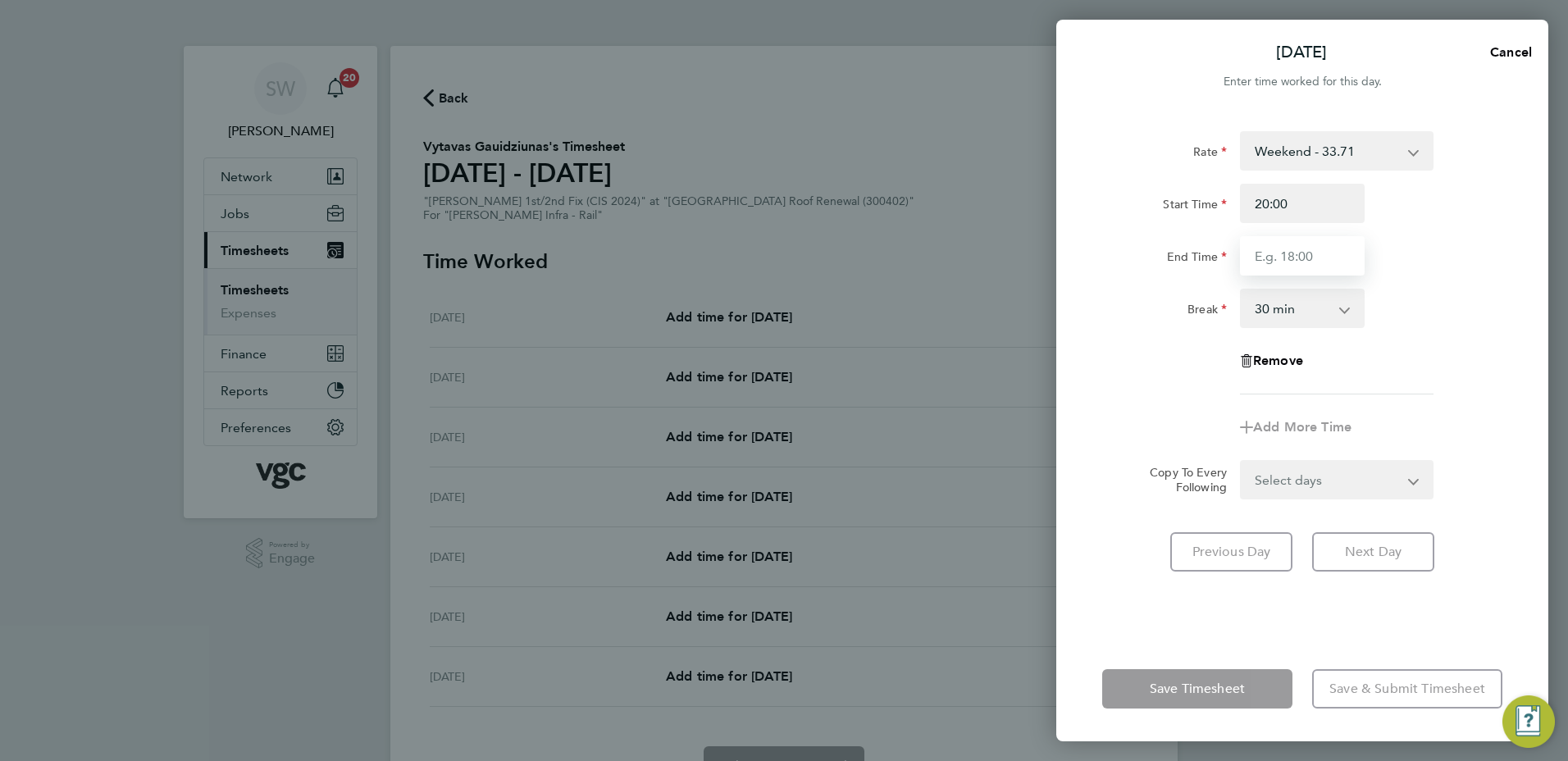 click on "End Time" at bounding box center (1302, 256) 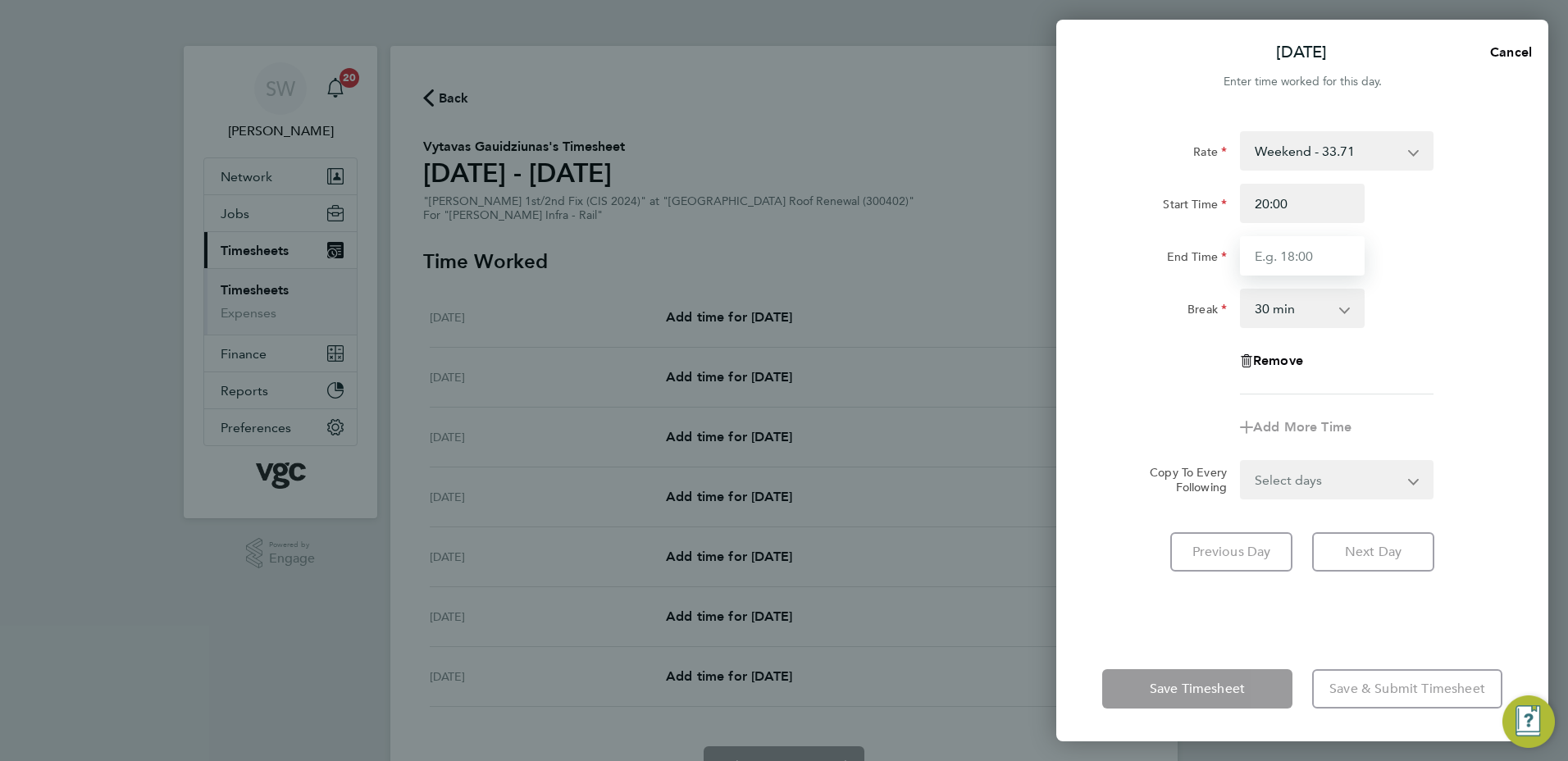 type on "06:30" 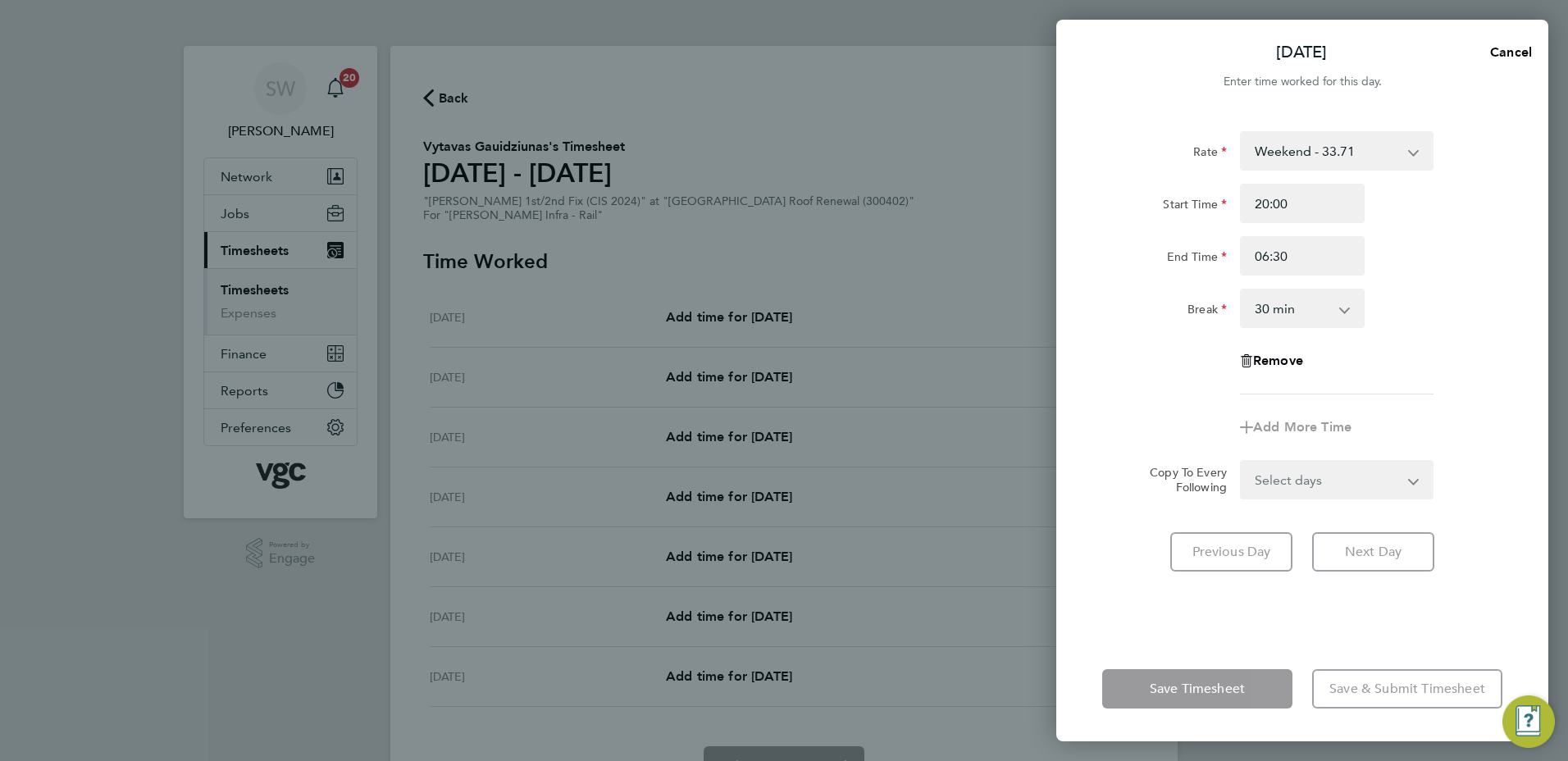 click on "Rate  Weekend - 33.71   Mon-Fri Day - 25.94   Mon-Thurs Night - 29.82   Bank Hol - 38.90   Xmas / NY - 51.87
Start Time 20:00 End Time 06:30 Break  0 min   15 min   30 min   45 min   60 min   75 min   90 min
Remove
Add More Time  Copy To Every Following  Select days   Day   [DATE]   [DATE]   [DATE]   [DATE]   [DATE]" 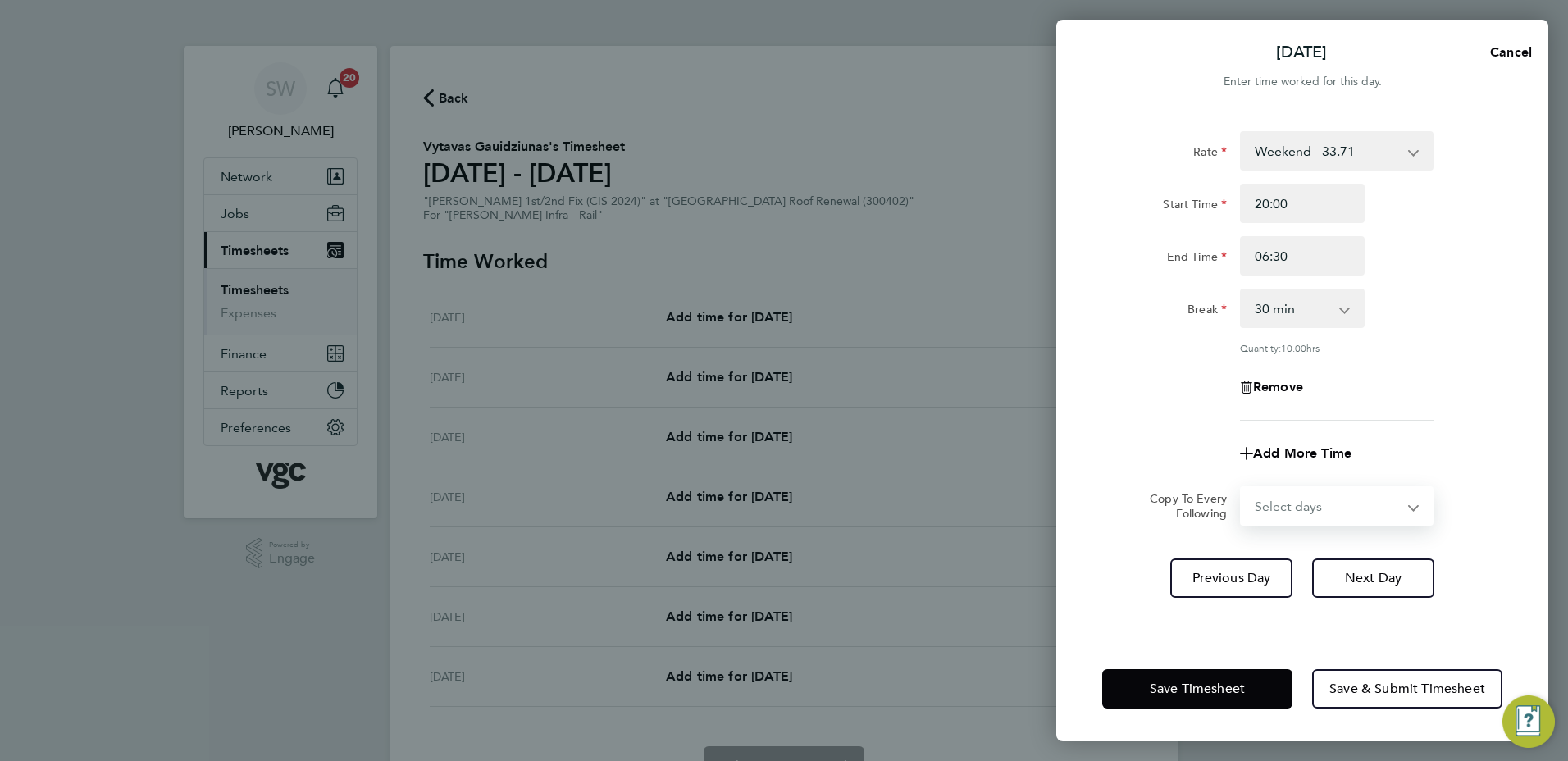 select on "FRI" 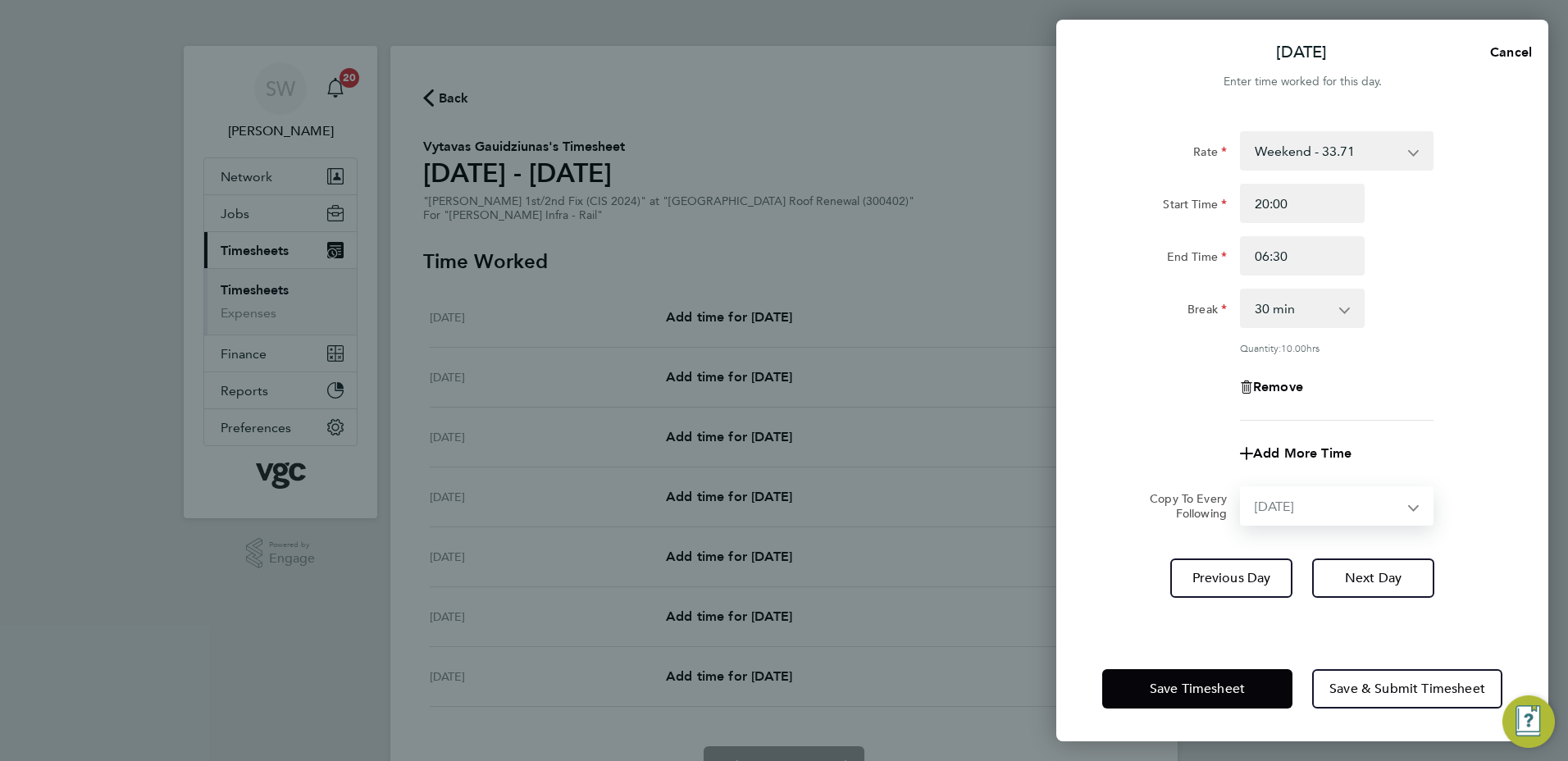click on "Select days   Day   [DATE]   [DATE]   [DATE]   [DATE]   [DATE]" at bounding box center (1328, 506) 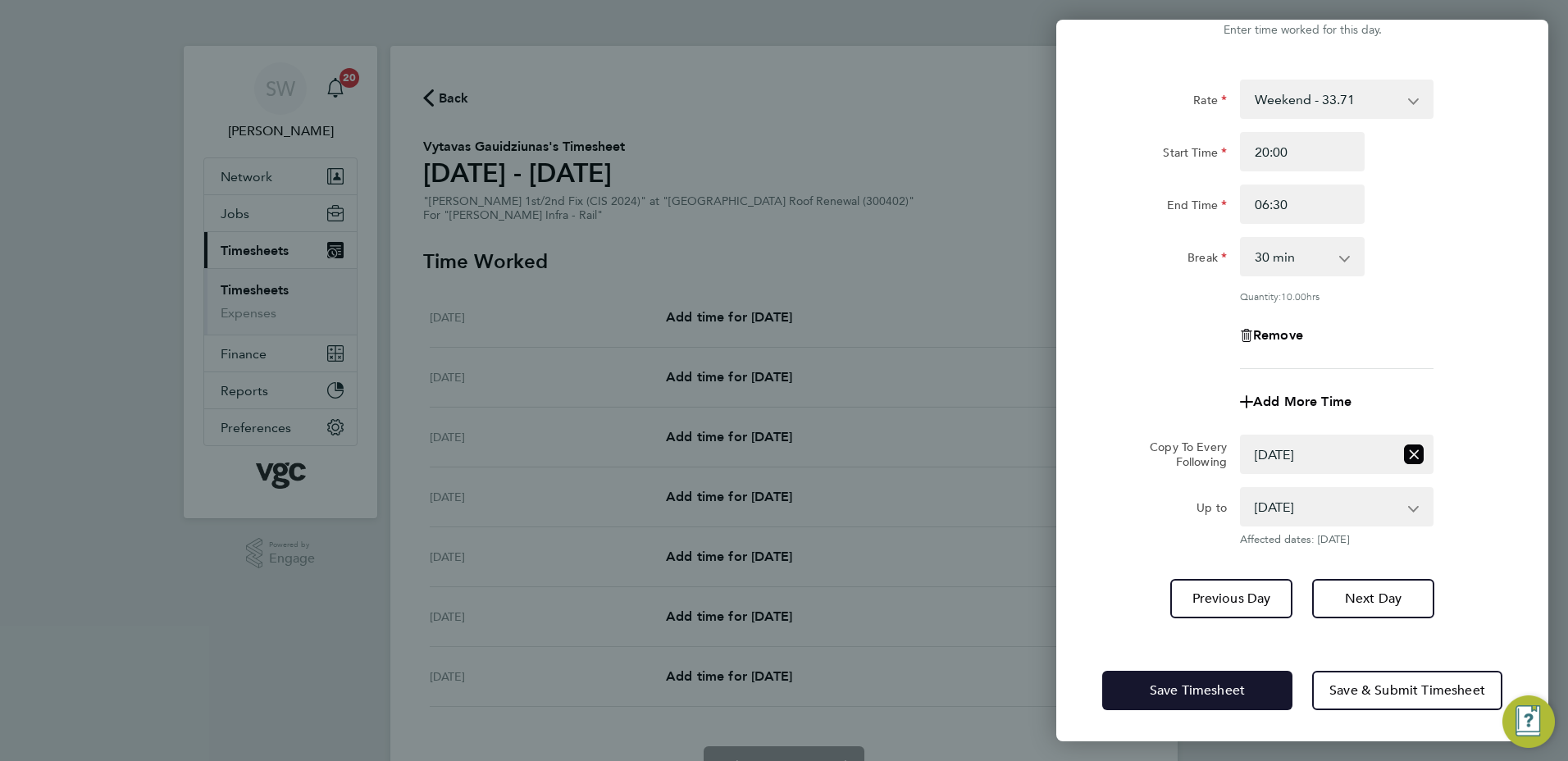 click on "Save Timesheet" 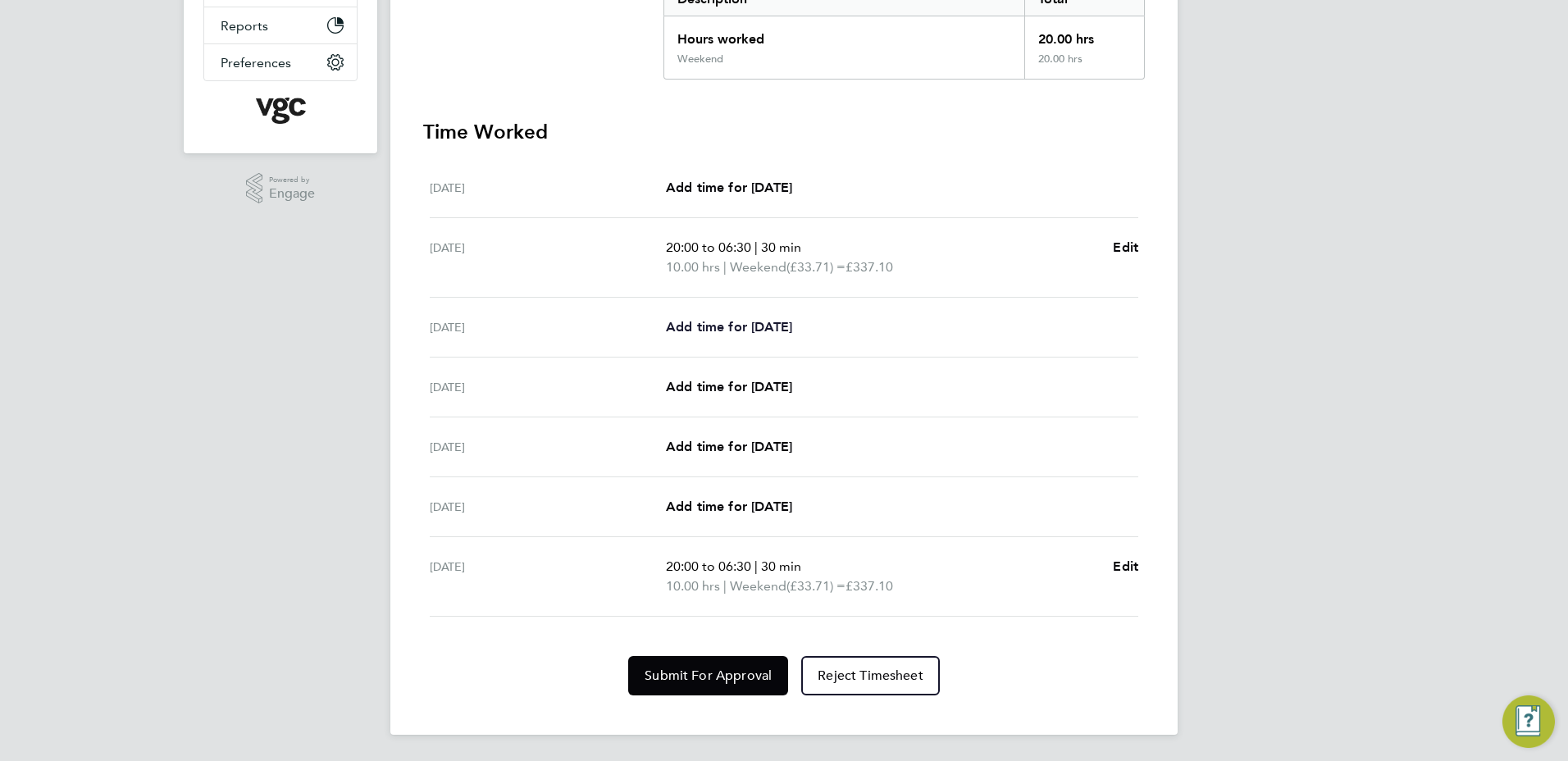 click on "Add time for [DATE]" at bounding box center (729, 326) 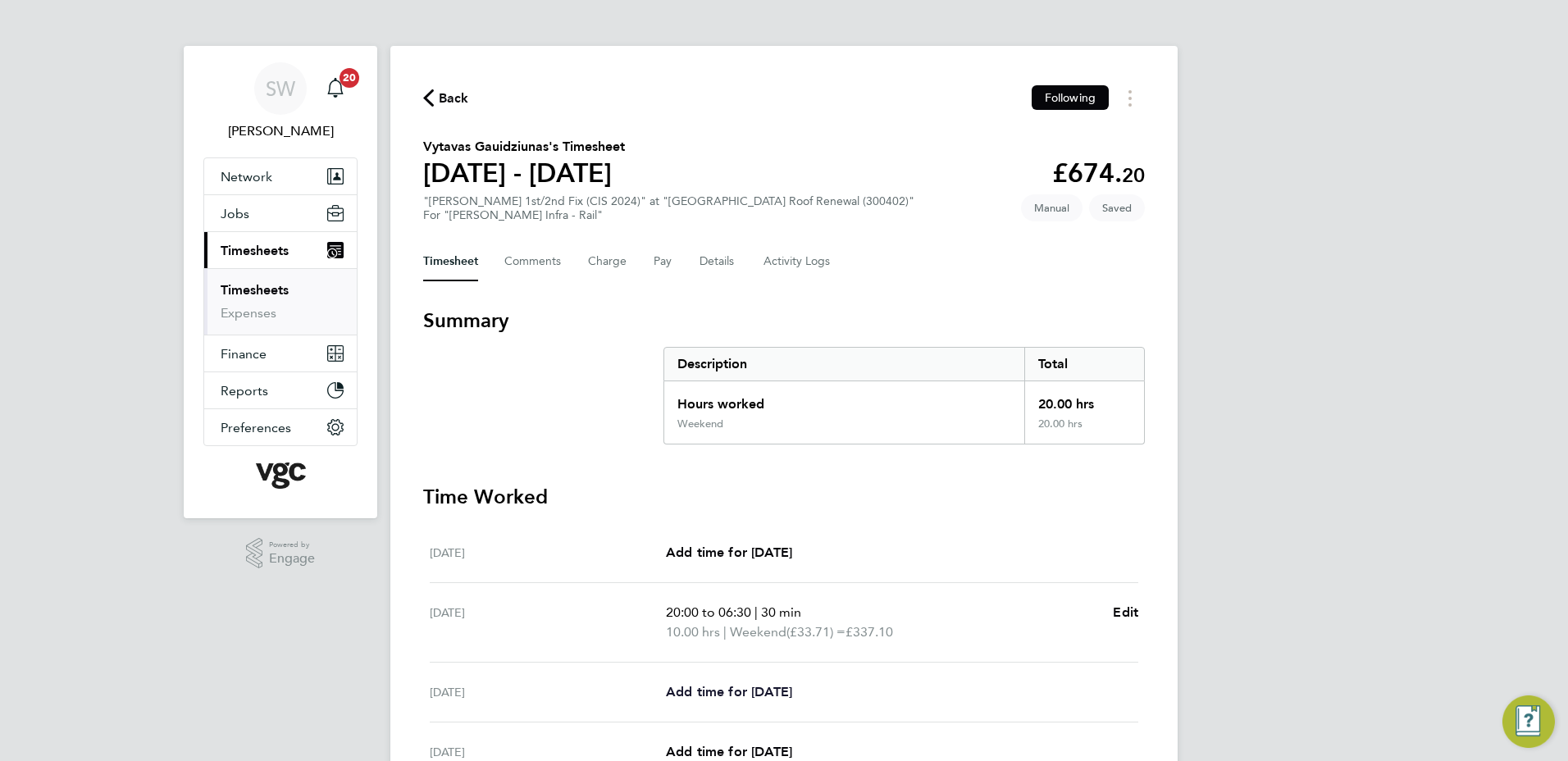 select on "30" 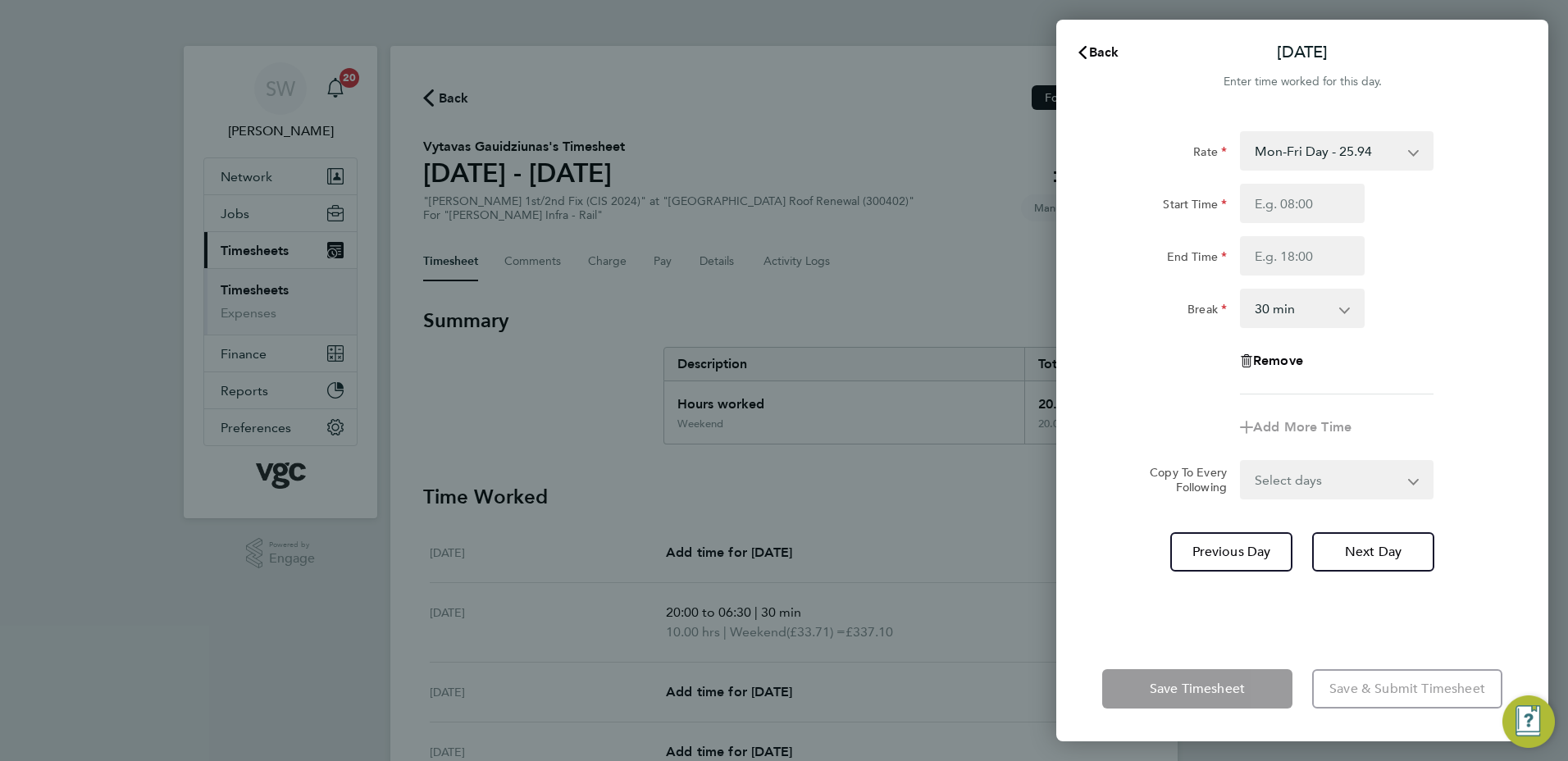 click on "Mon-Fri Day - 25.94   Weekend - 33.71   Mon-Thurs Night - 29.82   Bank Hol - 38.90   Xmas / [GEOGRAPHIC_DATA] - 51.87" at bounding box center [1327, 151] 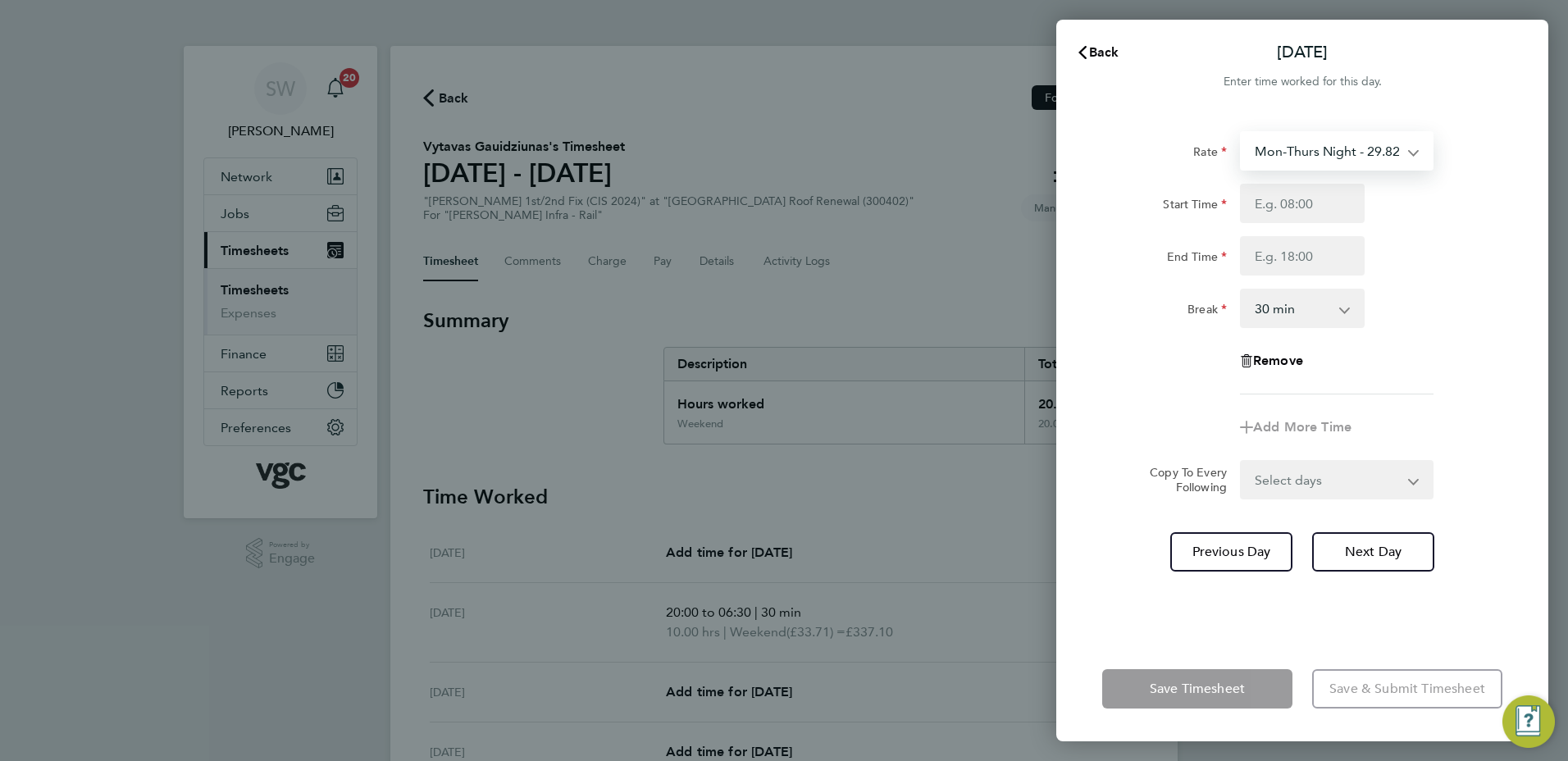select on "30" 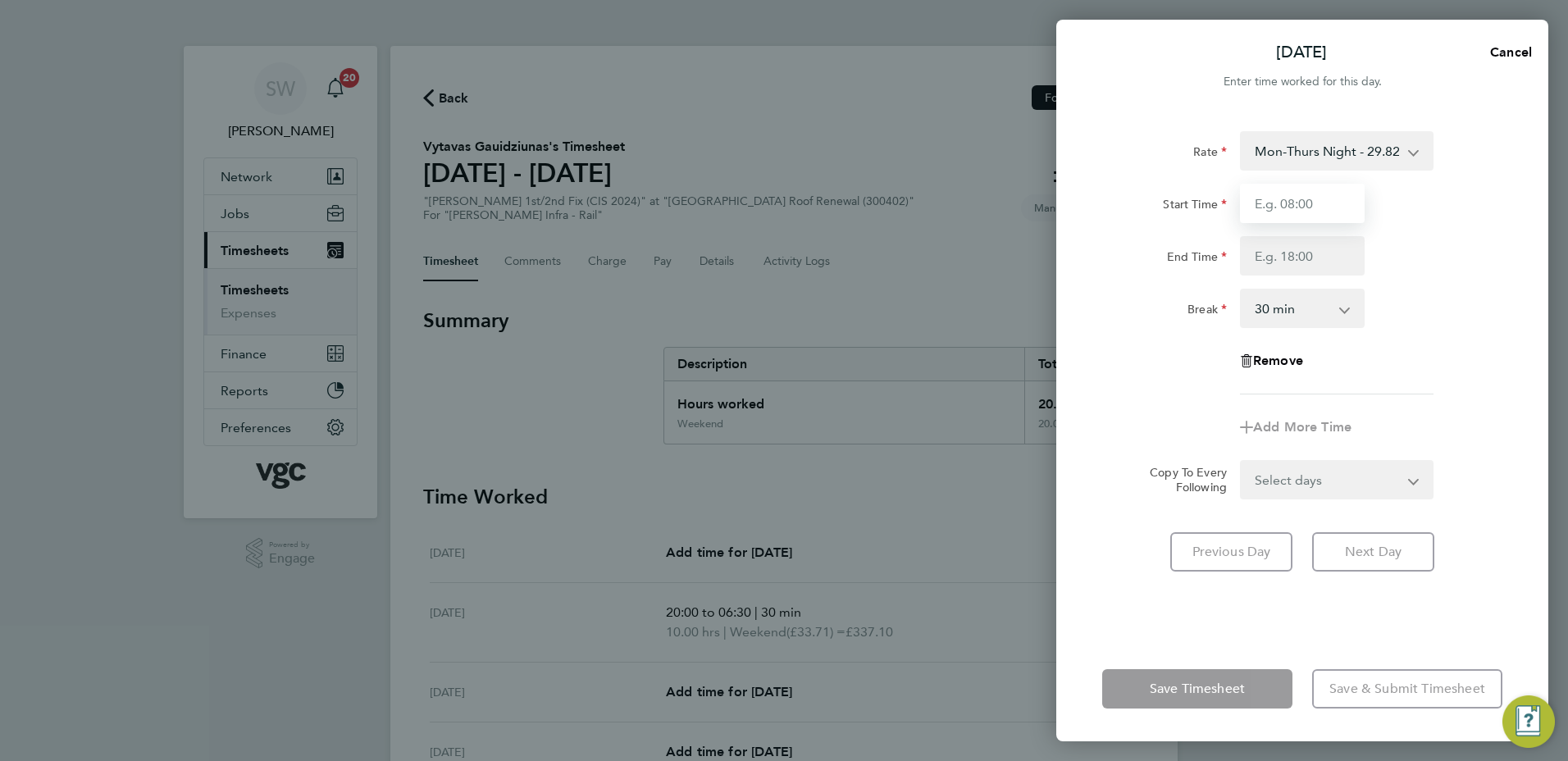 click on "Start Time" at bounding box center (1302, 203) 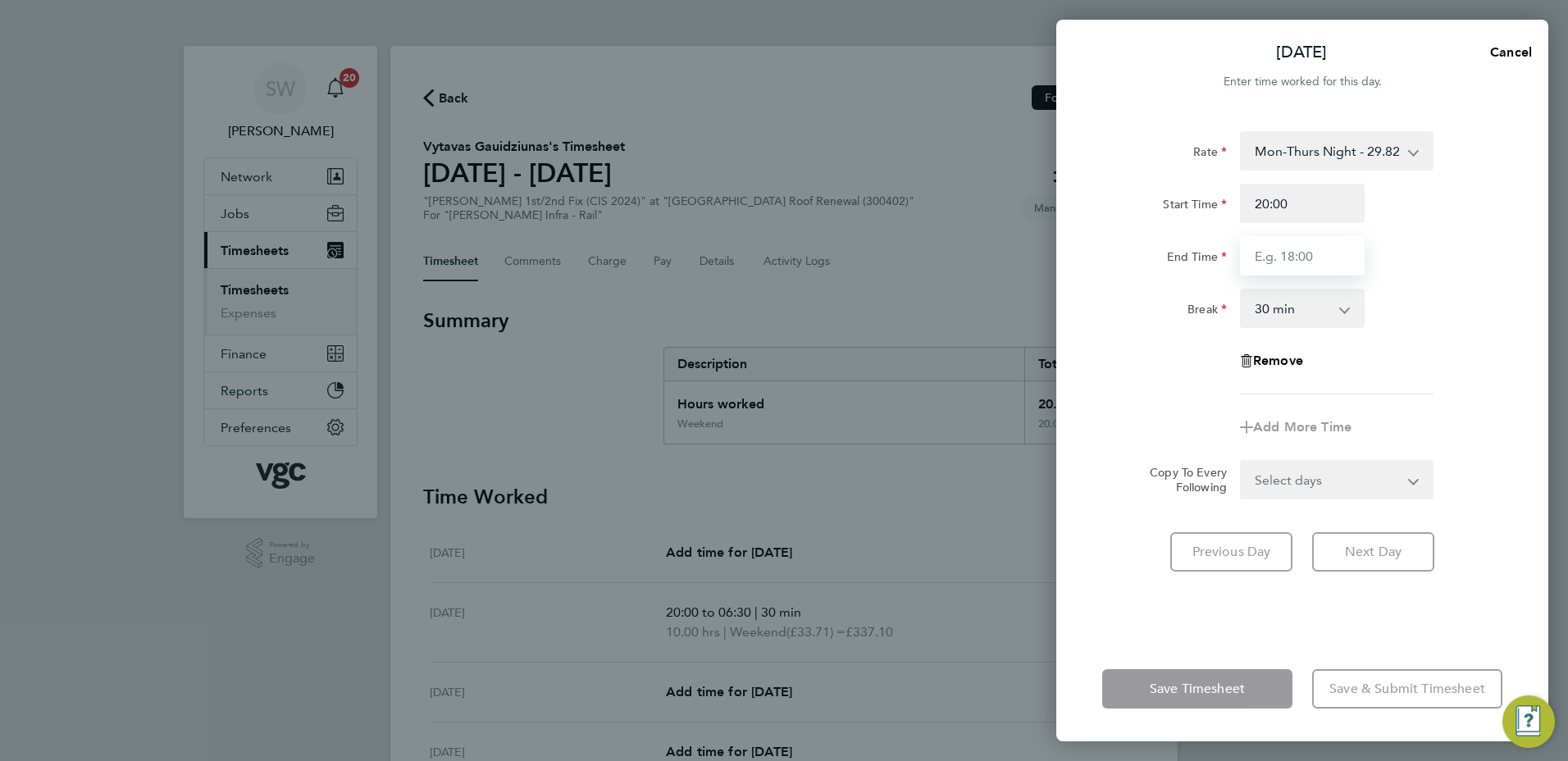 type on "06:30" 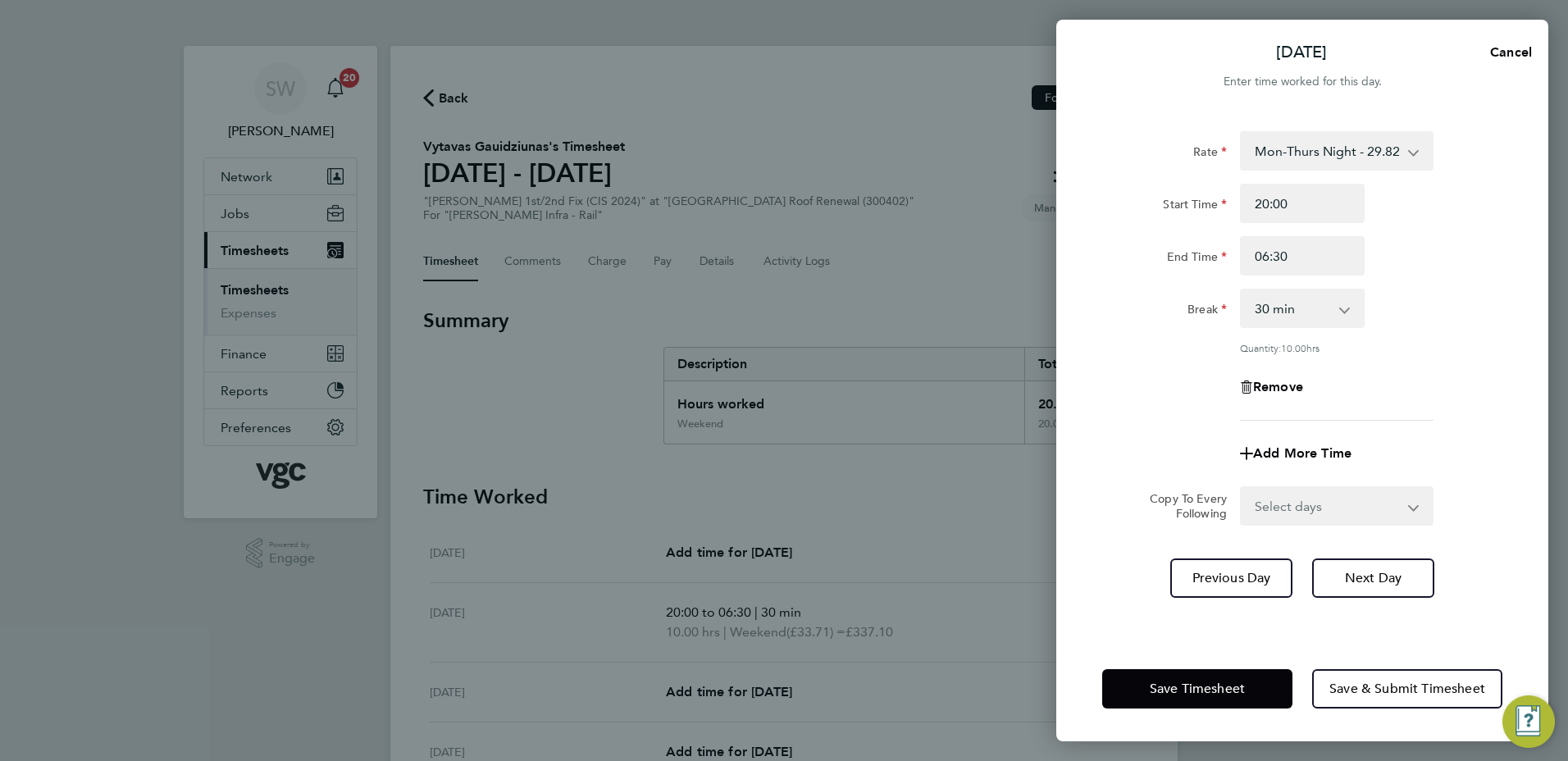 click on "Select days   Day   [DATE]   [DATE]   [DATE]   [DATE]" at bounding box center [1328, 506] 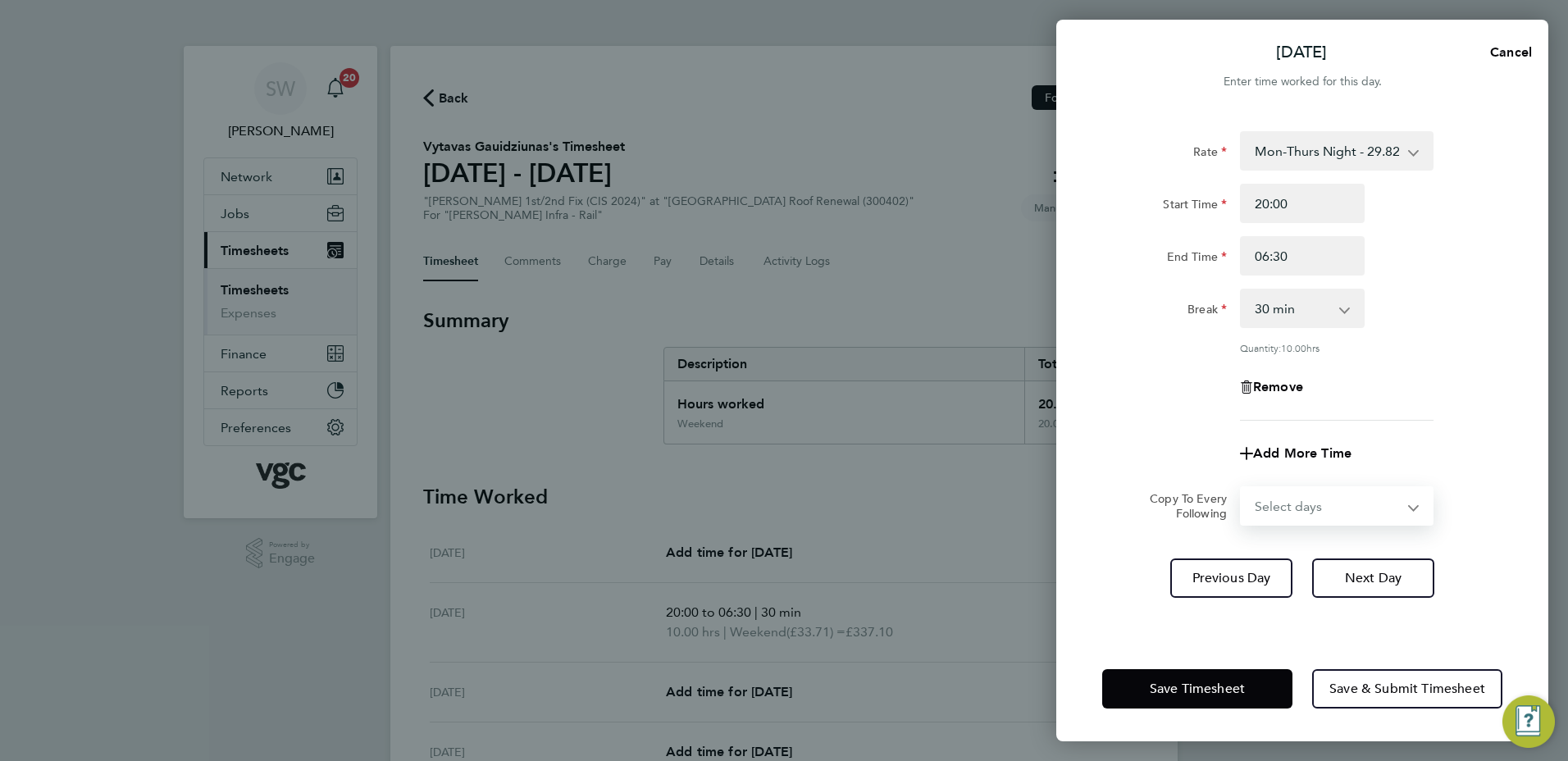 select on "TUE" 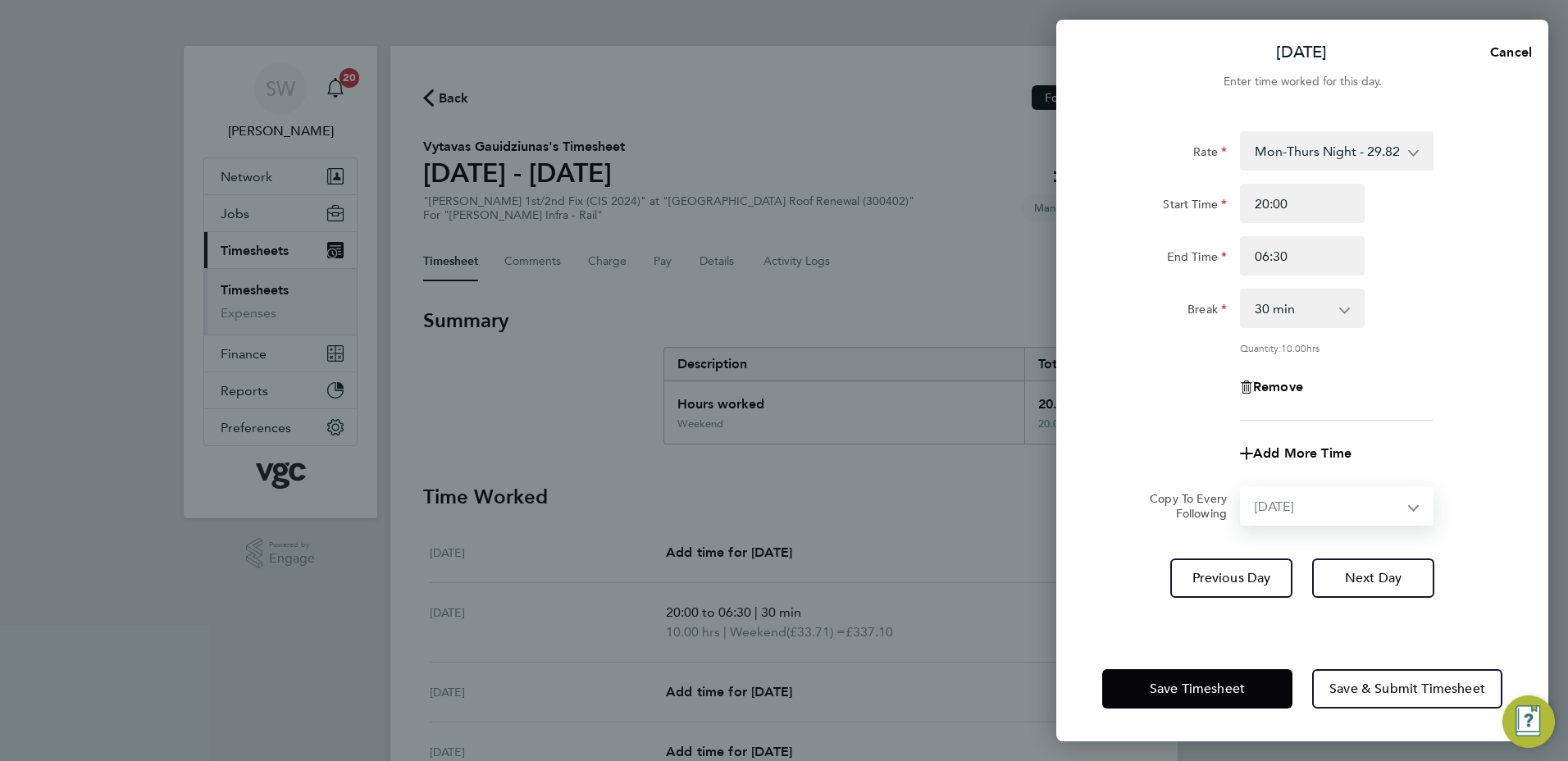 click on "Select days   Day   [DATE]   [DATE]   [DATE]   [DATE]" at bounding box center [1328, 506] 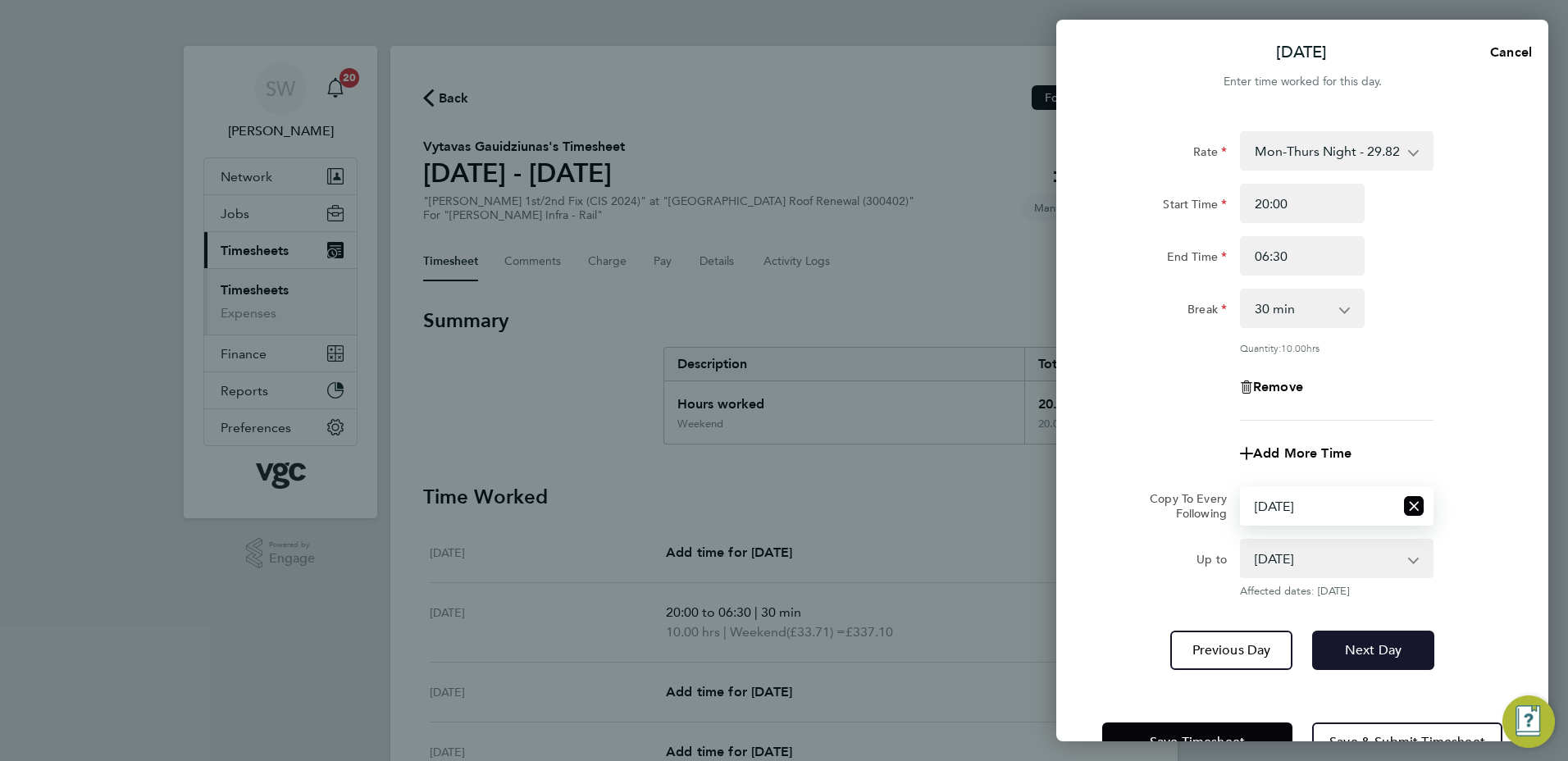 click on "Next Day" 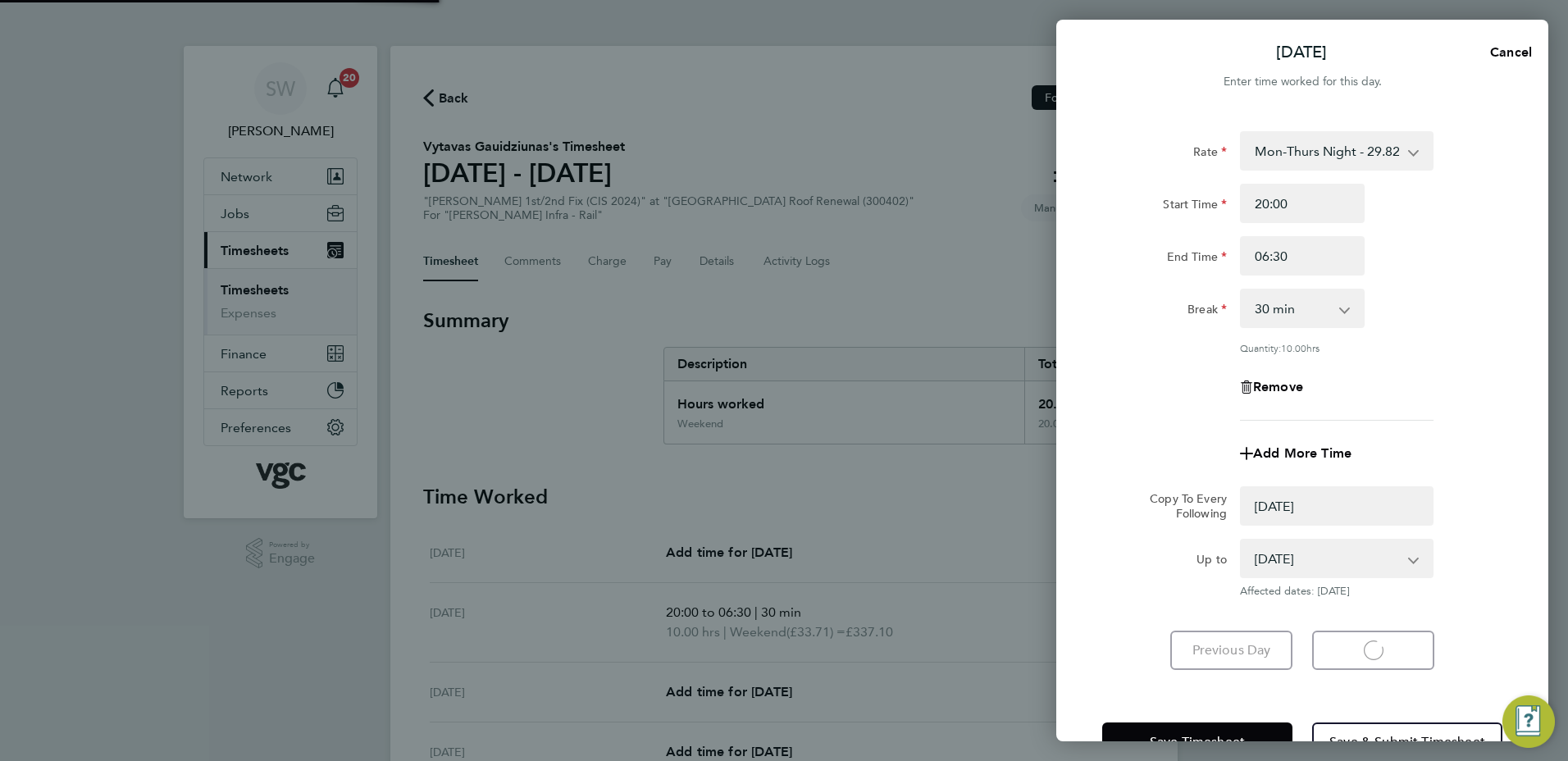 select on "0: null" 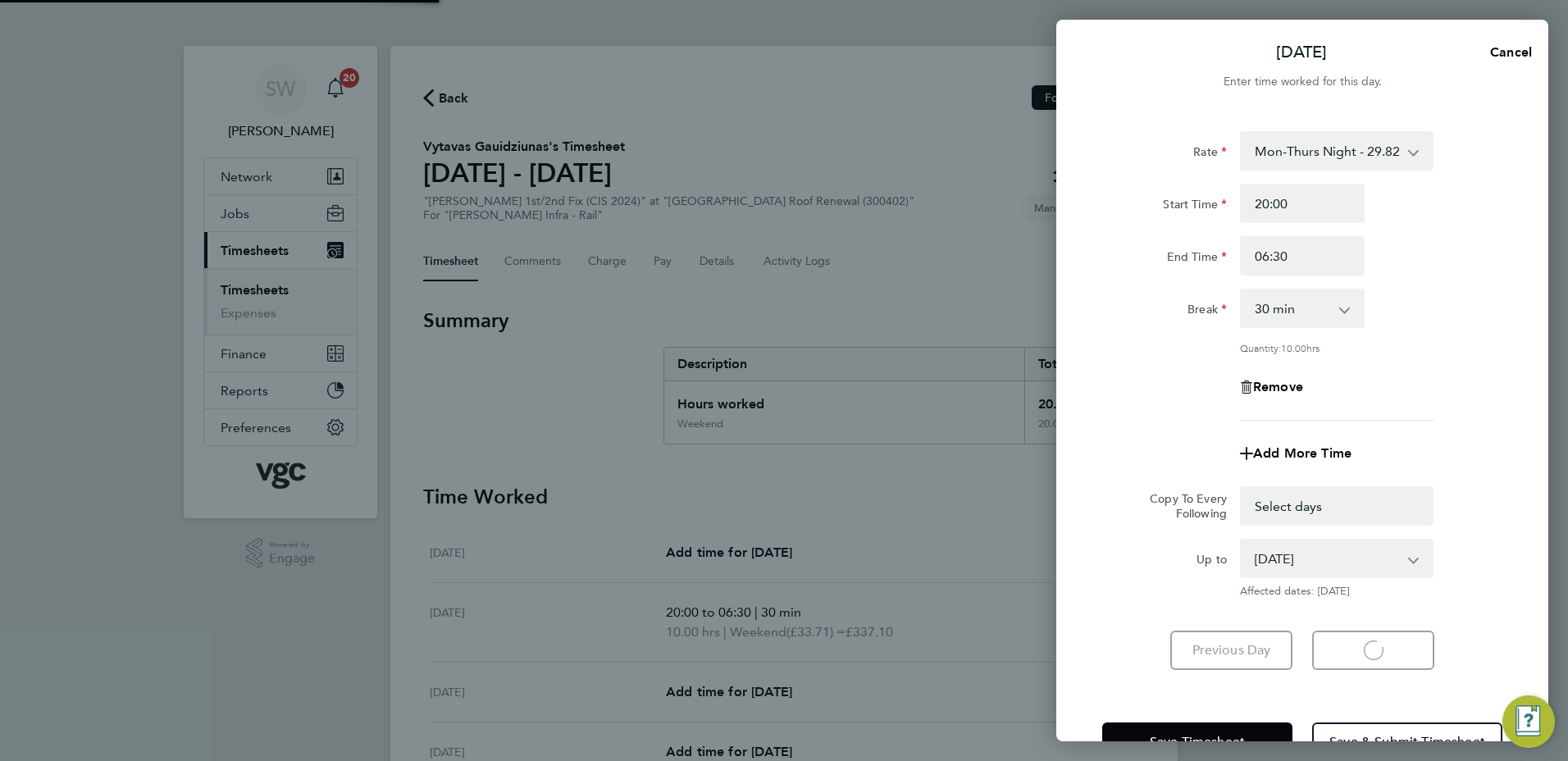 select on "30" 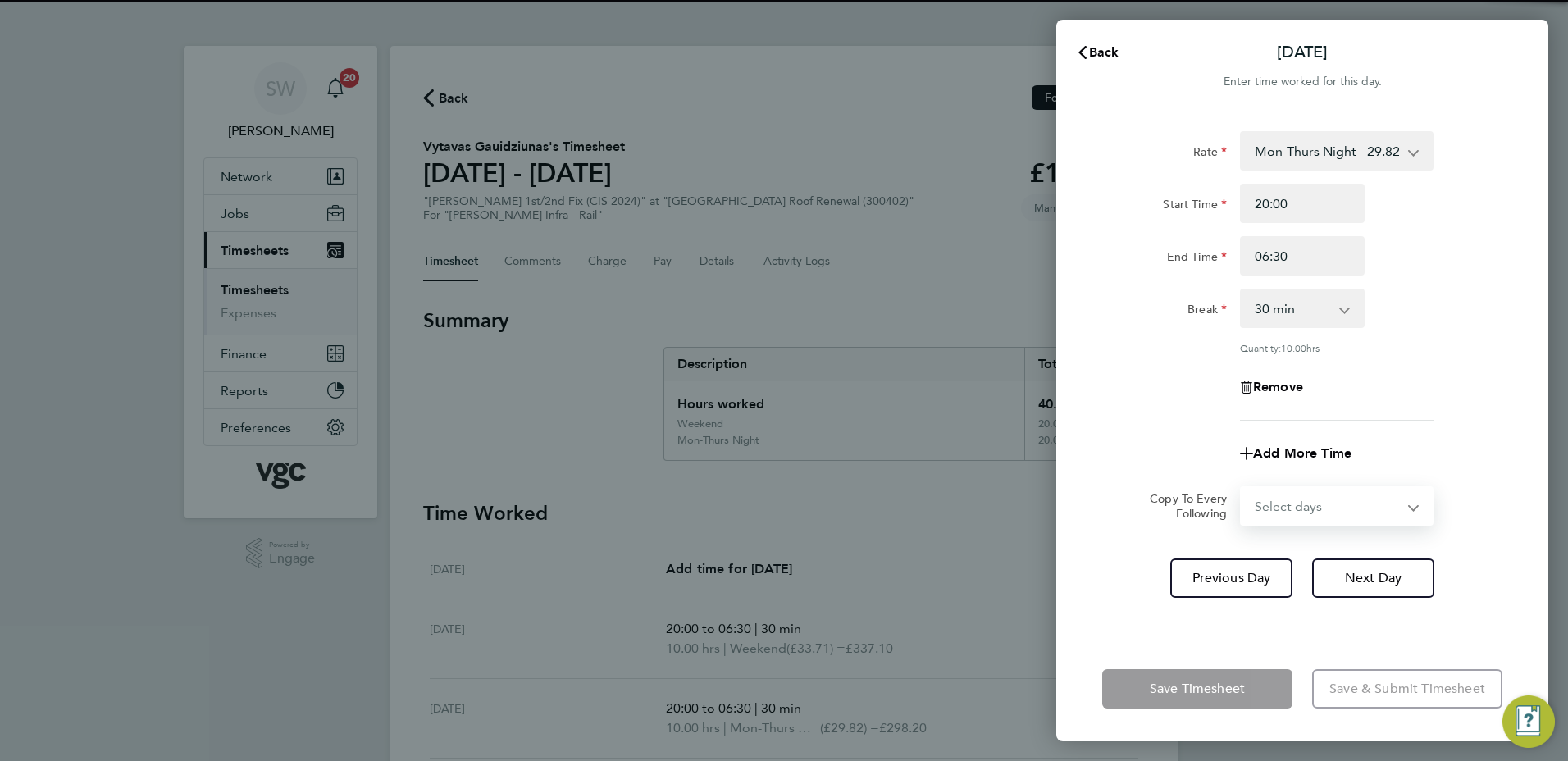 drag, startPoint x: 1409, startPoint y: 506, endPoint x: 1385, endPoint y: 523, distance: 29.410882 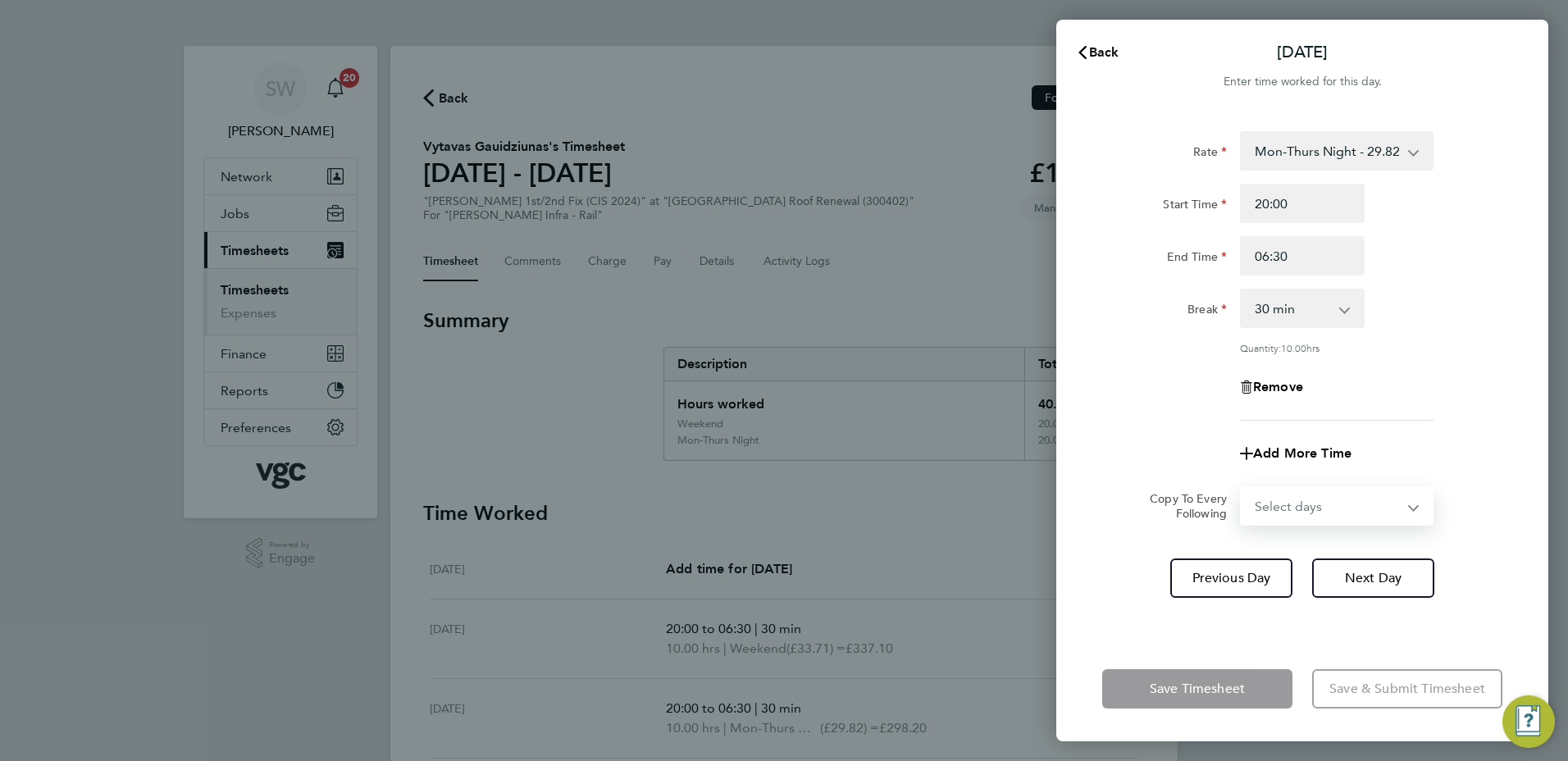 select on "WED" 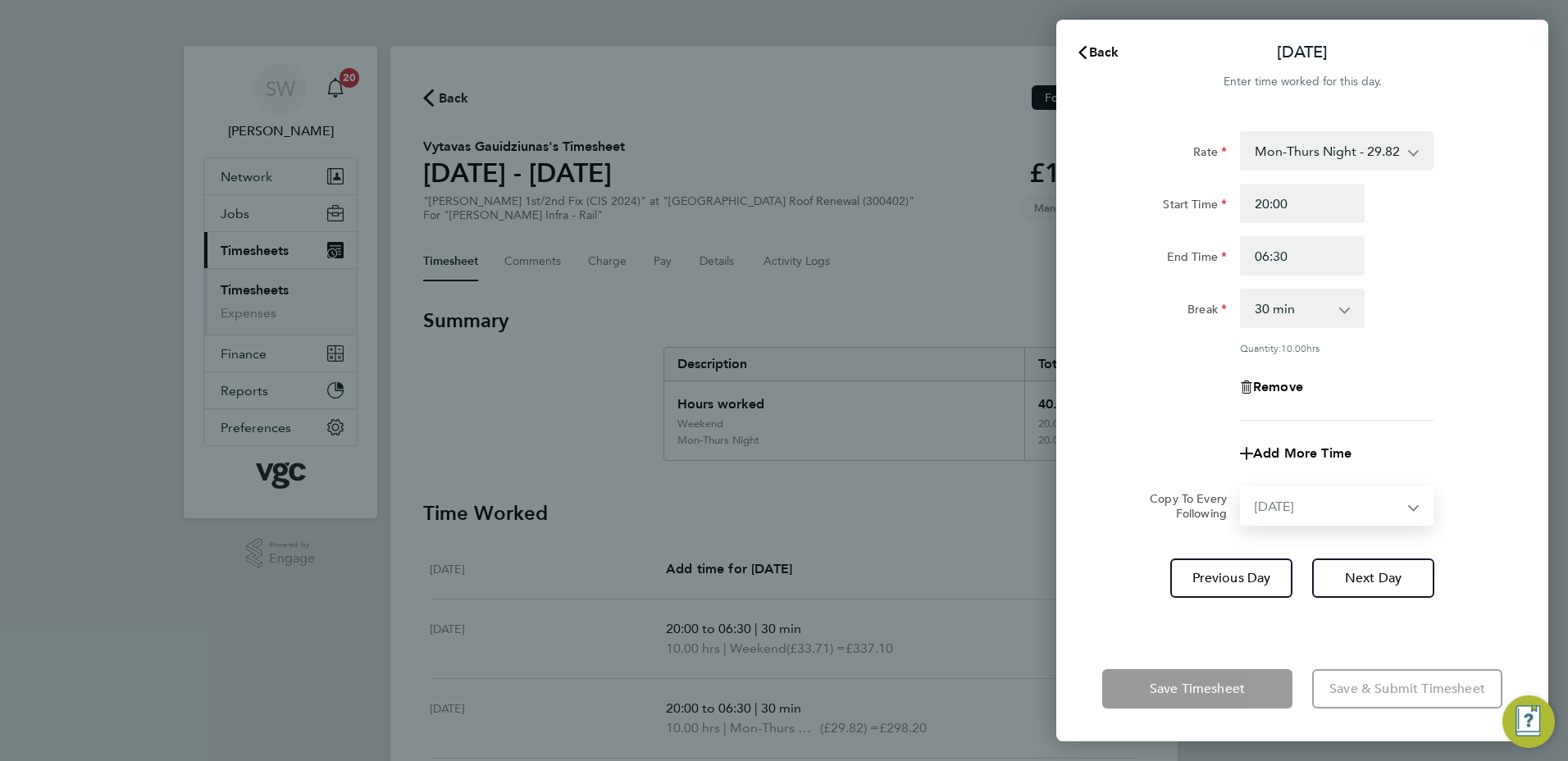 click on "Select days   Day   [DATE]   [DATE]   [DATE]" at bounding box center [1328, 506] 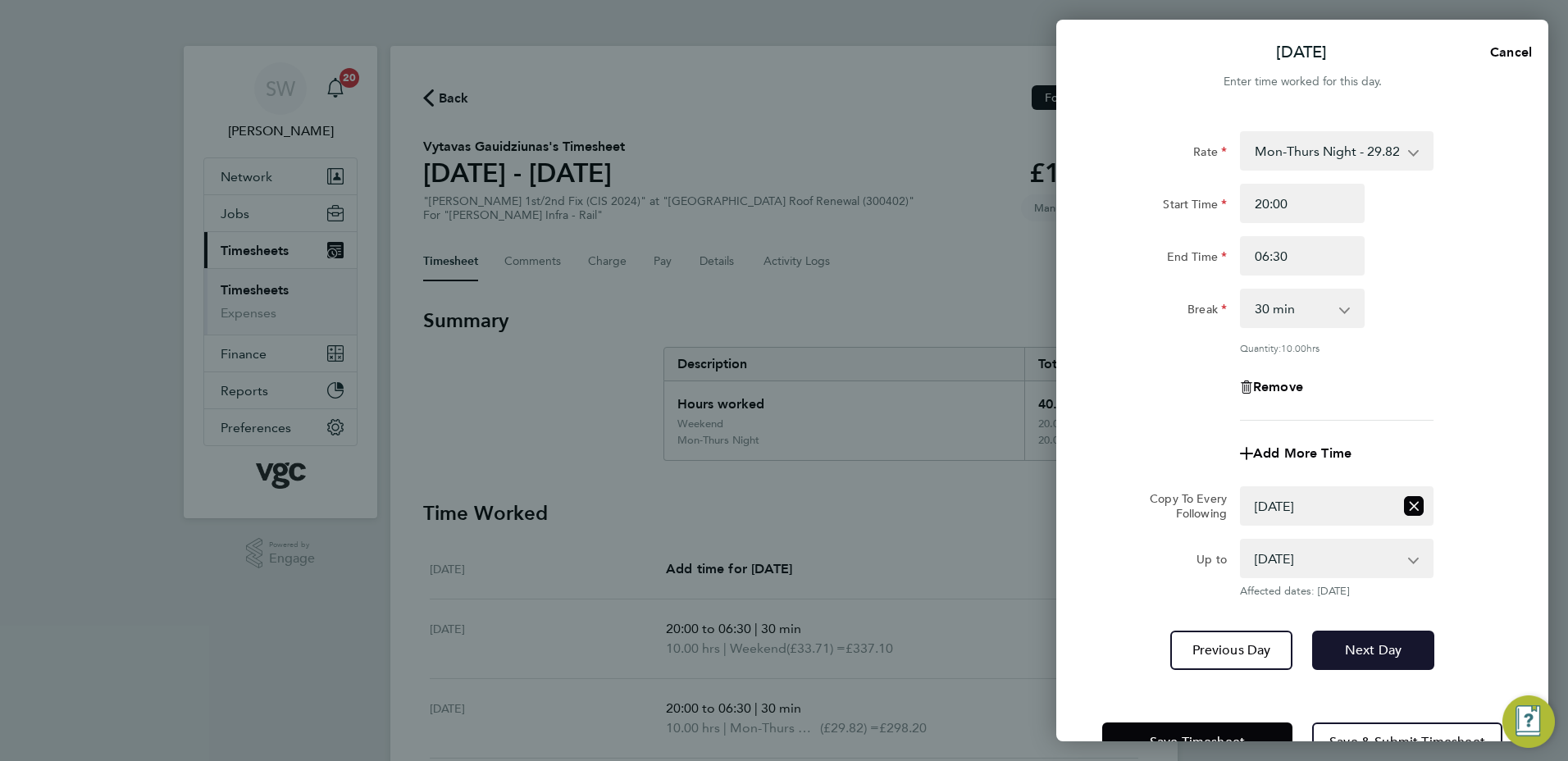 click on "Next Day" 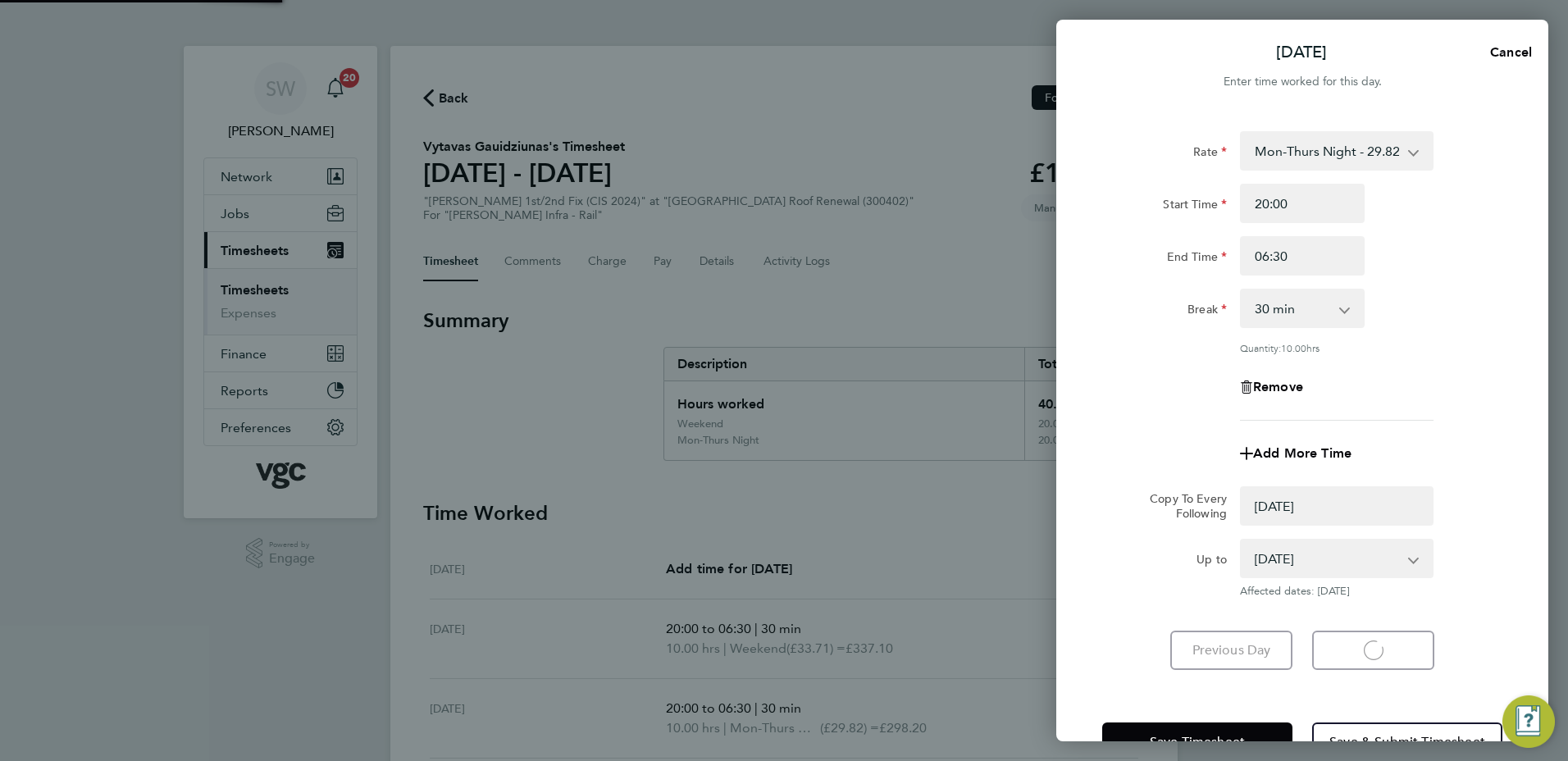 select on "0: null" 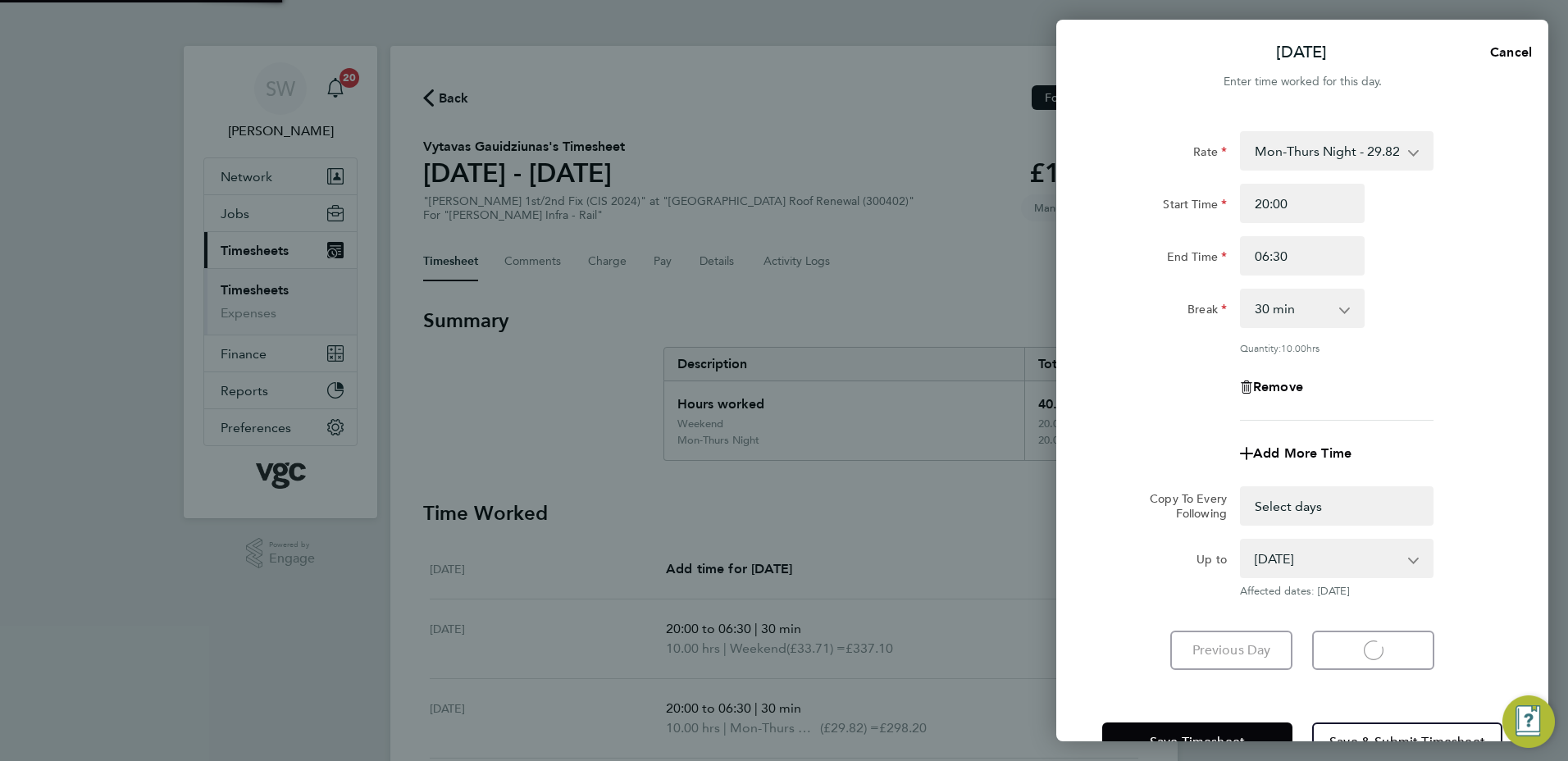 select on "30" 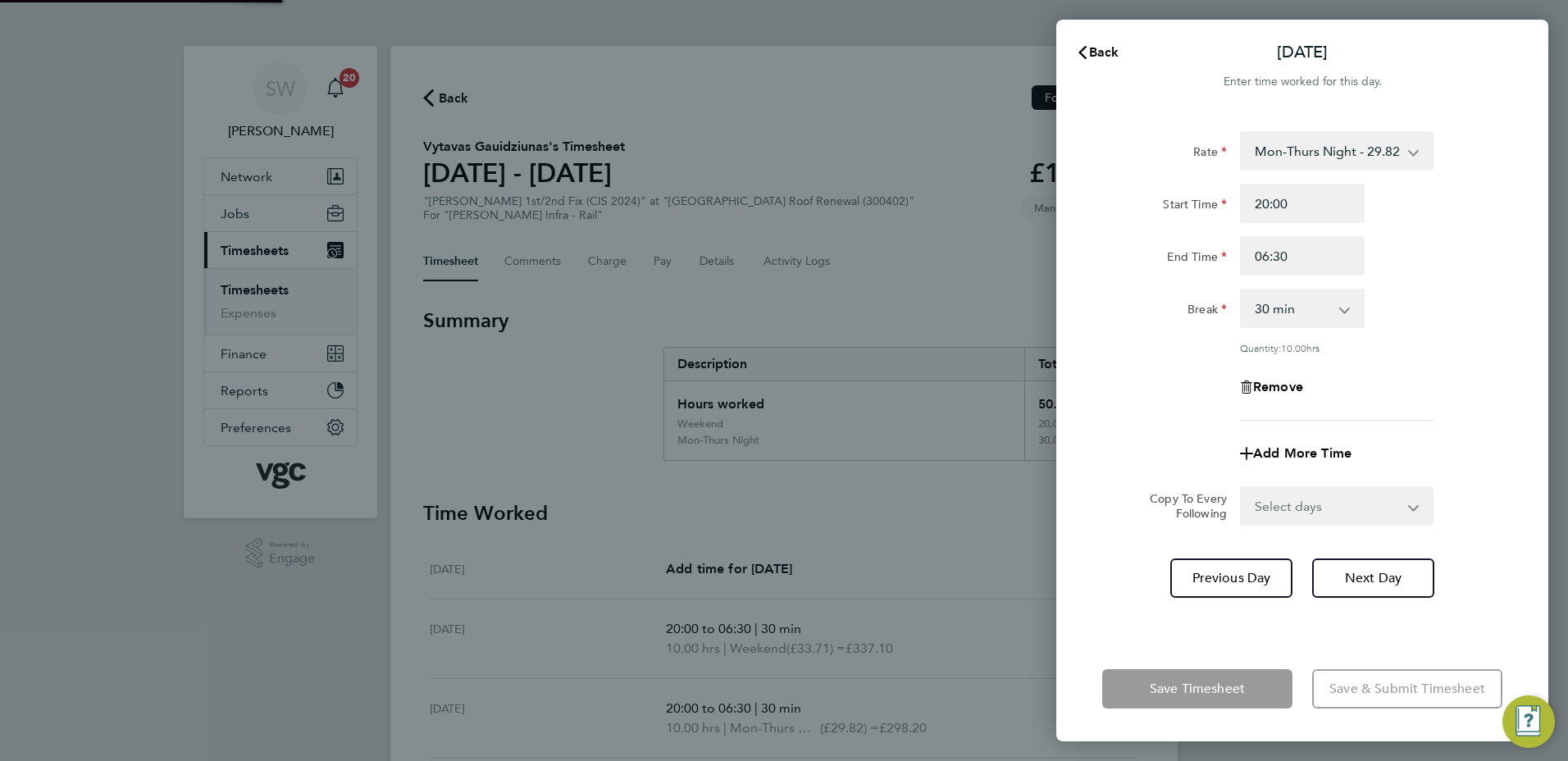 drag, startPoint x: 1406, startPoint y: 506, endPoint x: 1397, endPoint y: 510, distance: 10 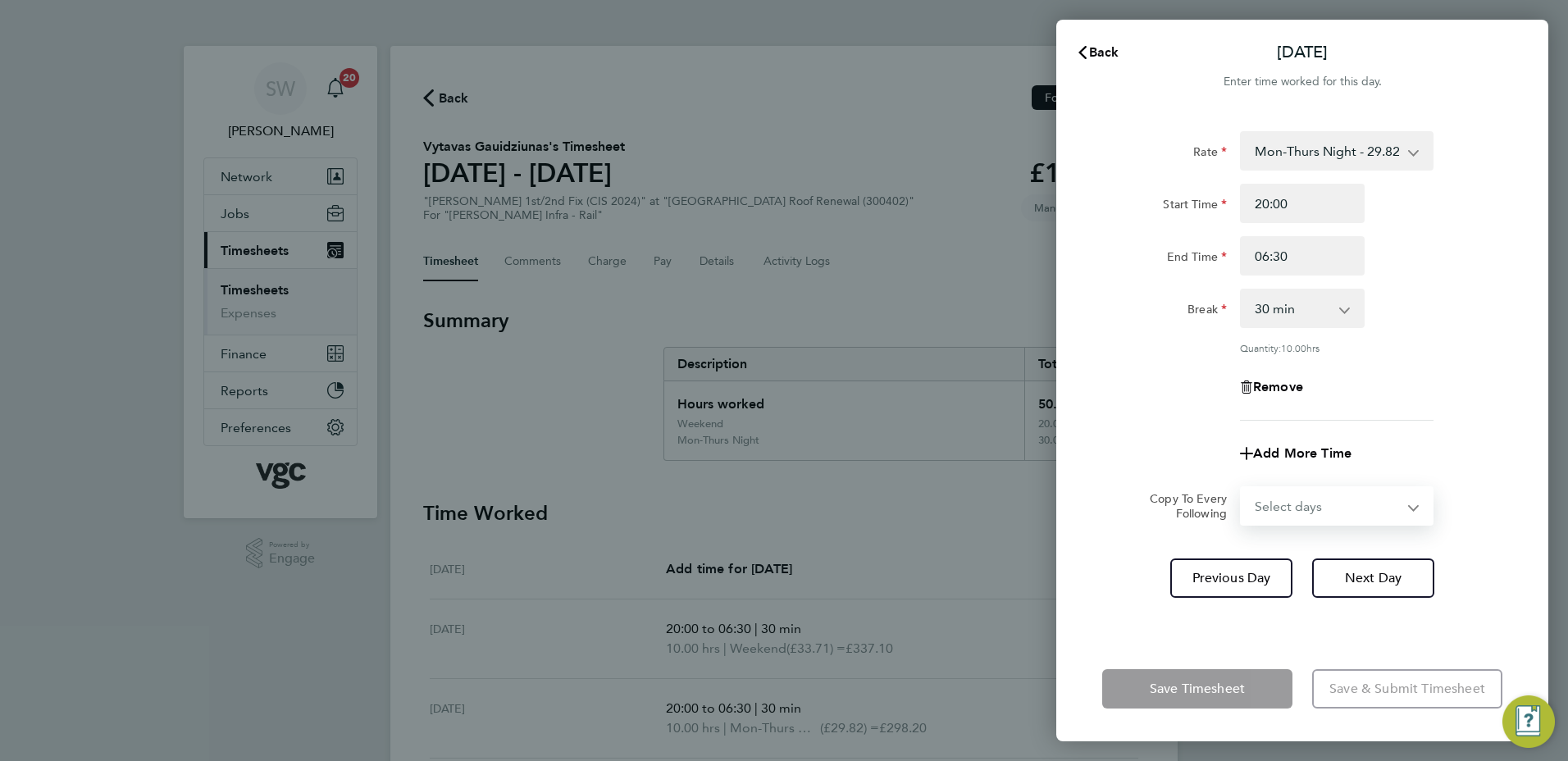 select on "THU" 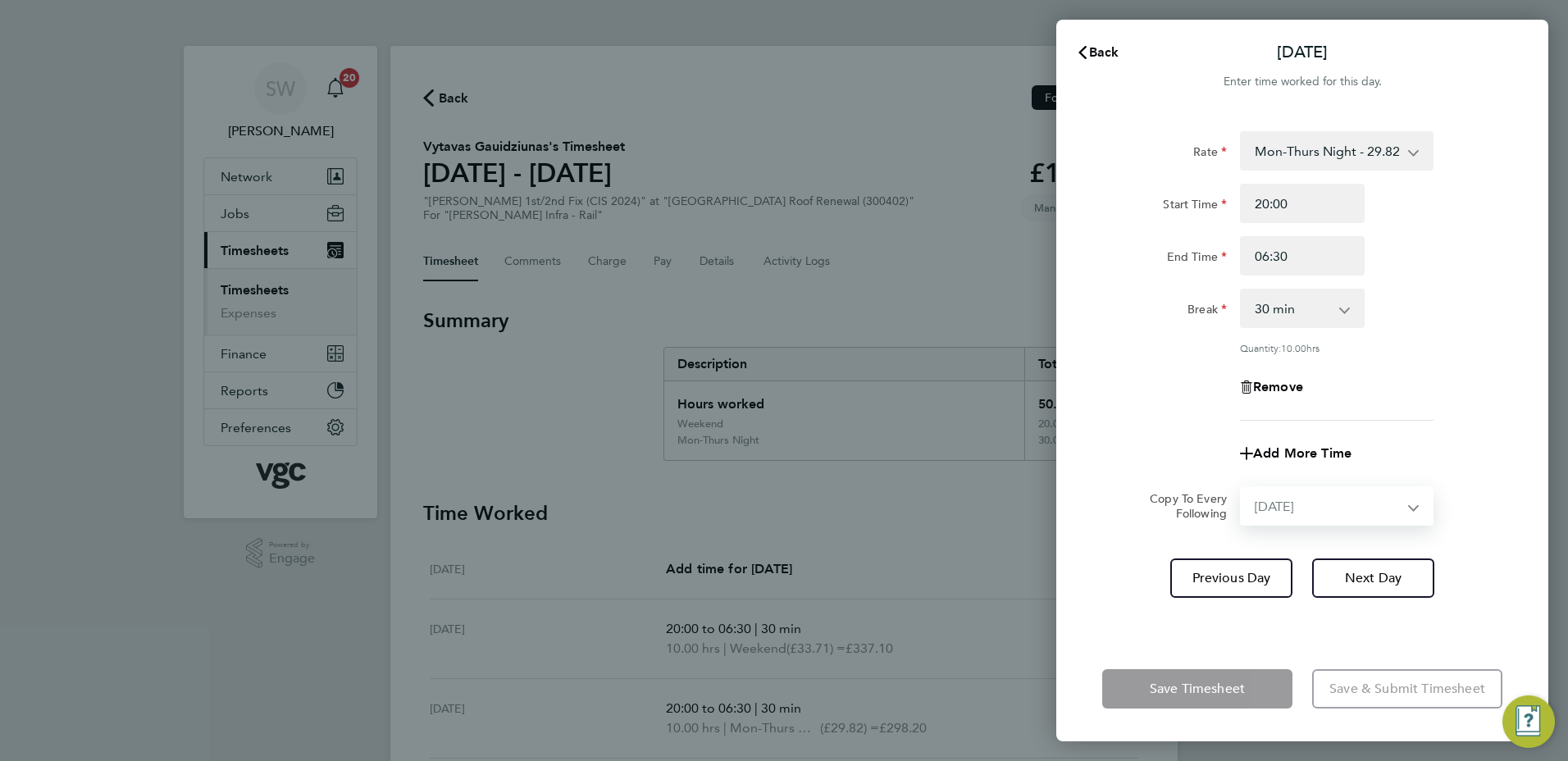 click on "Select days   Day   [DATE]   [DATE]" at bounding box center (1328, 506) 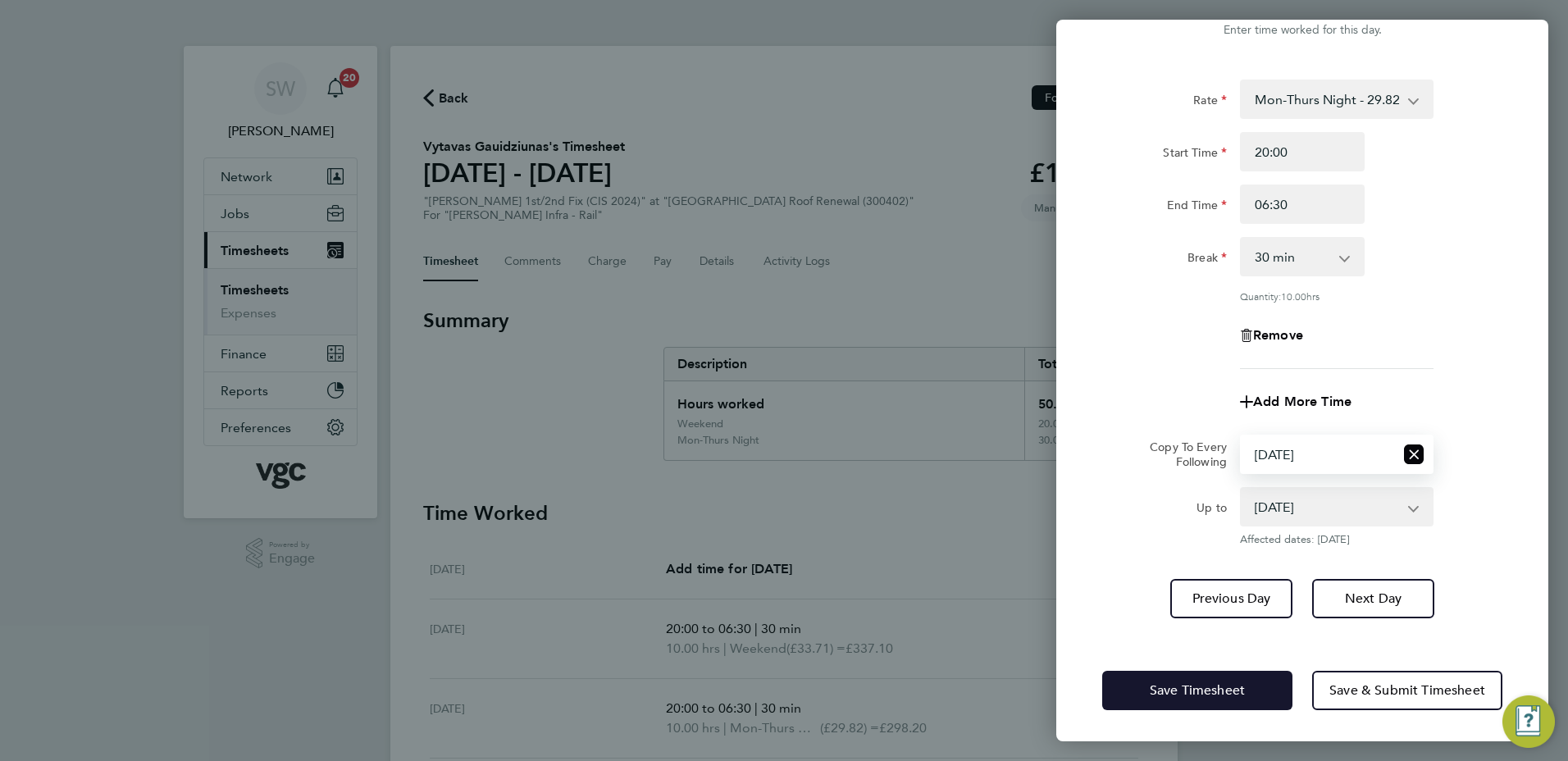 click on "Save Timesheet" 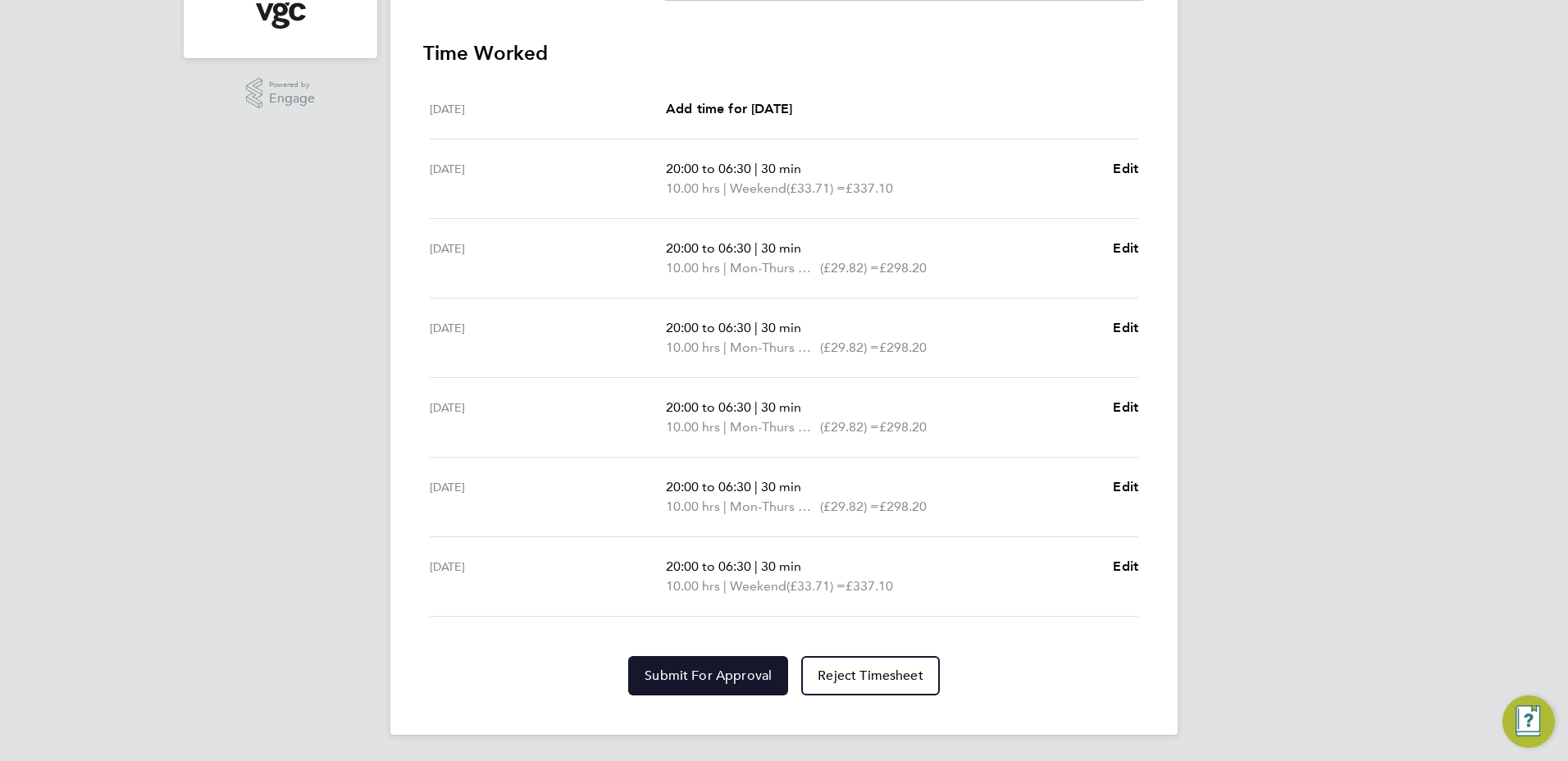 click on "Submit For Approval" 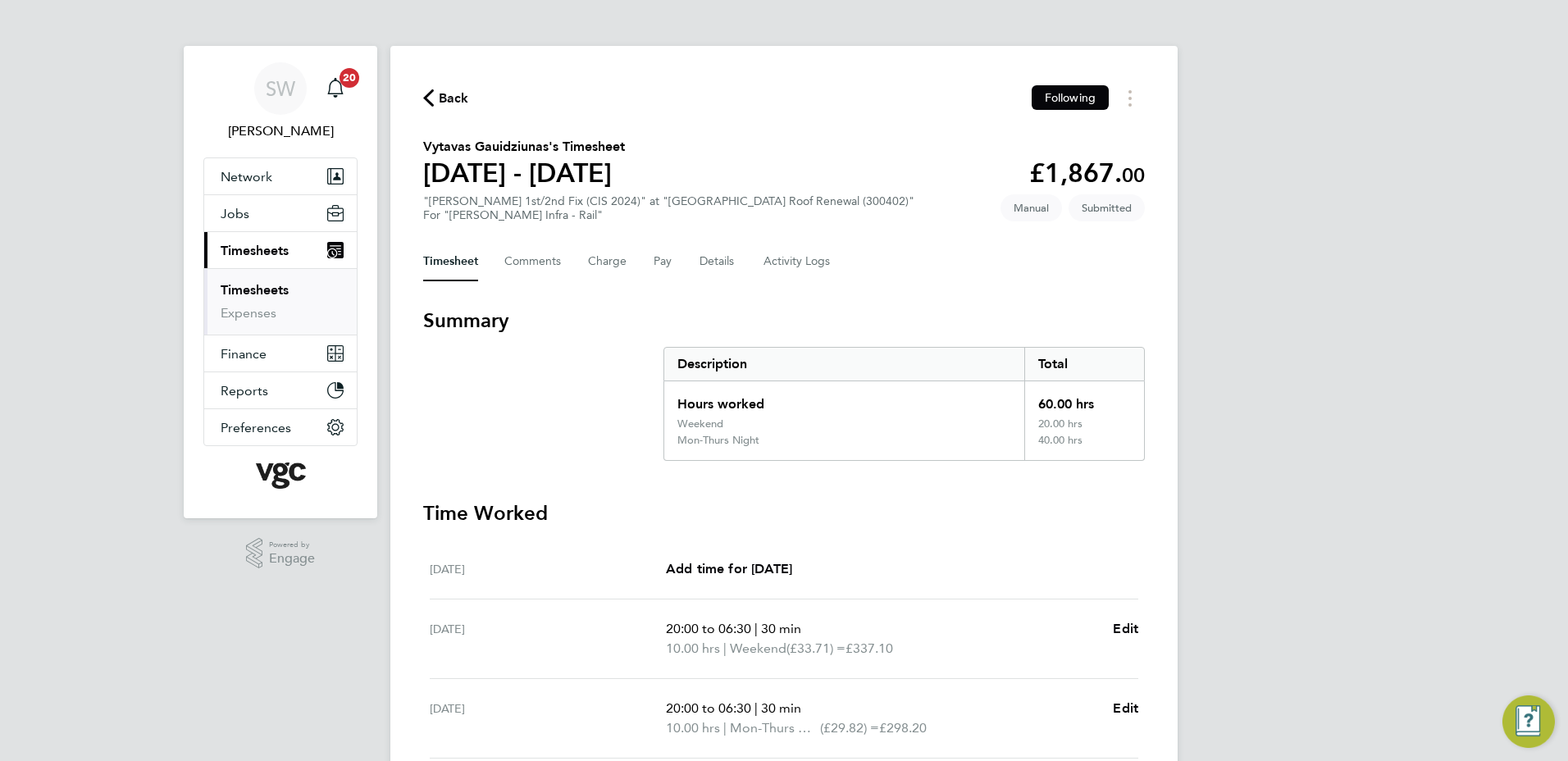 drag, startPoint x: 282, startPoint y: 285, endPoint x: 297, endPoint y: 285, distance: 15 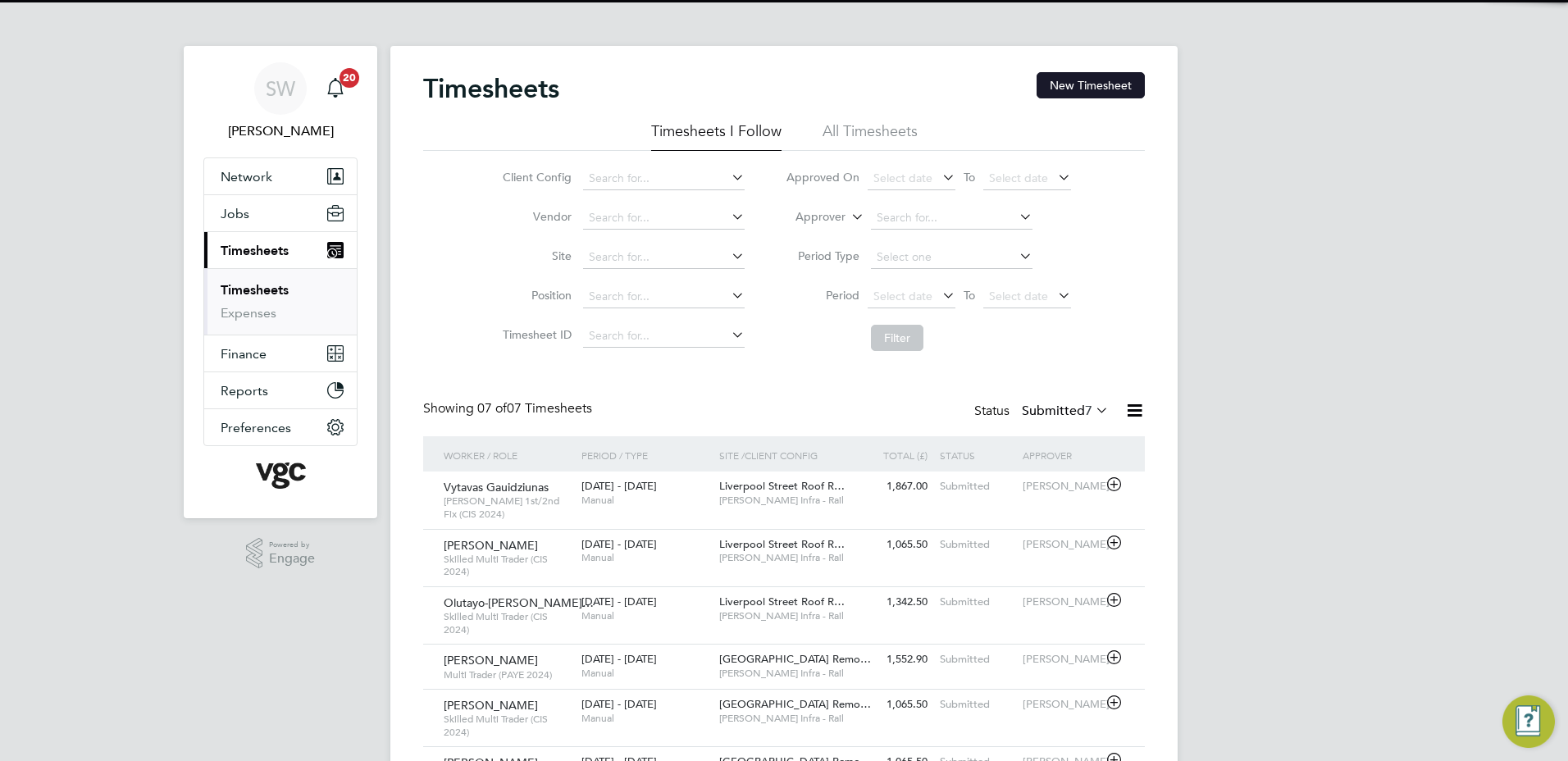 click on "New Timesheet" 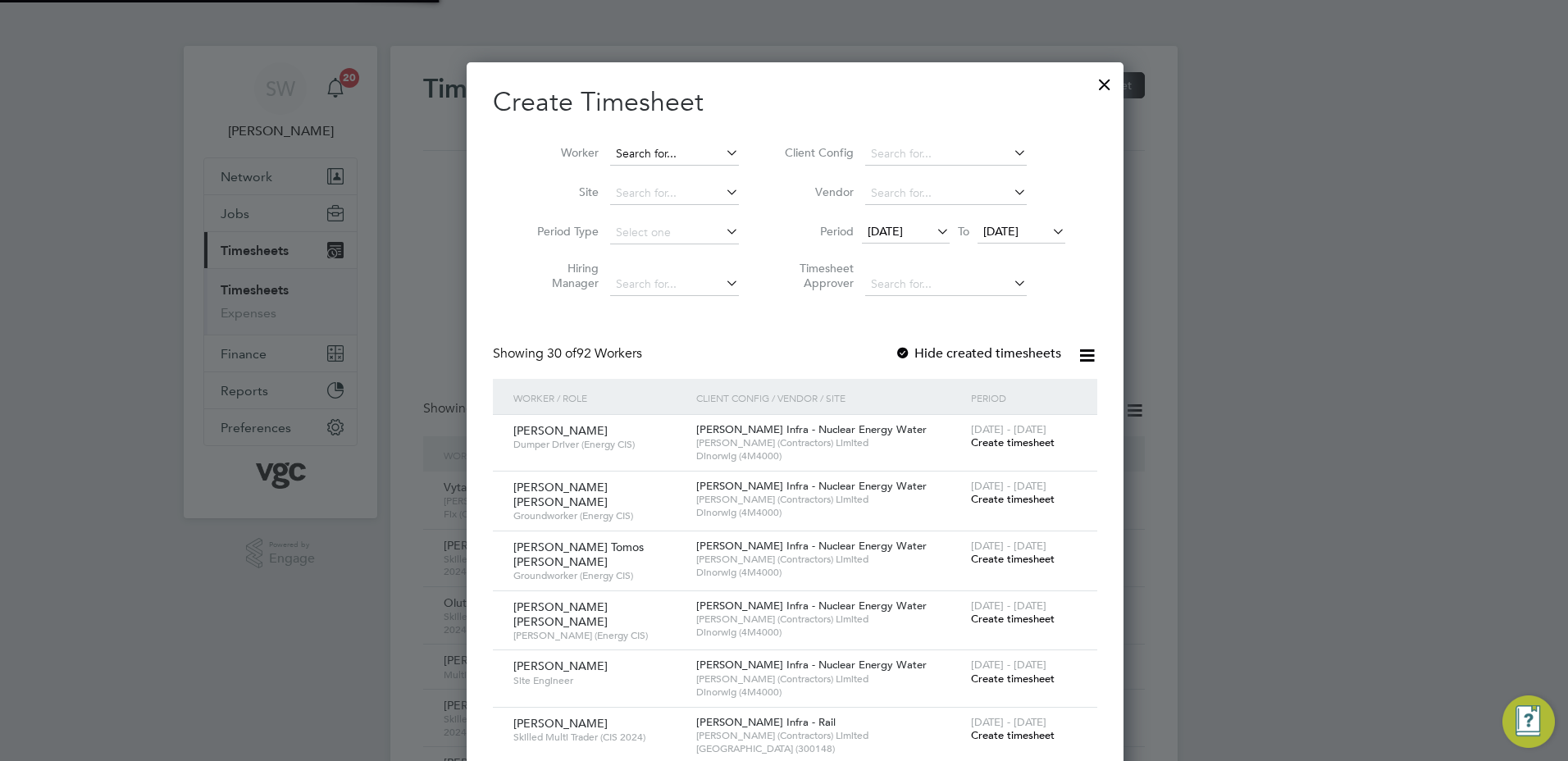 click at bounding box center [674, 154] 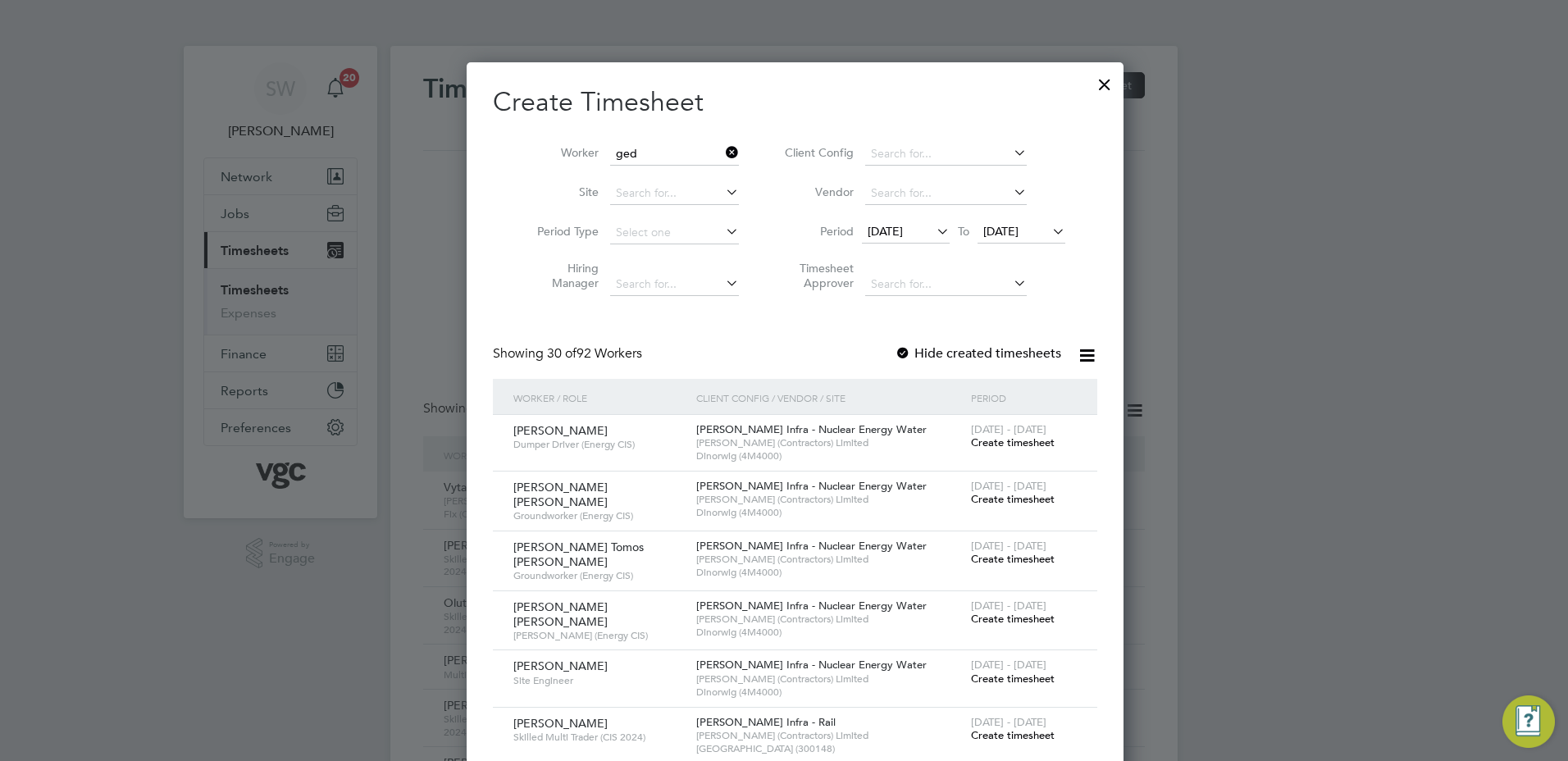 click on "Ged iminas Suravcius" 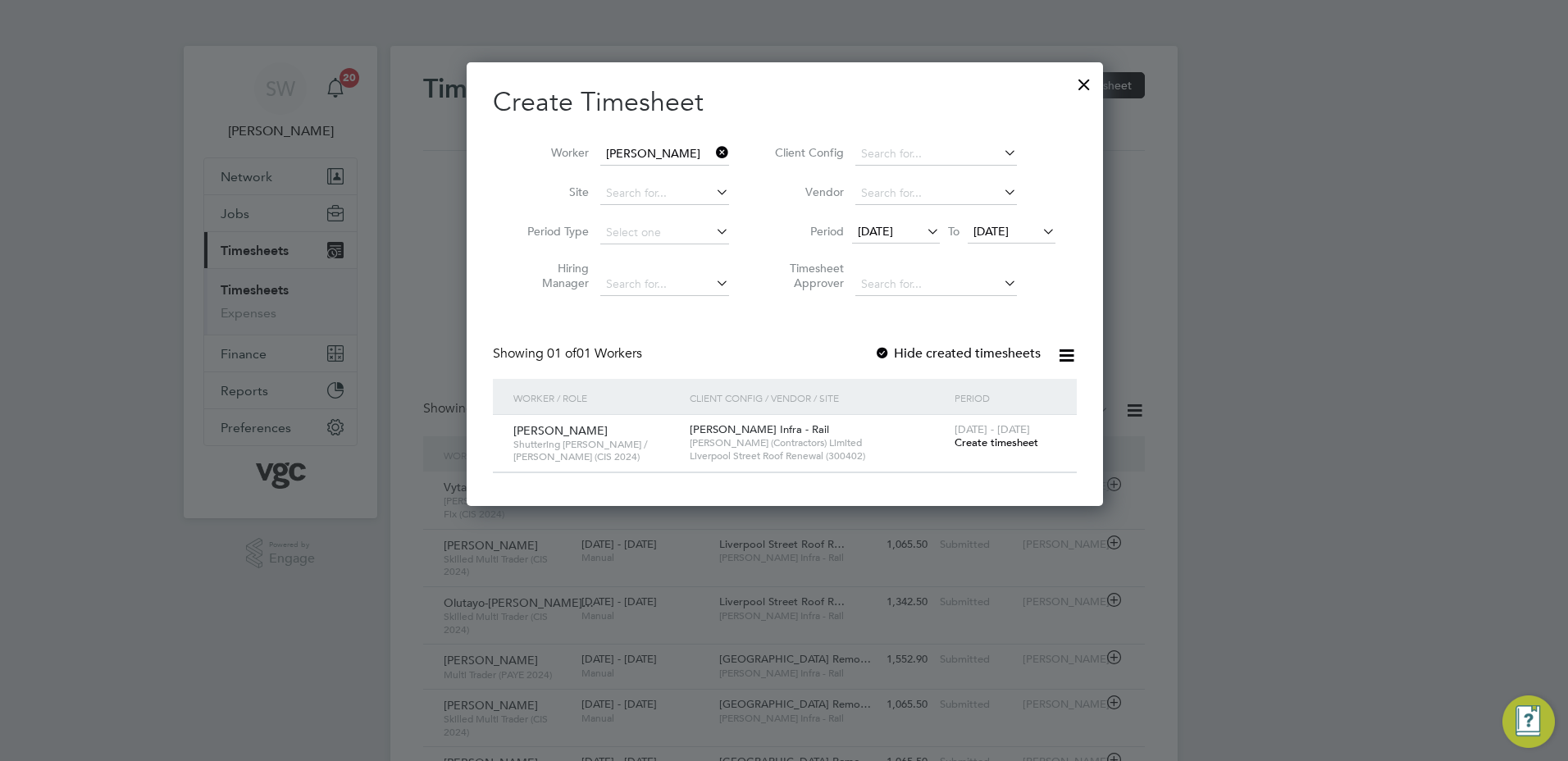 click on "Create timesheet" at bounding box center (996, 442) 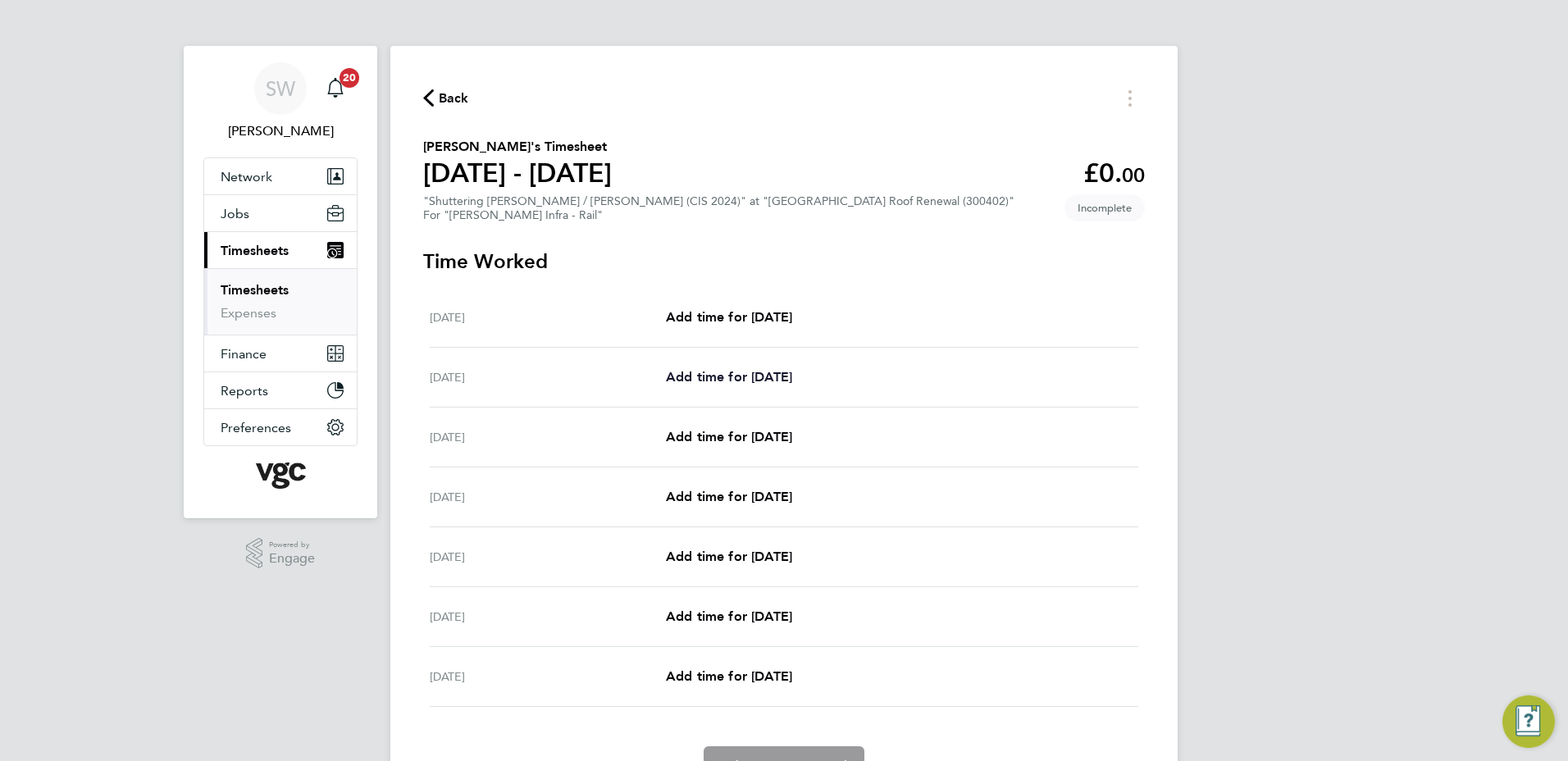 click on "Add time for [DATE]" at bounding box center [729, 376] 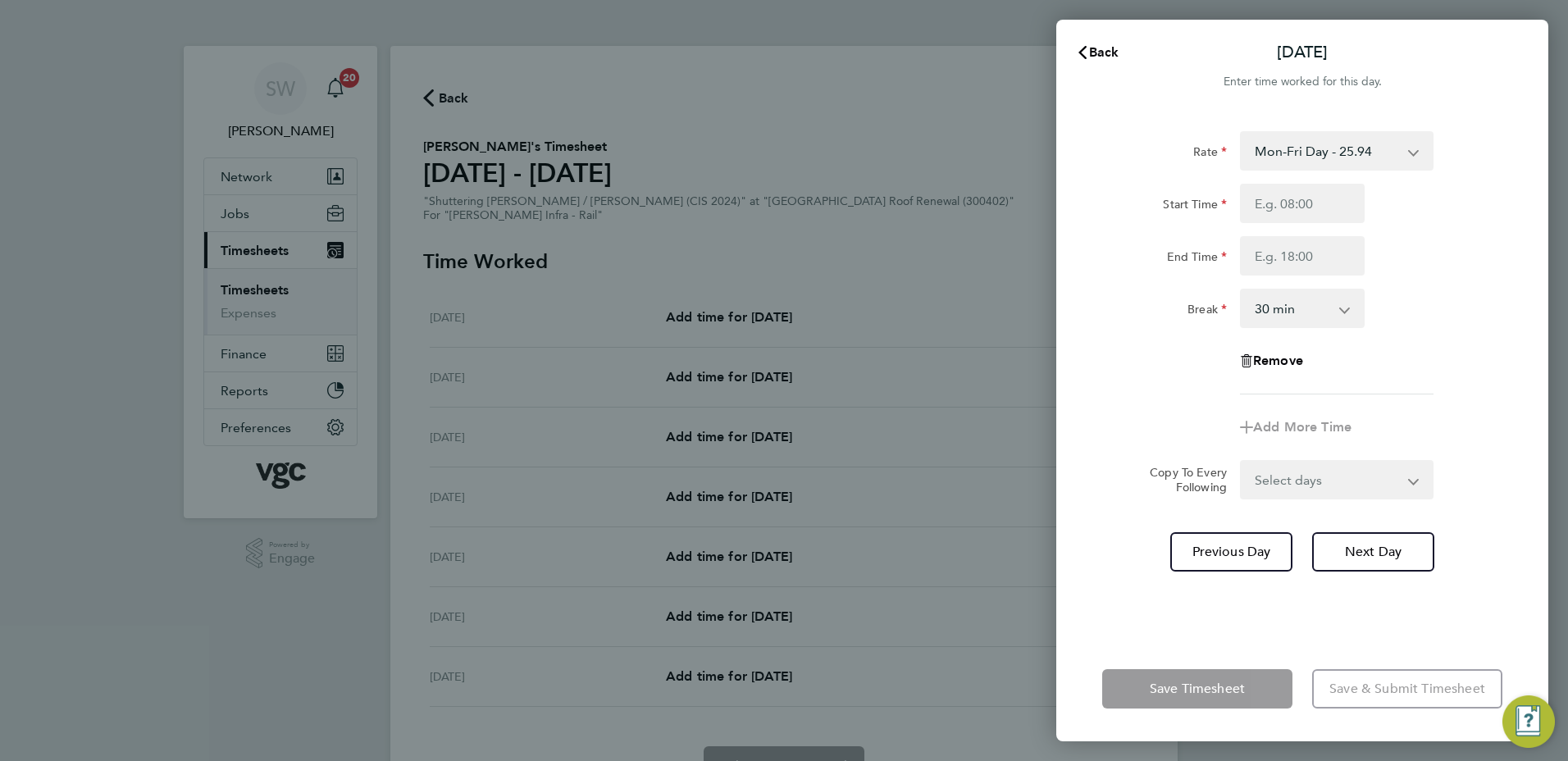click on "Mon-Fri Day - 25.94   Mon-Thurs Night - 29.82   Xmas / [GEOGRAPHIC_DATA] - 51.87   Weekend - 33.71   Bank Hol - 38.90" at bounding box center [1327, 151] 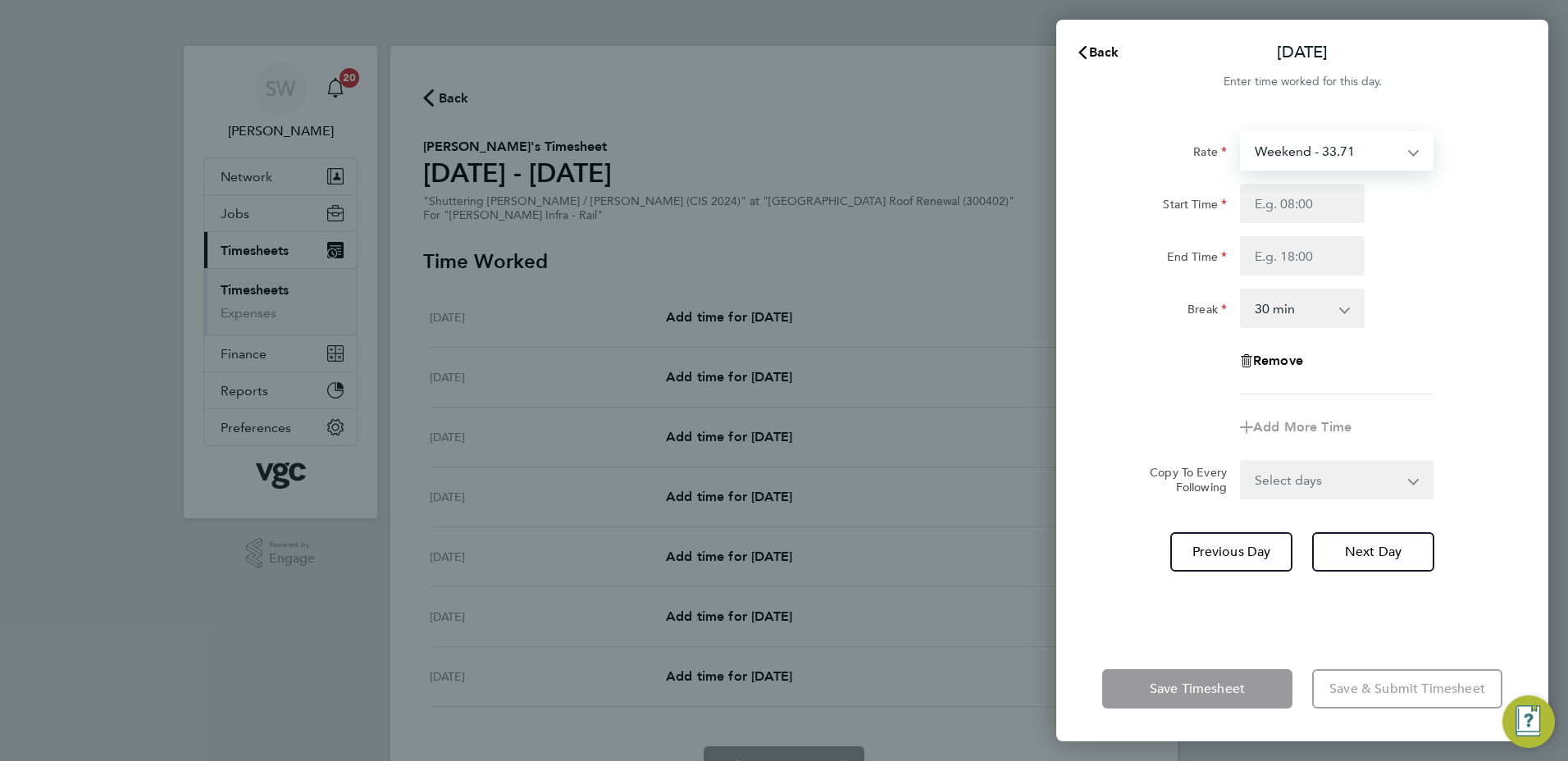 select on "30" 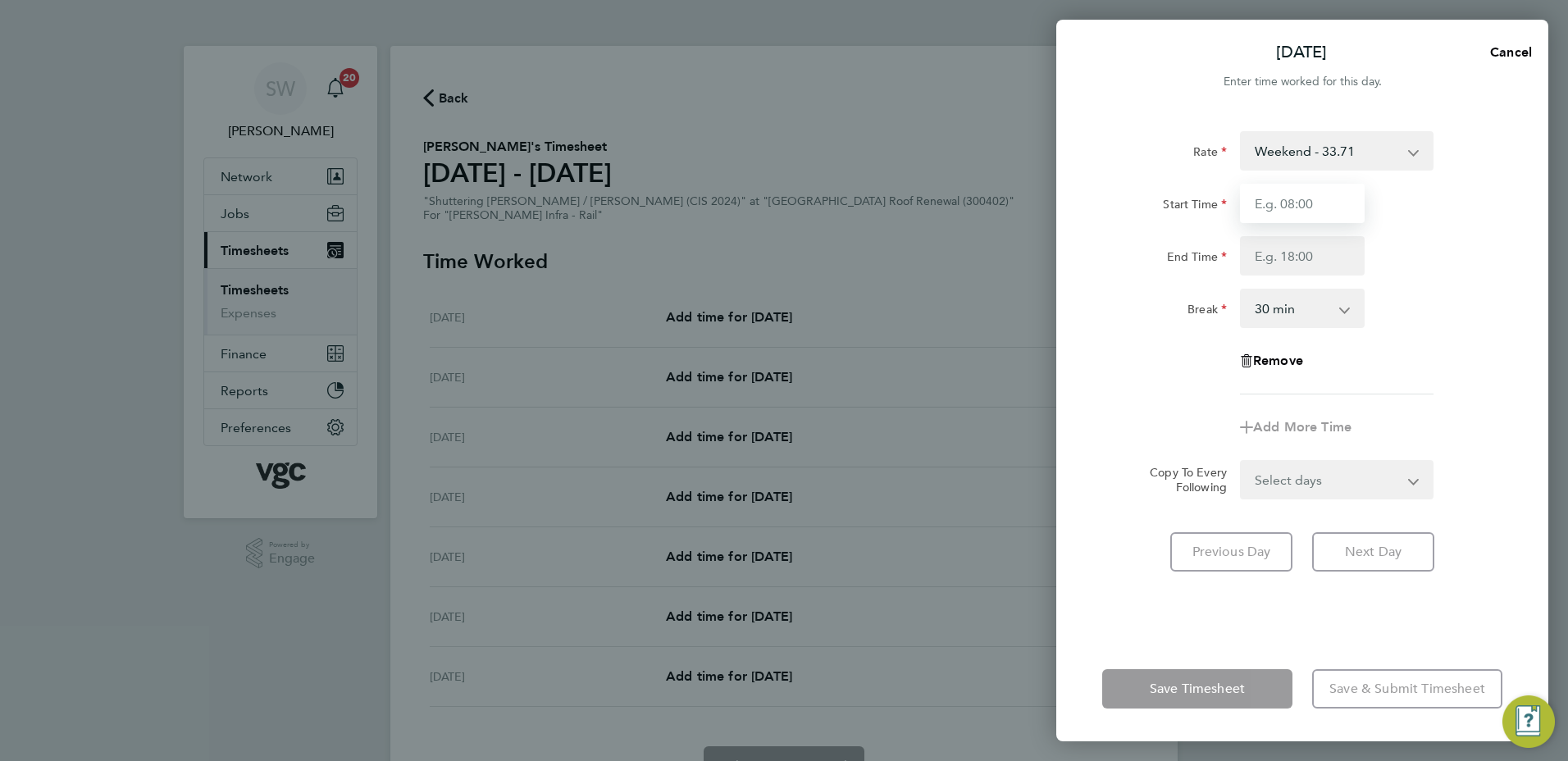 click on "Start Time" at bounding box center (1302, 203) 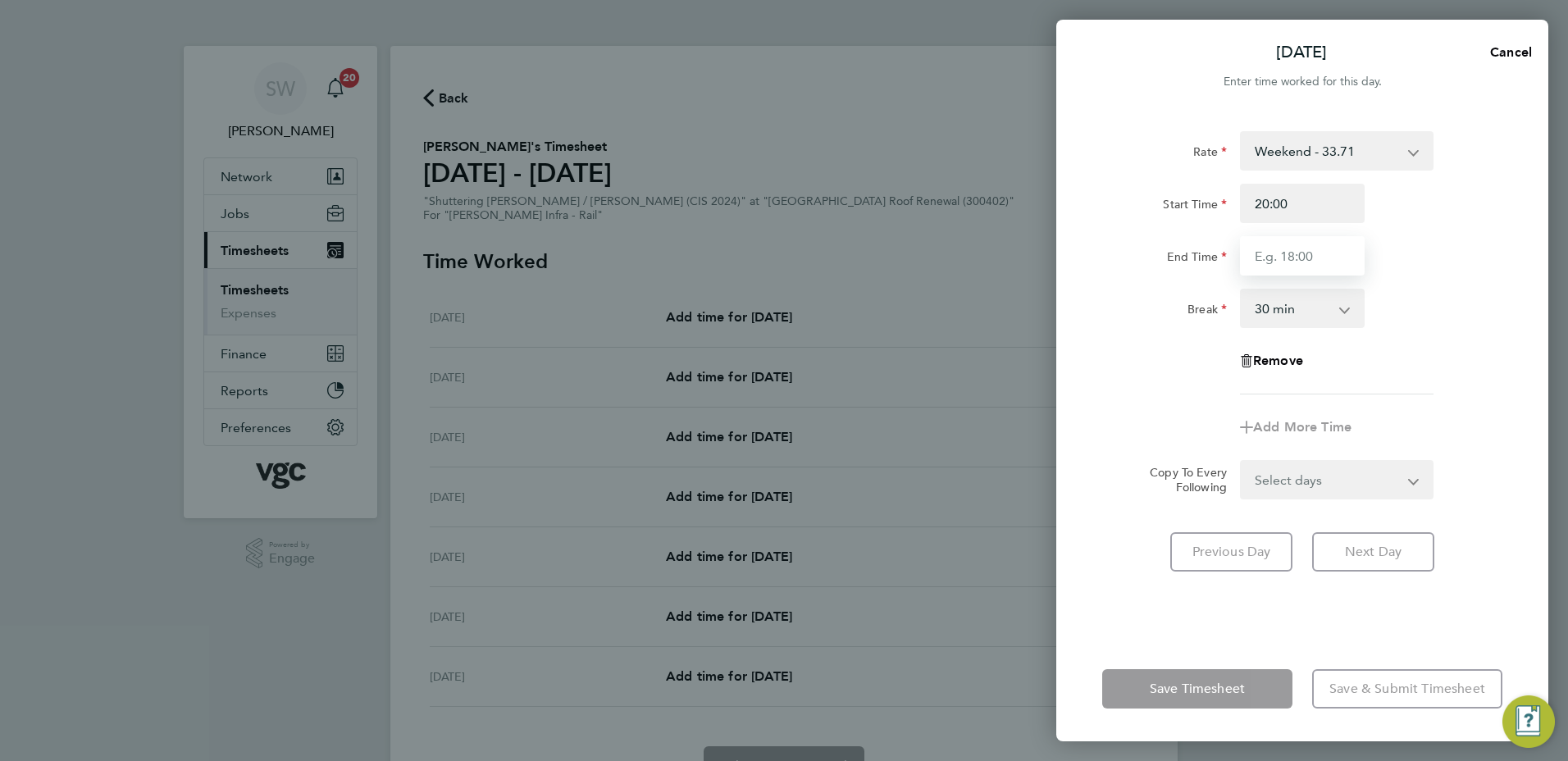 type on "06:30" 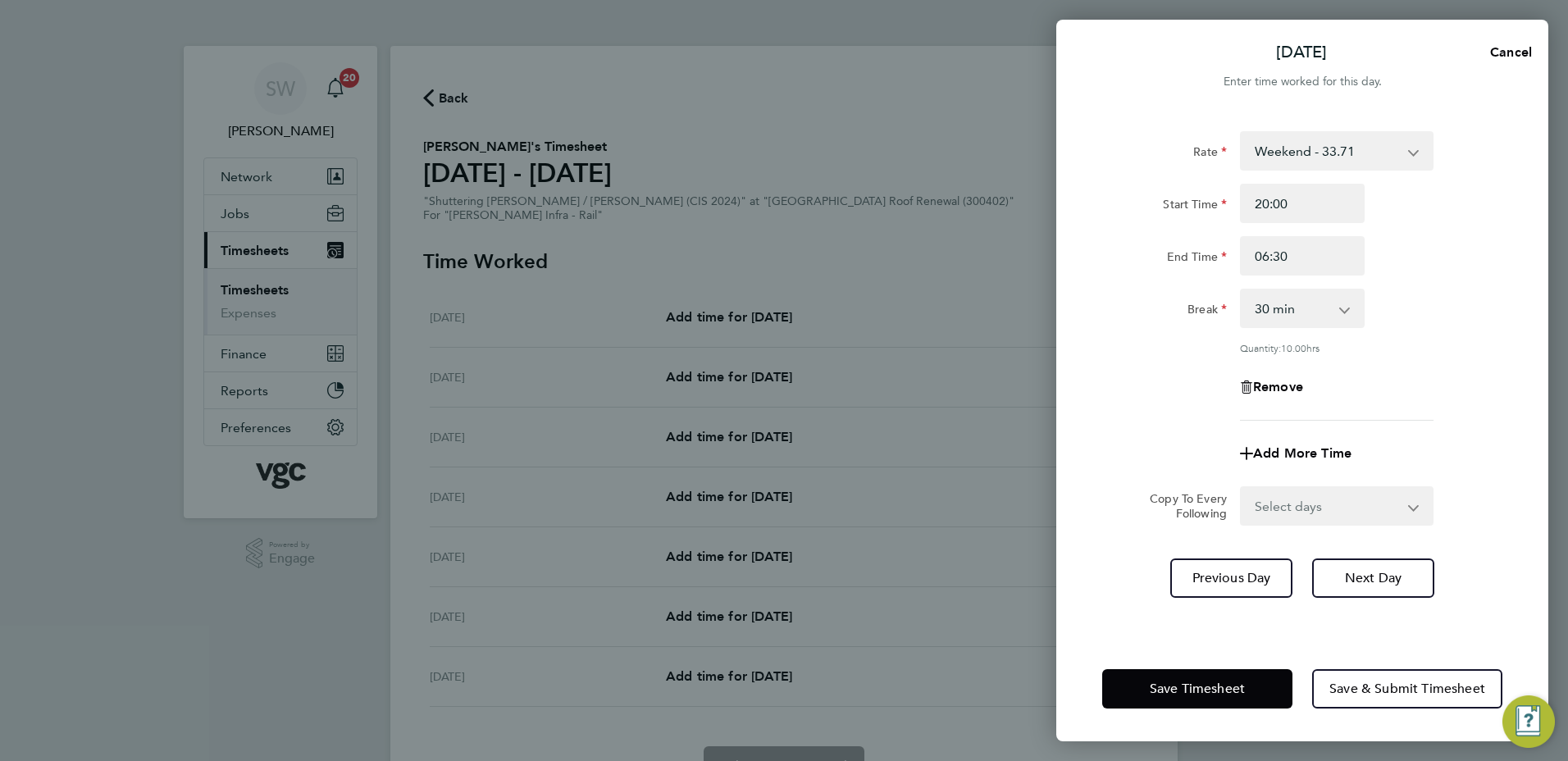 click on "Select days   Day   [DATE]   [DATE]   [DATE]   [DATE]   [DATE]" at bounding box center [1328, 506] 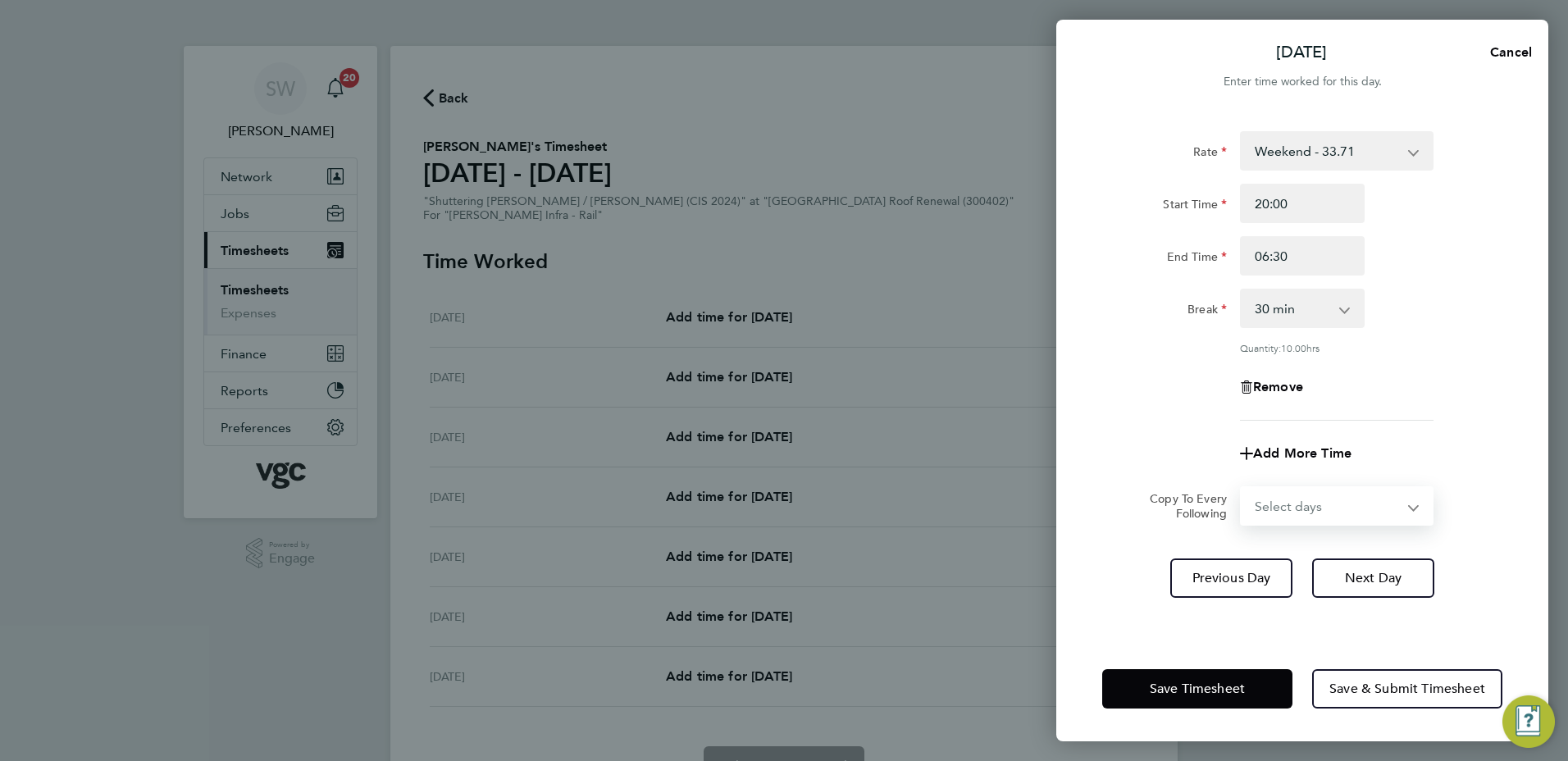 select on "FRI" 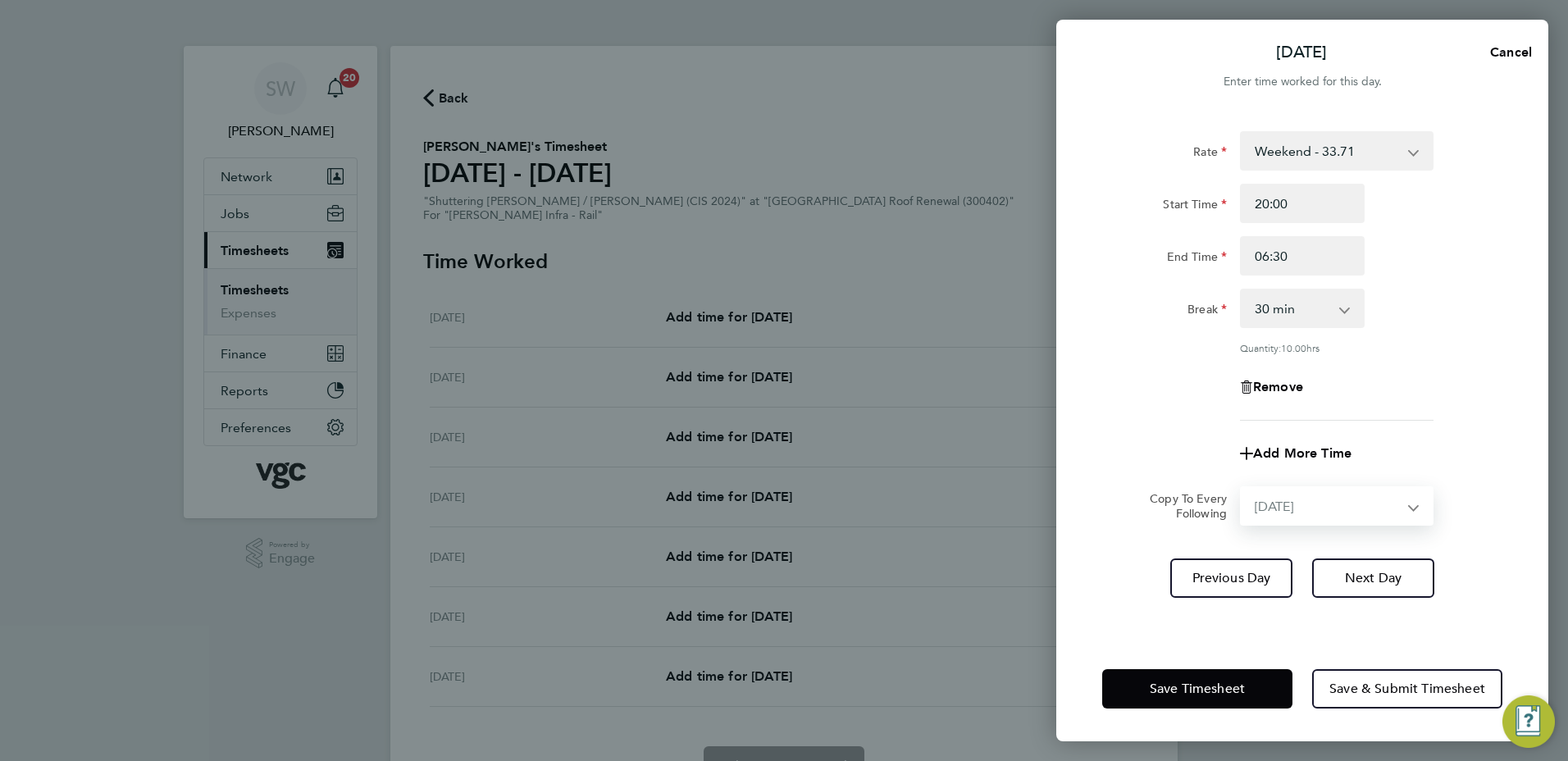 click on "Select days   Day   [DATE]   [DATE]   [DATE]   [DATE]   [DATE]" at bounding box center (1328, 506) 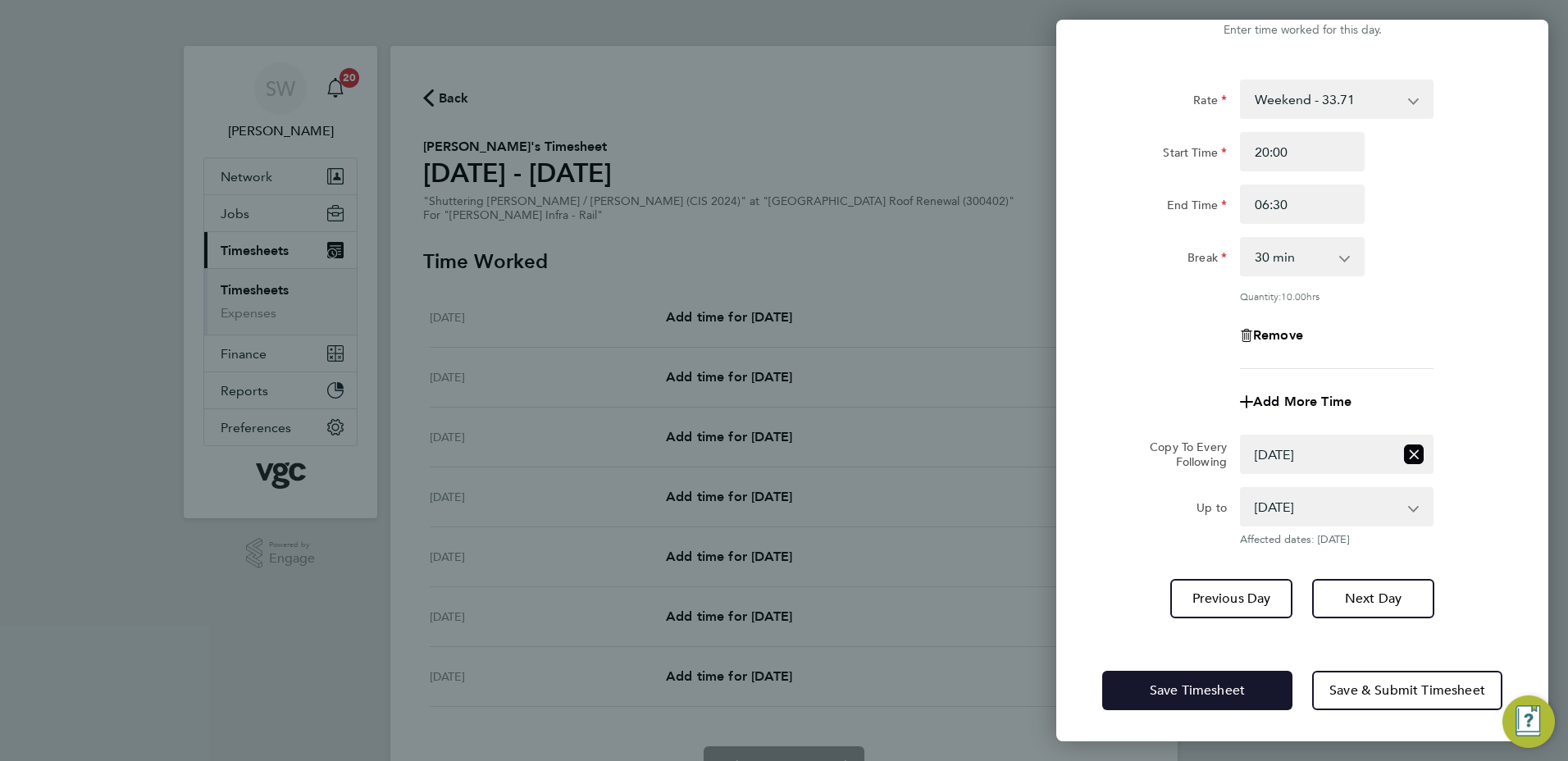 drag, startPoint x: 1155, startPoint y: 695, endPoint x: 1125, endPoint y: 668, distance: 40.36087 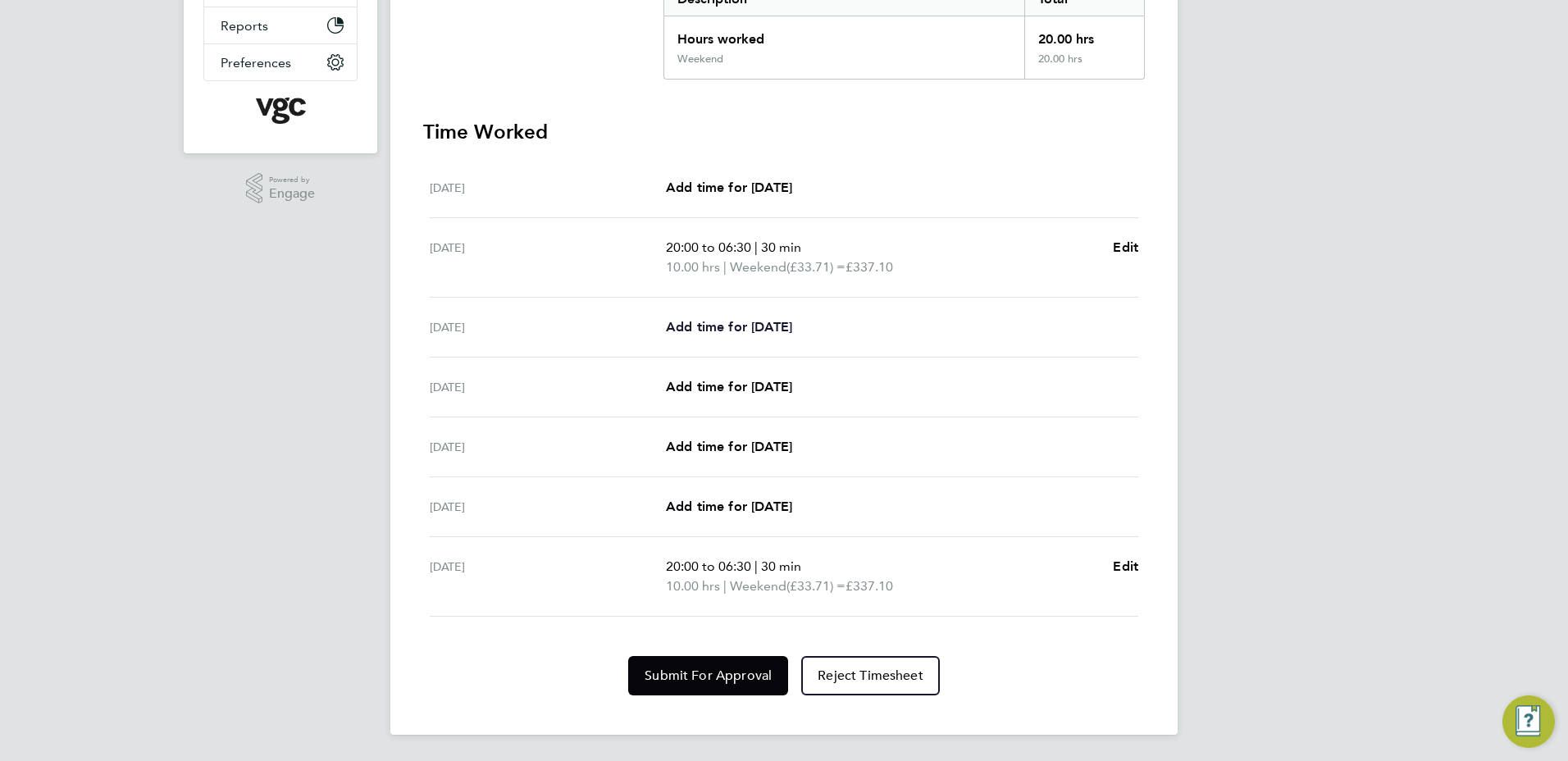 click on "Add time for [DATE]" at bounding box center (729, 326) 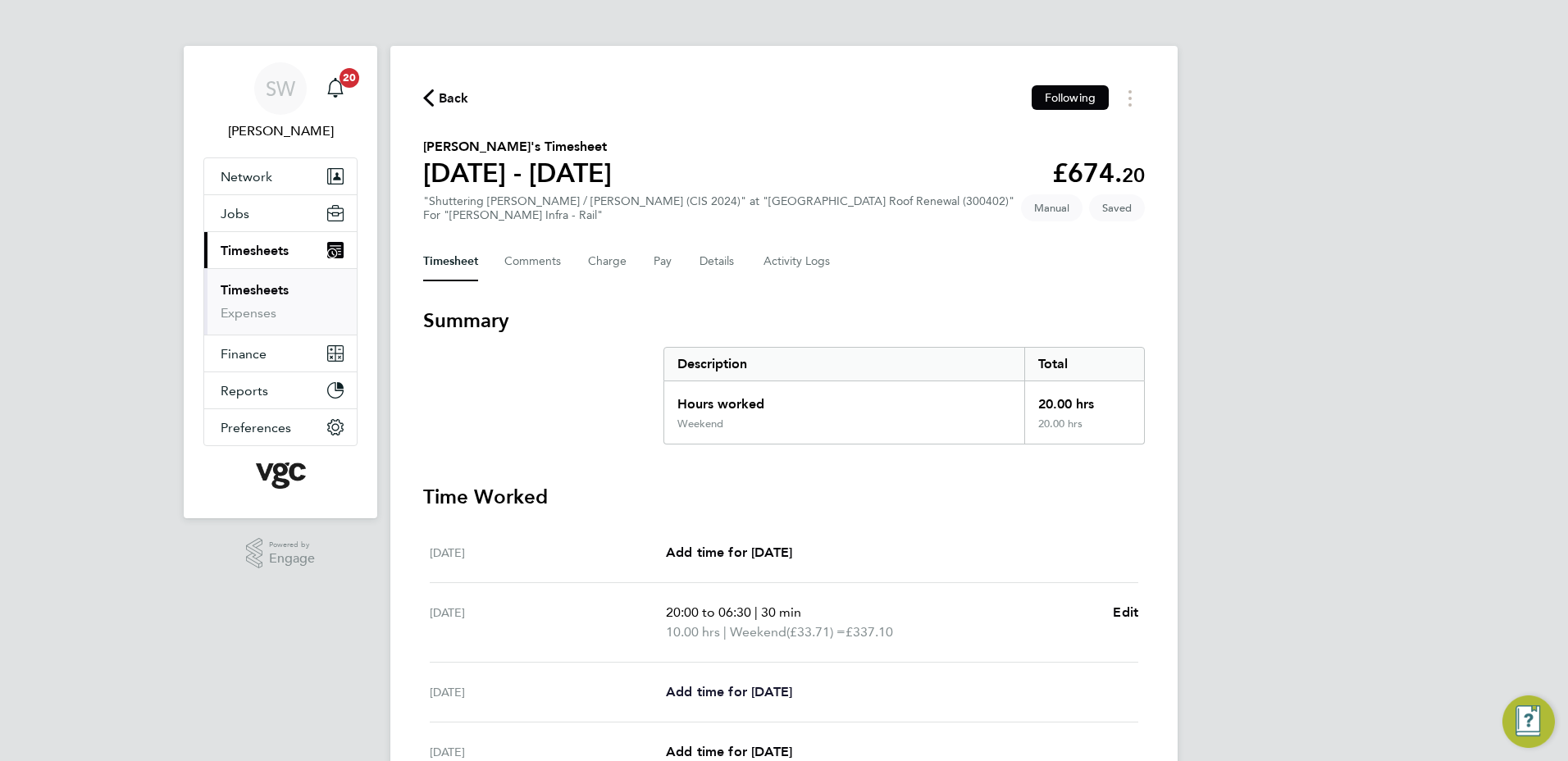select on "30" 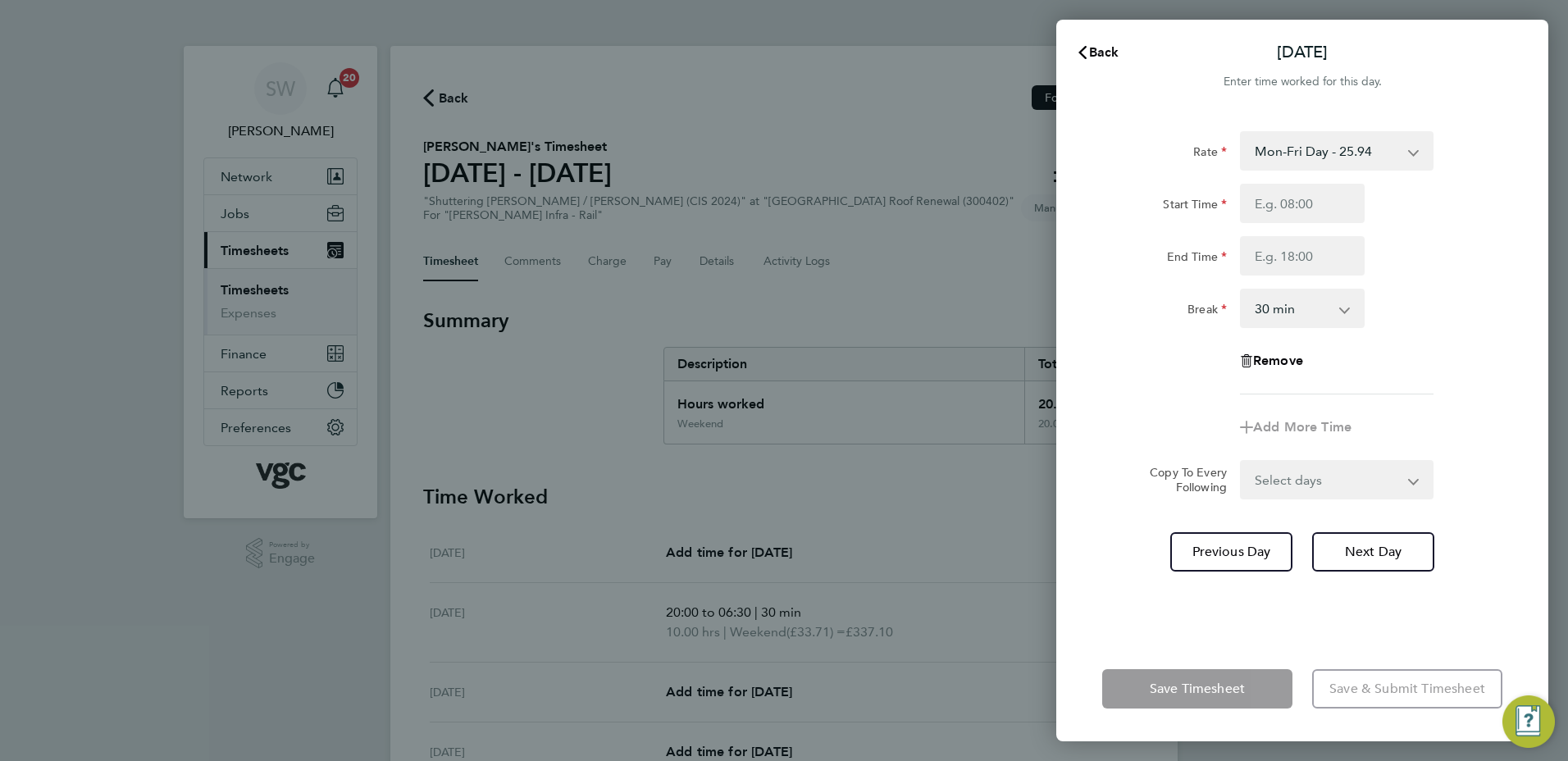 click on "Mon-Fri Day - 25.94   Mon-Thurs Night - 29.82   Xmas / [GEOGRAPHIC_DATA] - 51.87   Weekend - 33.71   Bank Hol - 38.90" at bounding box center (1327, 151) 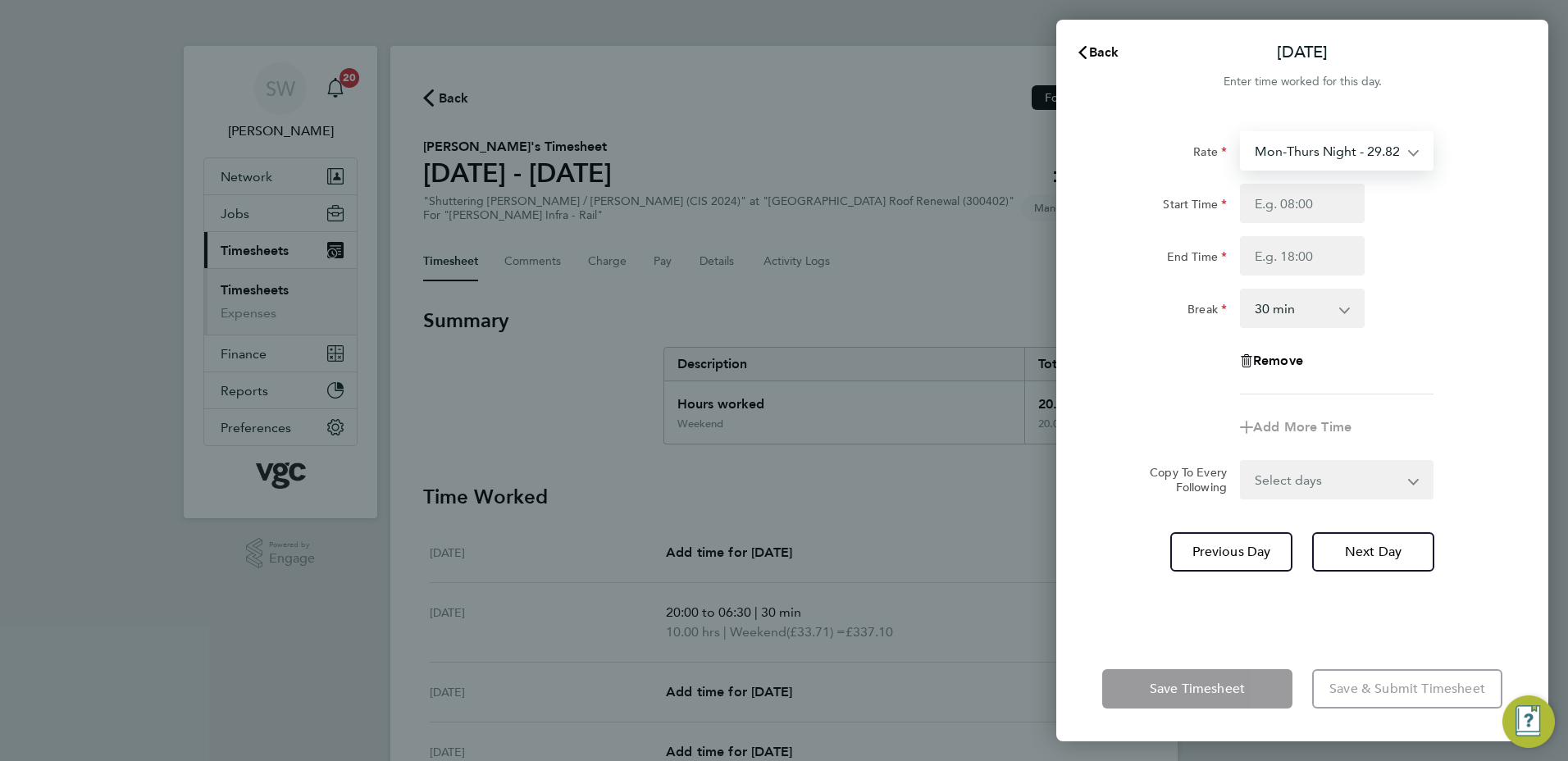 select on "30" 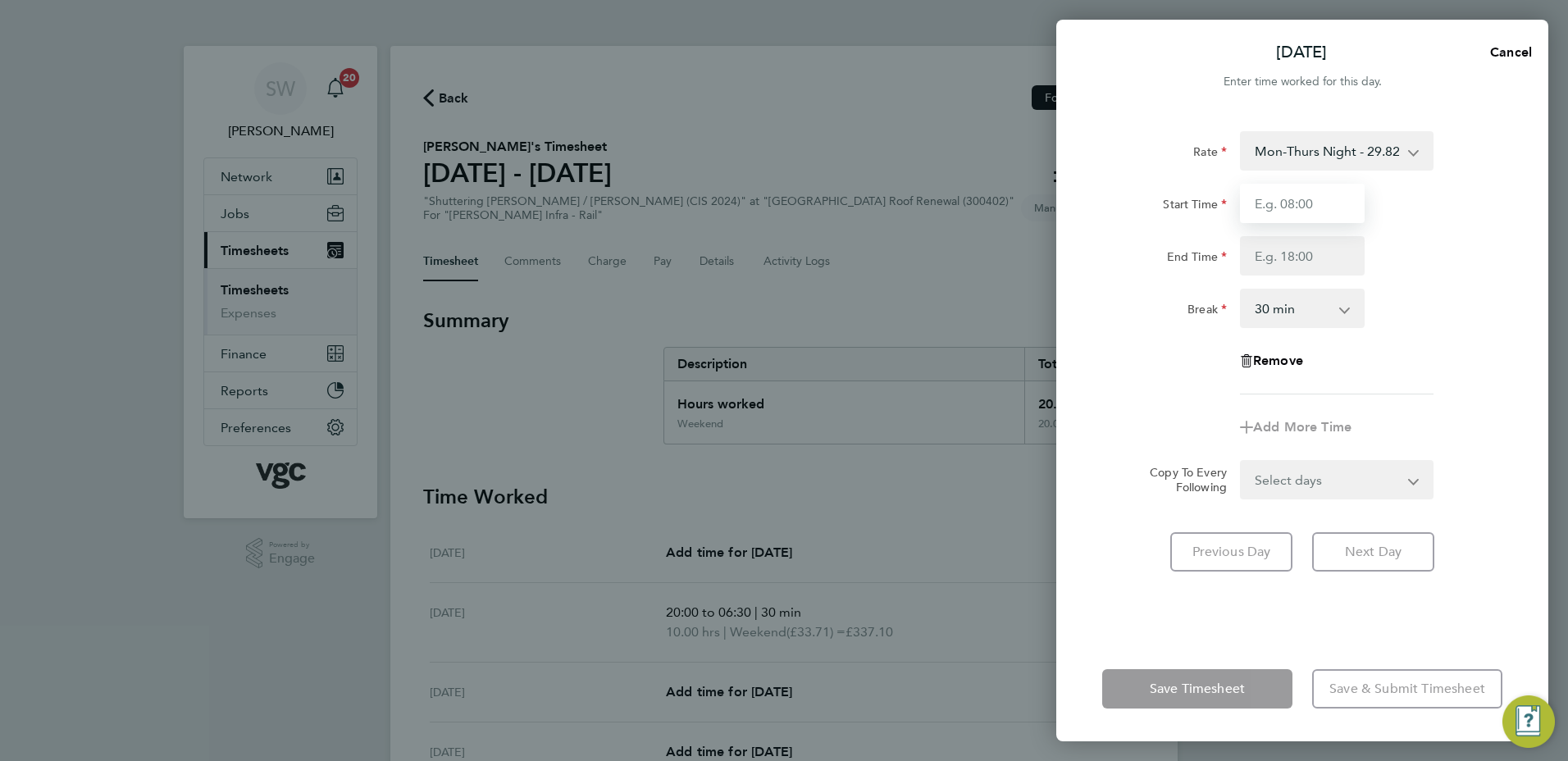 drag, startPoint x: 1385, startPoint y: 171, endPoint x: 1266, endPoint y: 189, distance: 120.3536 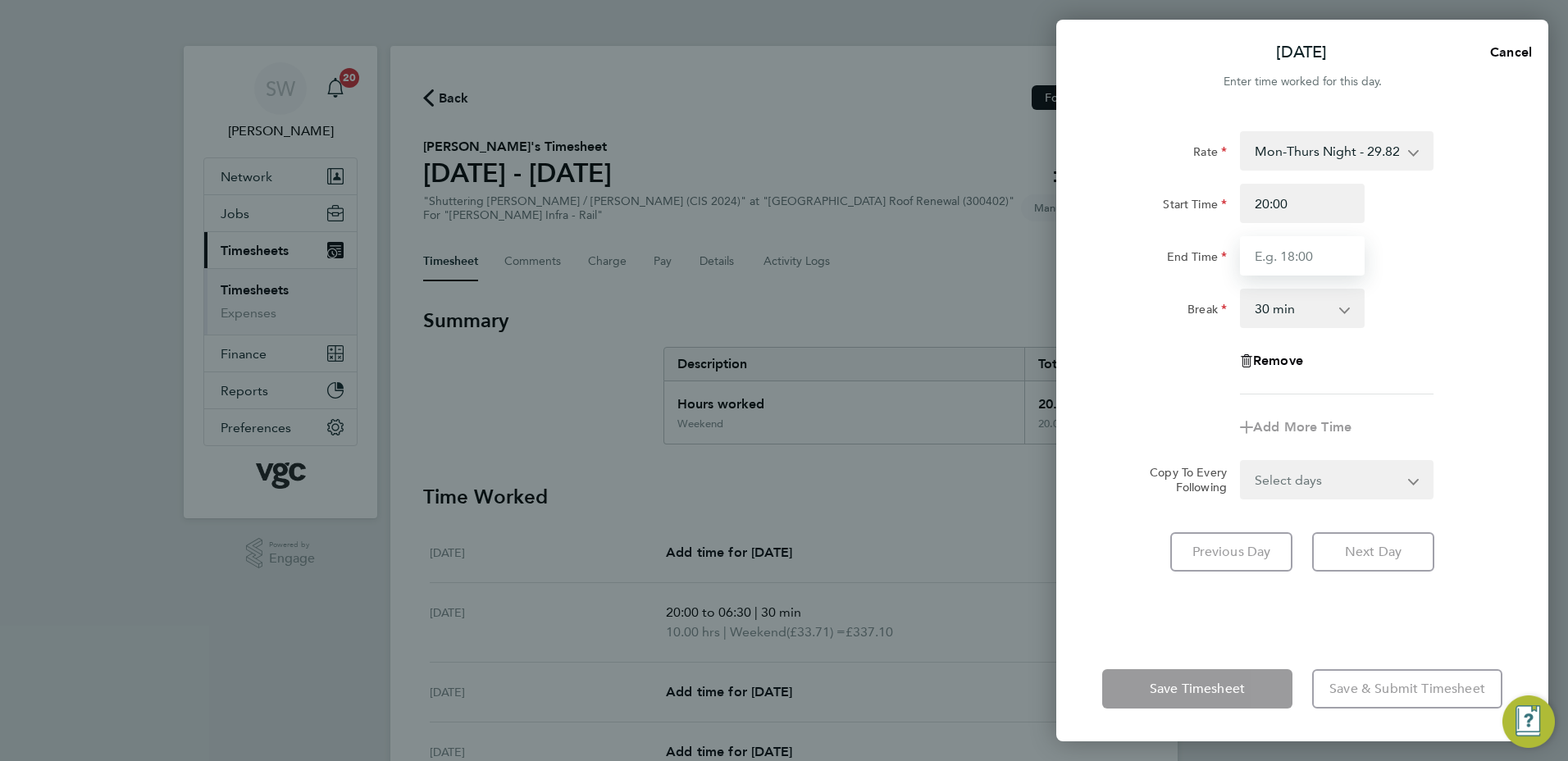 type on "06:30" 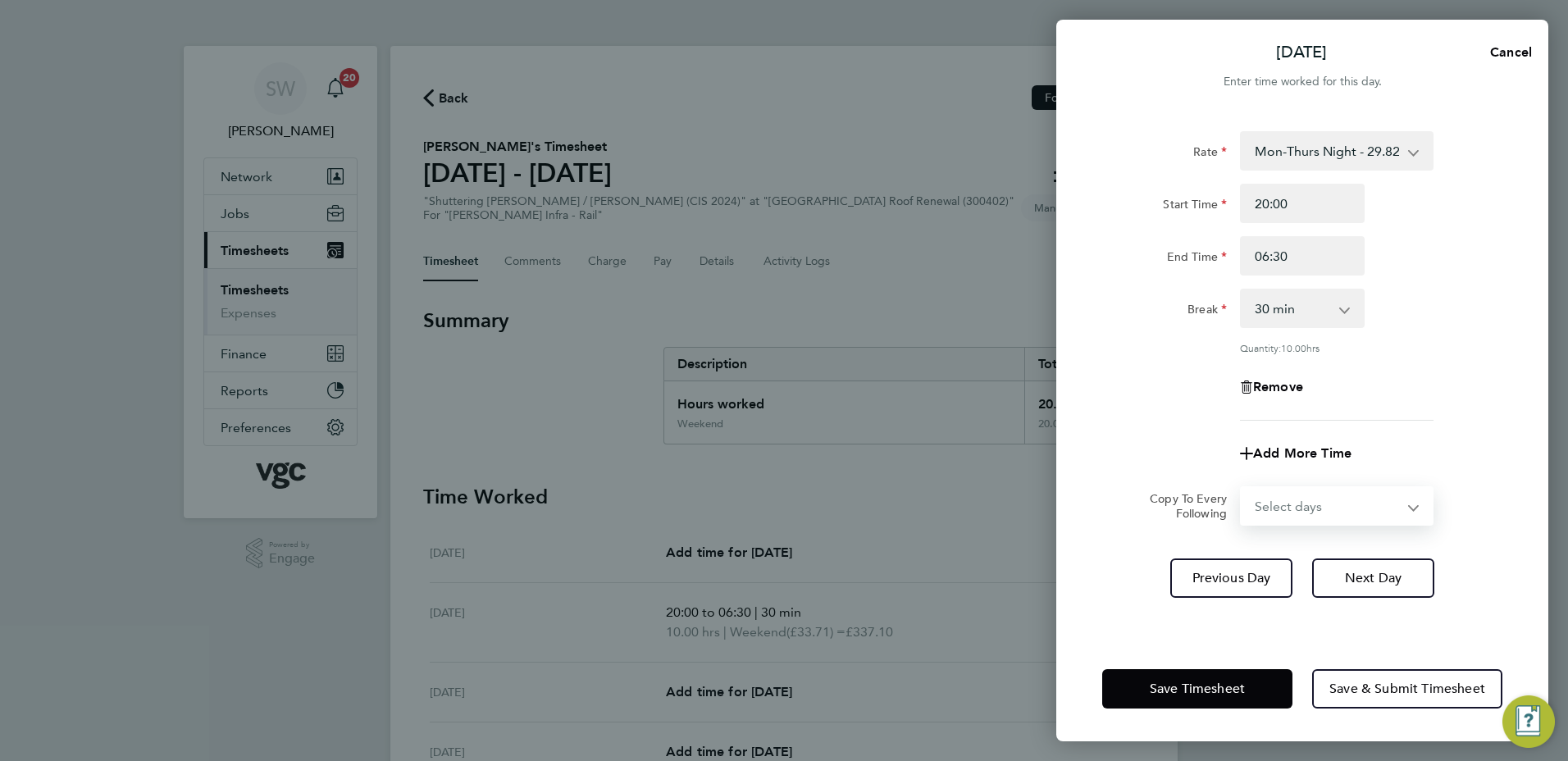 click on "Select days   Day   [DATE]   [DATE]   [DATE]   [DATE]" at bounding box center (1328, 506) 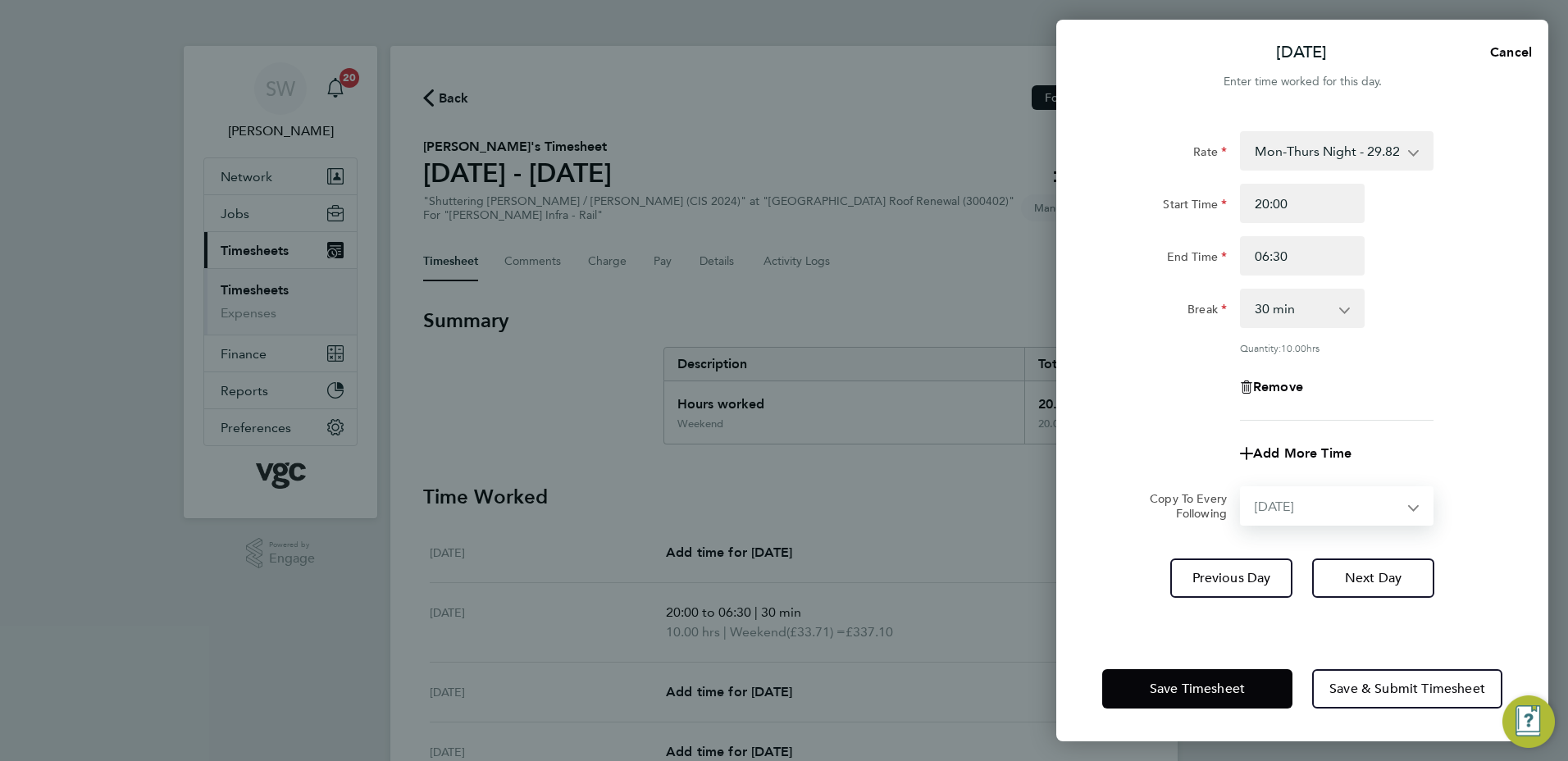 click on "Select days   Day   [DATE]   [DATE]   [DATE]   [DATE]" at bounding box center (1328, 506) 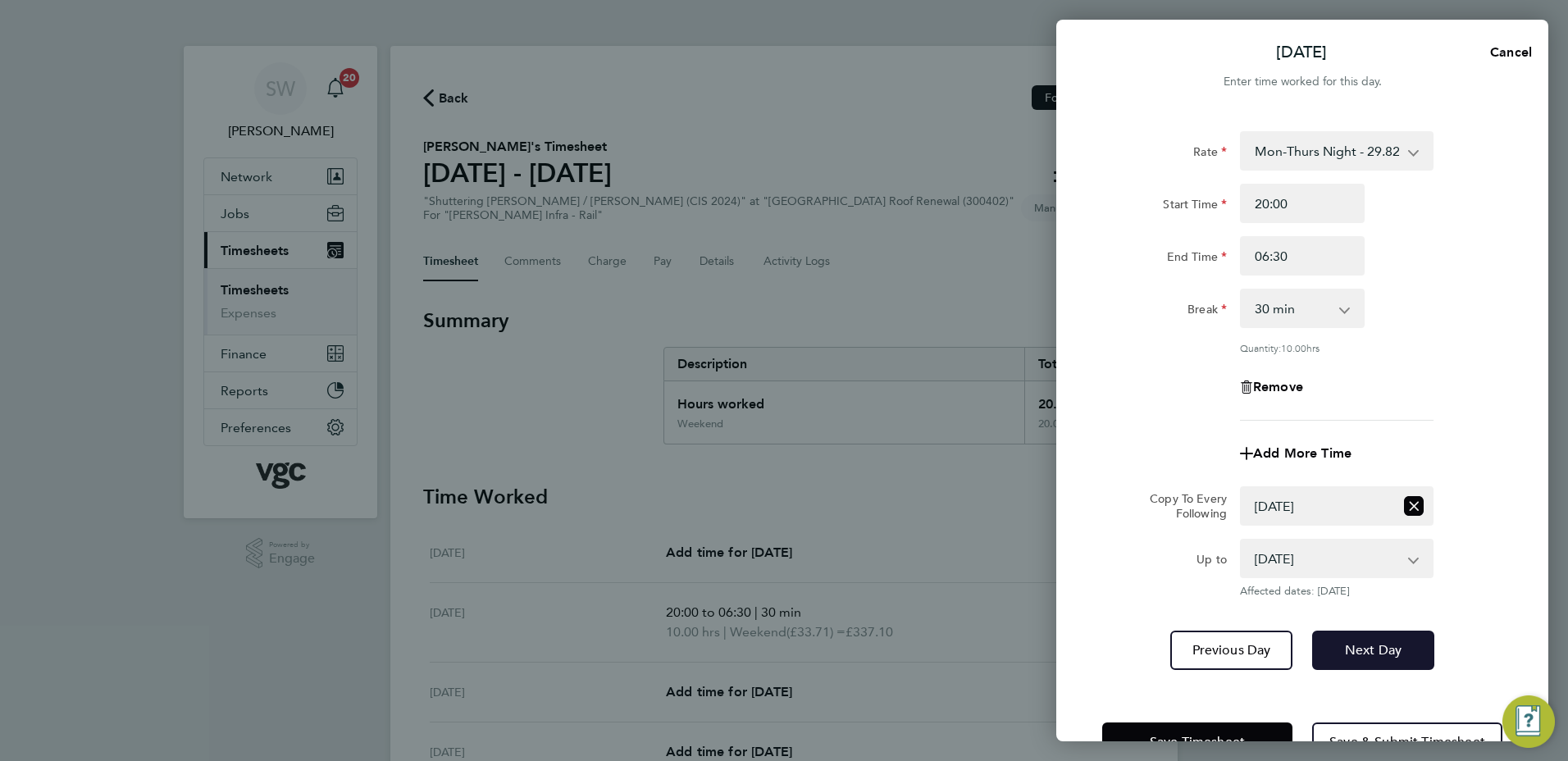 drag, startPoint x: 1370, startPoint y: 641, endPoint x: 1374, endPoint y: 599, distance: 42.19005 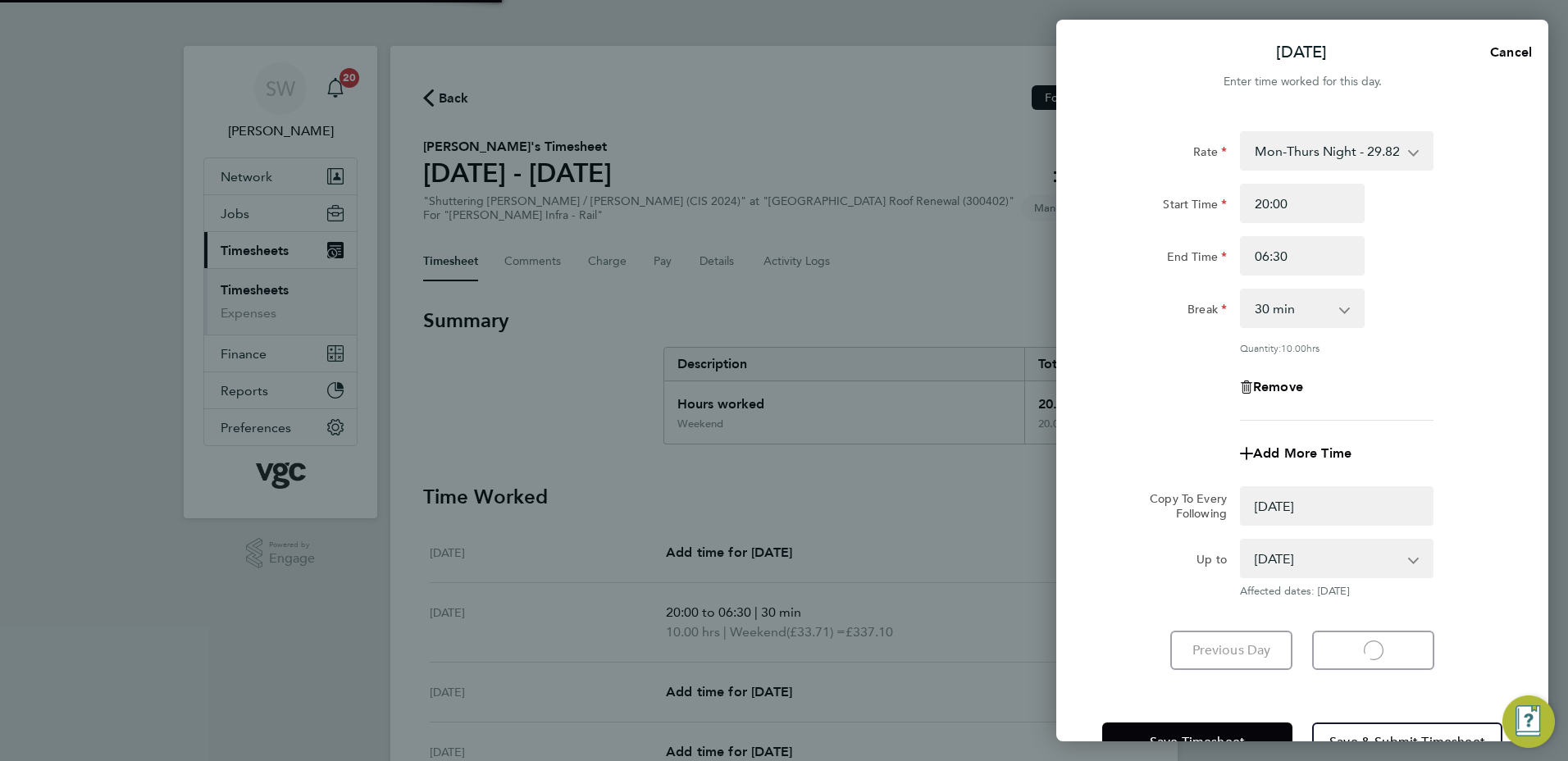 select on "0: null" 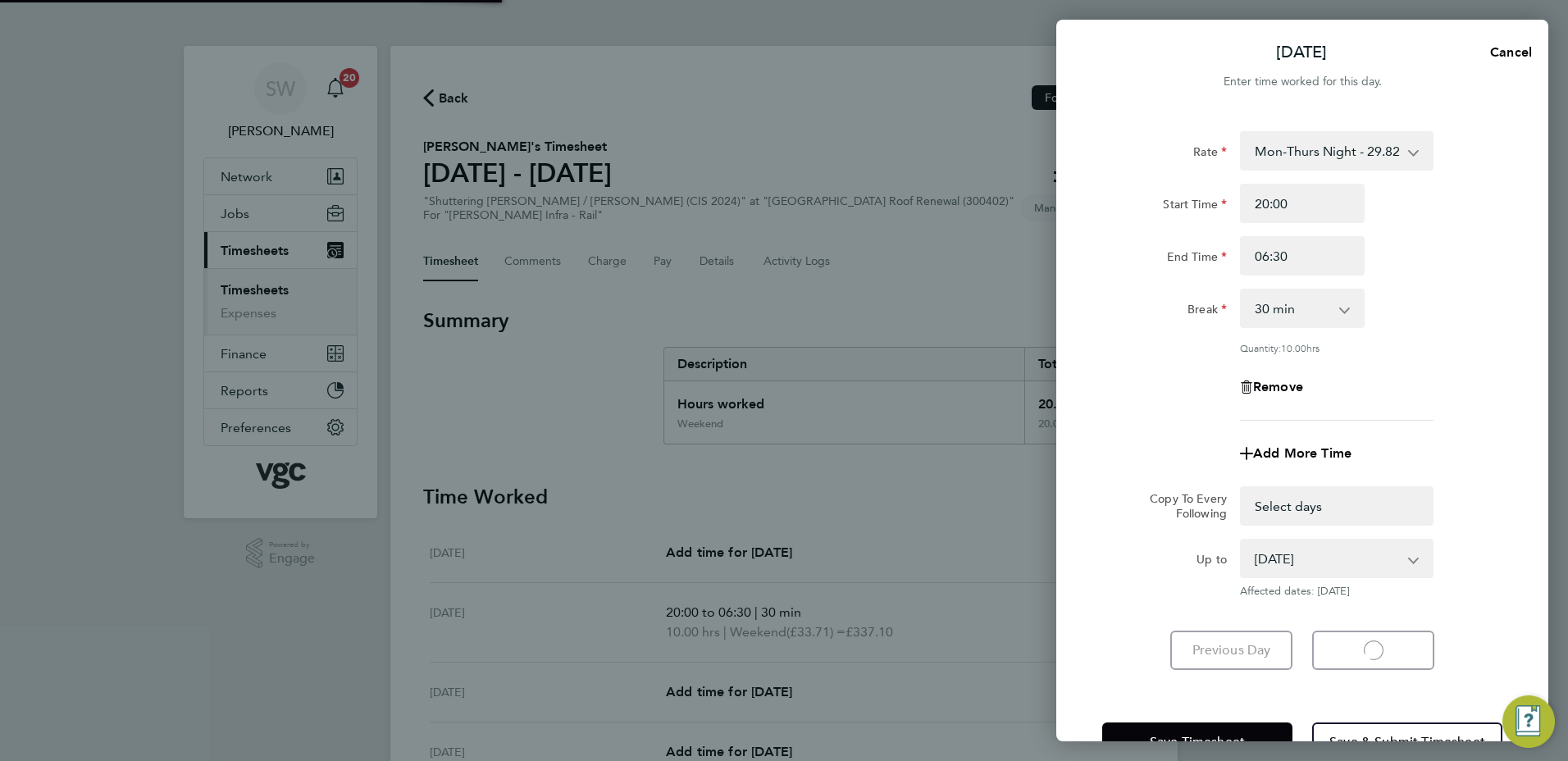 select on "30" 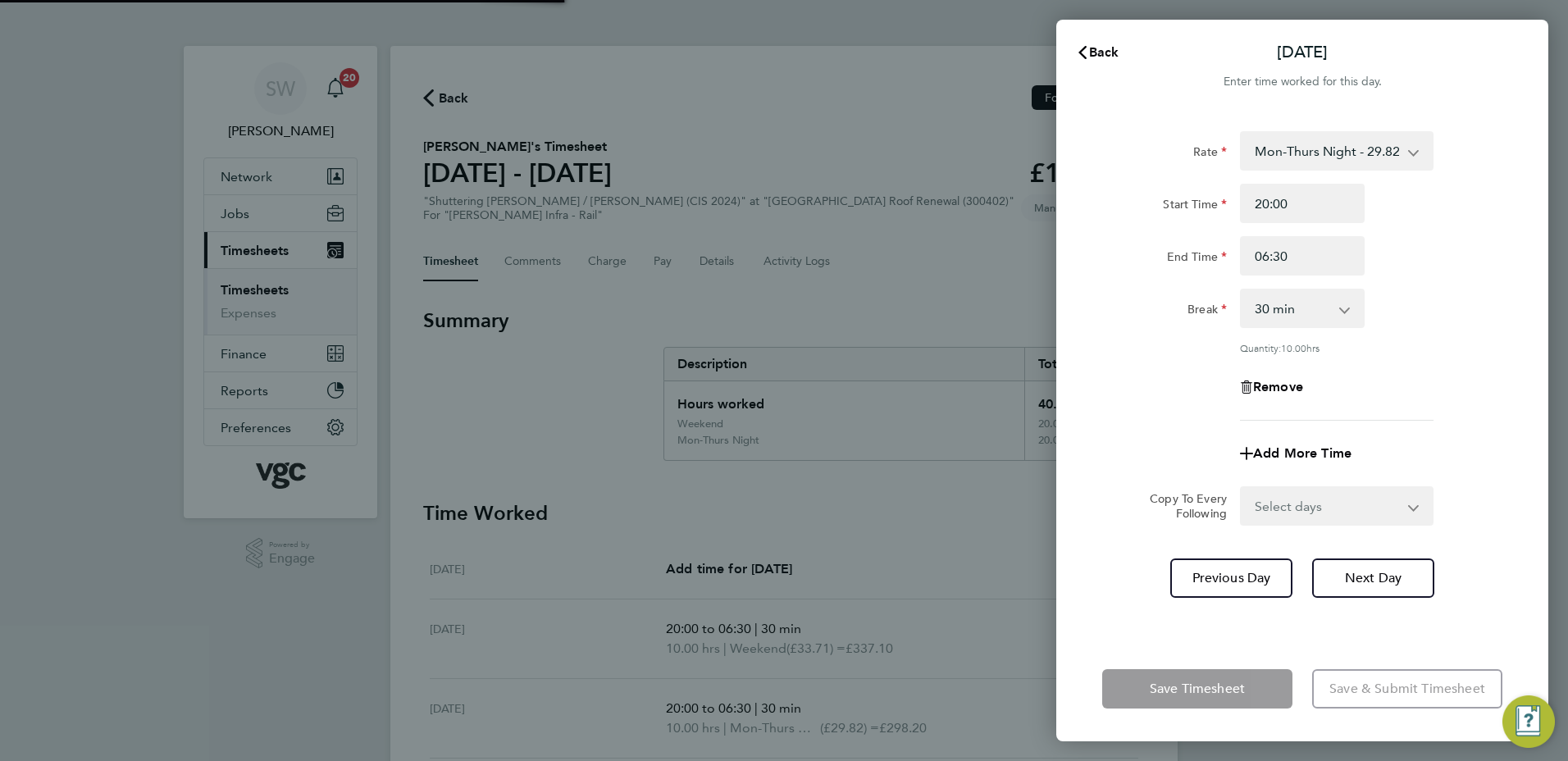click on "Select days   Day   [DATE]   [DATE]   [DATE]" at bounding box center (1328, 506) 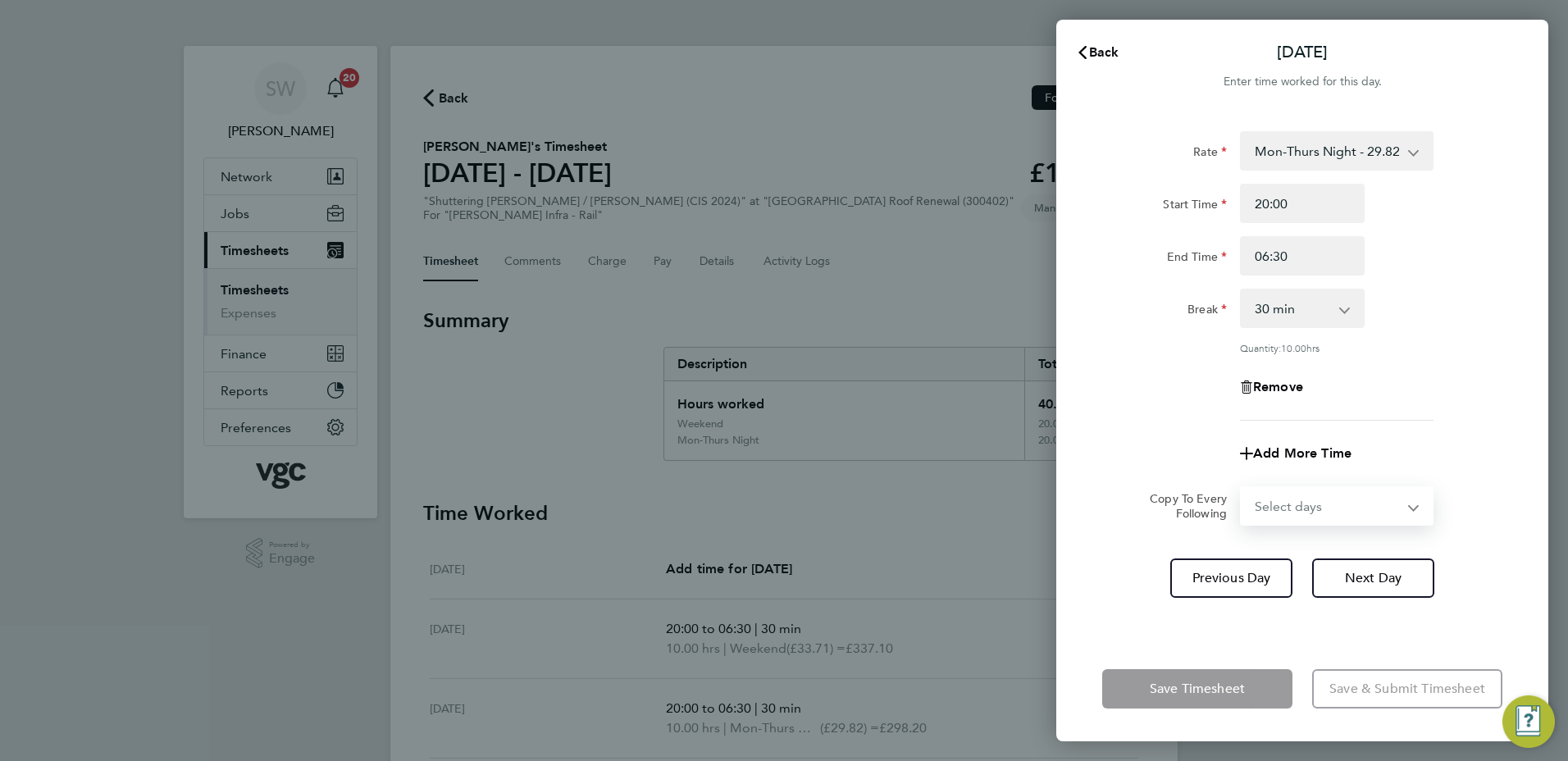 select on "WED" 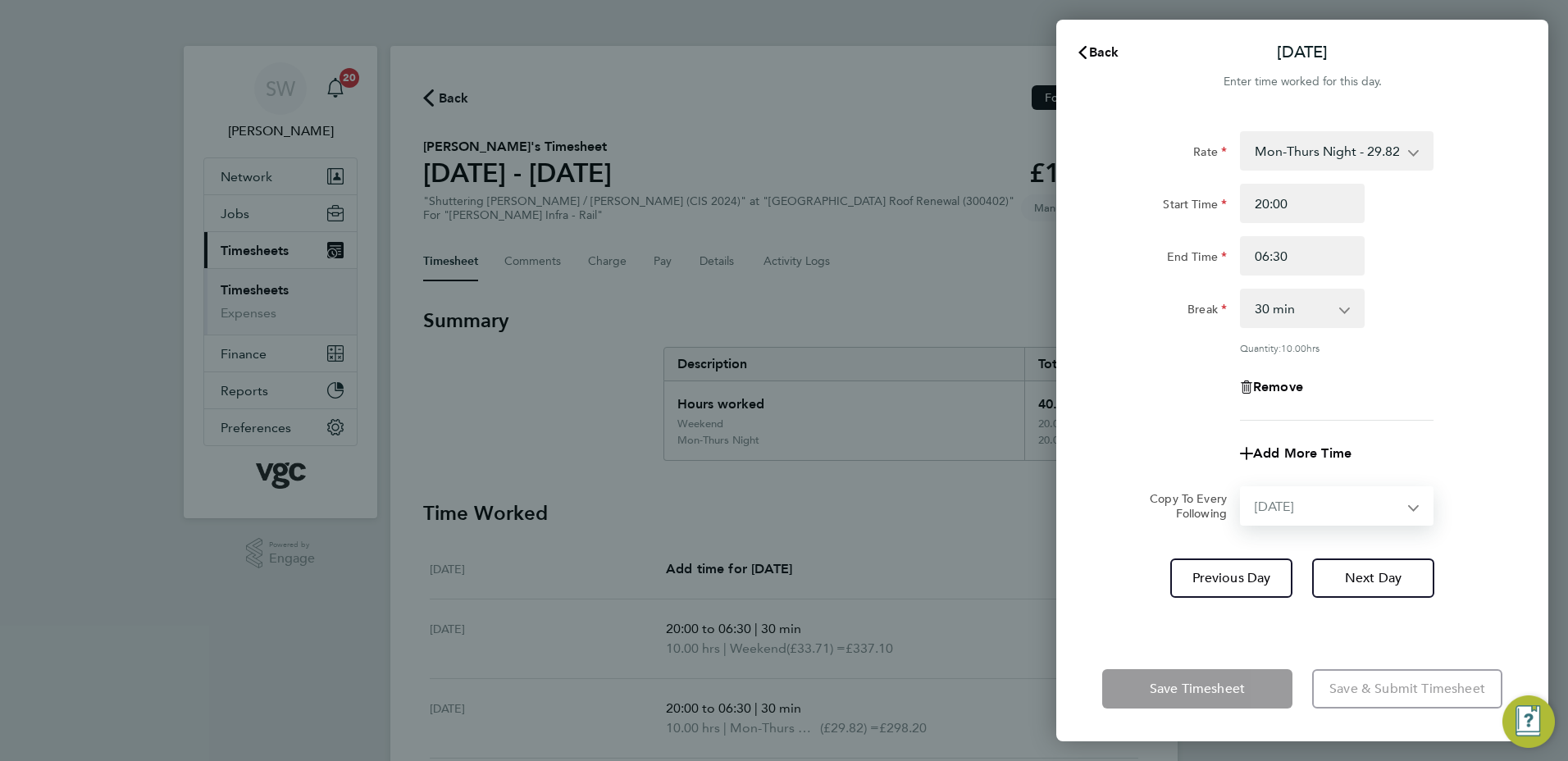 click on "Select days   Day   [DATE]   [DATE]   [DATE]" at bounding box center [1328, 506] 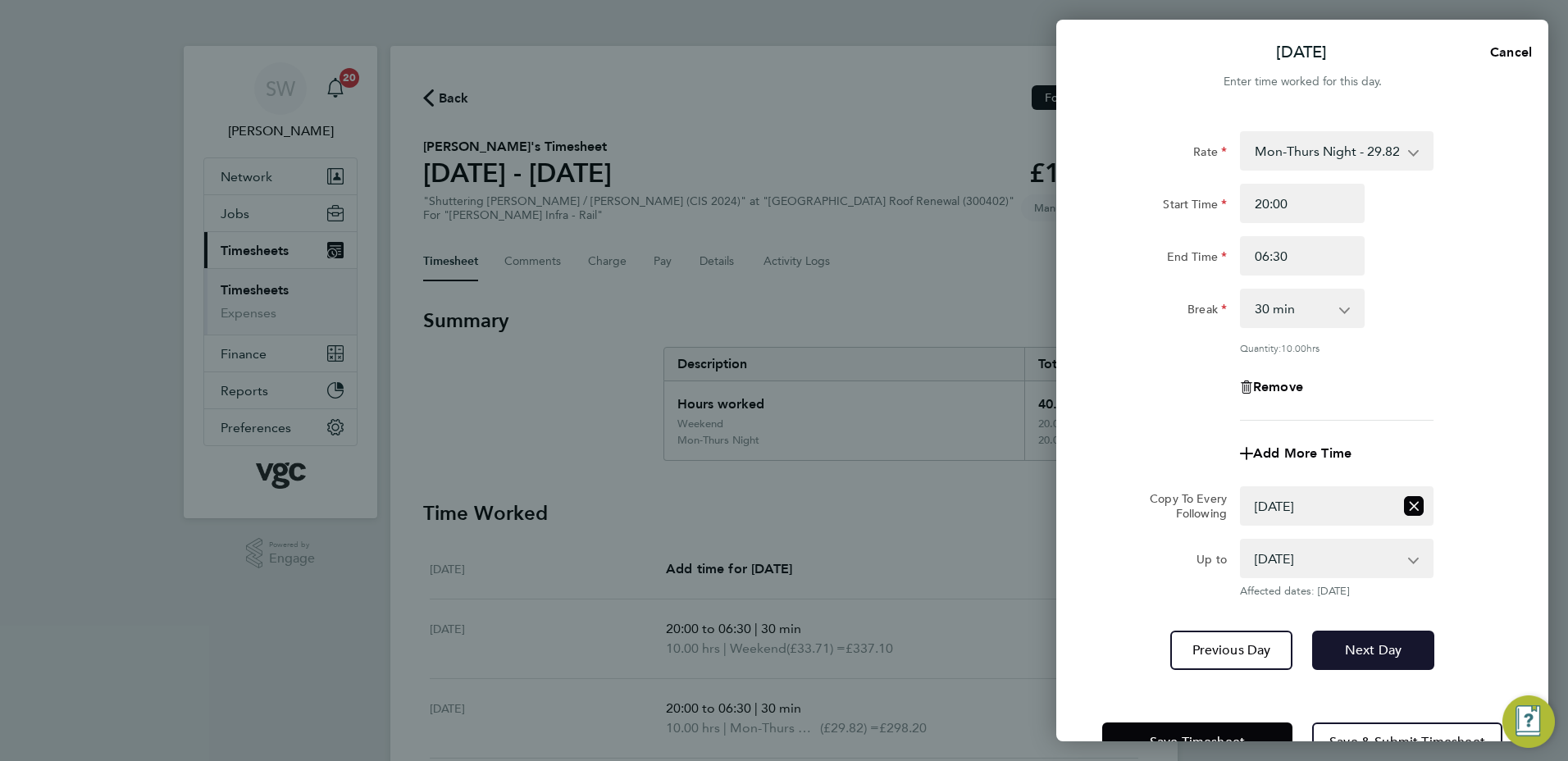 drag, startPoint x: 1355, startPoint y: 645, endPoint x: 1364, endPoint y: 599, distance: 46.8722 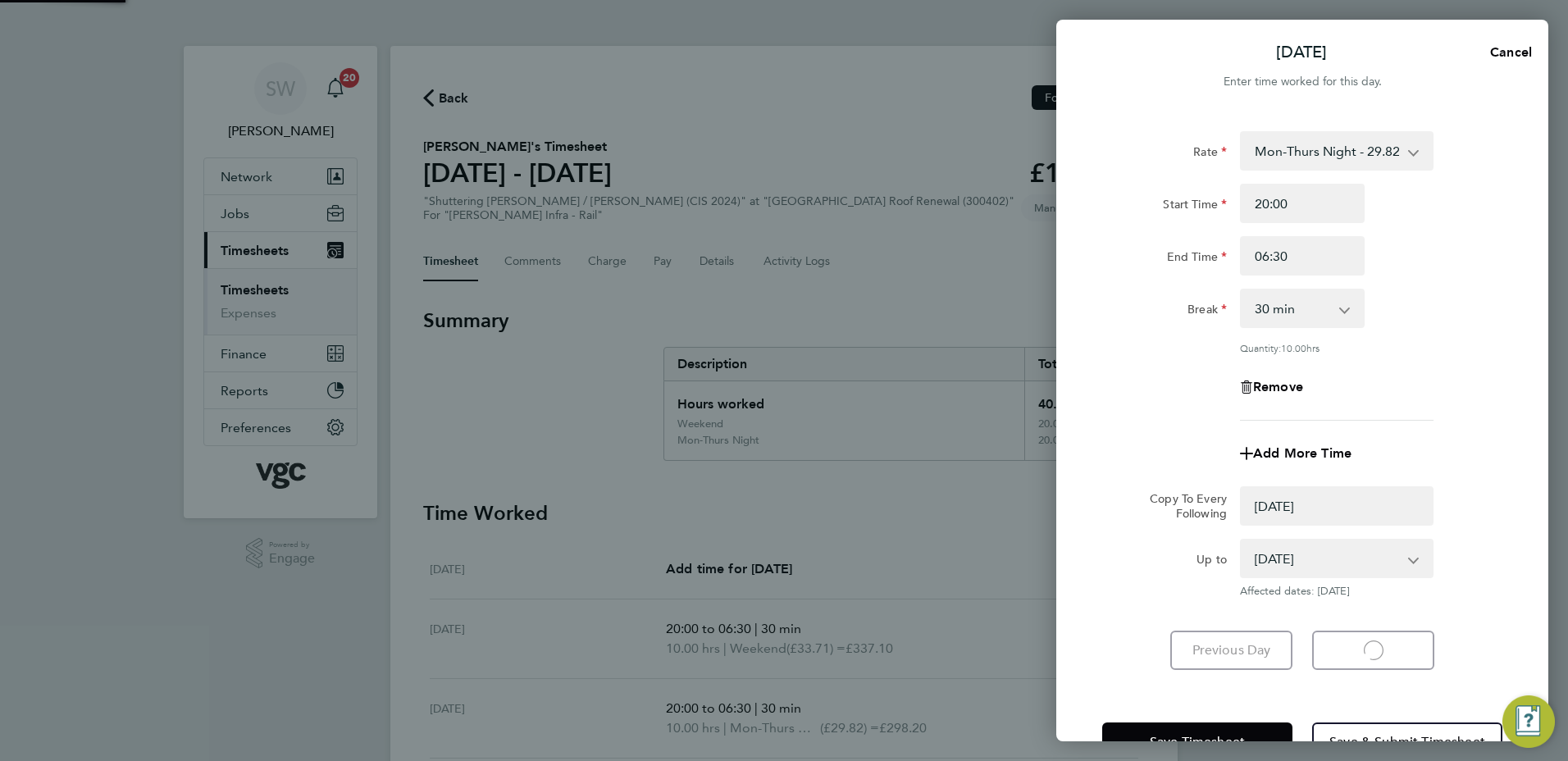 select on "0: null" 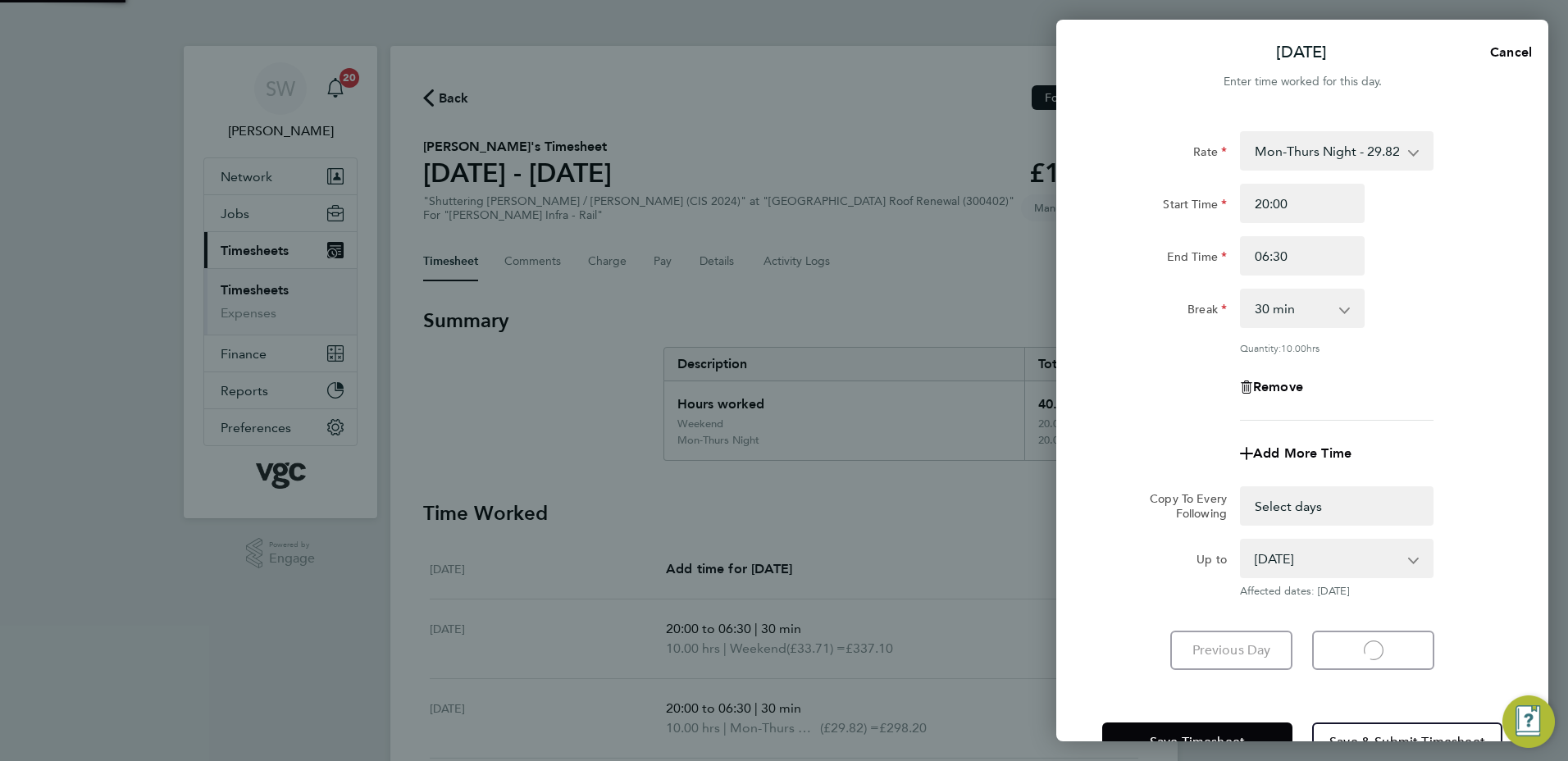 select on "30" 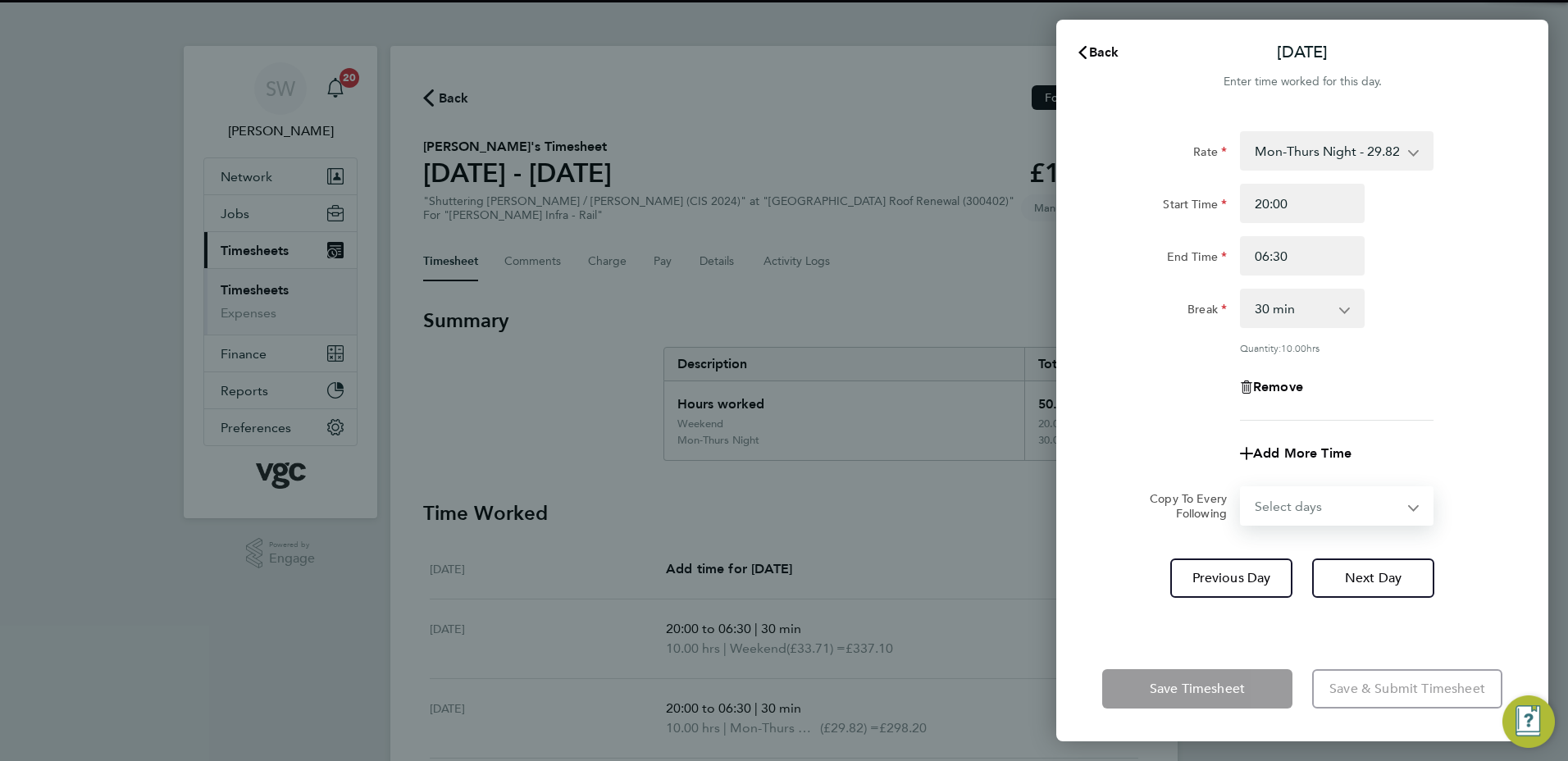 drag, startPoint x: 1410, startPoint y: 503, endPoint x: 1399, endPoint y: 509, distance: 12.529964 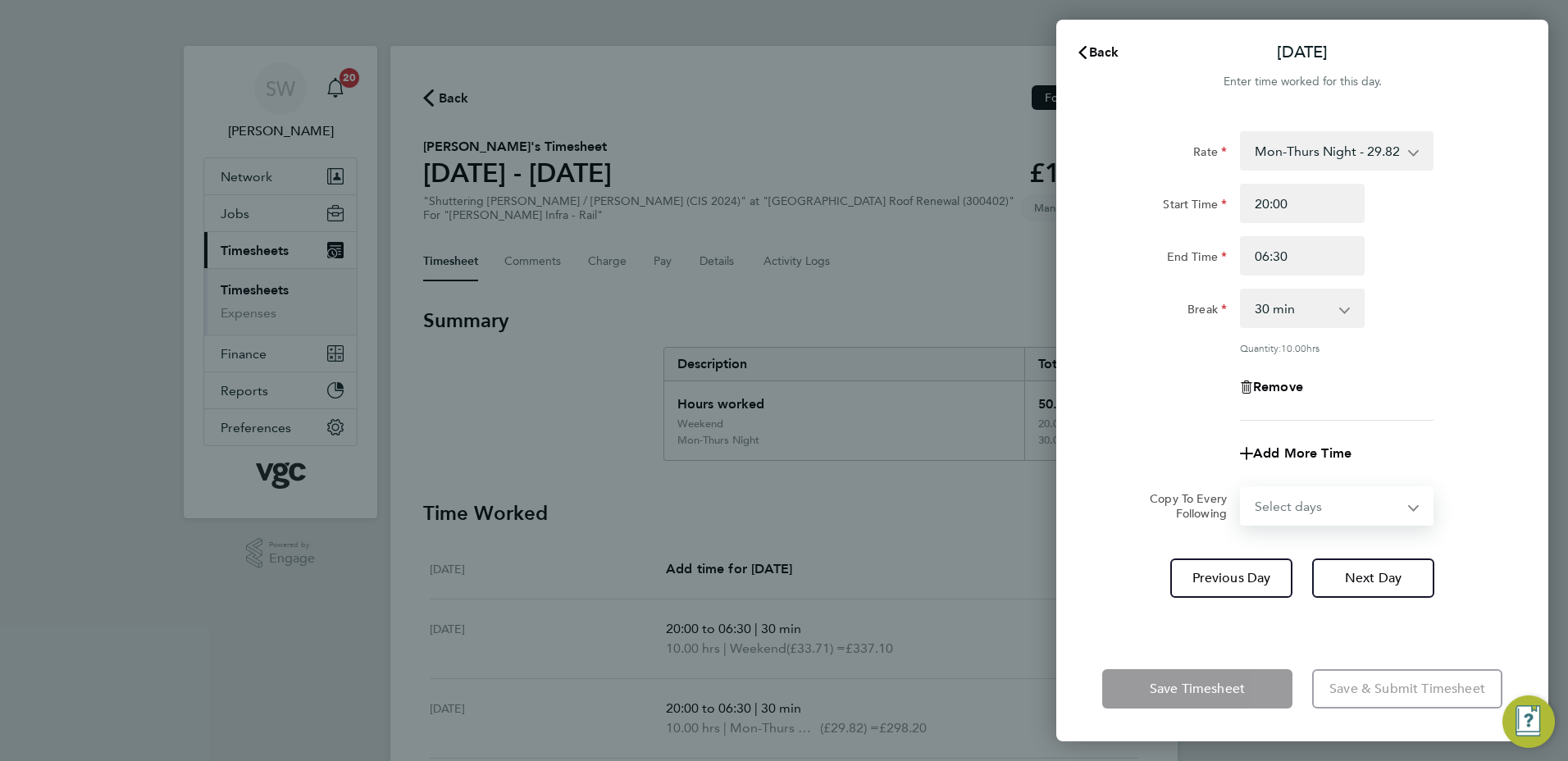 select on "THU" 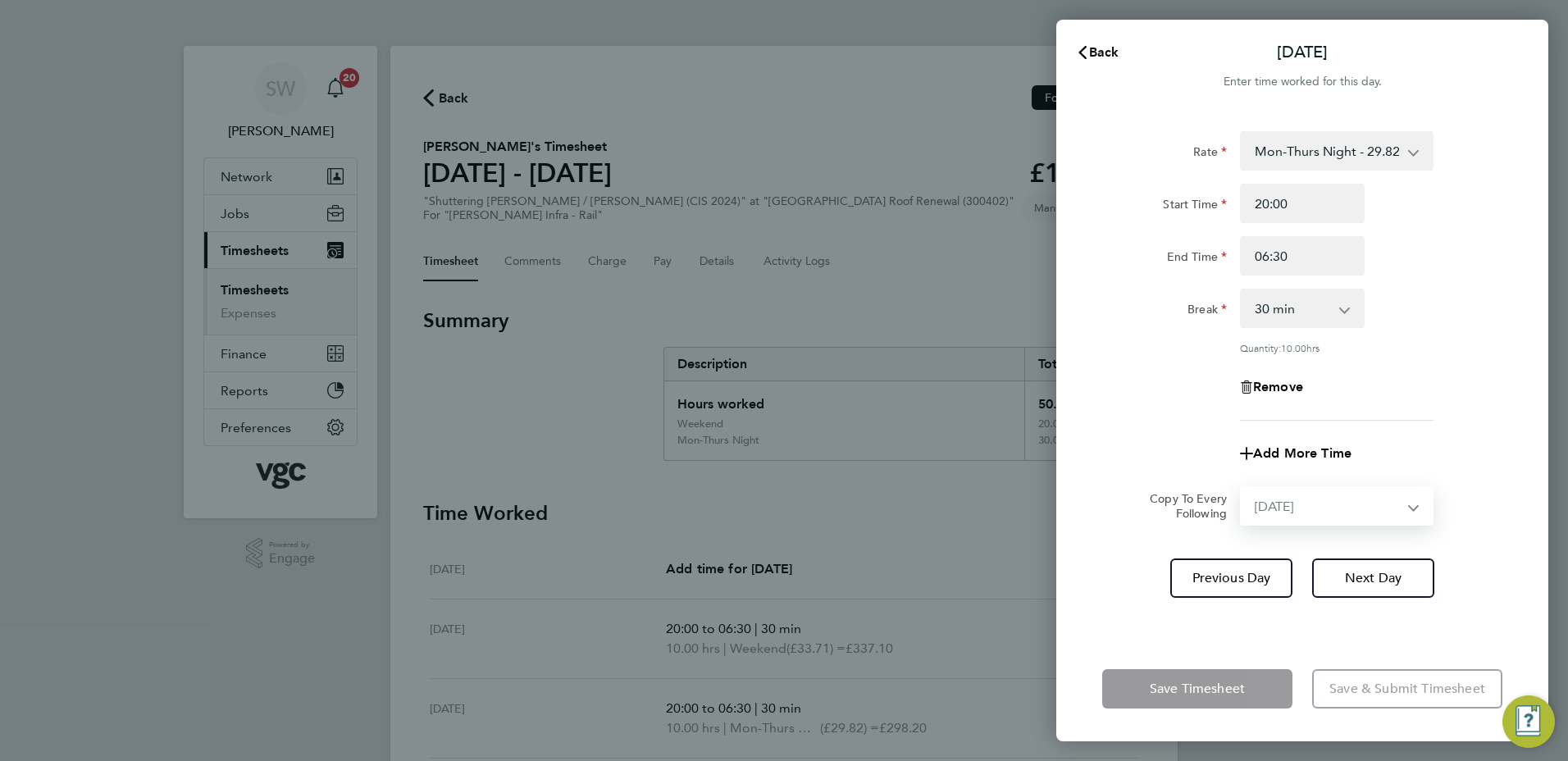 click on "Select days   Day   [DATE]   [DATE]" at bounding box center (1328, 506) 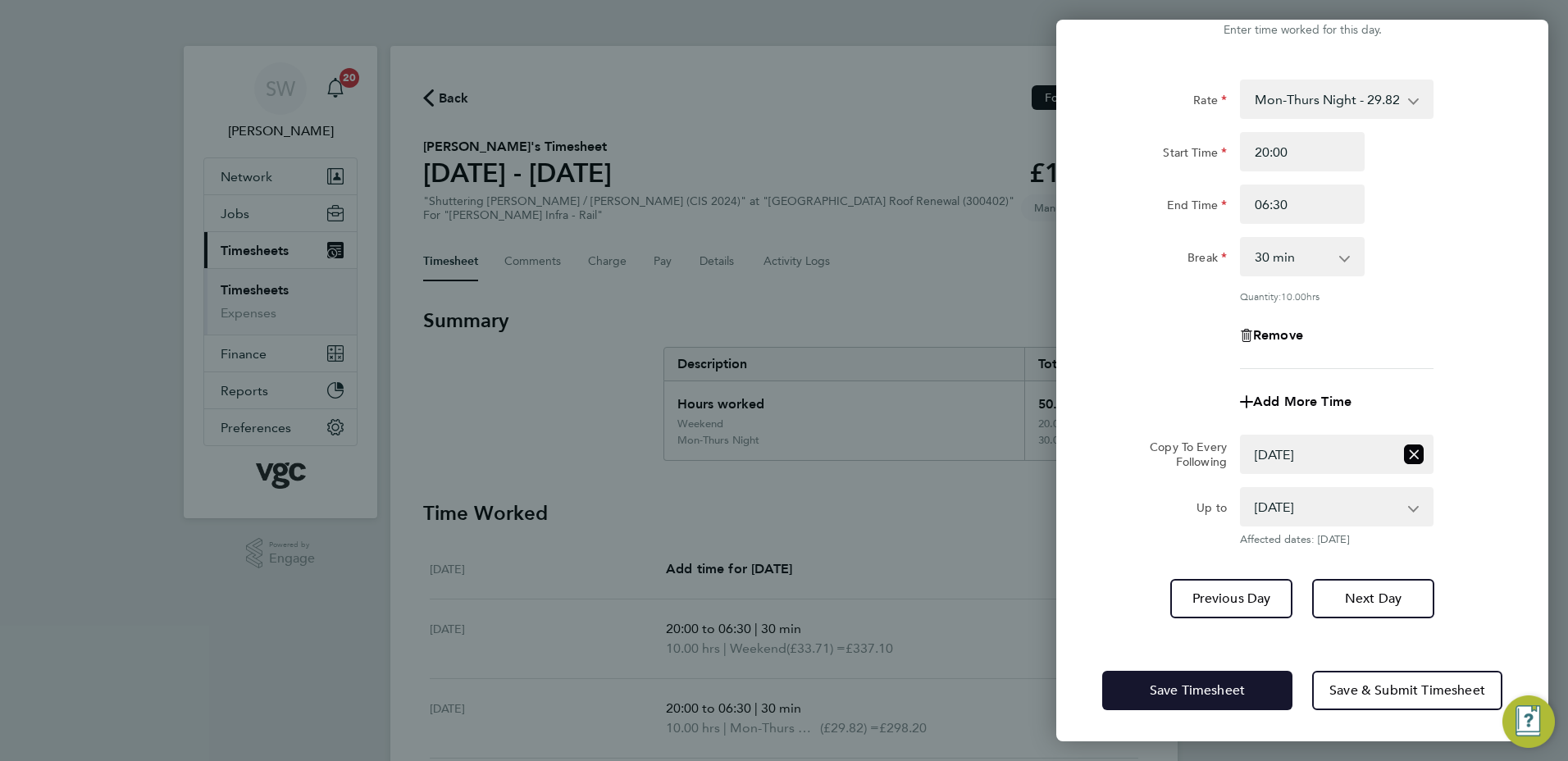 drag, startPoint x: 1177, startPoint y: 696, endPoint x: 1142, endPoint y: 678, distance: 39.35734 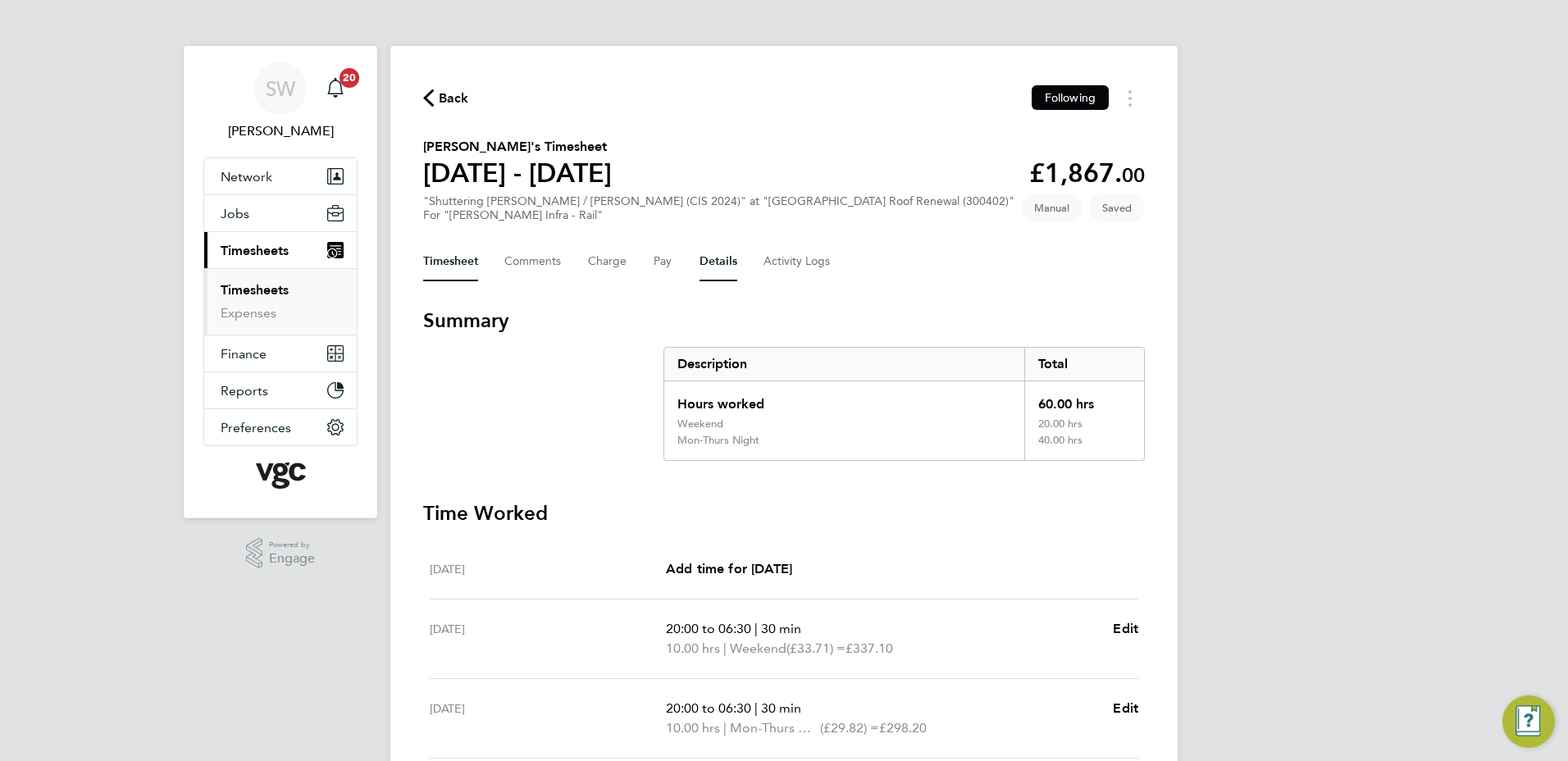 click on "Details" at bounding box center [718, 262] 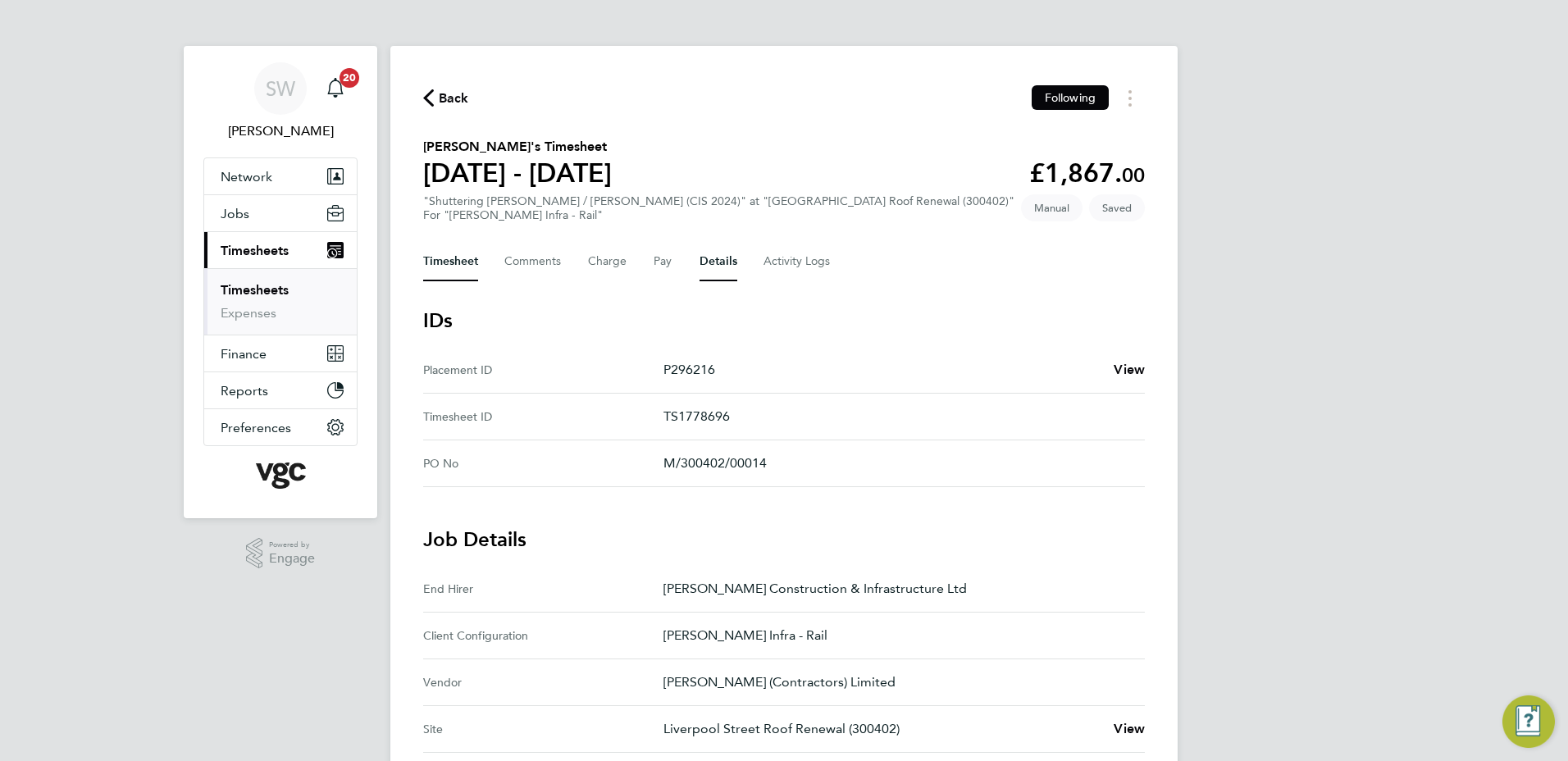 click on "Timesheet" at bounding box center (450, 262) 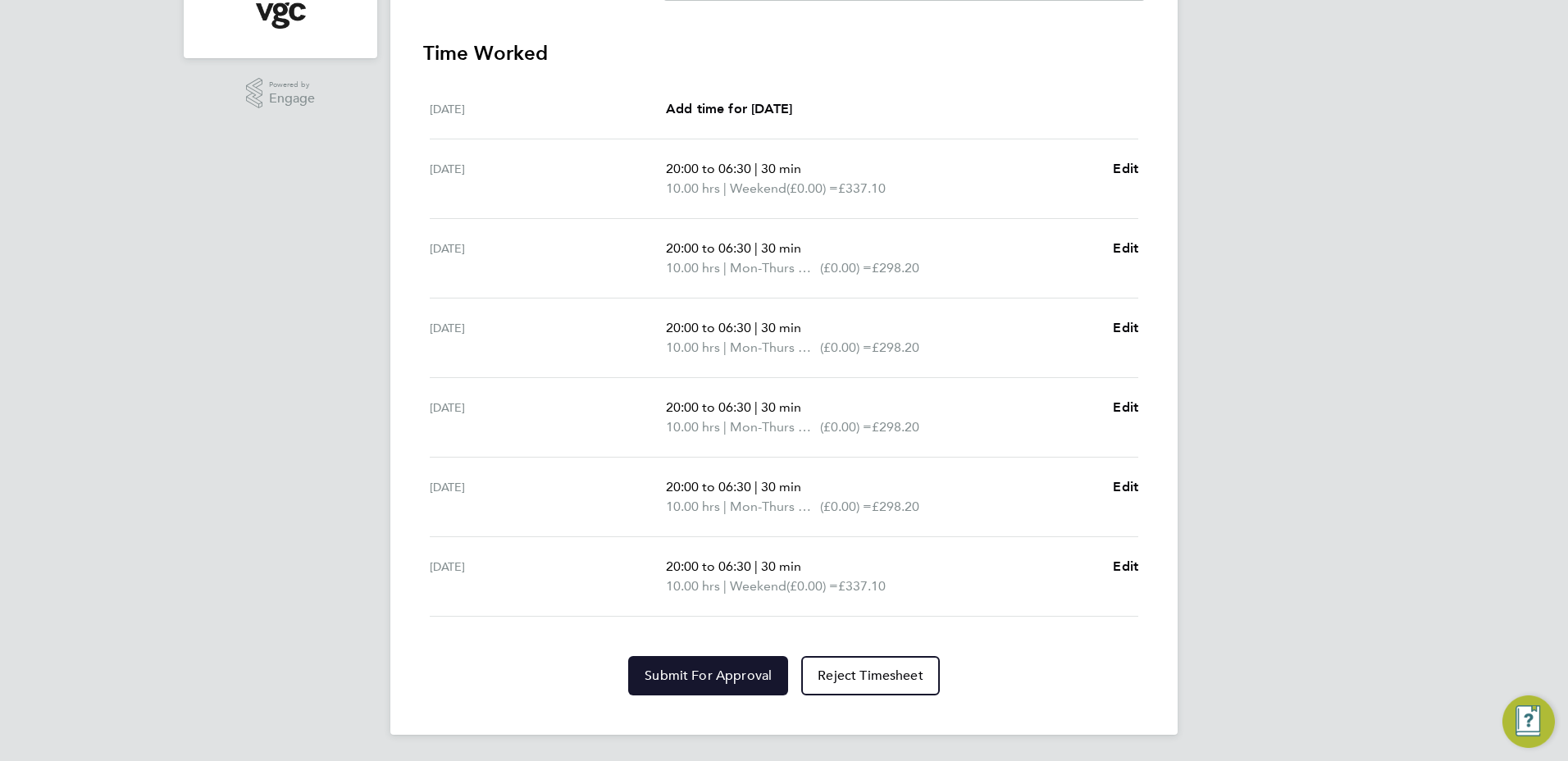 drag, startPoint x: 676, startPoint y: 666, endPoint x: 695, endPoint y: 635, distance: 36.35932 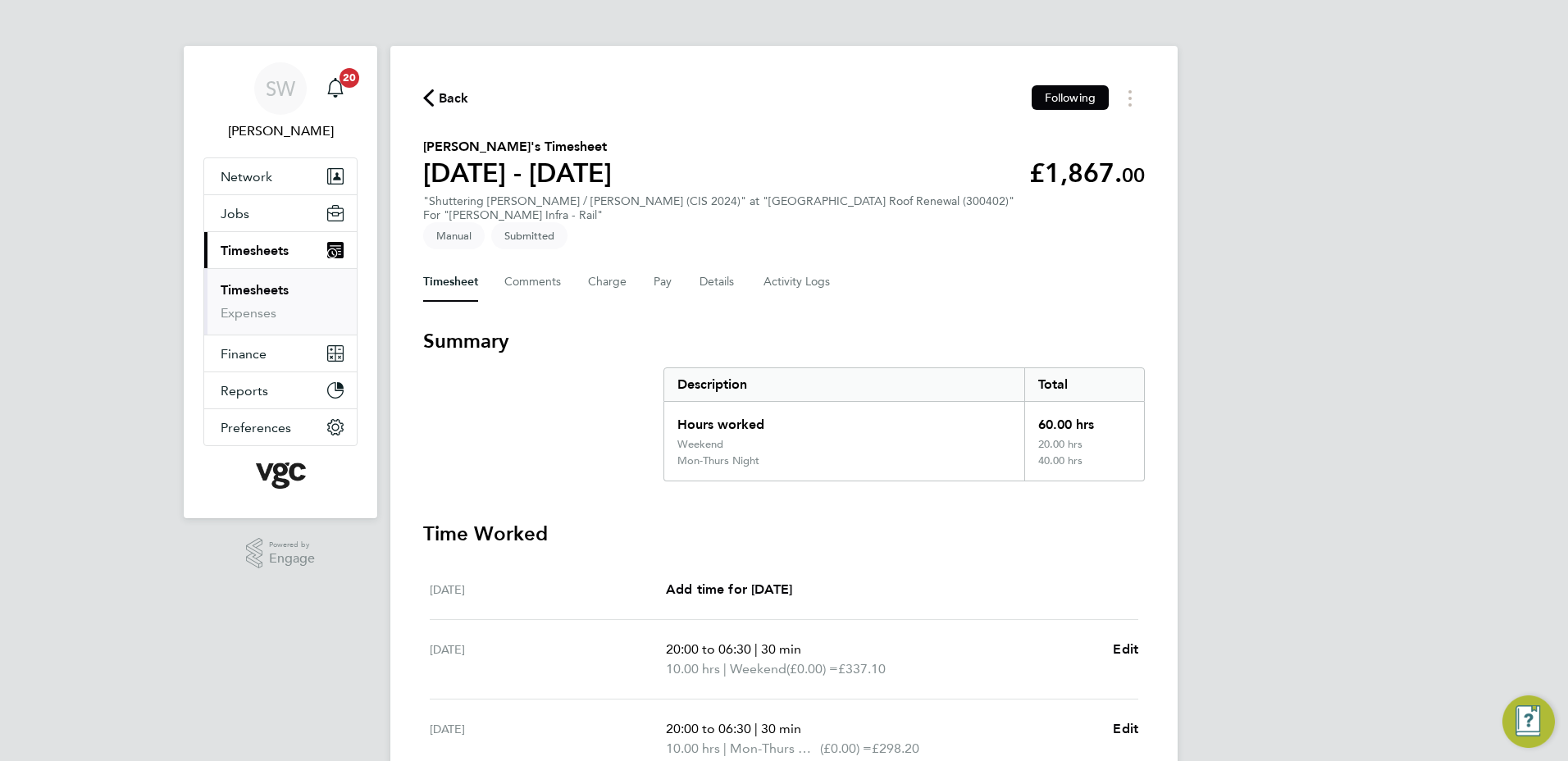 click on "Timesheets" at bounding box center (254, 289) 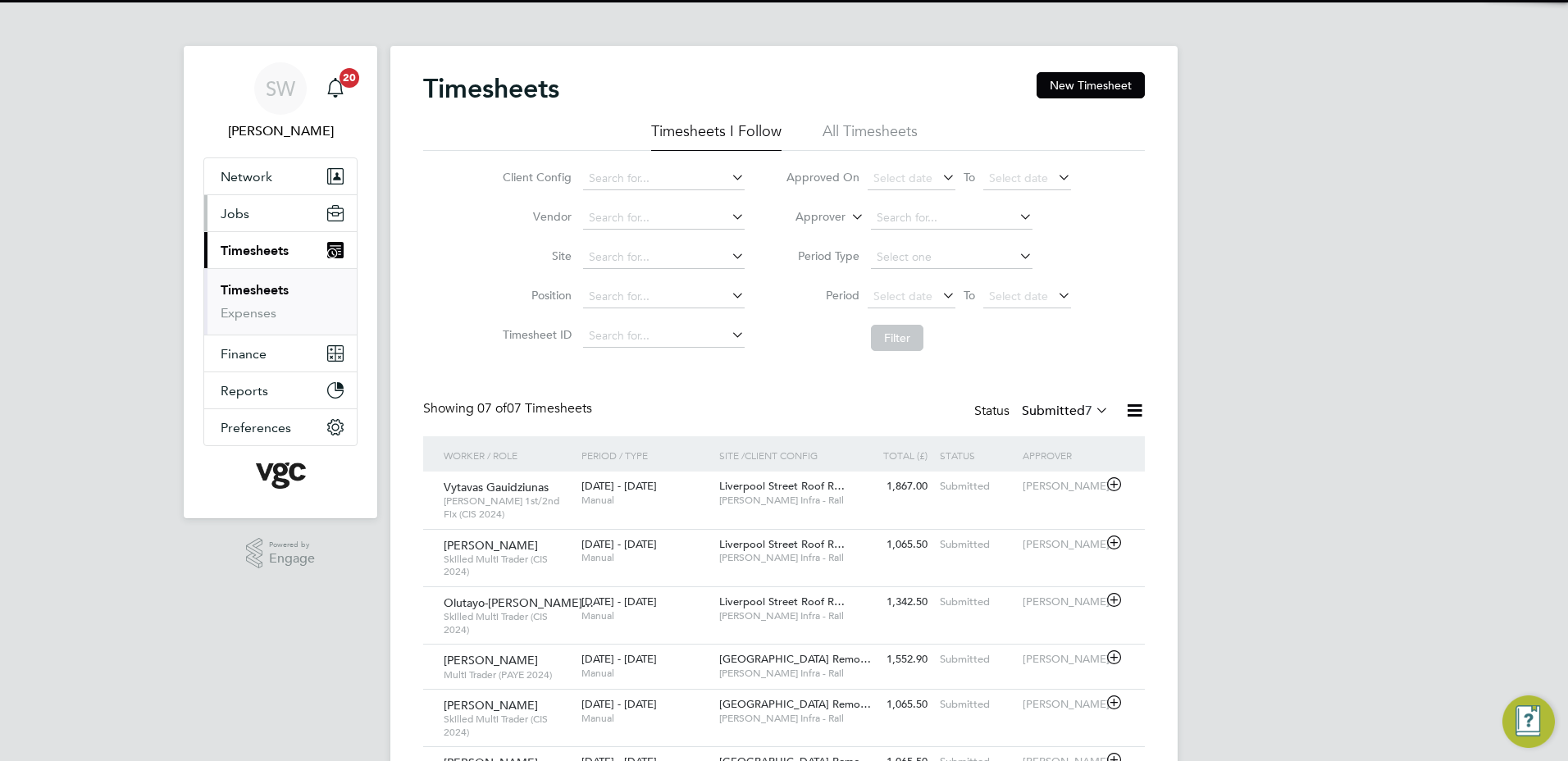 click on "Jobs" at bounding box center [235, 213] 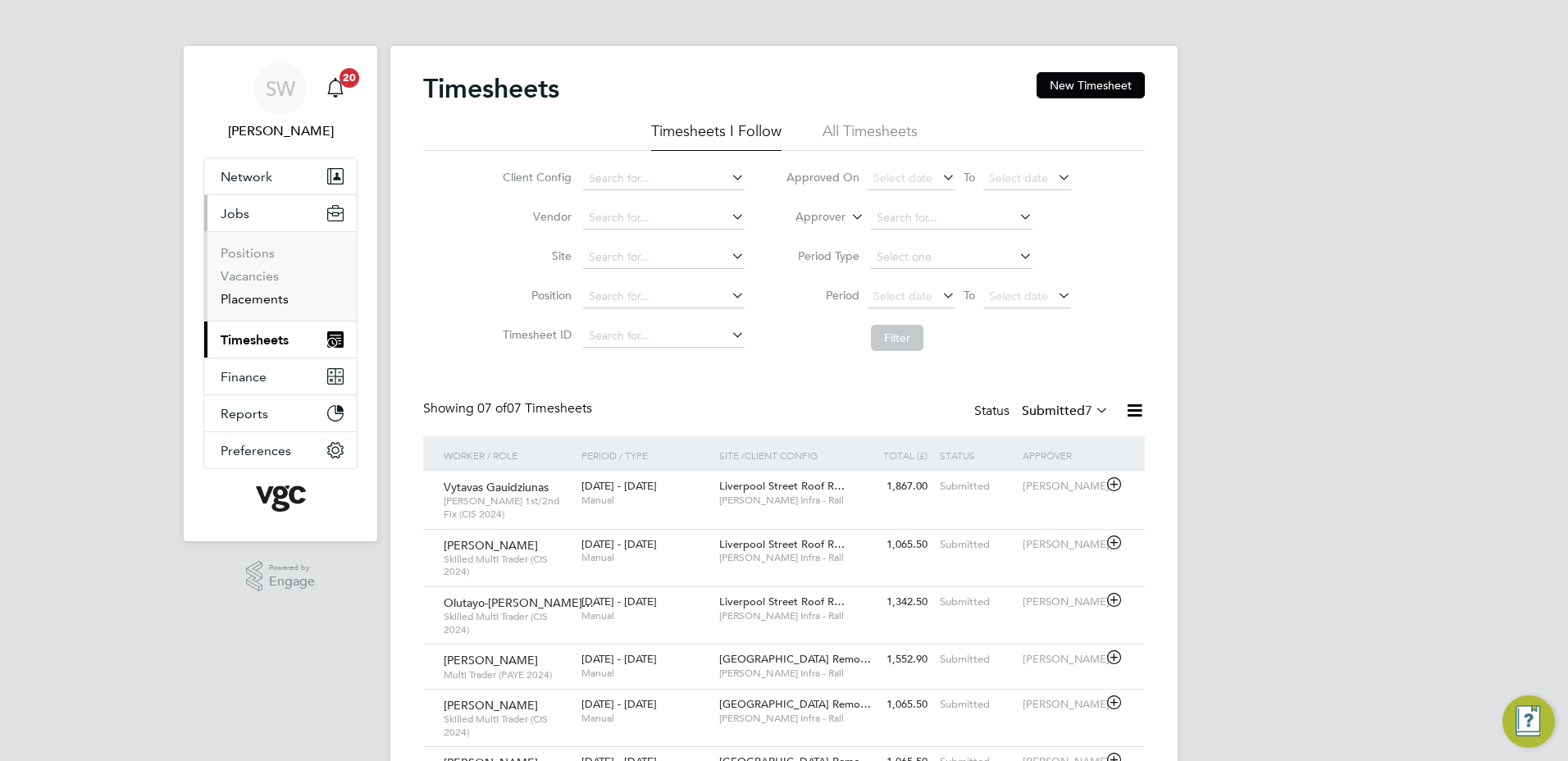 click on "Placements" at bounding box center (254, 298) 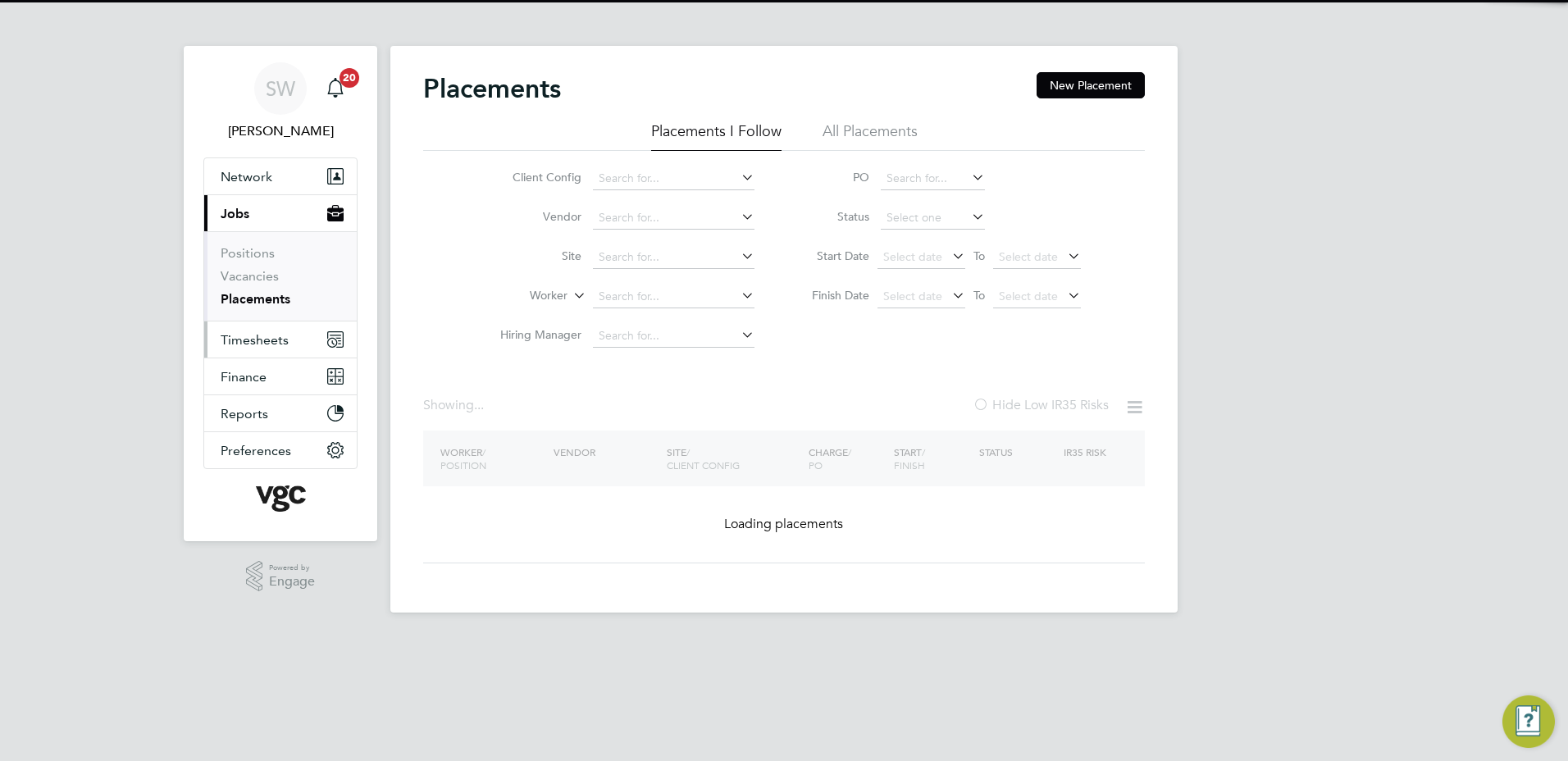 drag, startPoint x: 249, startPoint y: 340, endPoint x: 312, endPoint y: 331, distance: 63.63961 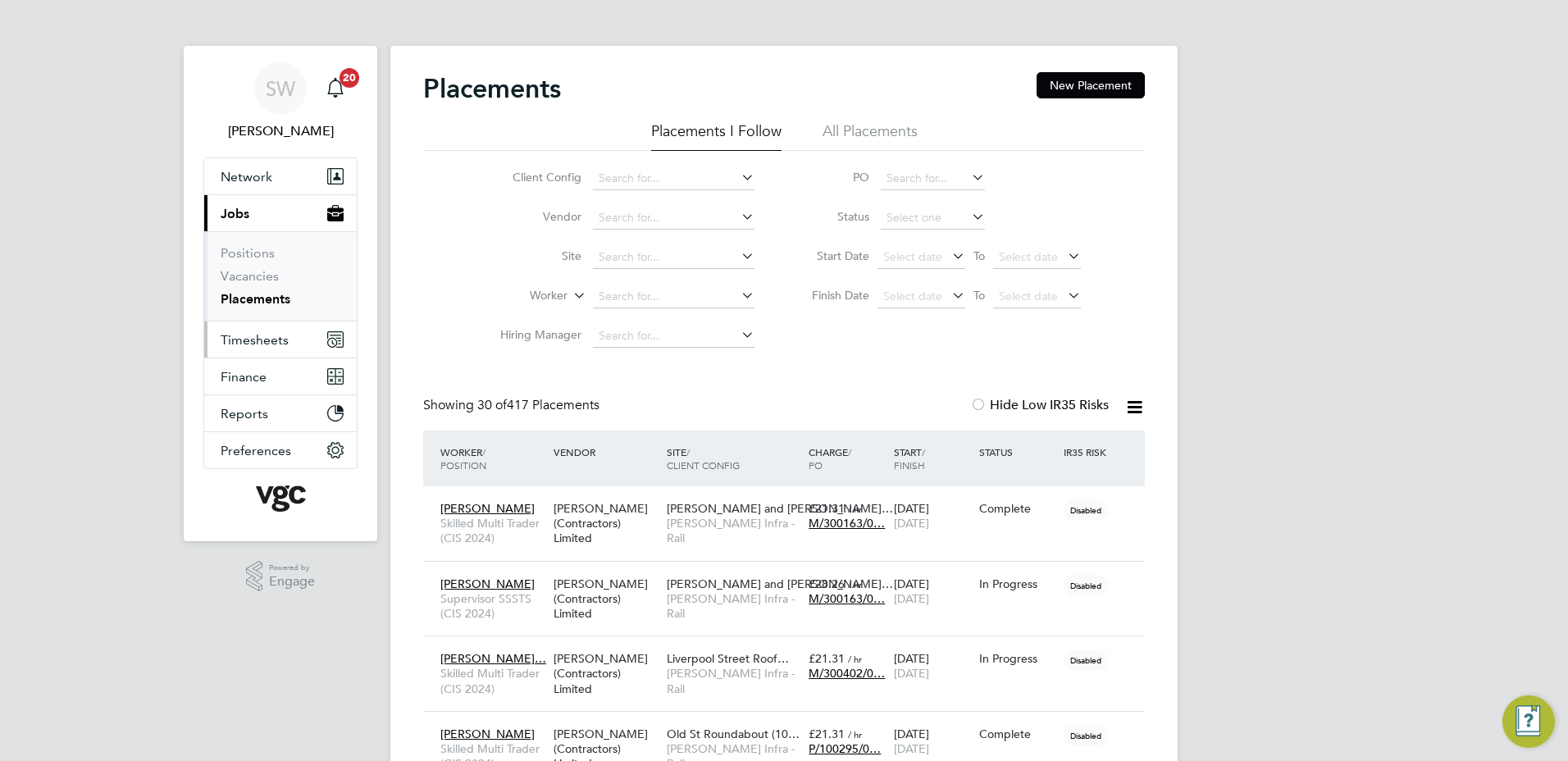 click on "Timesheets" at bounding box center [254, 339] 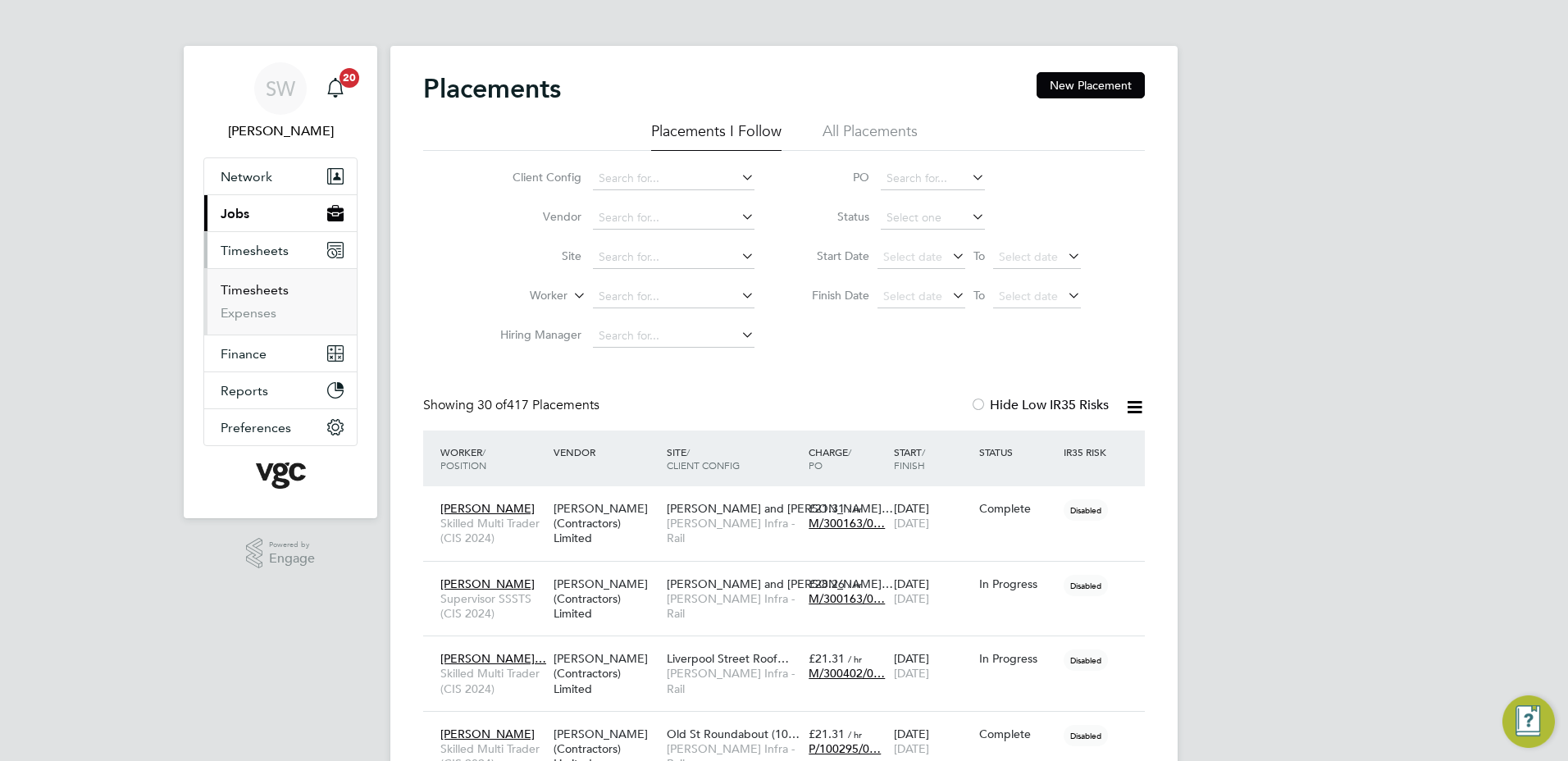 click on "Timesheets" at bounding box center (254, 289) 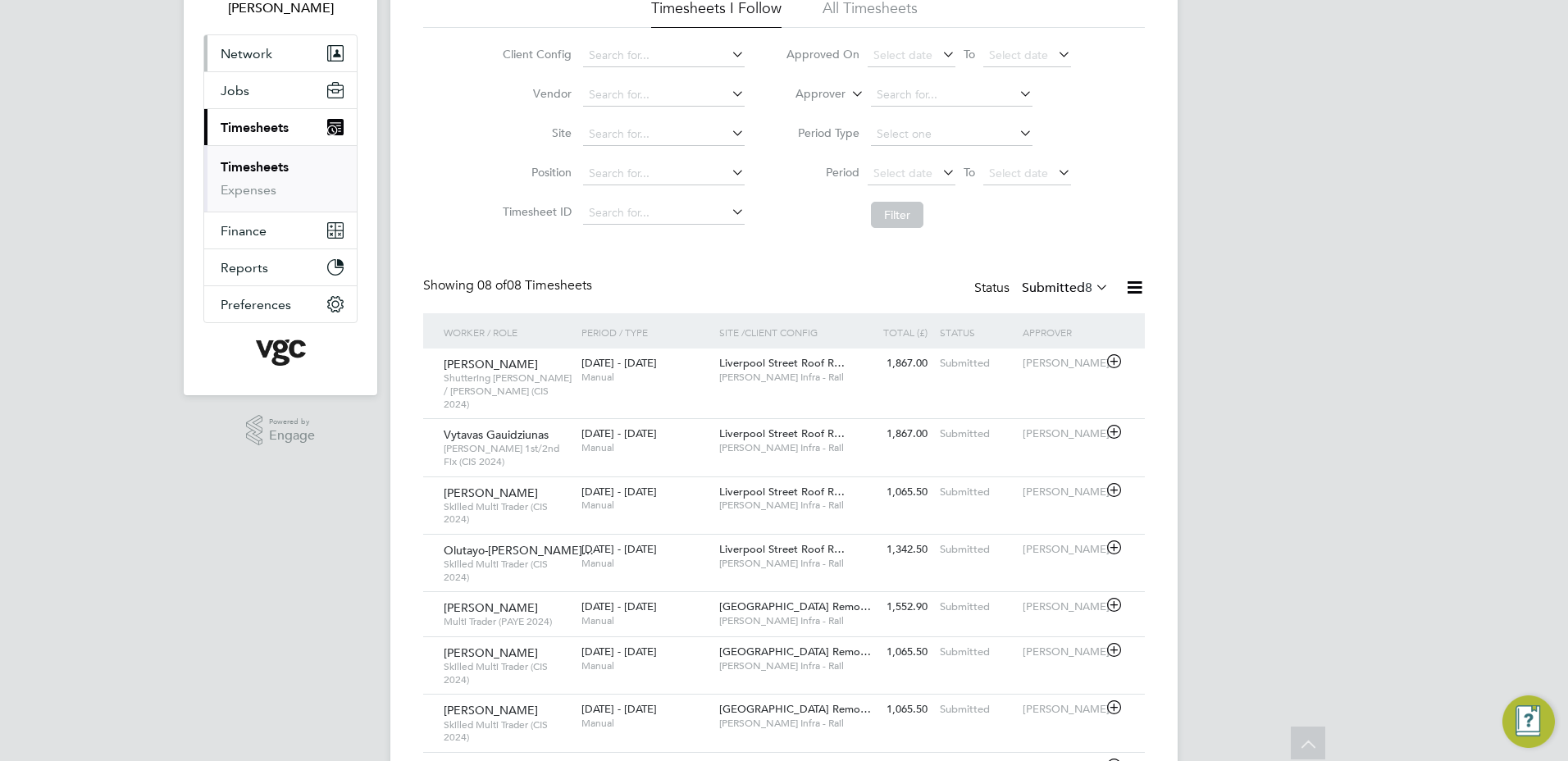 scroll, scrollTop: 0, scrollLeft: 0, axis: both 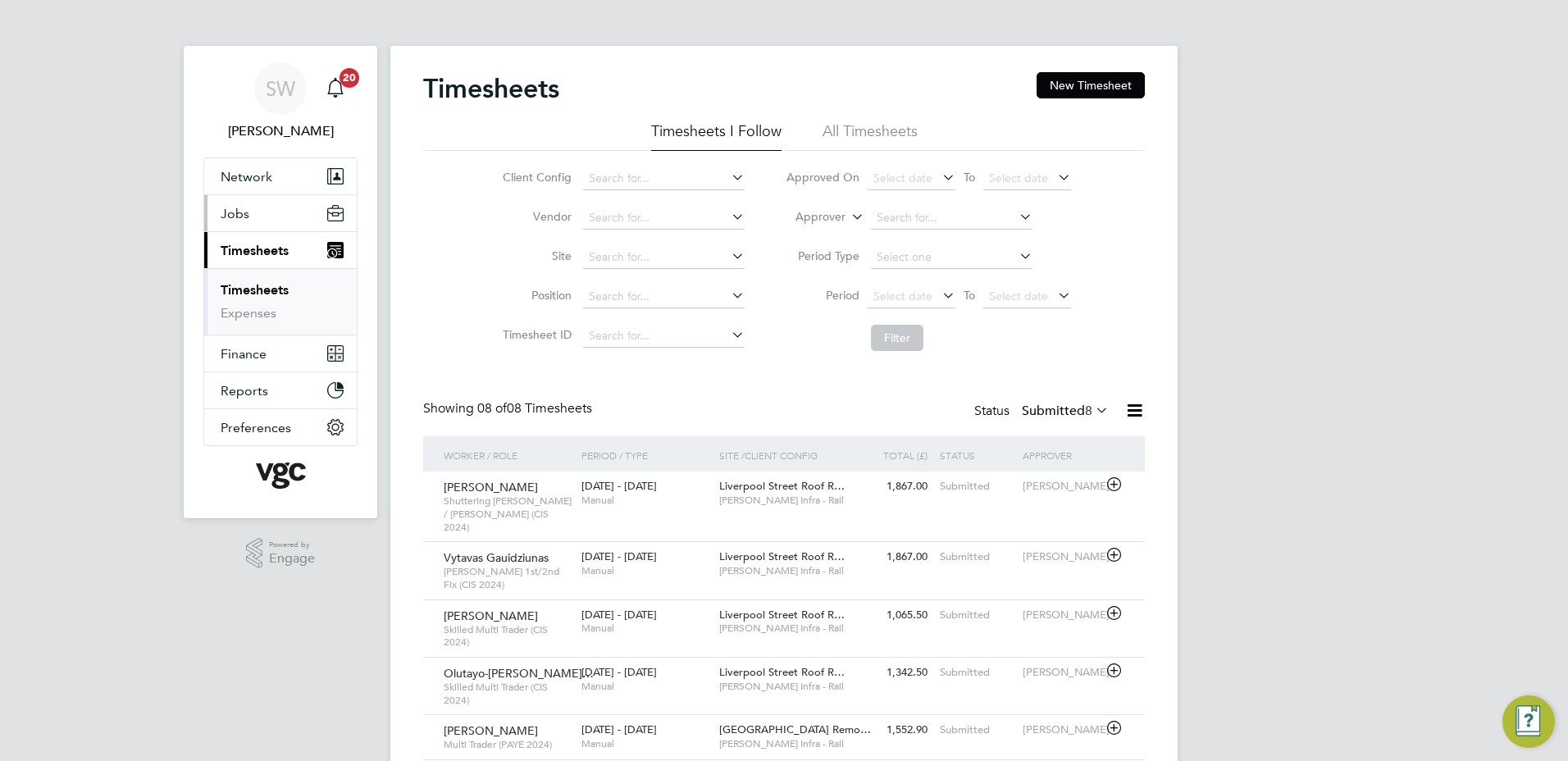 click on "Jobs" at bounding box center (235, 213) 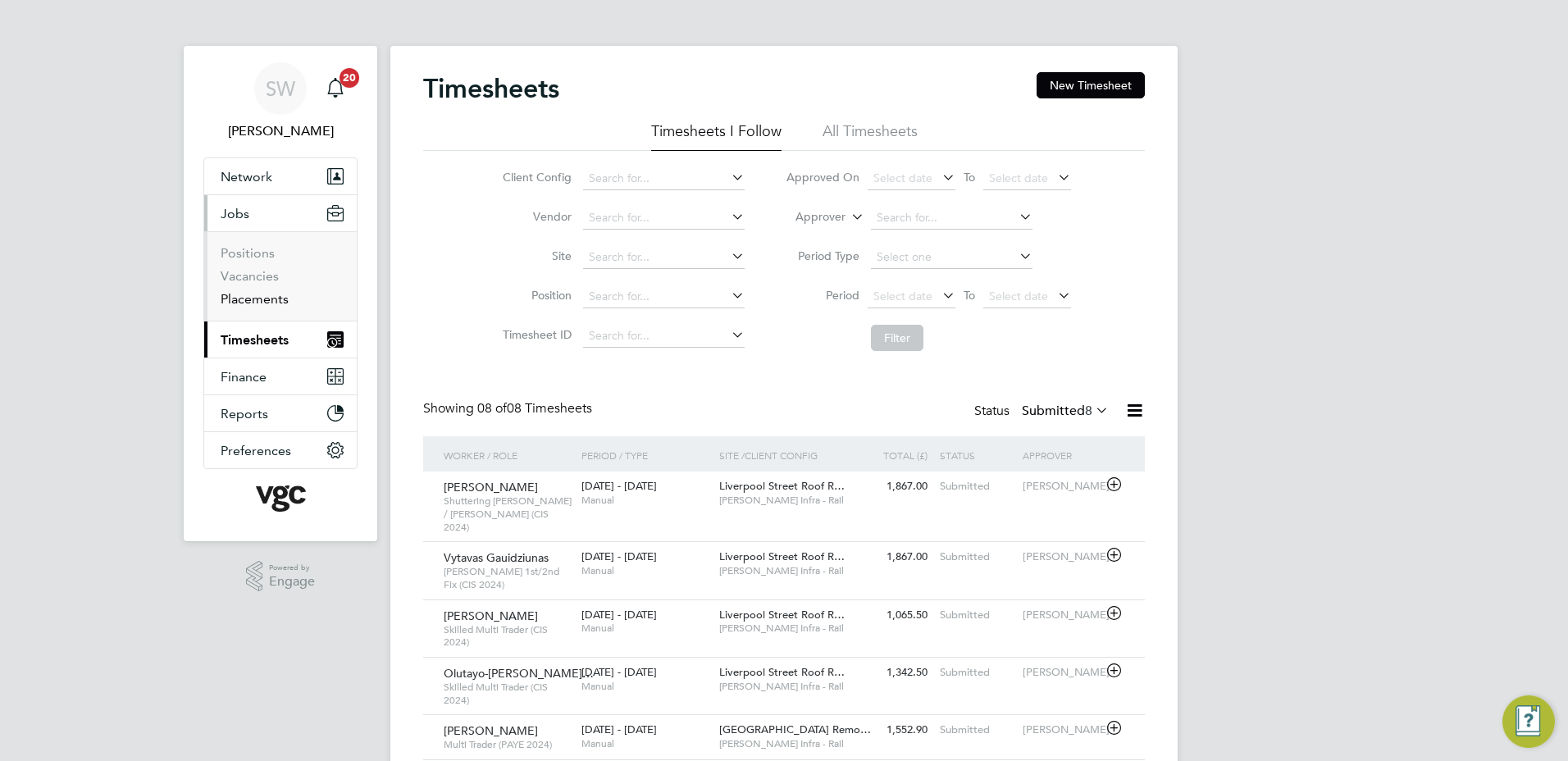 click on "Placements" at bounding box center [254, 298] 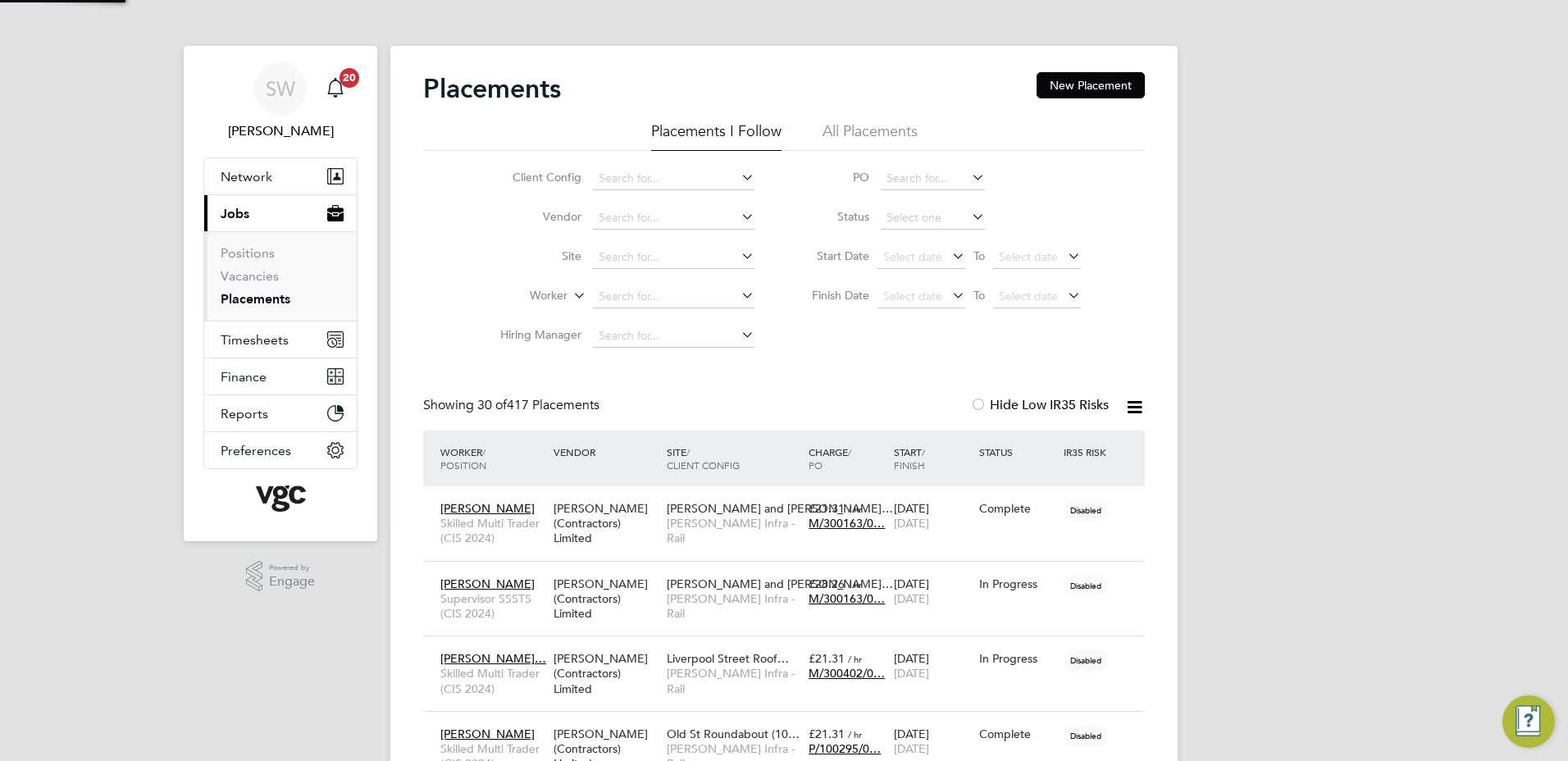 scroll, scrollTop: 8, scrollLeft: 8, axis: both 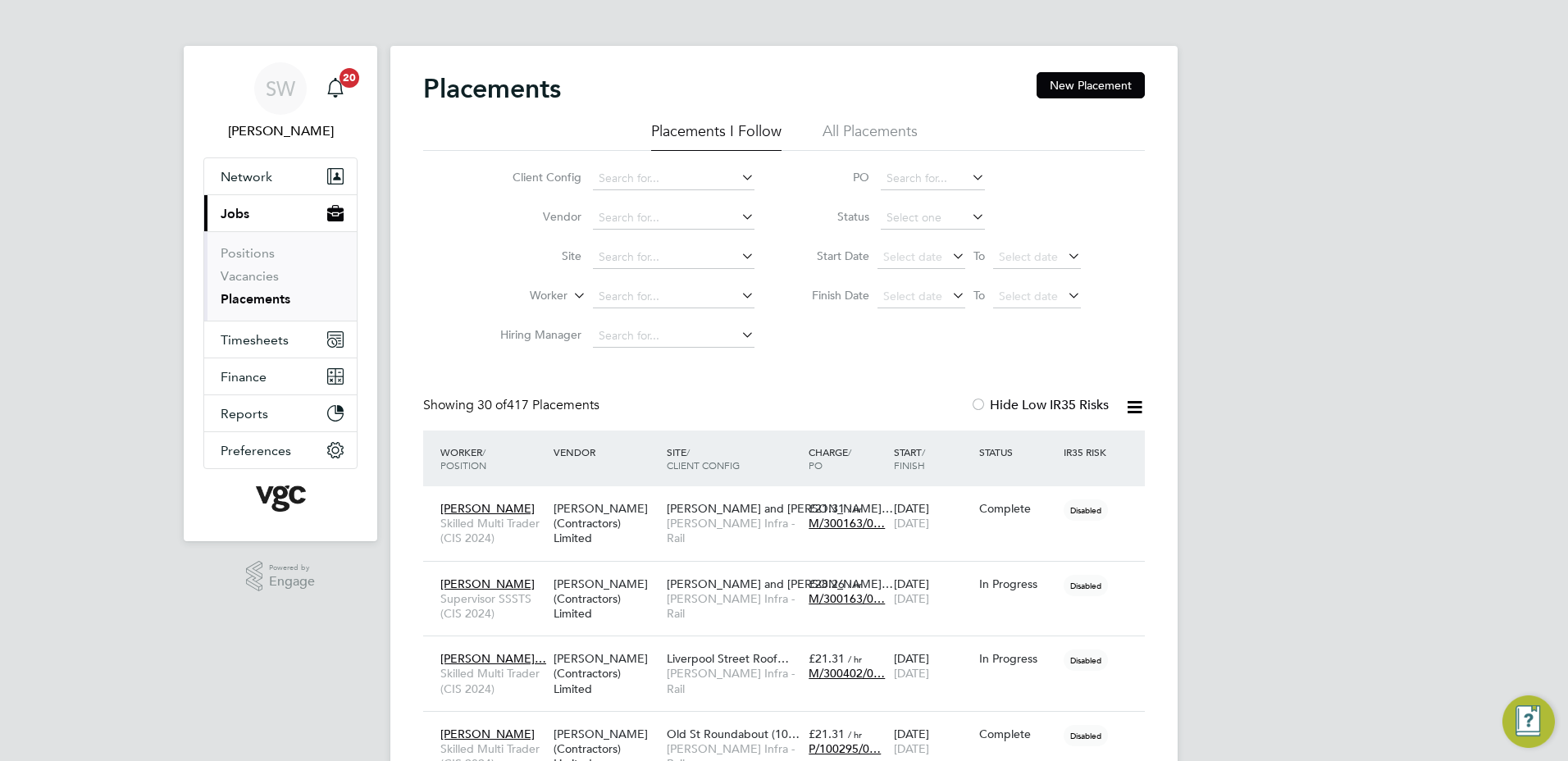click 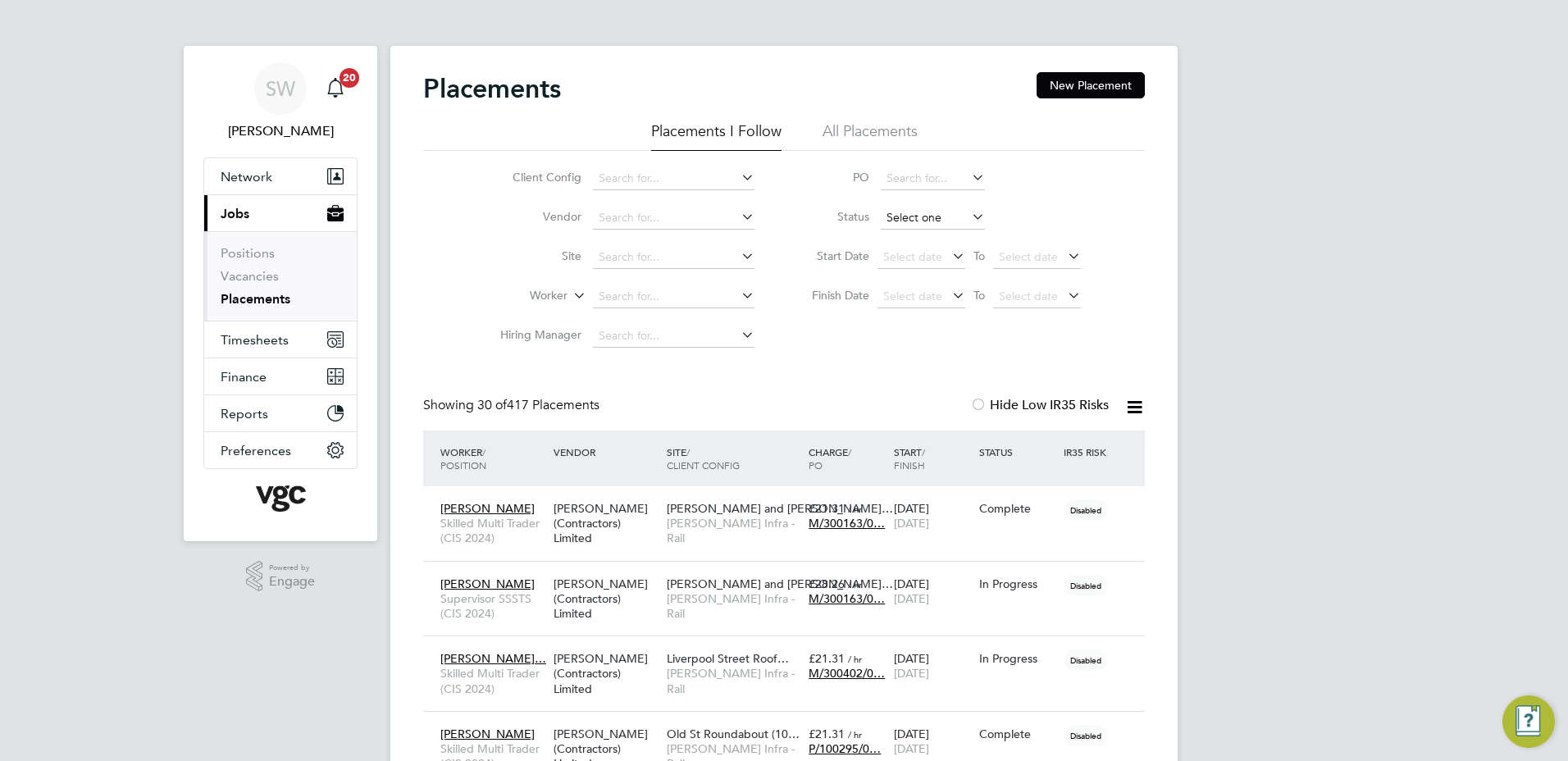 click 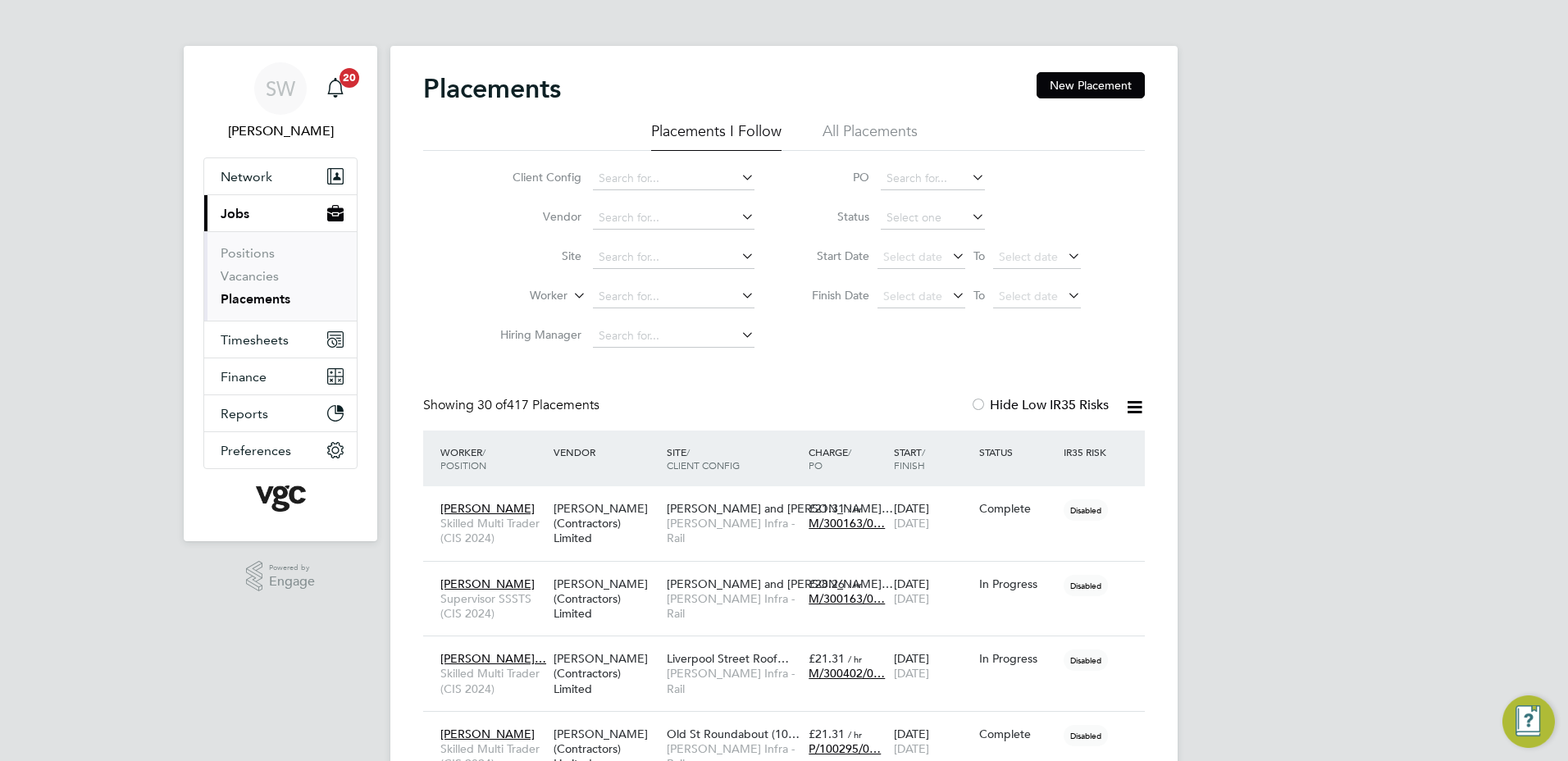 drag, startPoint x: 913, startPoint y: 236, endPoint x: 905, endPoint y: 243, distance: 10.630146 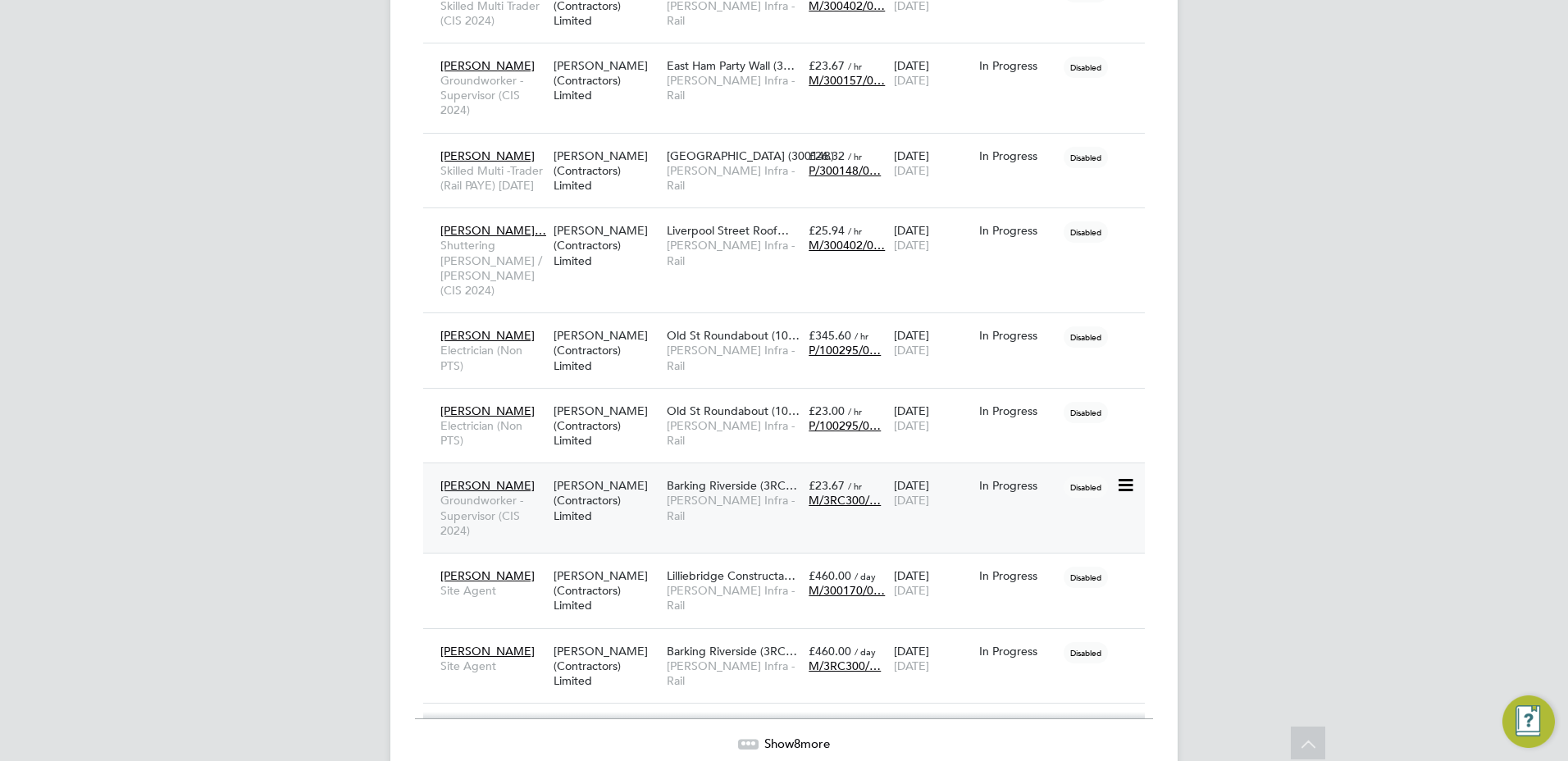 click on "Barking Riverside (3RC…" 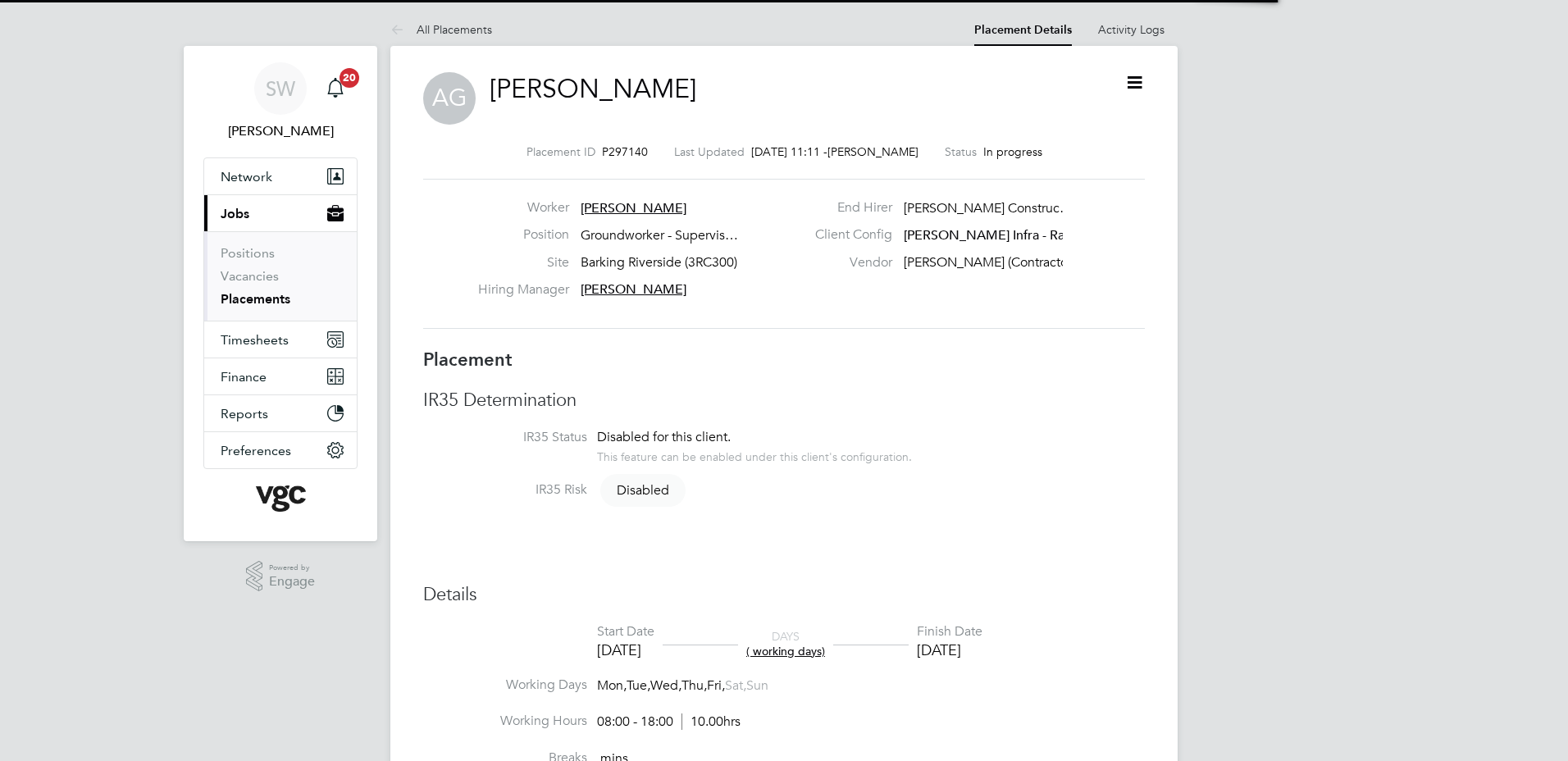 scroll, scrollTop: 0, scrollLeft: 0, axis: both 